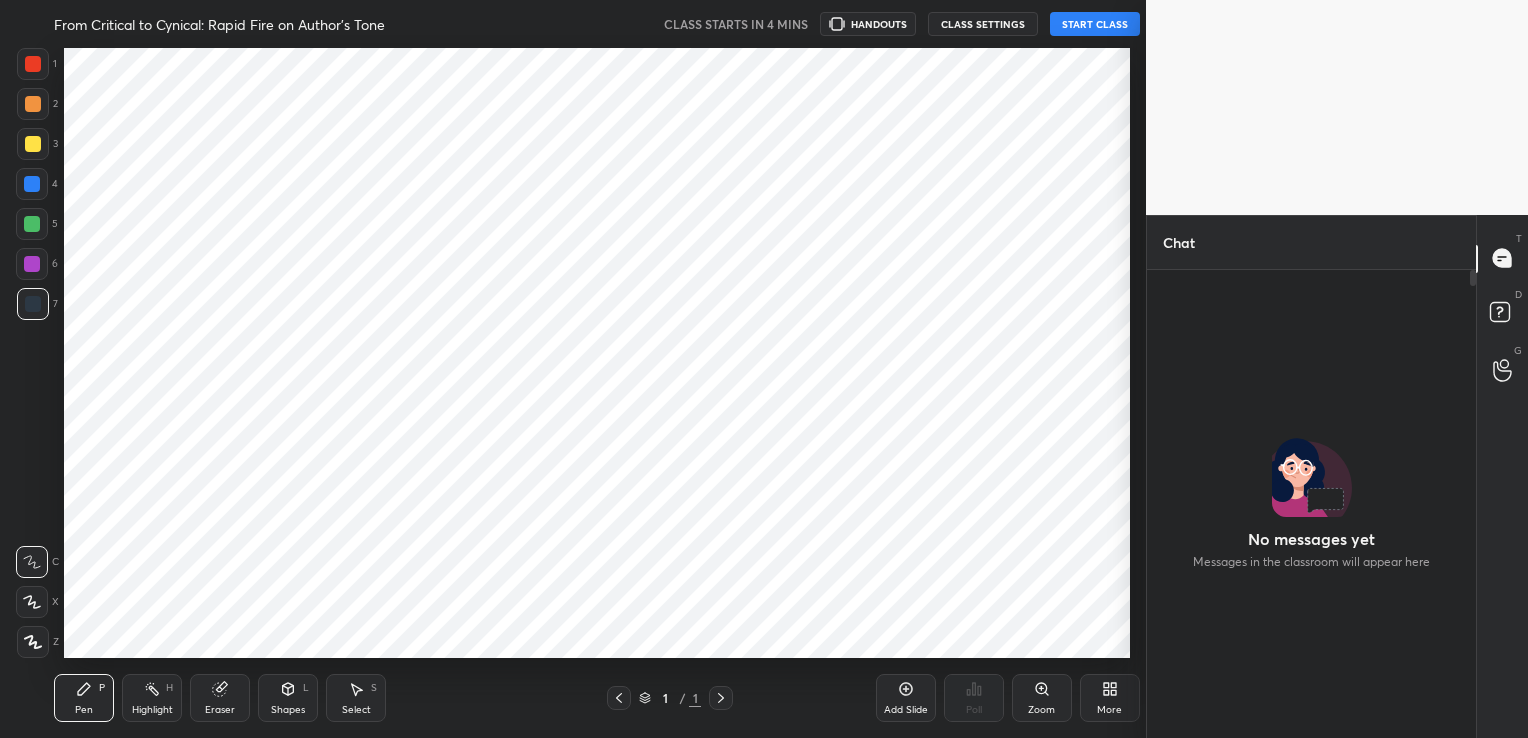 scroll, scrollTop: 0, scrollLeft: 0, axis: both 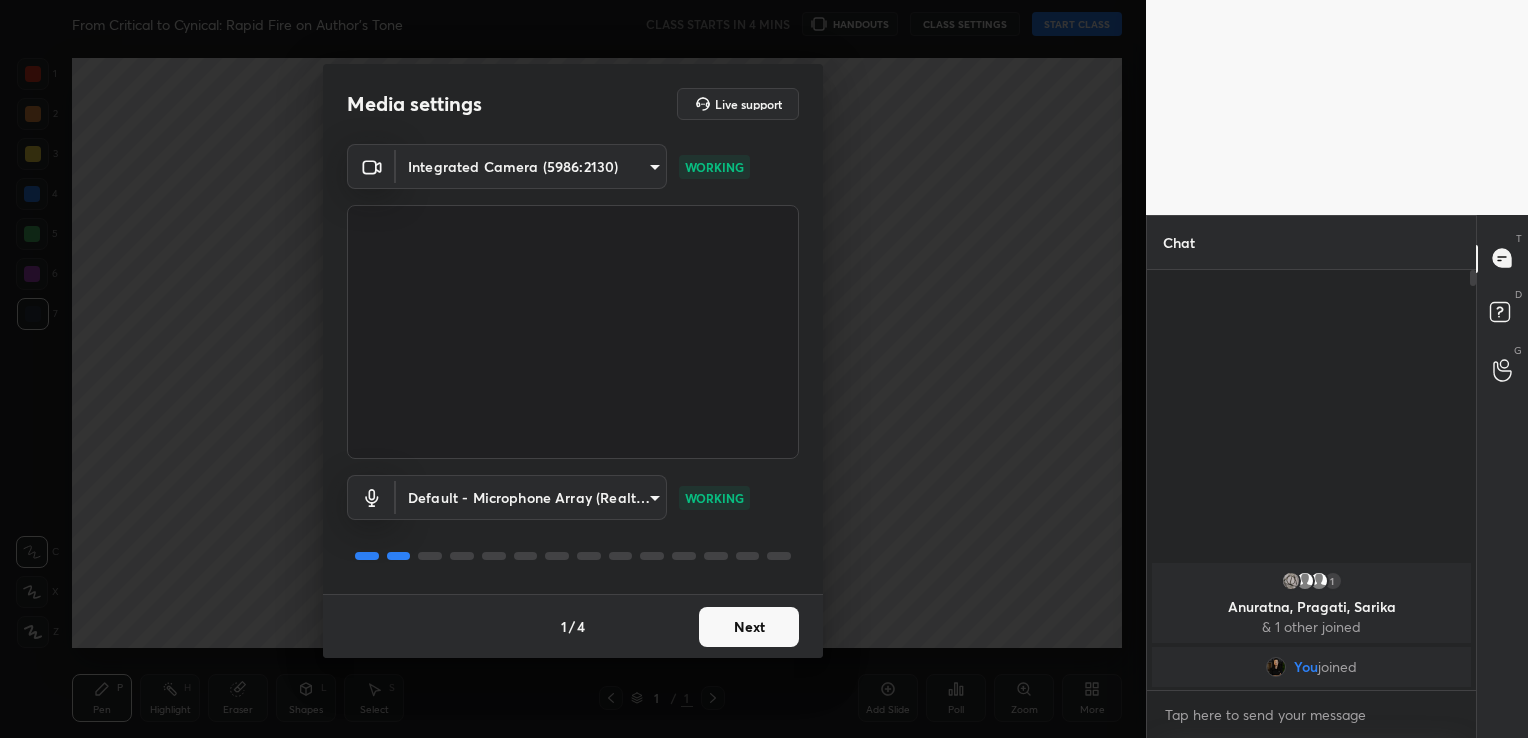 click on "Next" at bounding box center [749, 627] 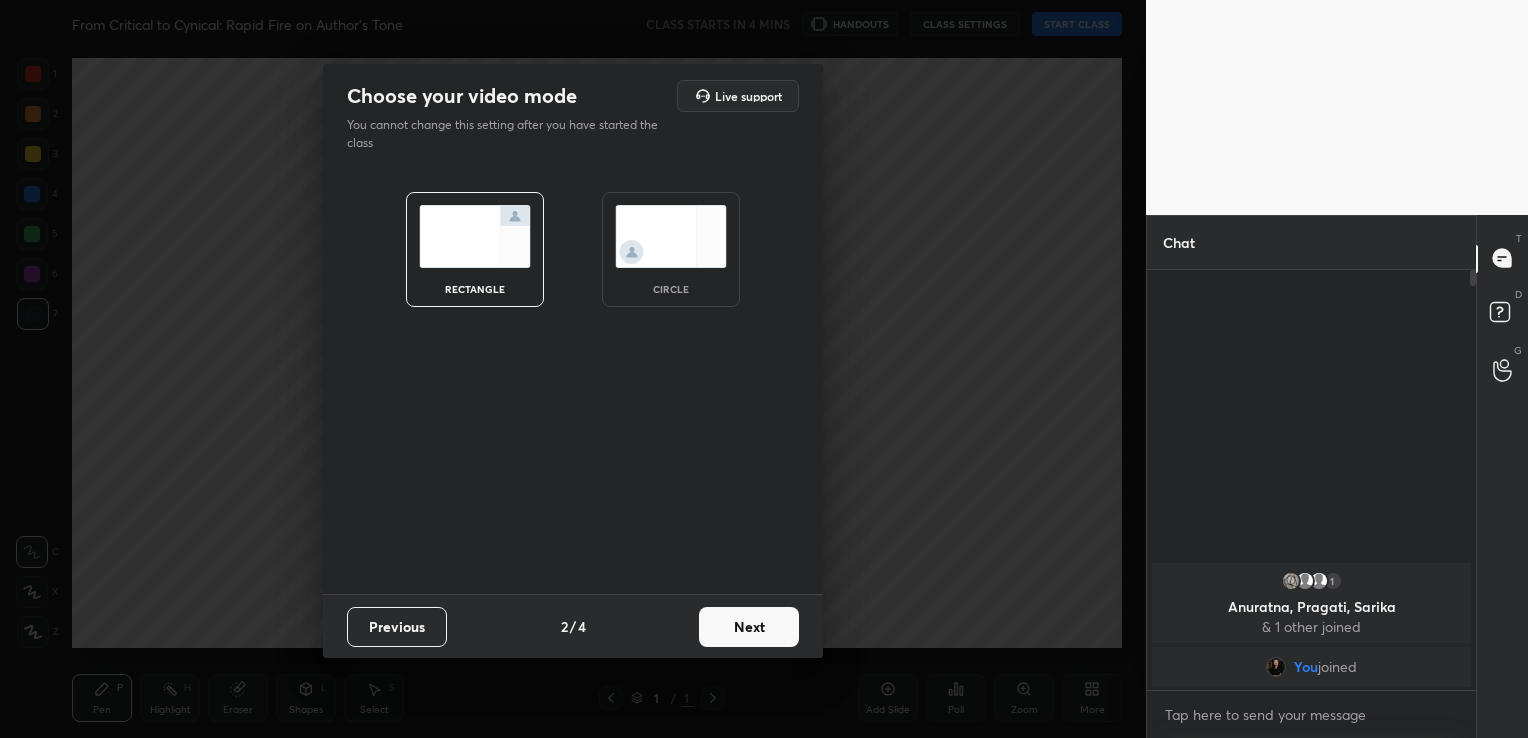 click on "Next" at bounding box center [749, 627] 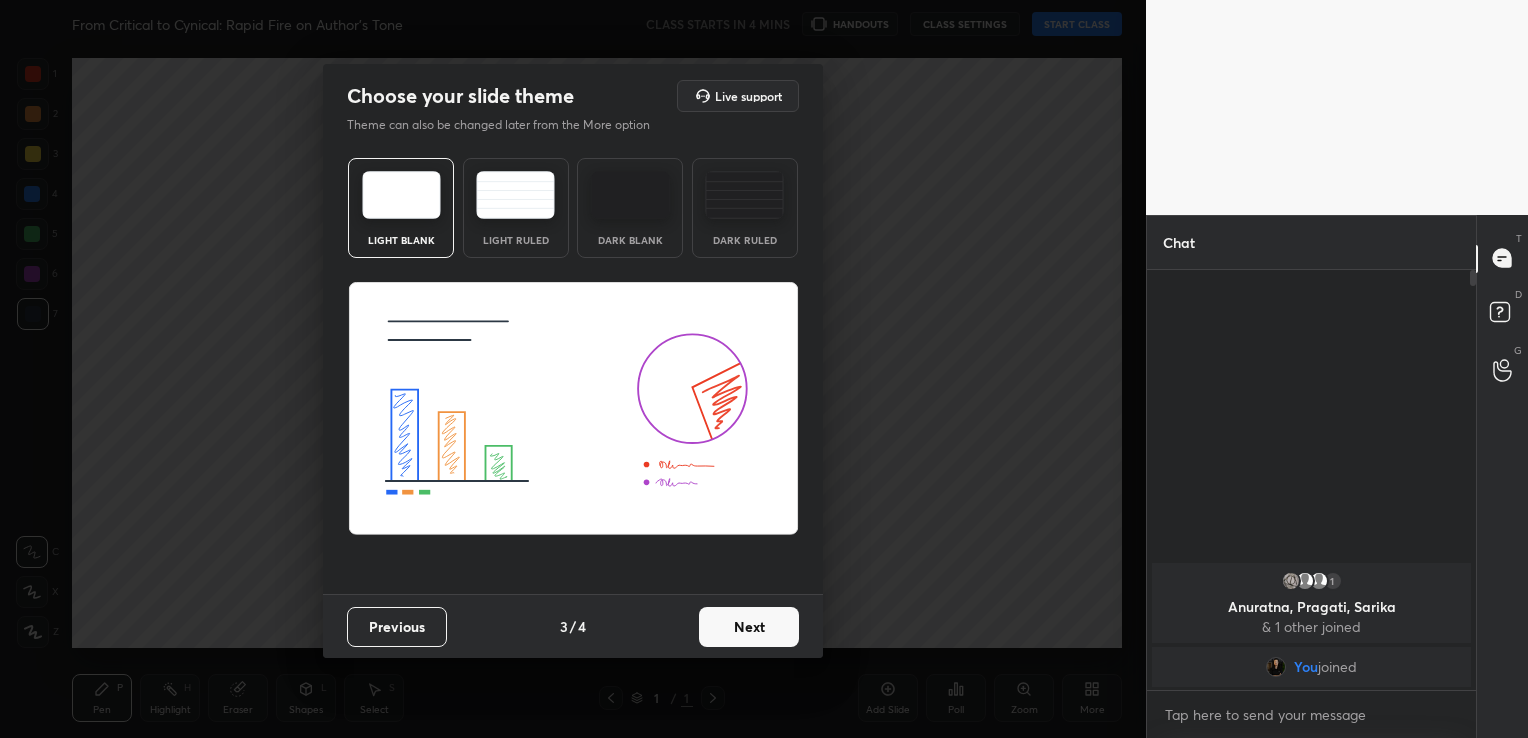 click on "Next" at bounding box center (749, 627) 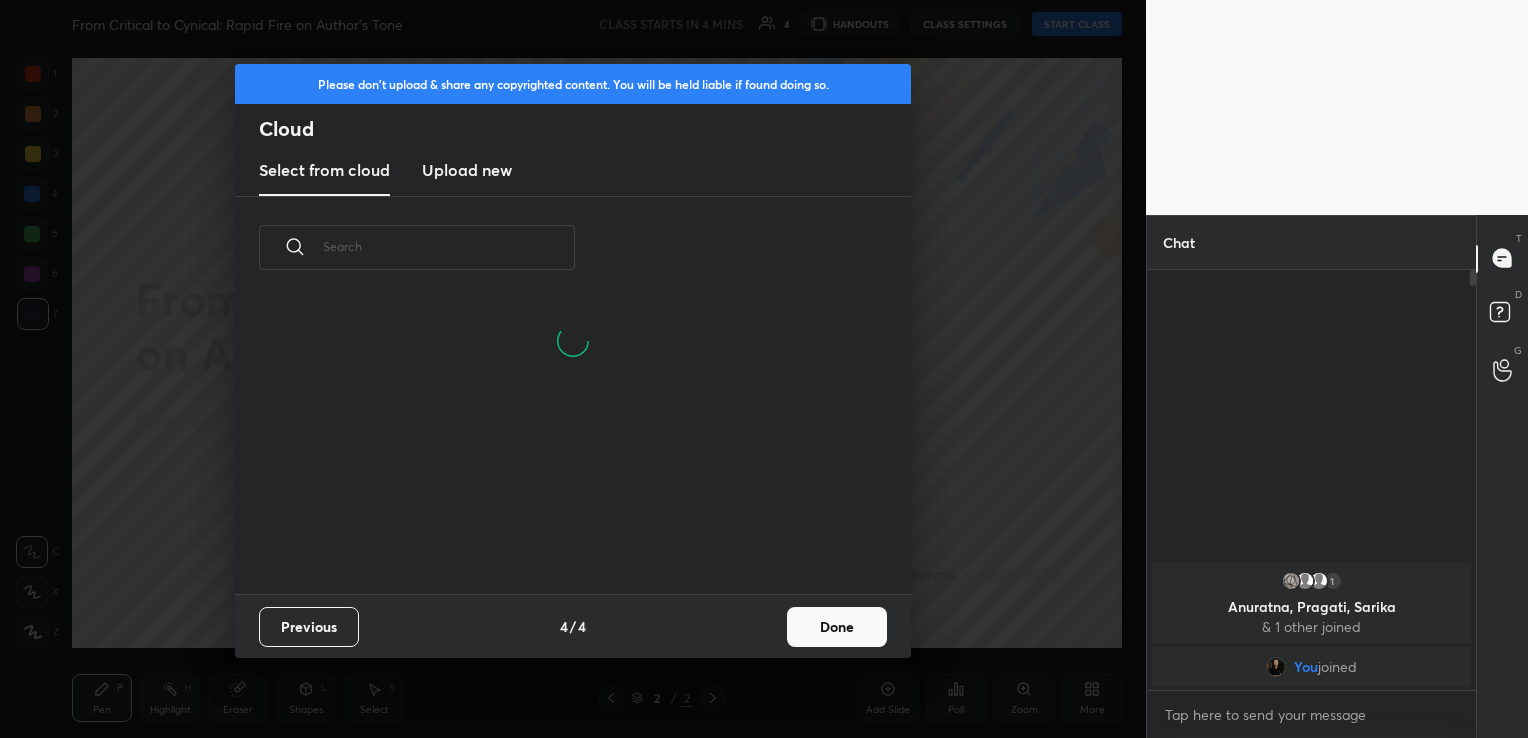 click on "Upload new" at bounding box center (467, 170) 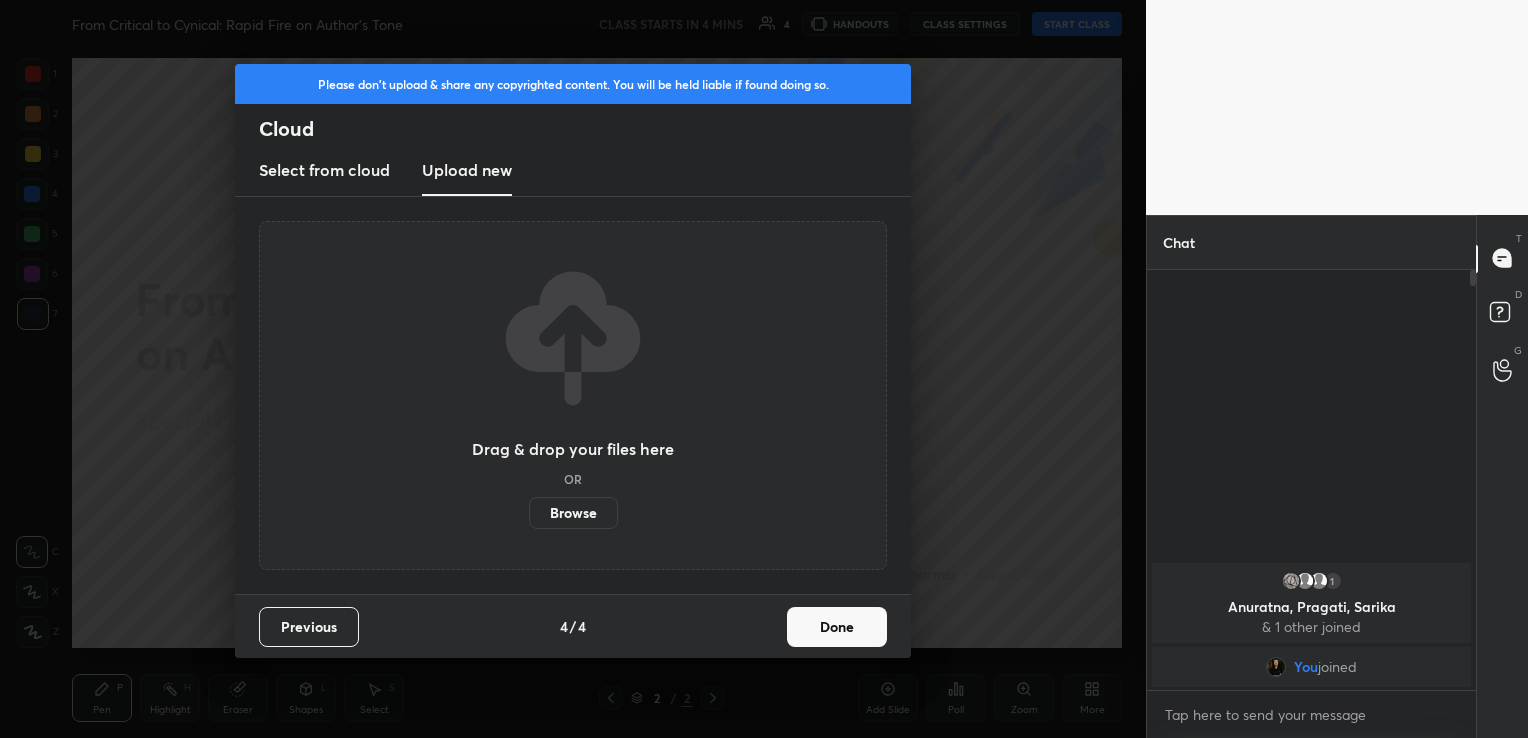 click on "Browse" at bounding box center (573, 513) 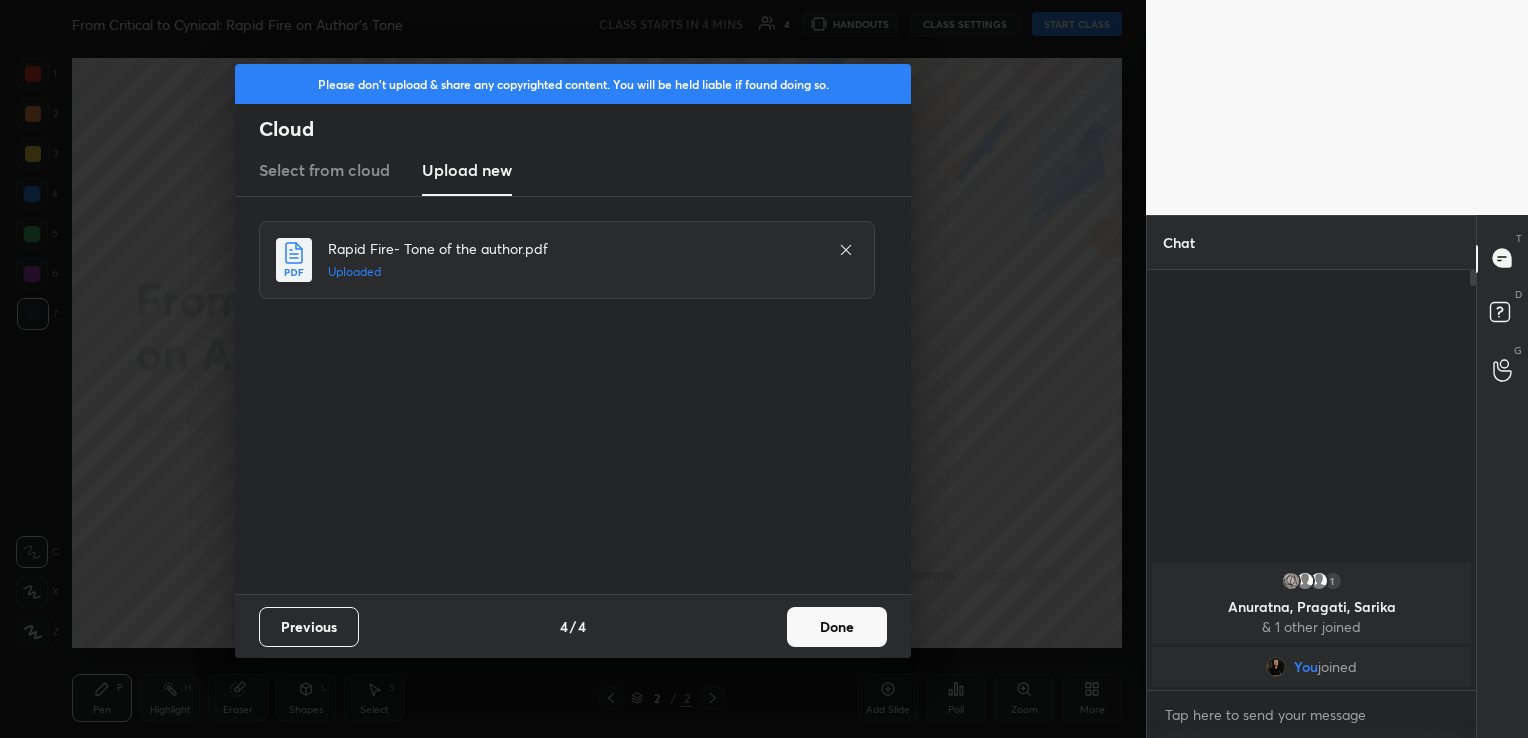 click on "Done" at bounding box center (837, 627) 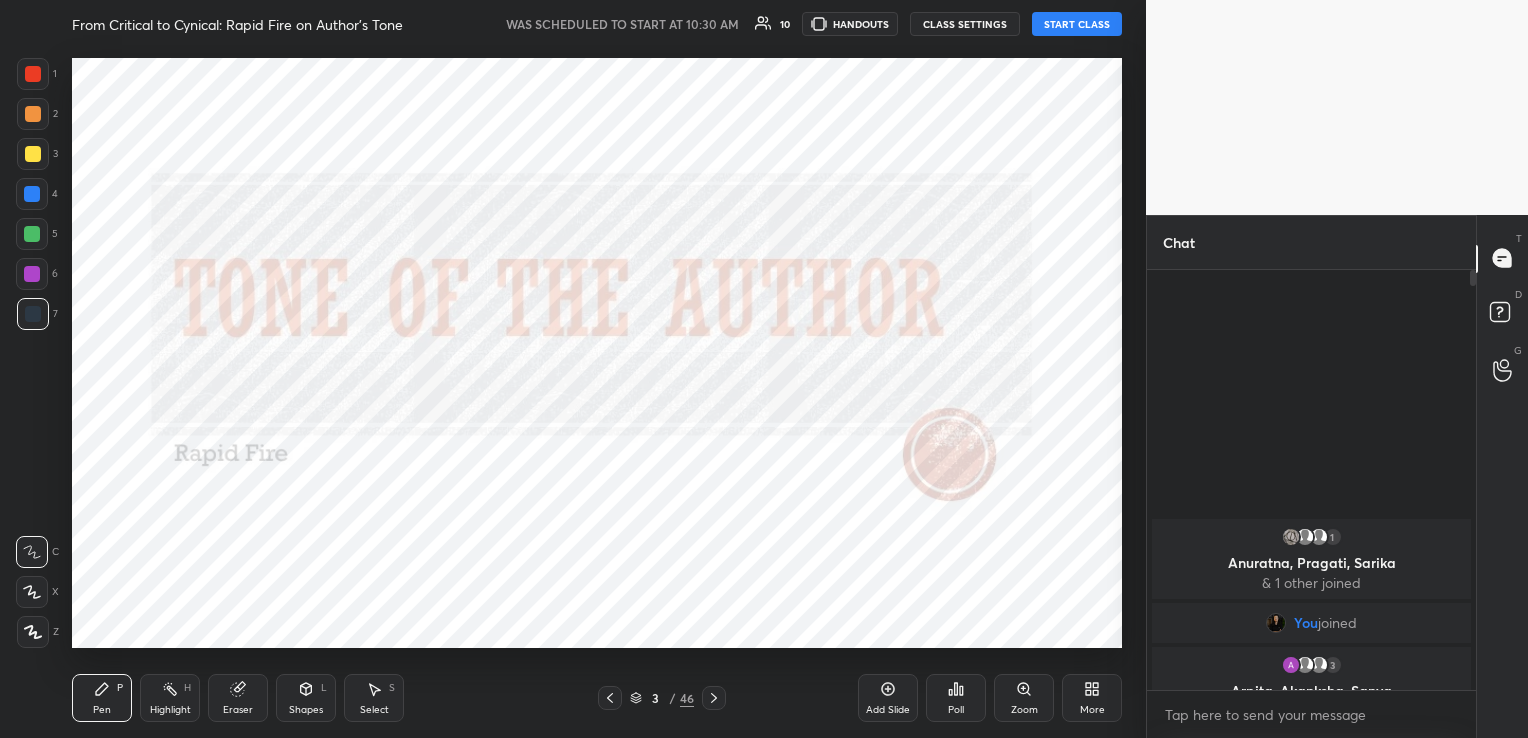 click on "START CLASS" at bounding box center [1077, 24] 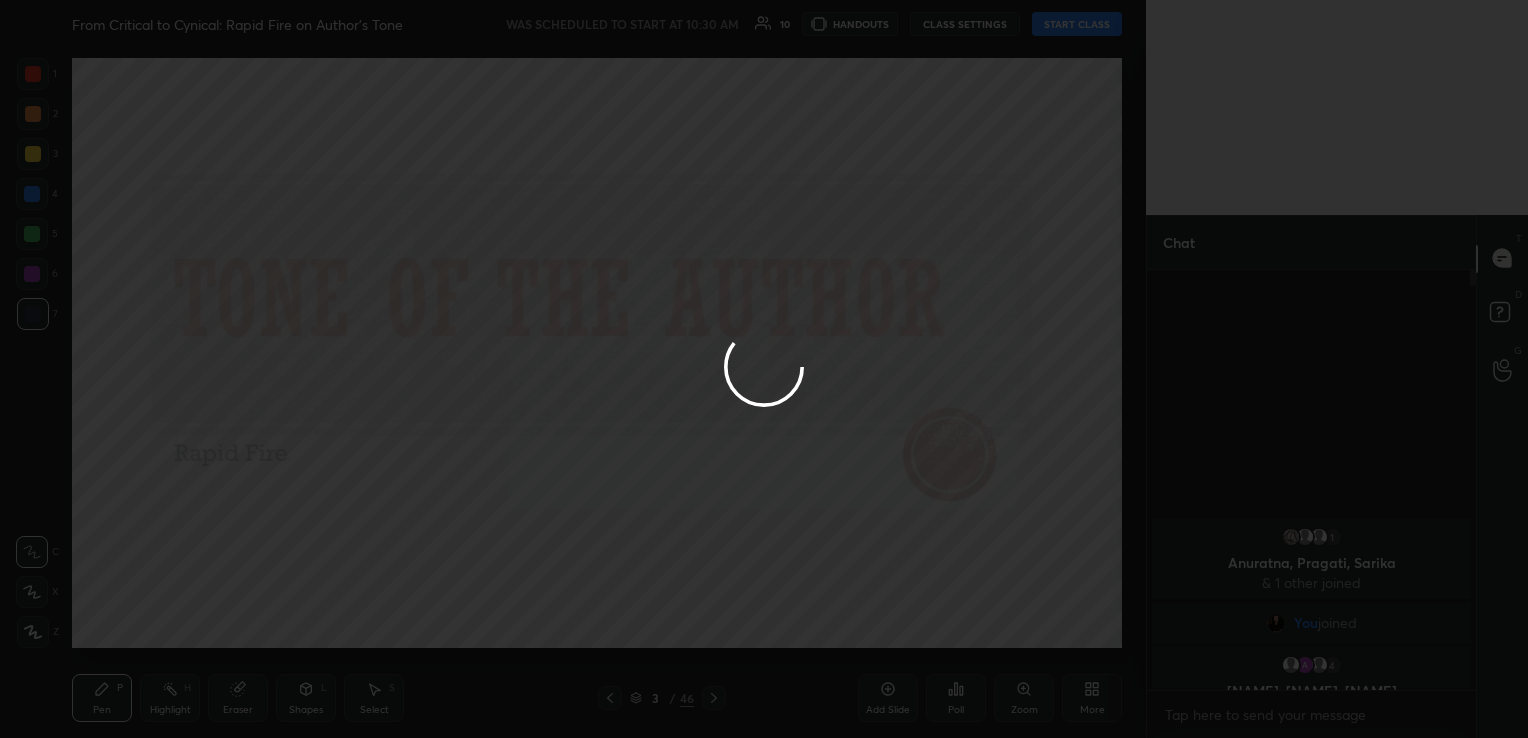 type on "x" 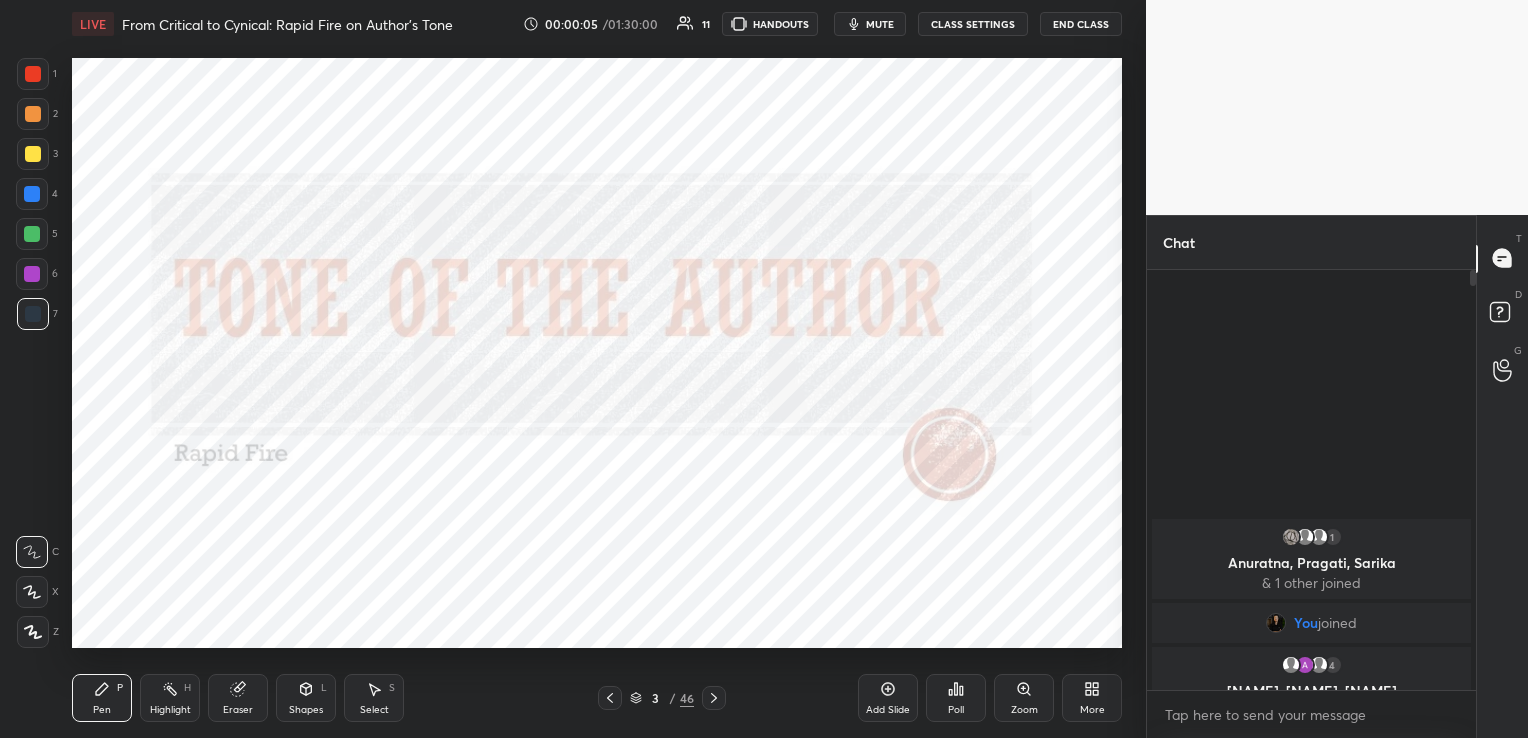 click on "CLASS SETTINGS" at bounding box center (973, 24) 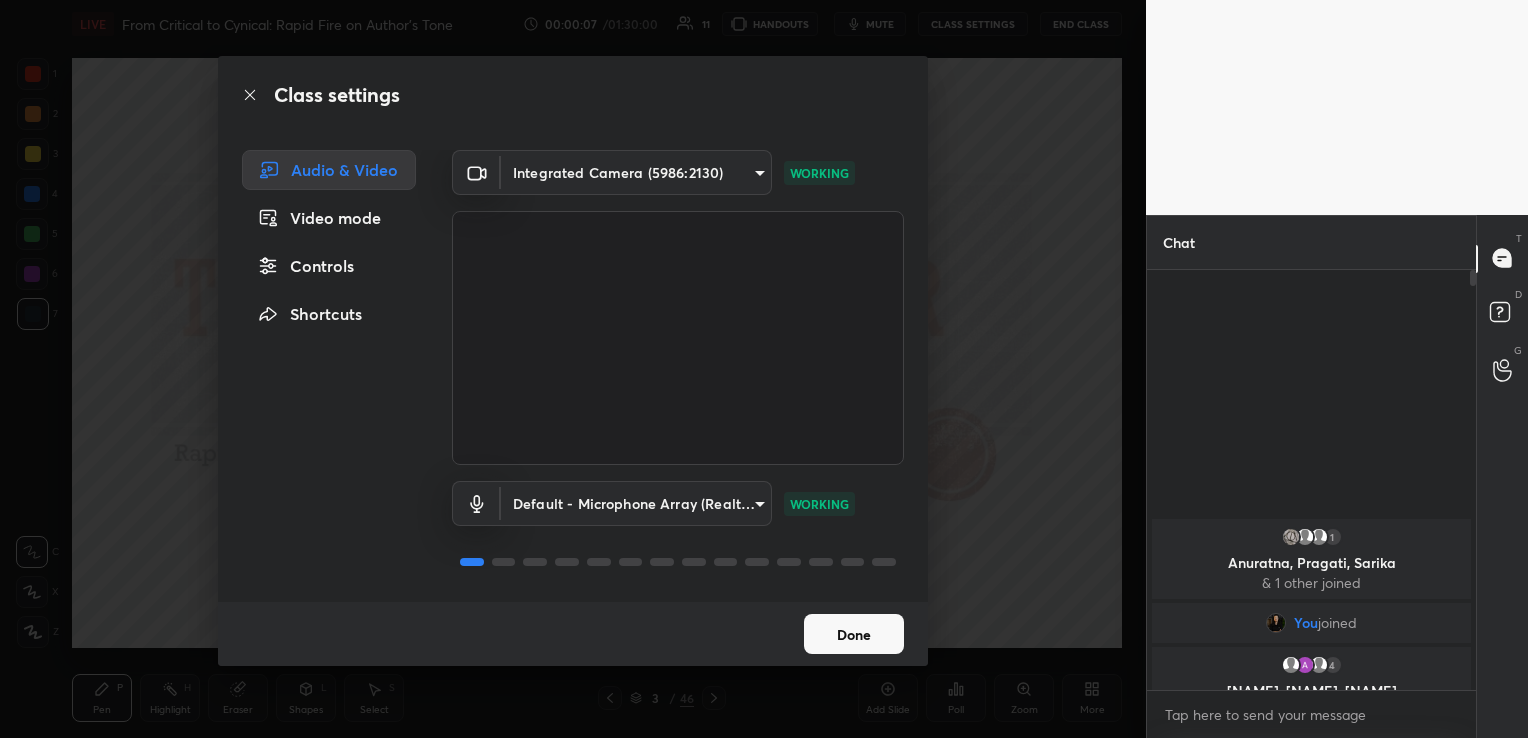 click on "1 2 3 4 5 6 7 C X Z C X Z E E Erase all   H H LIVE From Critical to Cynical: Rapid Fire on Author's Tone 00:00:07 /  01:30:00 11 HANDOUTS mute CLASS SETTINGS End Class Setting up your live class Poll for   secs No correct answer Start poll Back From Critical to Cynical: Rapid Fire on Author's Tone [FIRST] [LAST] Pen P Highlight H Eraser Shapes L Select S 3 / 46 Add Slide Poll Zoom More Chat 1 [NAME], [NAME], [NAME] &  1 other  joined You  joined 4 [NAME], [NAME], [NAME] &  4 others  joined 8 NEW MESSAGES Enable hand raising Enable raise hand to speak to learners. Once enabled, chat will be turned off temporarily. Enable x   introducing Raise a hand with a doubt Now learners can raise their hand along with a doubt  How it works? Doubts asked by learners will show up here NEW DOUBTS ASKED No one has raised a hand yet Can't raise hand Looks like educator just invited you to speak. Please wait before you can raise your hand again. Got it T Messages (T) D Doubts (D) G Raise Hand (G) Report an issue Buffering ​" at bounding box center (764, 369) 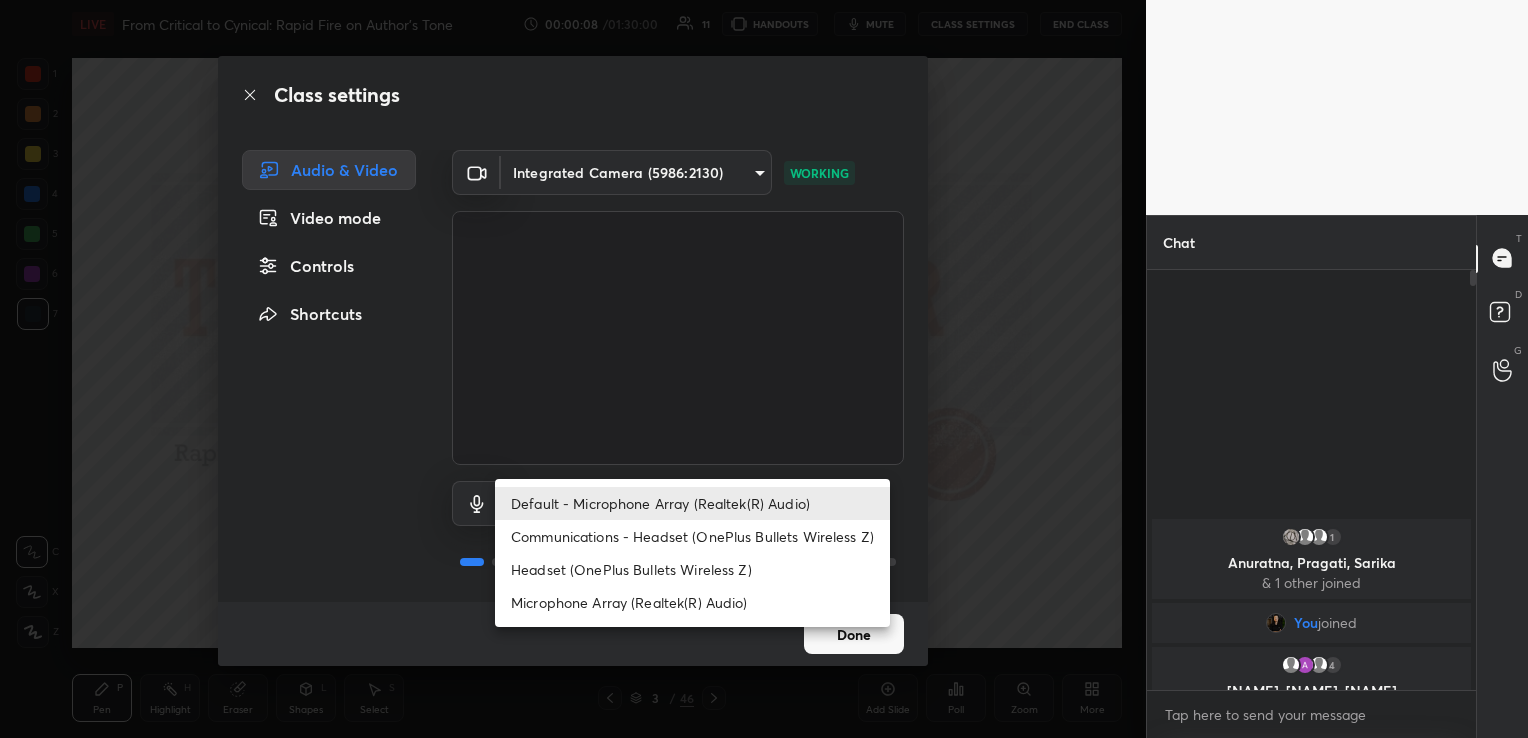 click on "Communications - Headset (OnePlus Bullets Wireless Z)" at bounding box center (692, 536) 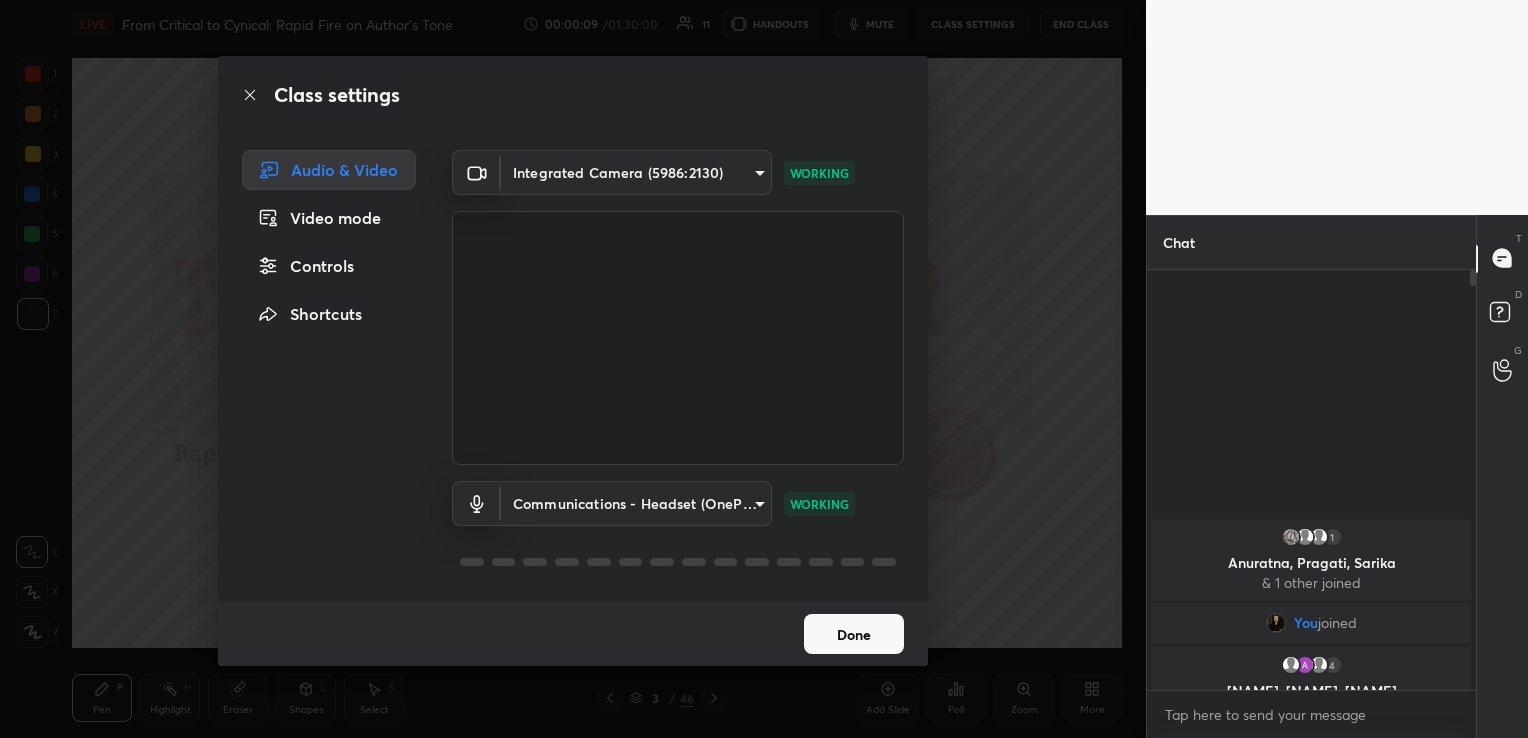 click on "Done" at bounding box center (854, 634) 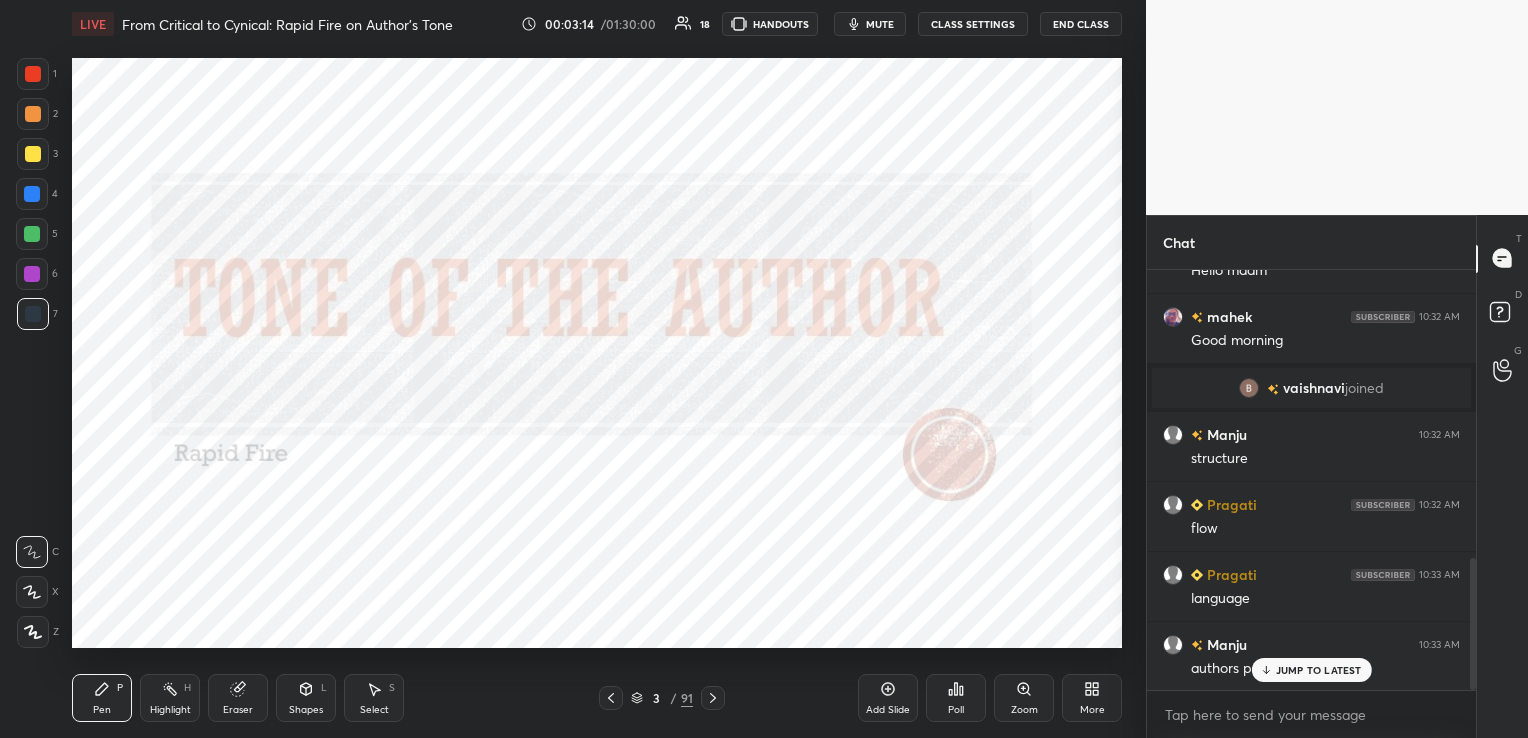 scroll, scrollTop: 921, scrollLeft: 0, axis: vertical 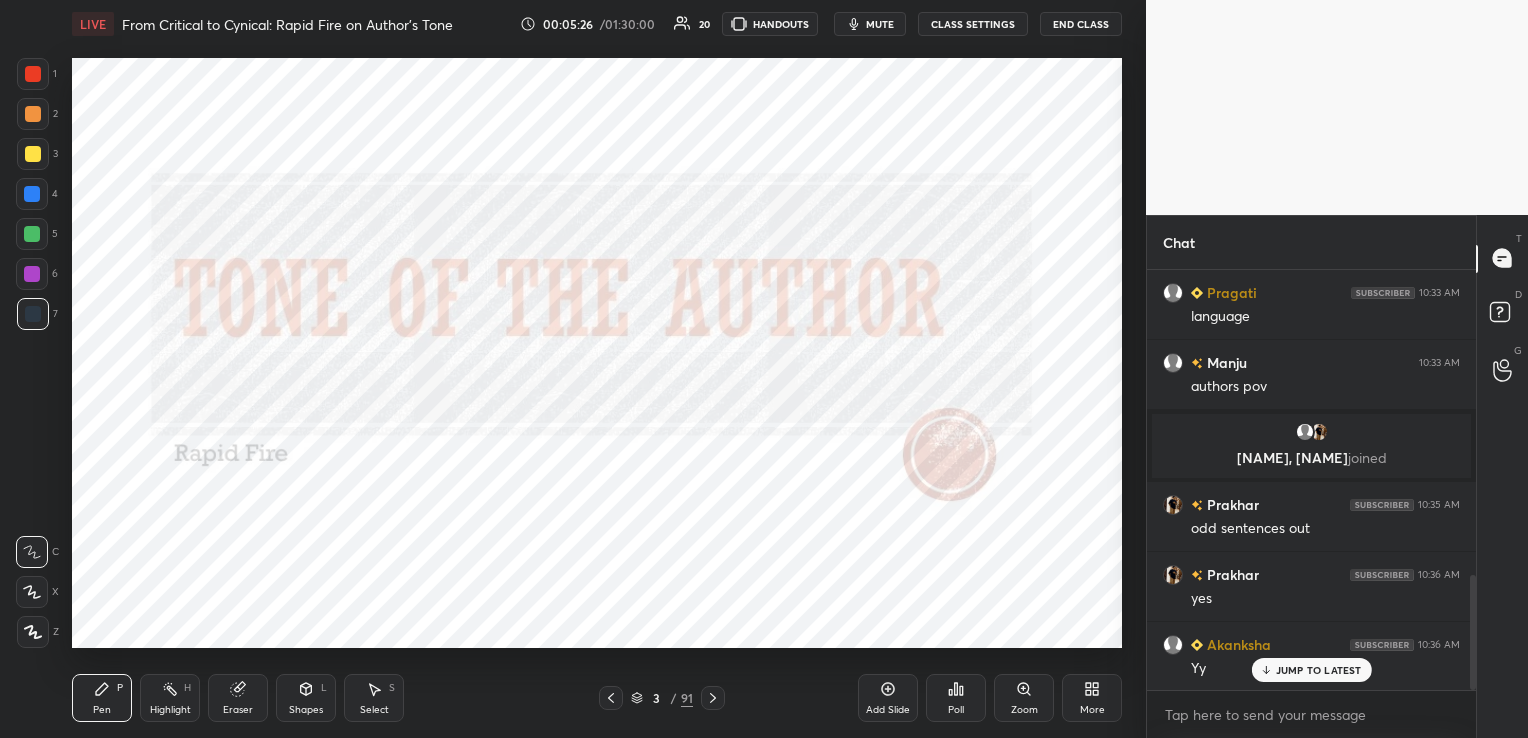 click 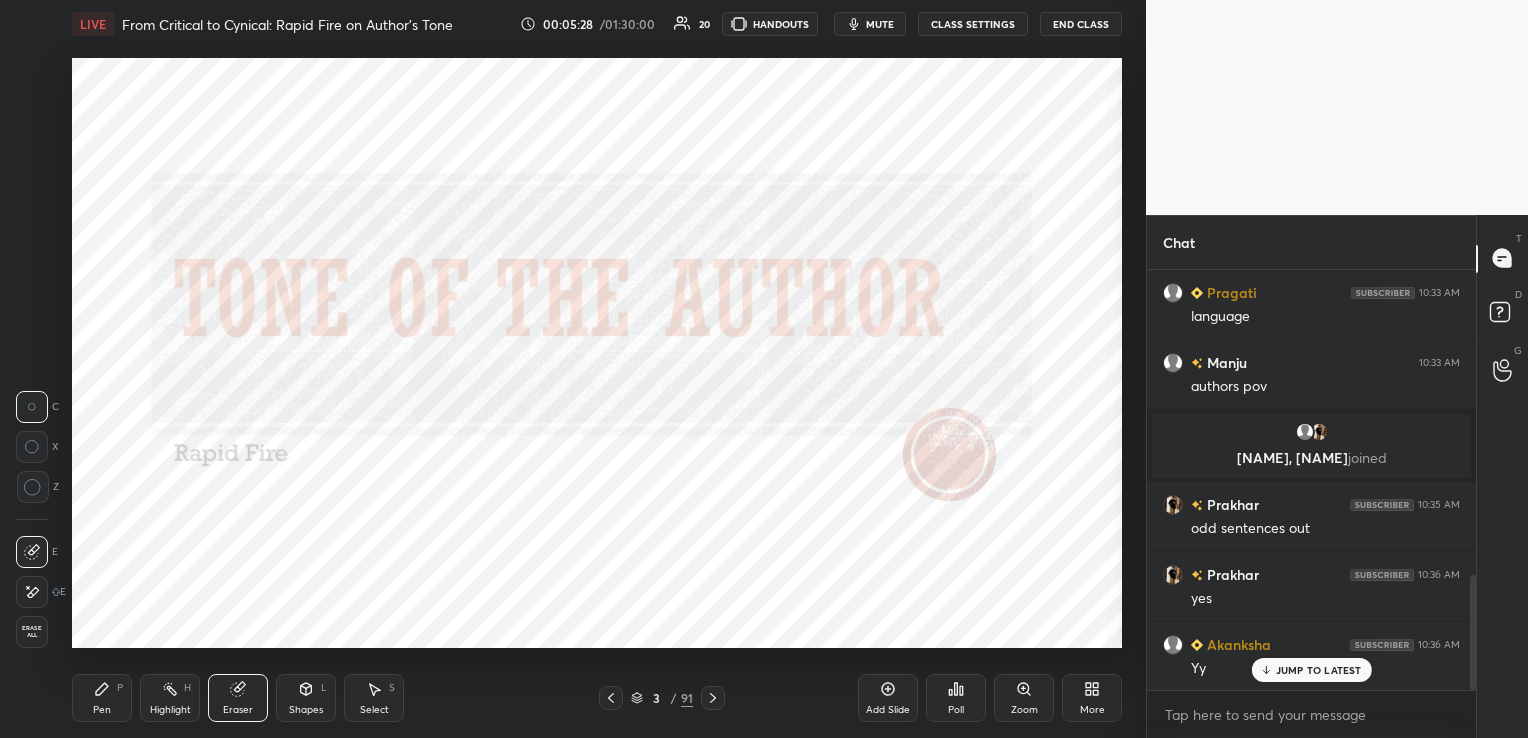 click on "Erase all" at bounding box center (32, 632) 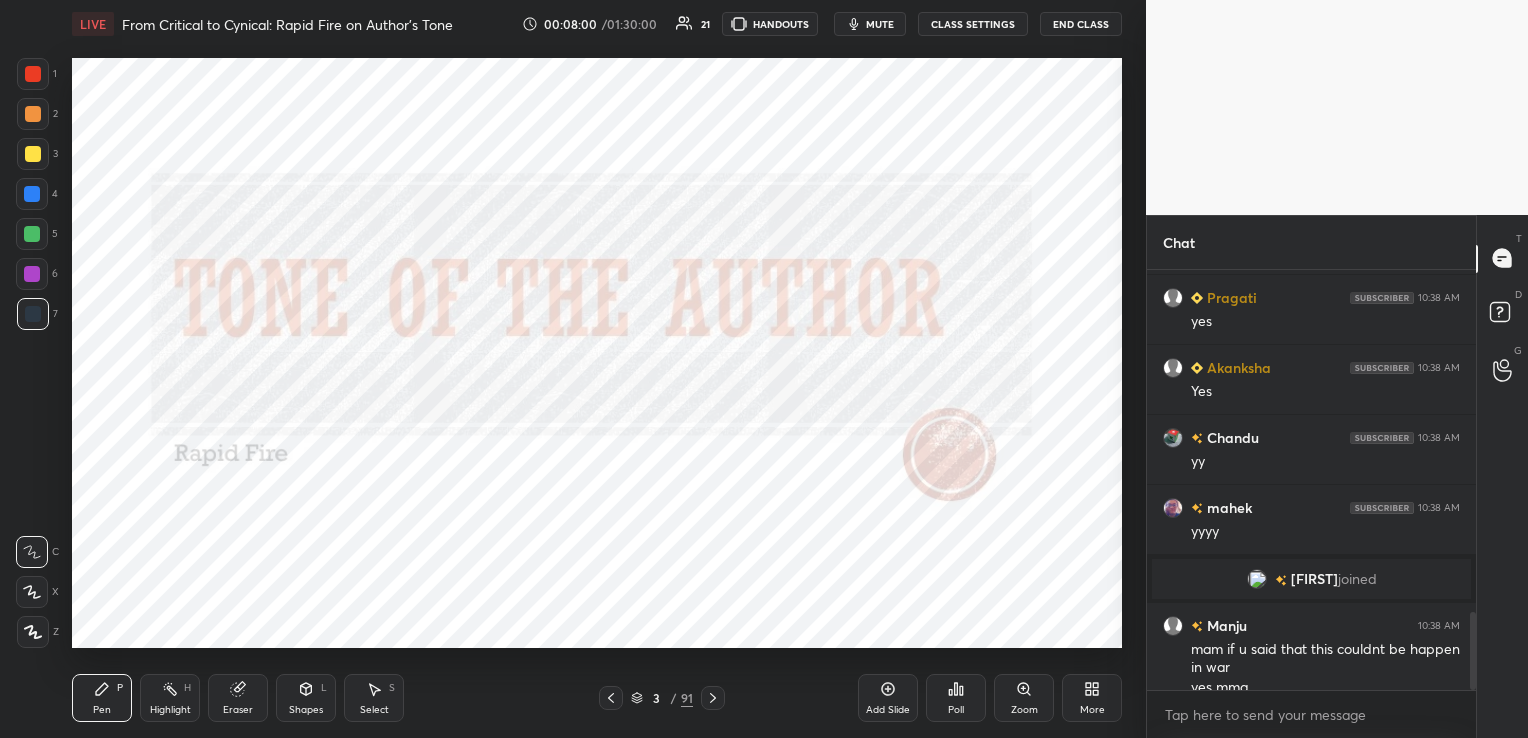 scroll, scrollTop: 1867, scrollLeft: 0, axis: vertical 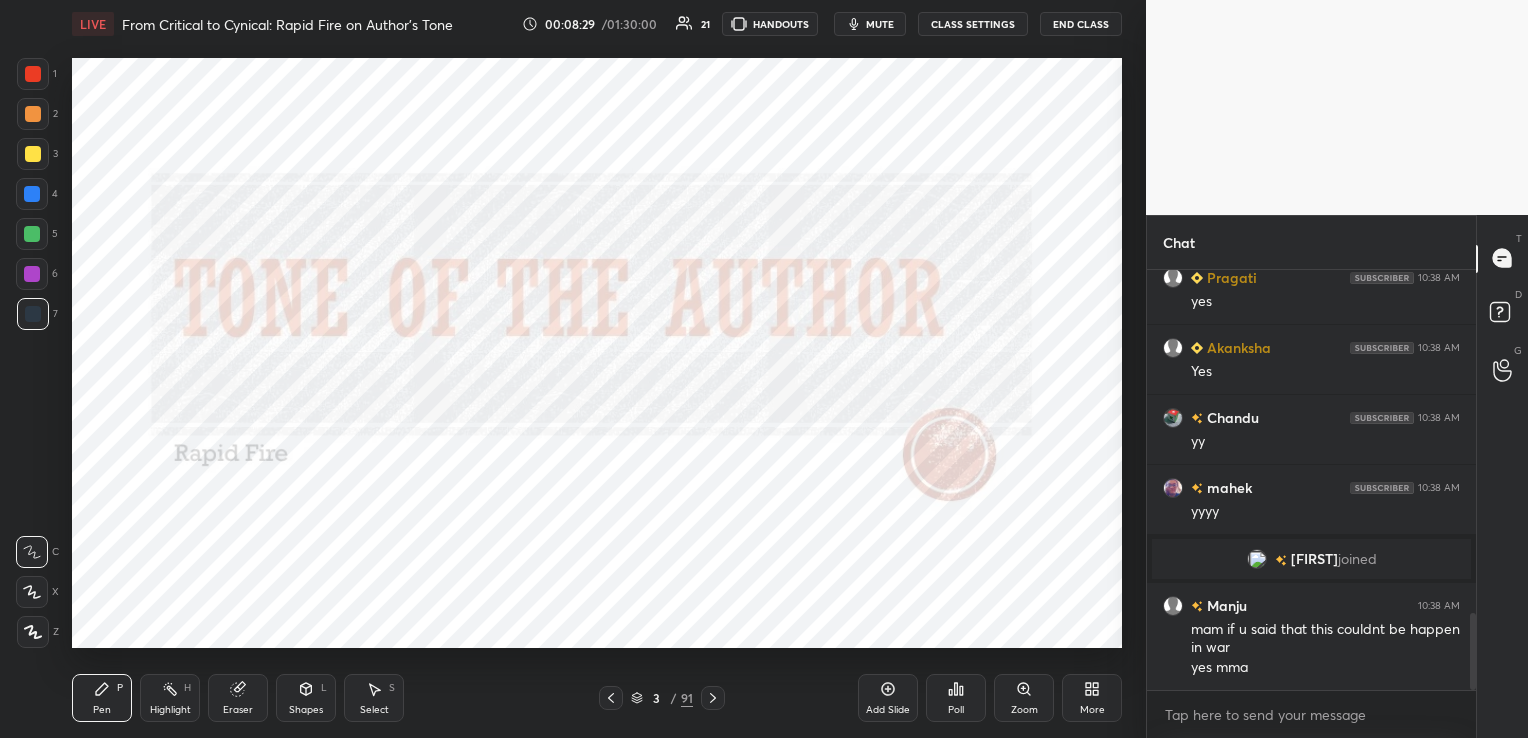 click on "Eraser" at bounding box center [238, 710] 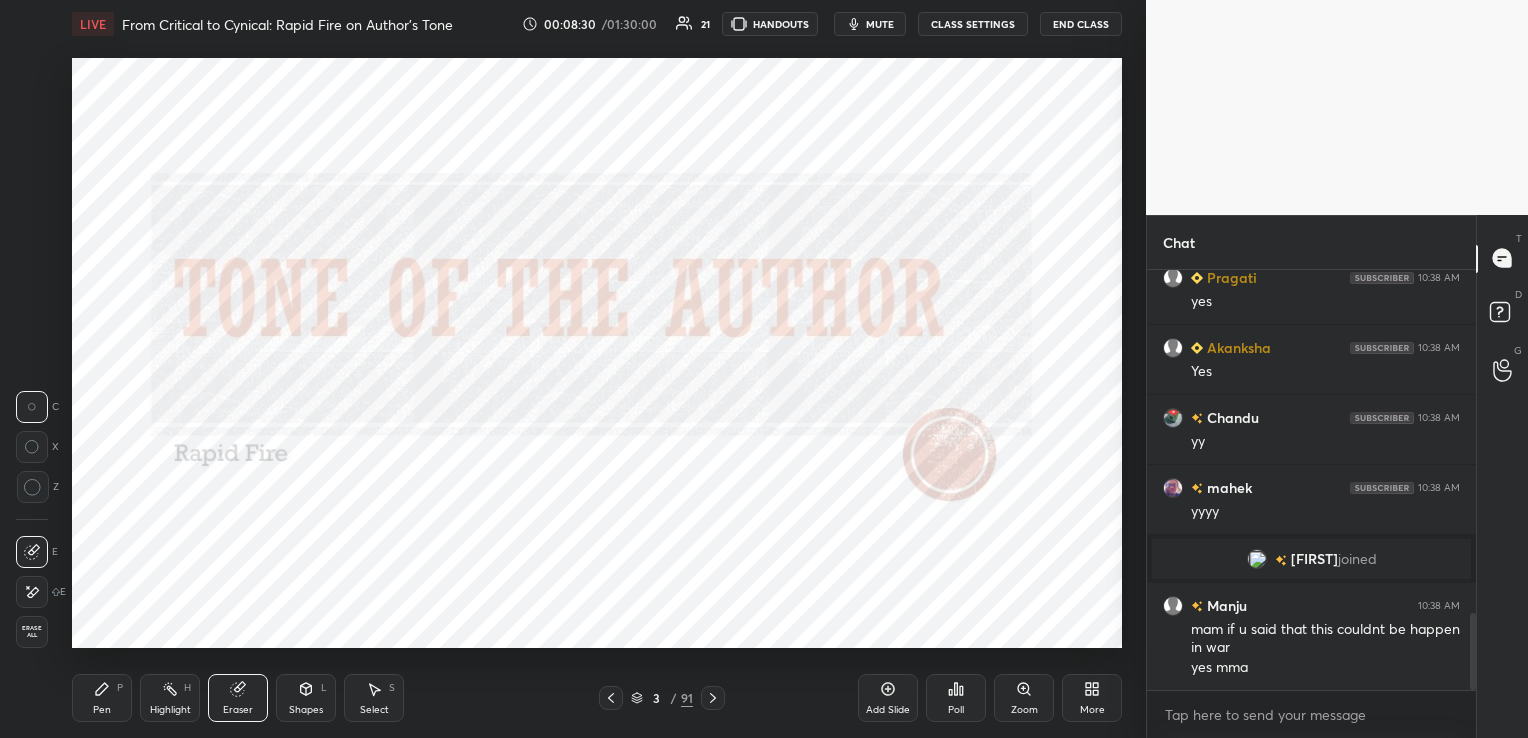 click on "Erase all" at bounding box center (32, 632) 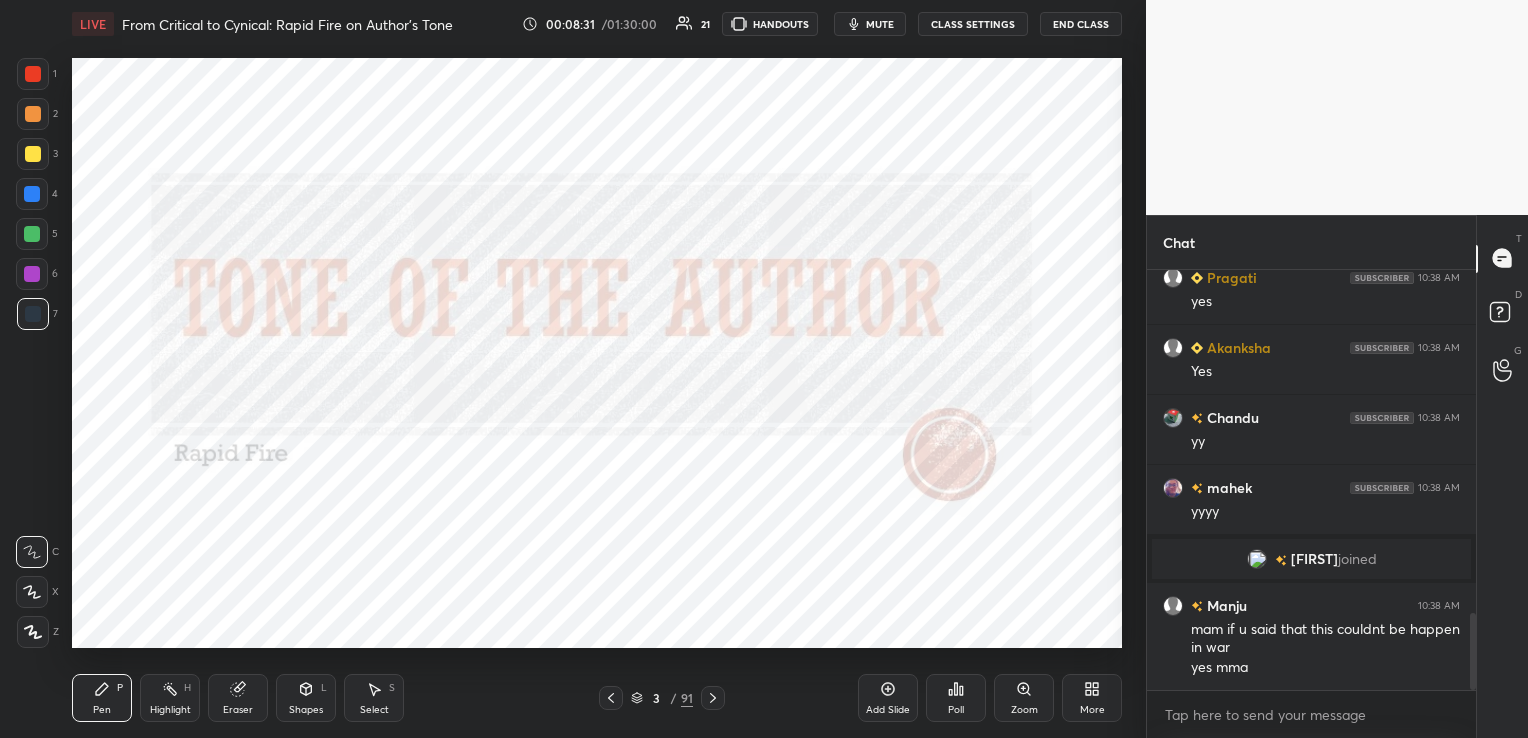 click 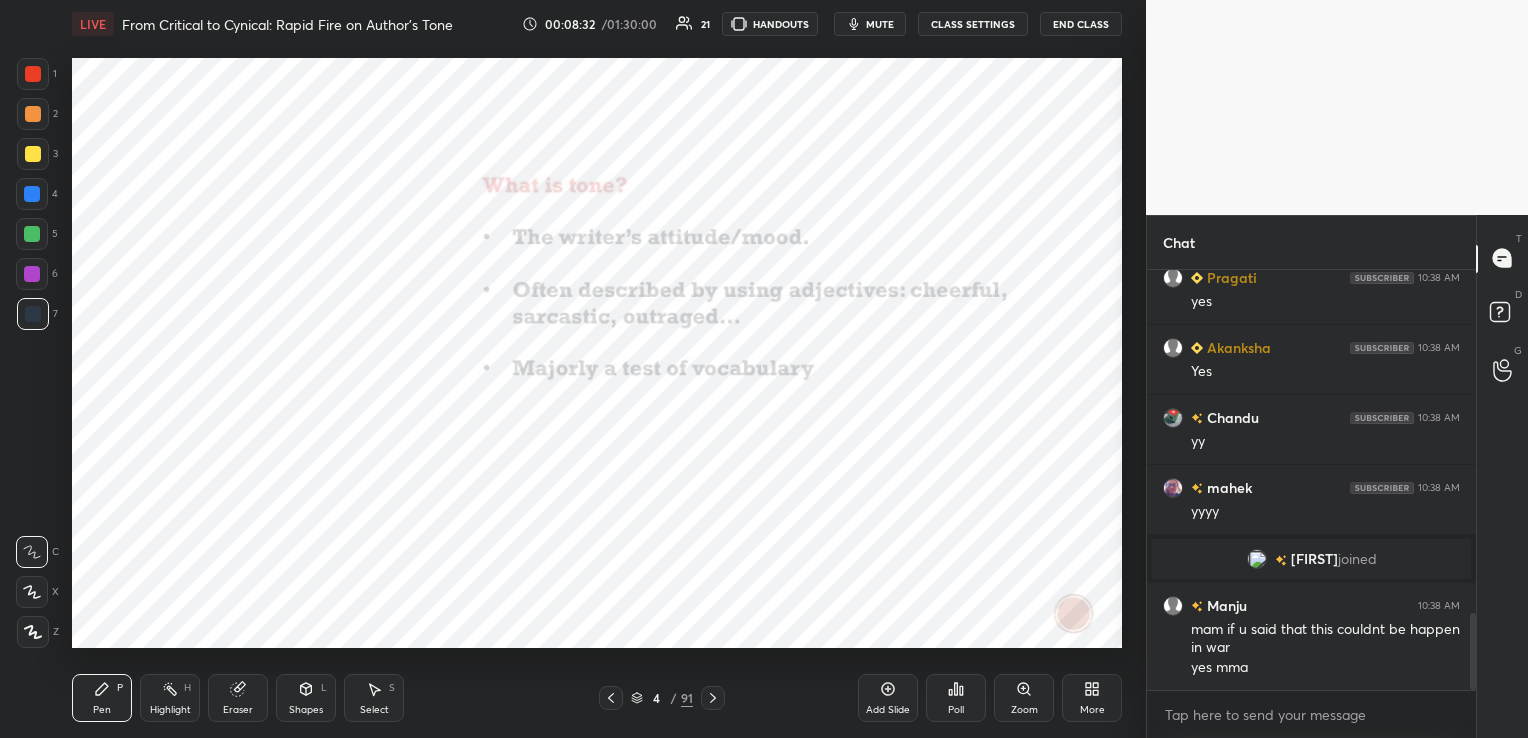 click 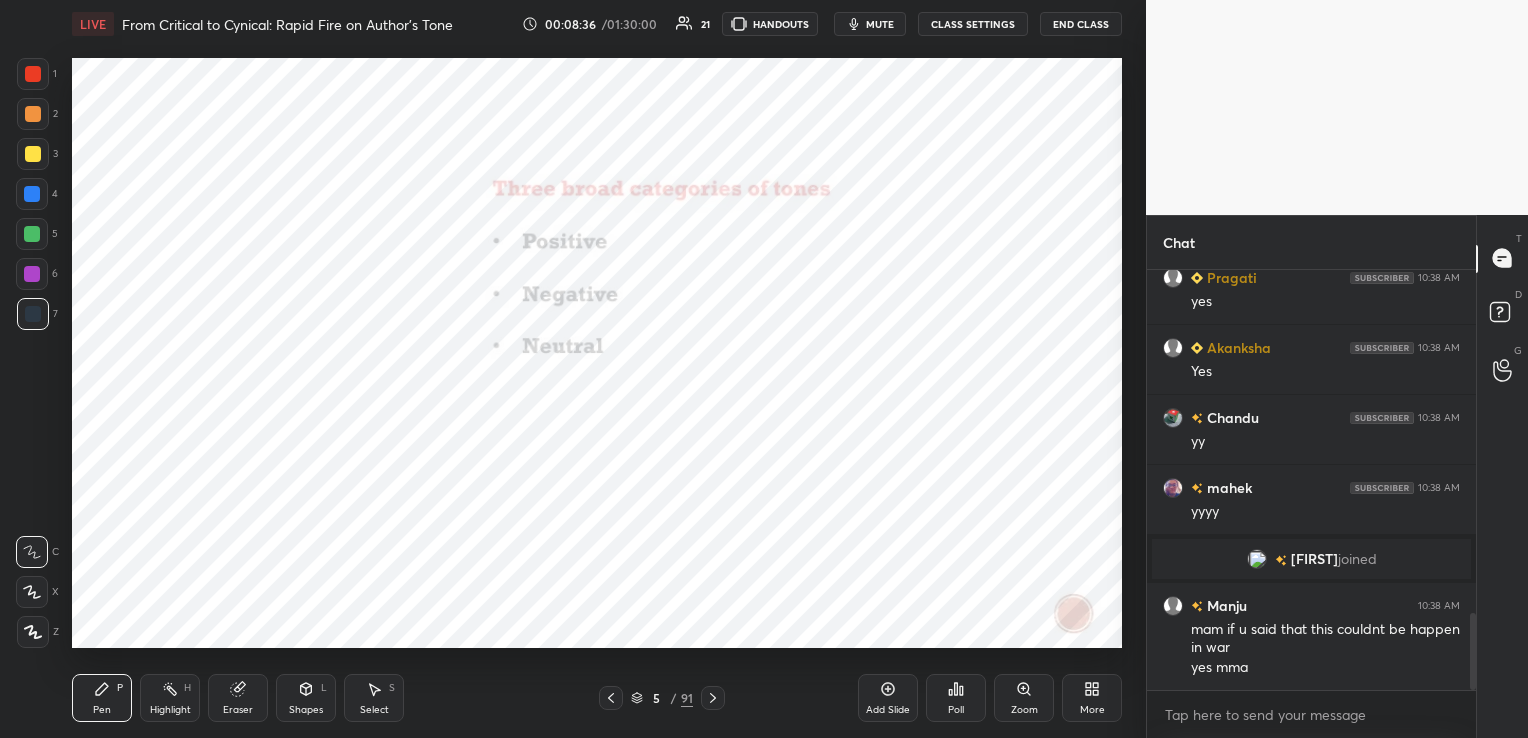 click 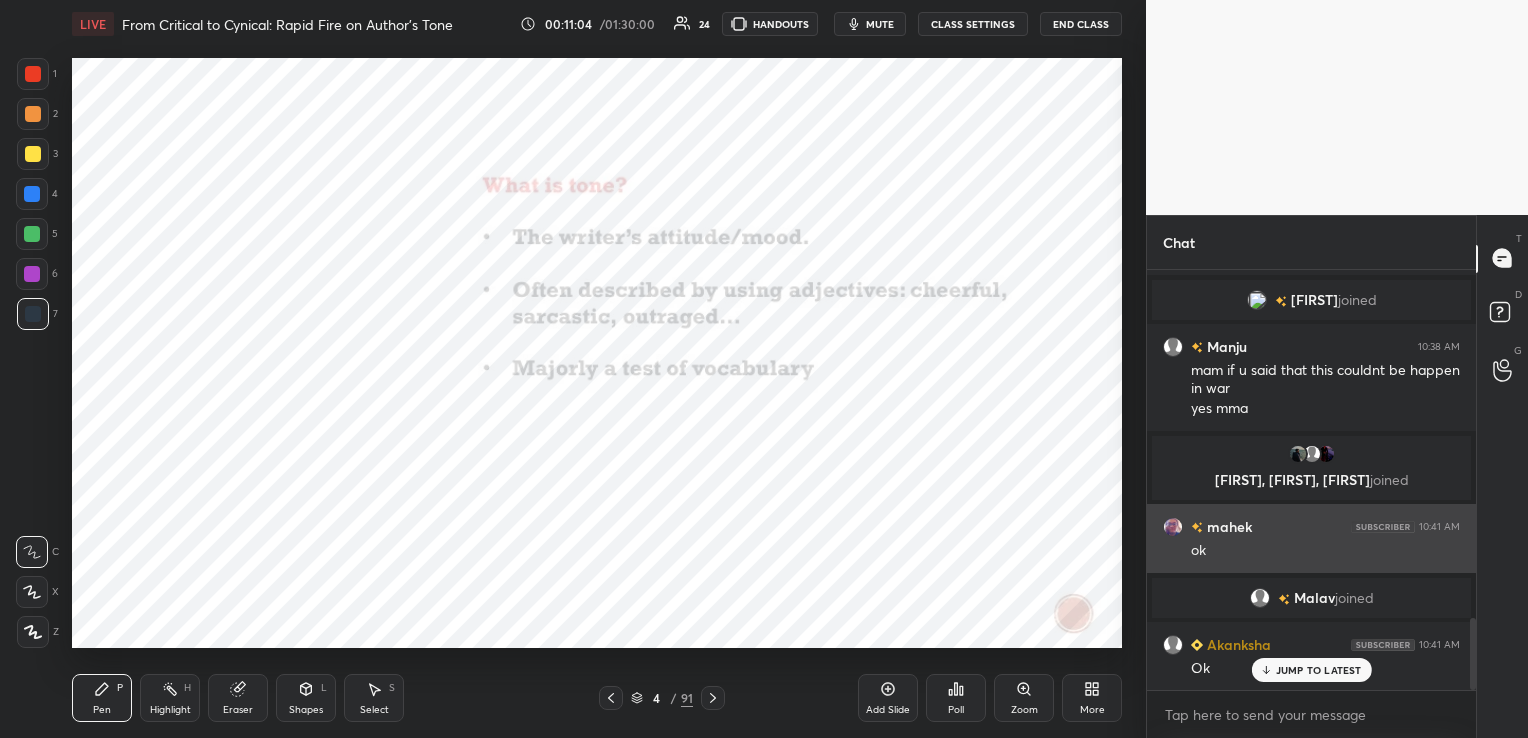 scroll, scrollTop: 2025, scrollLeft: 0, axis: vertical 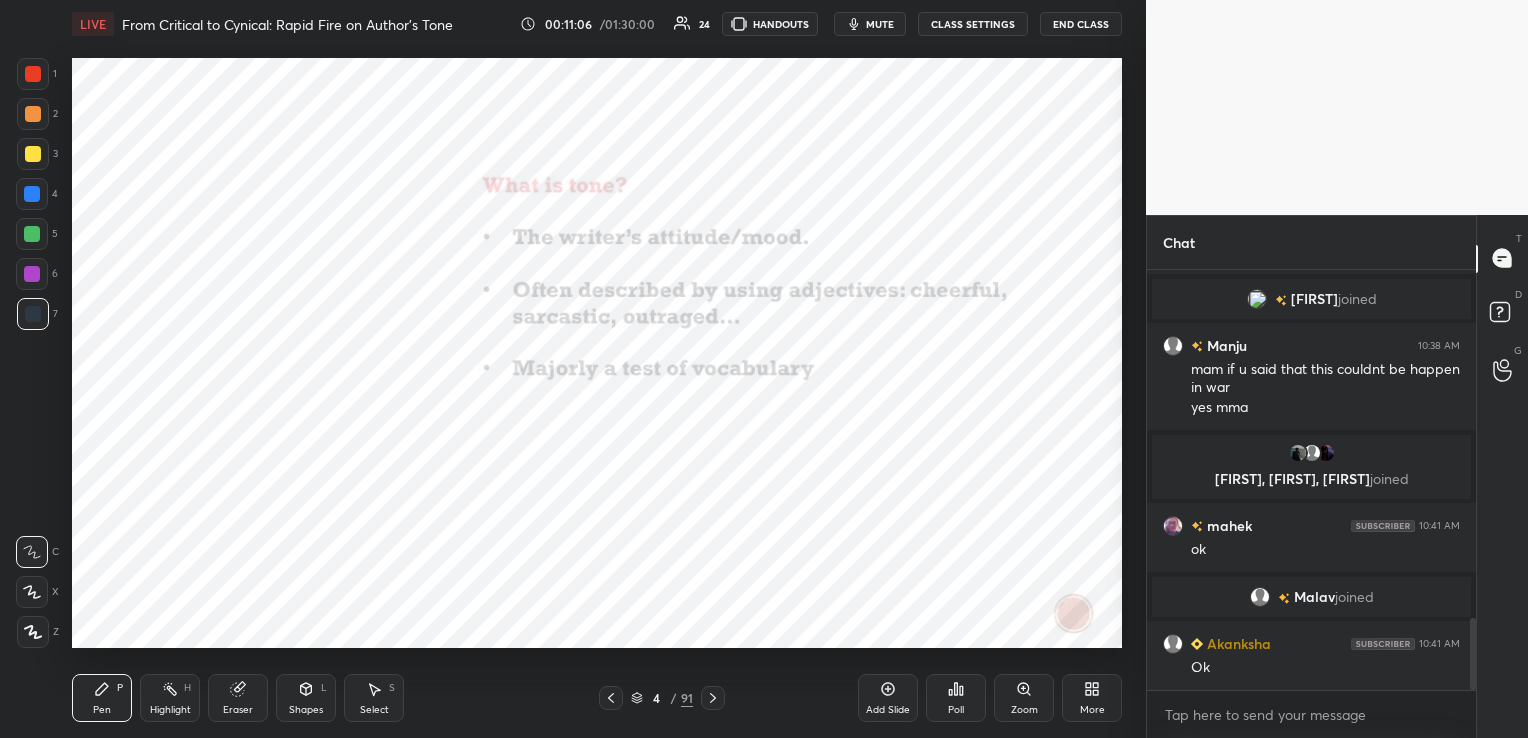 click 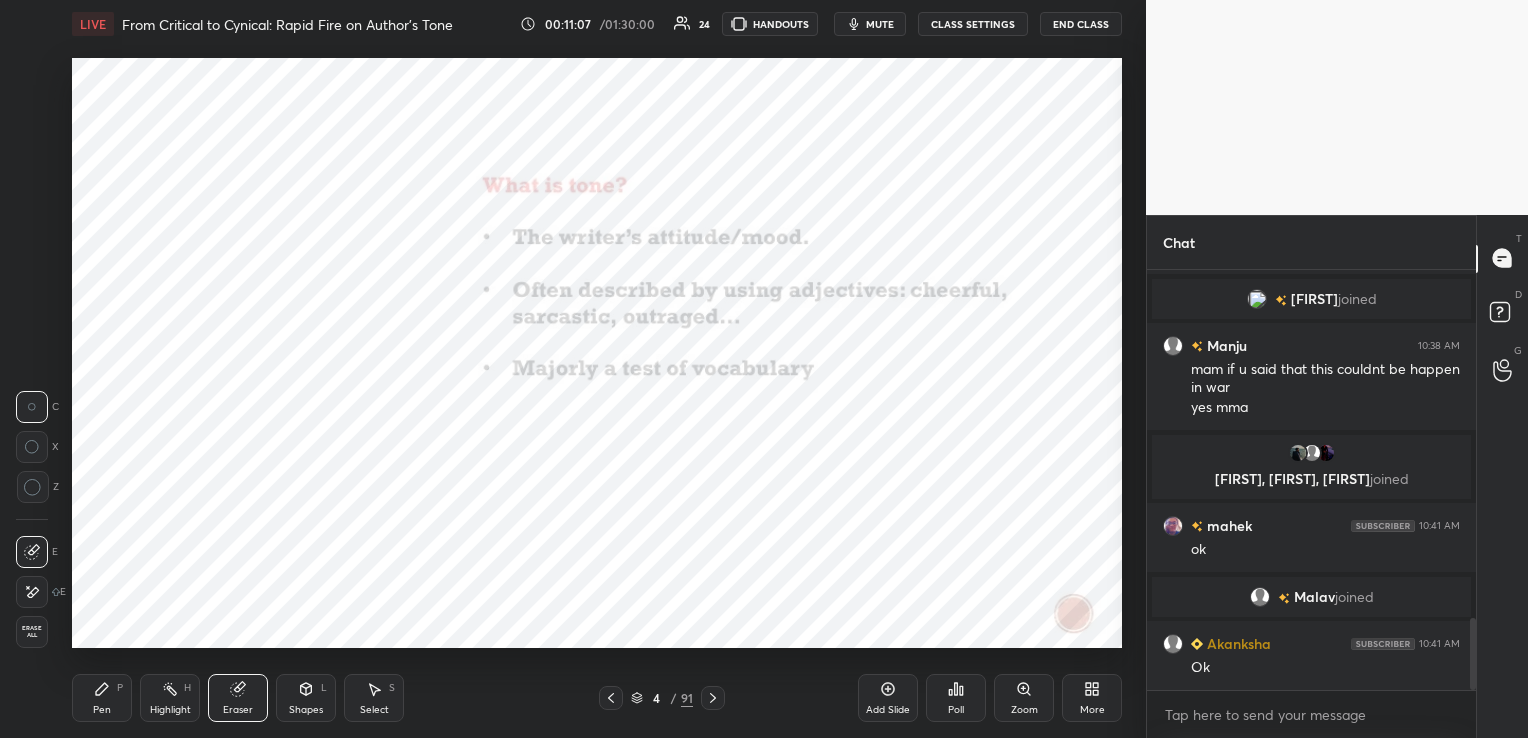 click on "Erase all" at bounding box center [32, 632] 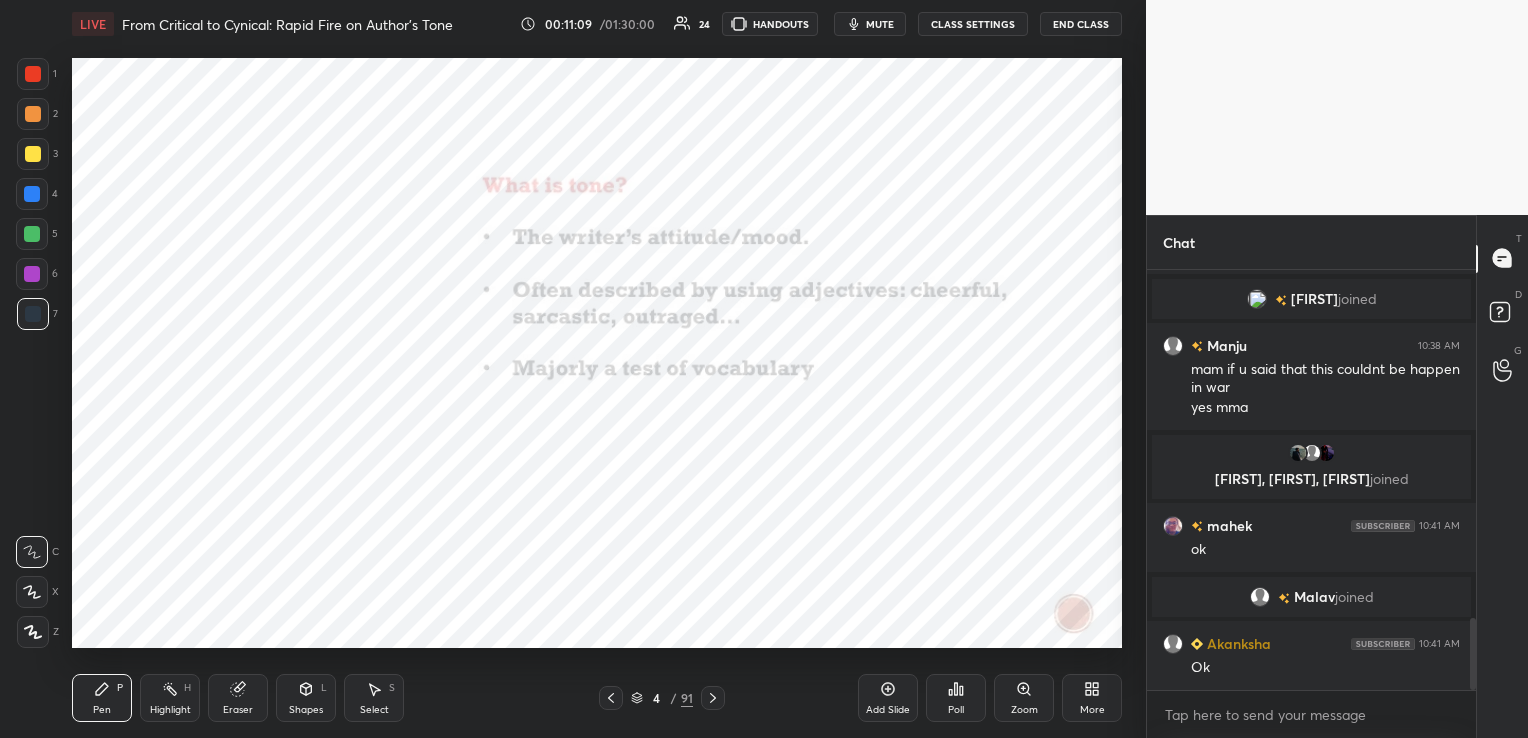 scroll, scrollTop: 373, scrollLeft: 323, axis: both 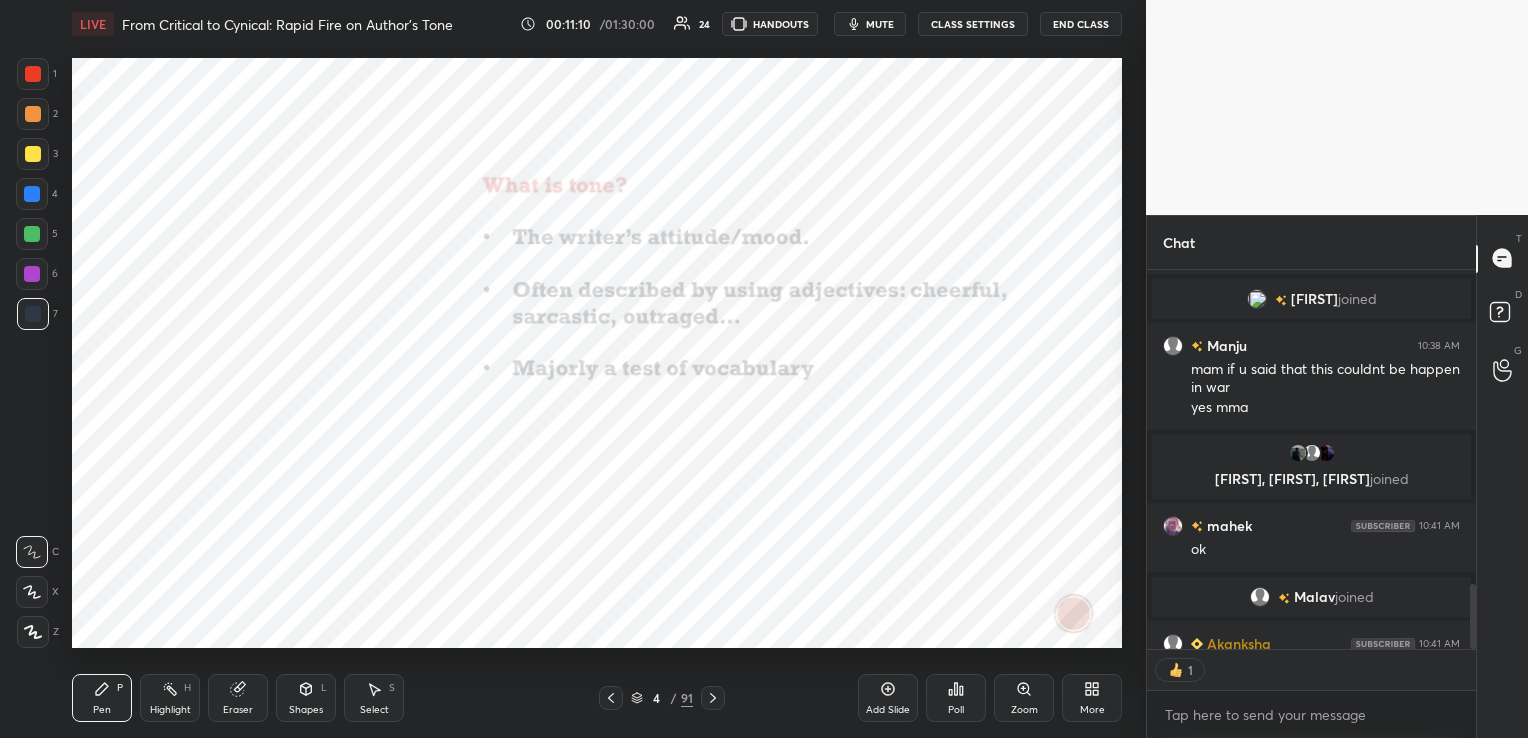 click 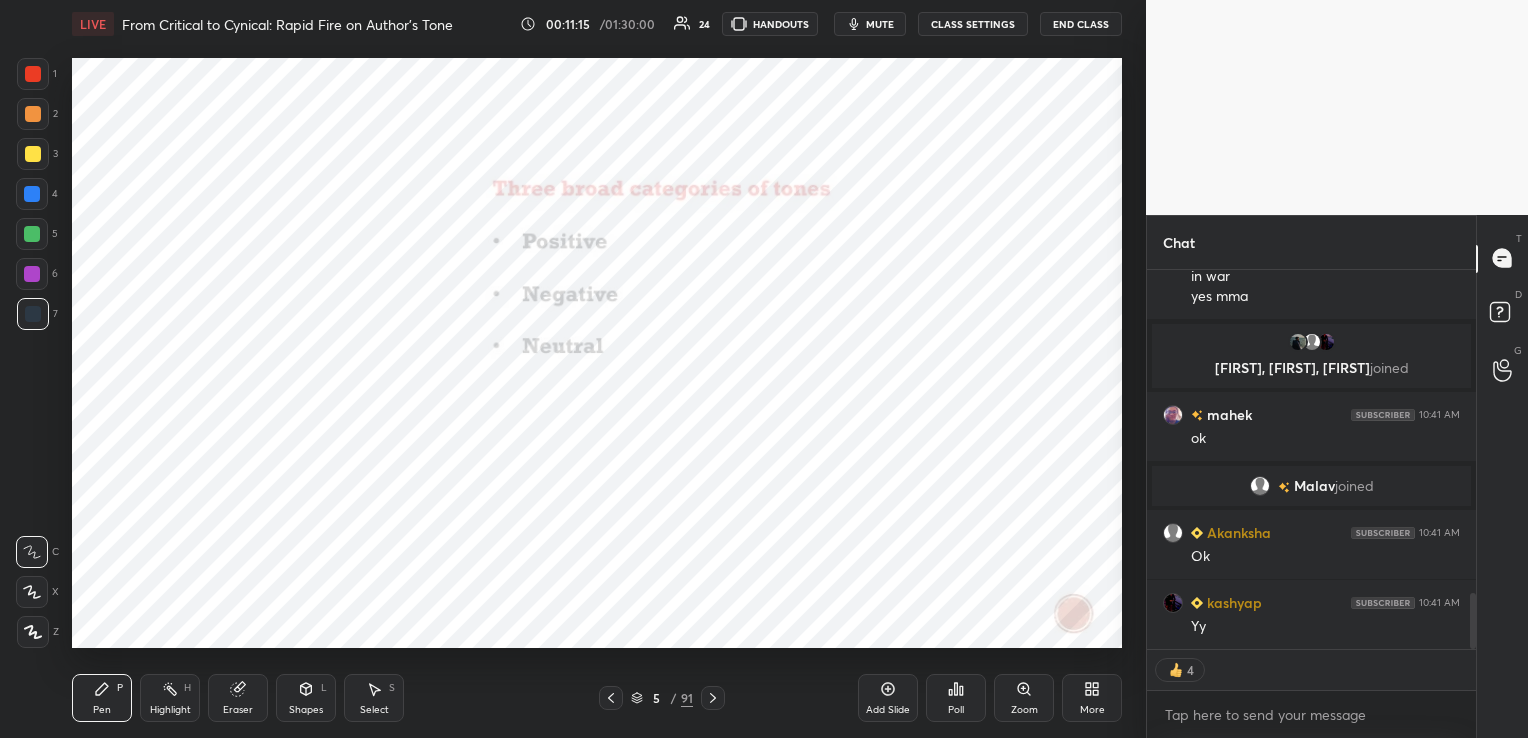 scroll, scrollTop: 2206, scrollLeft: 0, axis: vertical 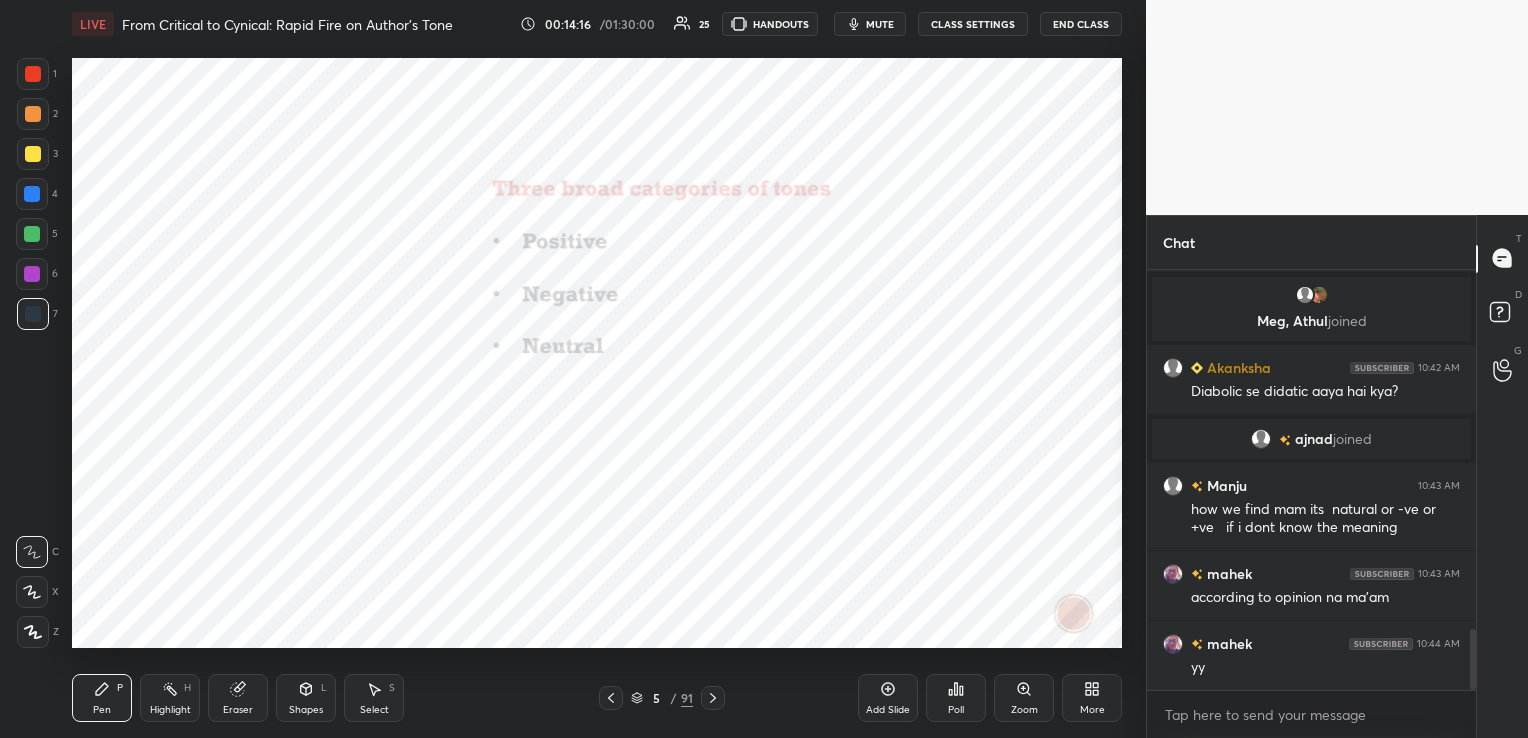 click on "mute" at bounding box center [870, 24] 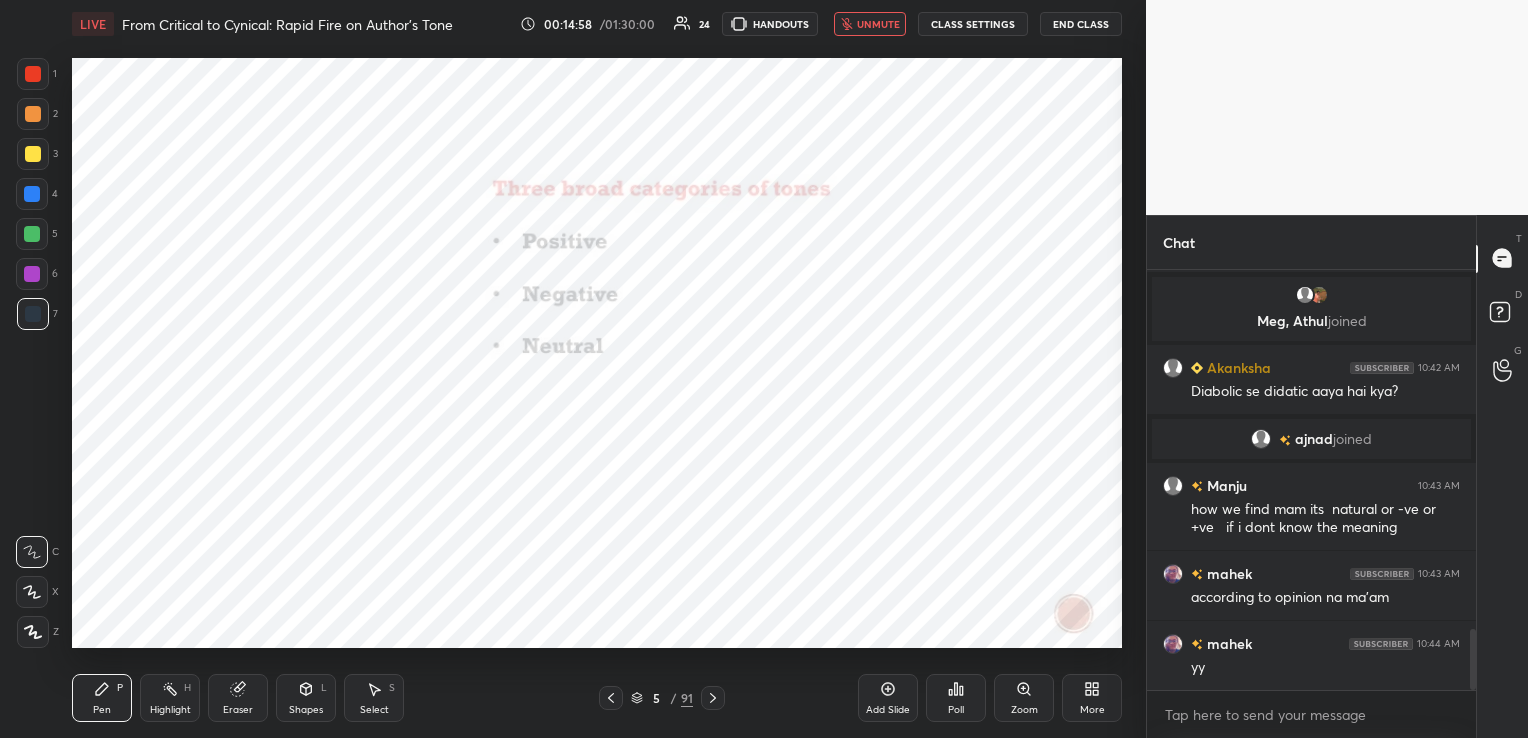 scroll, scrollTop: 2520, scrollLeft: 0, axis: vertical 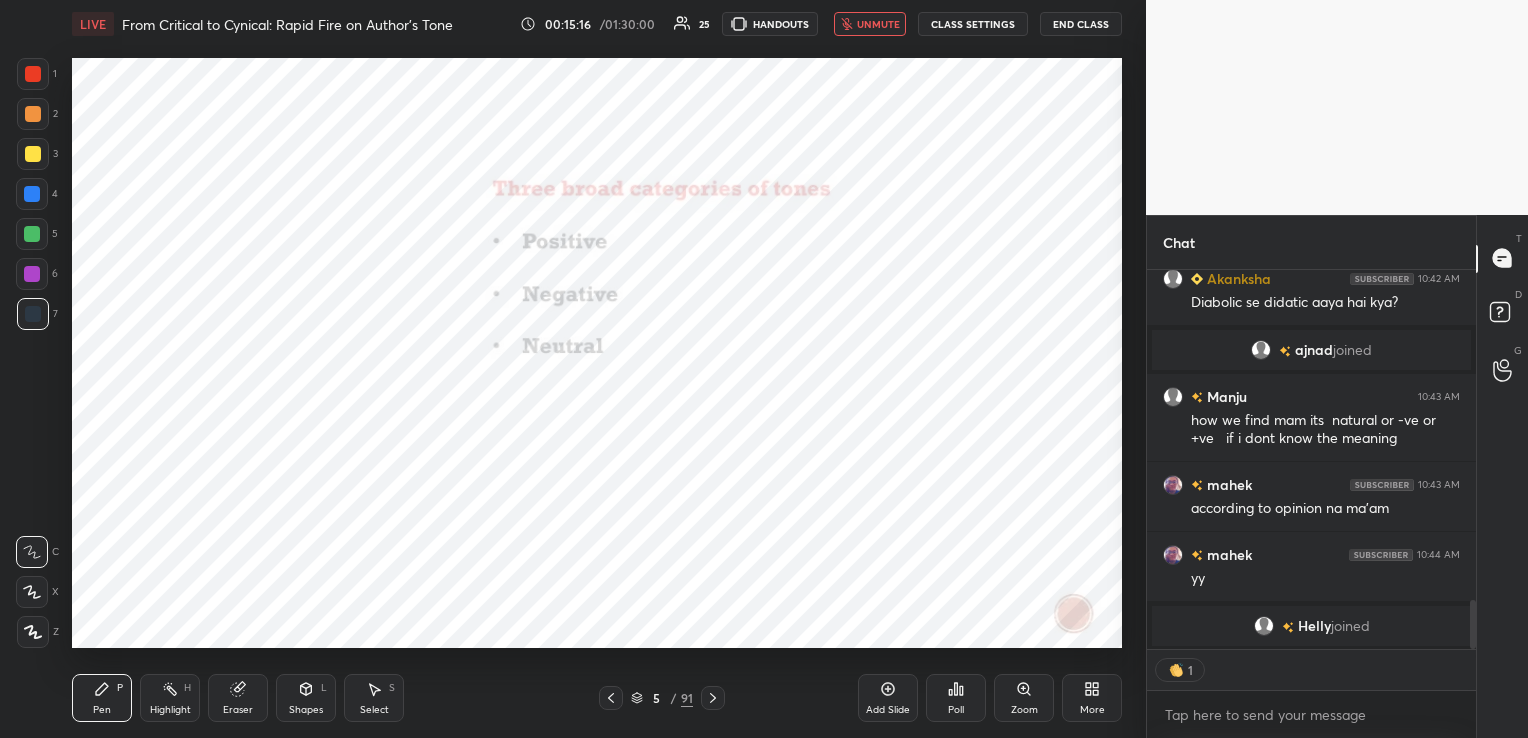 click on "unmute" at bounding box center (878, 24) 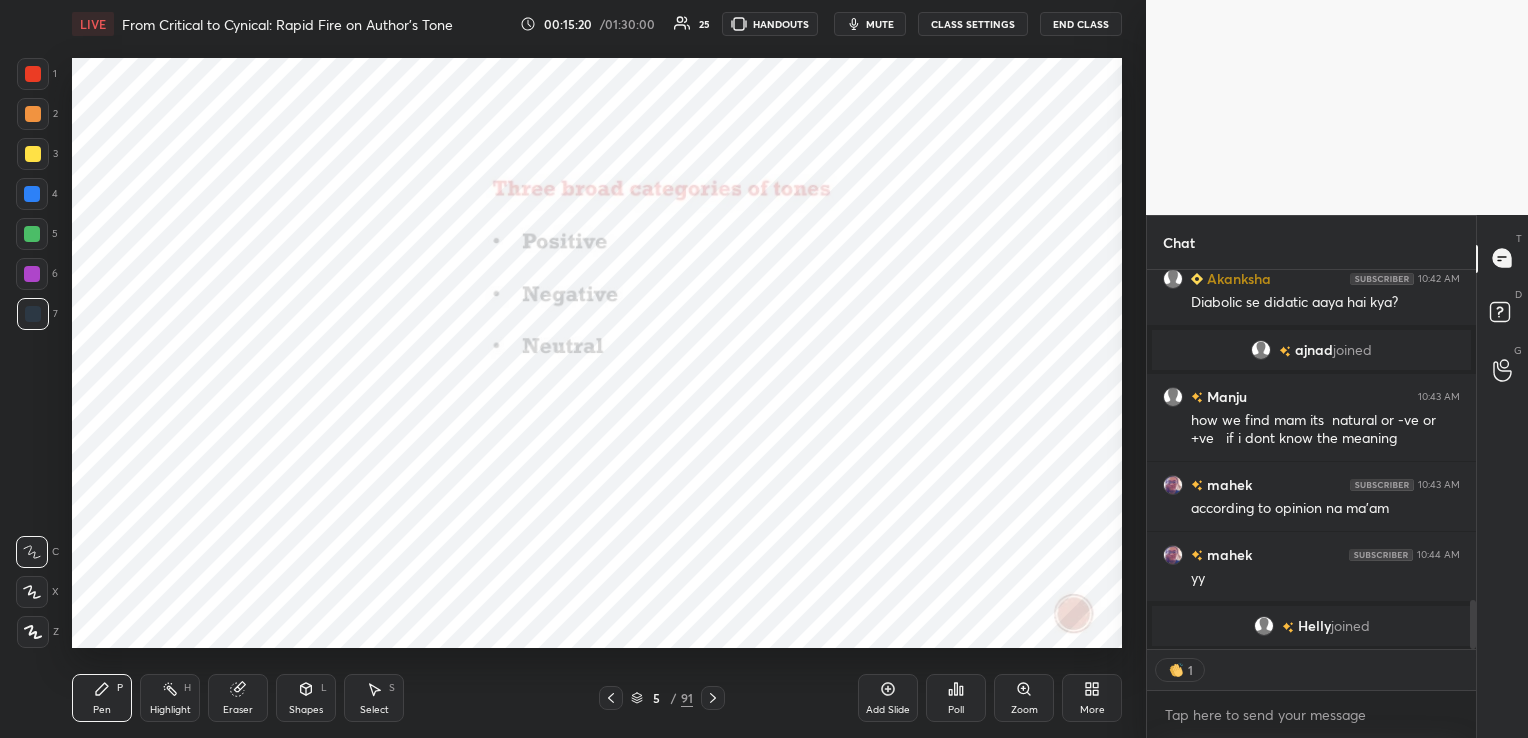 scroll, scrollTop: 7, scrollLeft: 6, axis: both 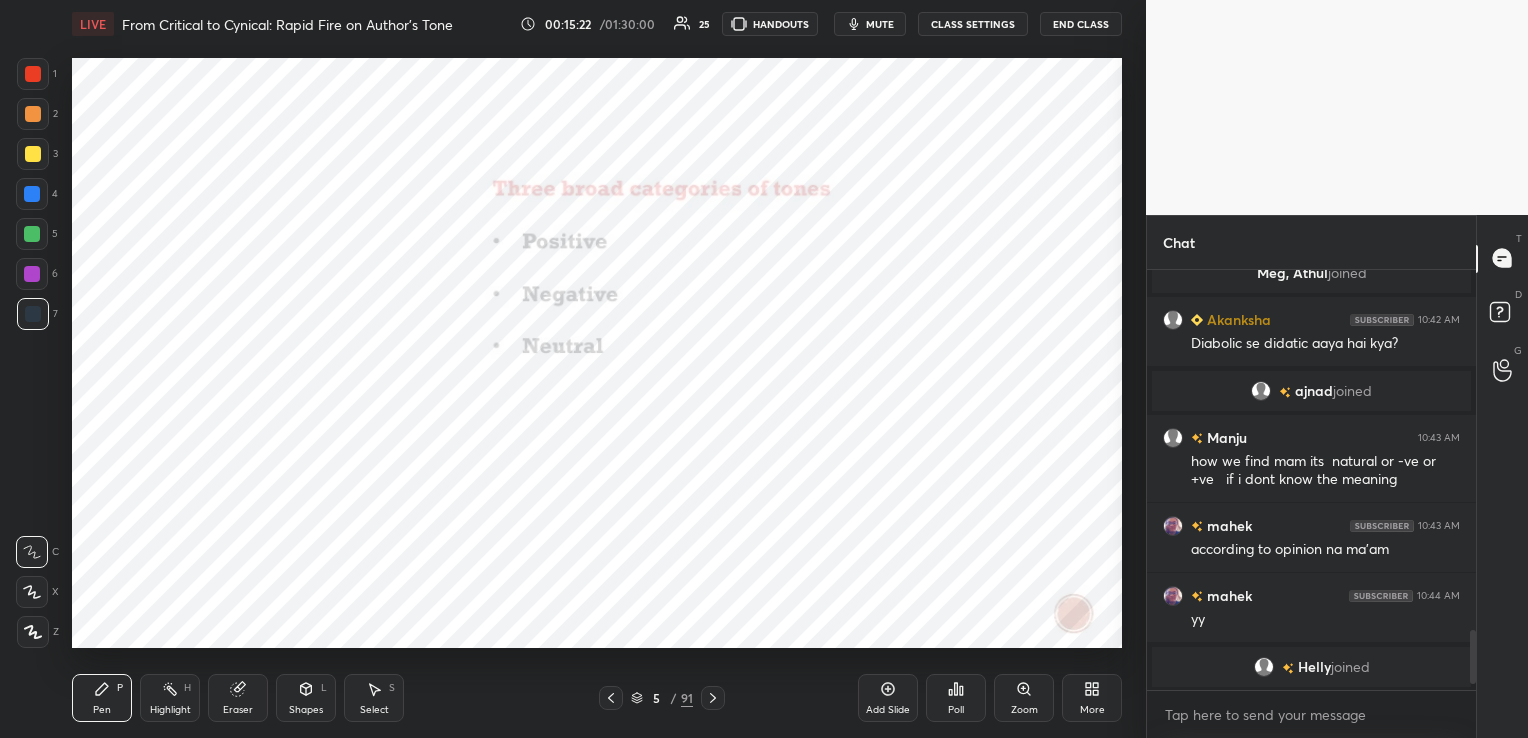 click 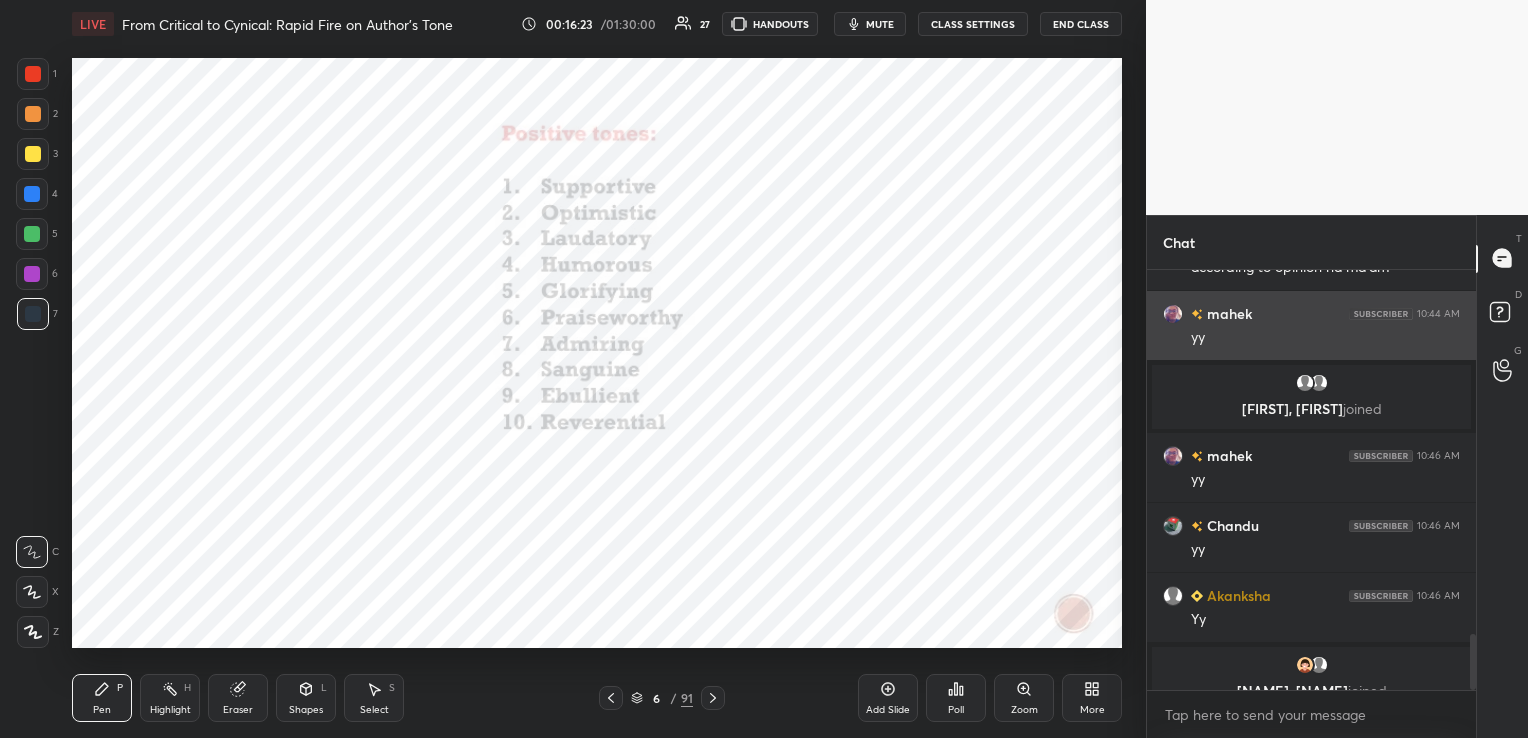 scroll, scrollTop: 2747, scrollLeft: 0, axis: vertical 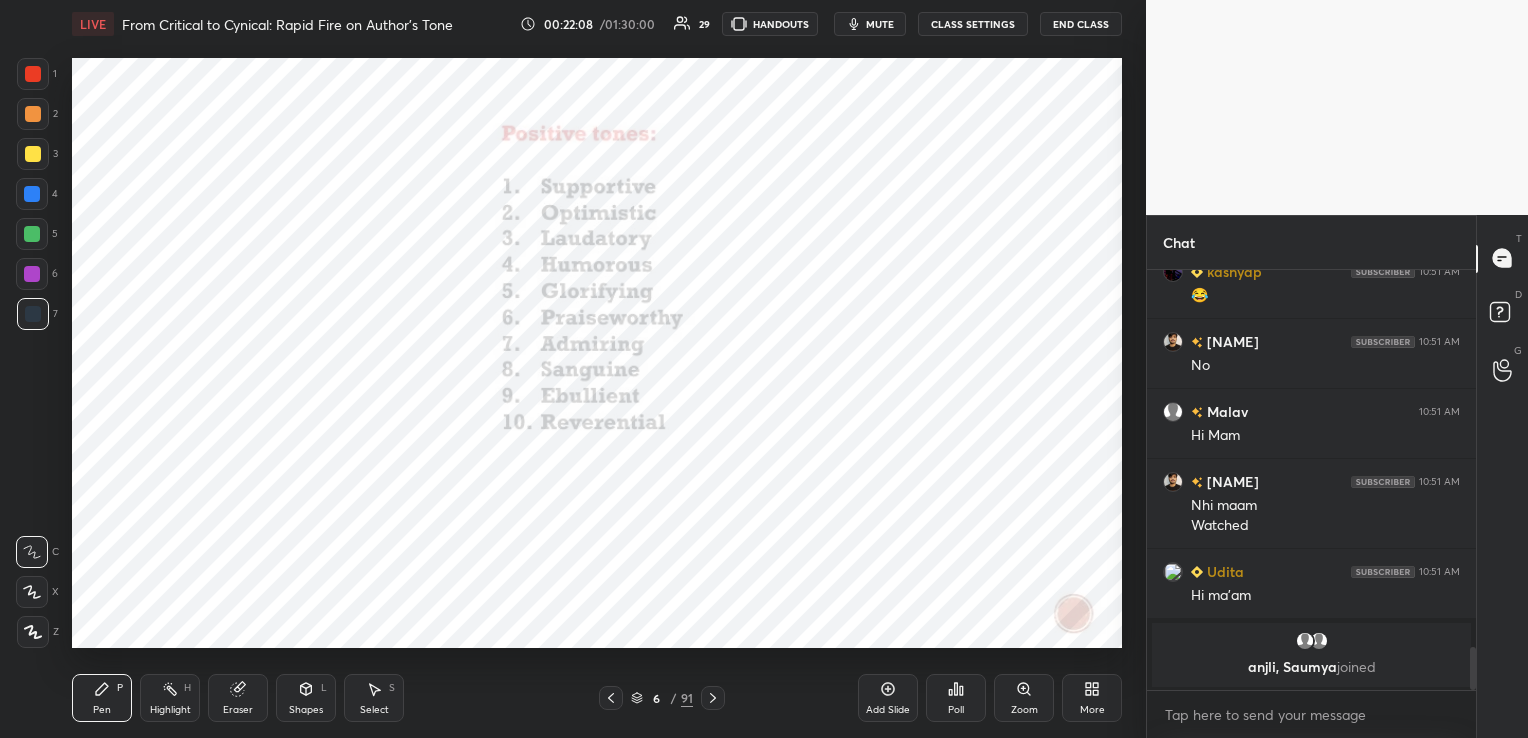 click 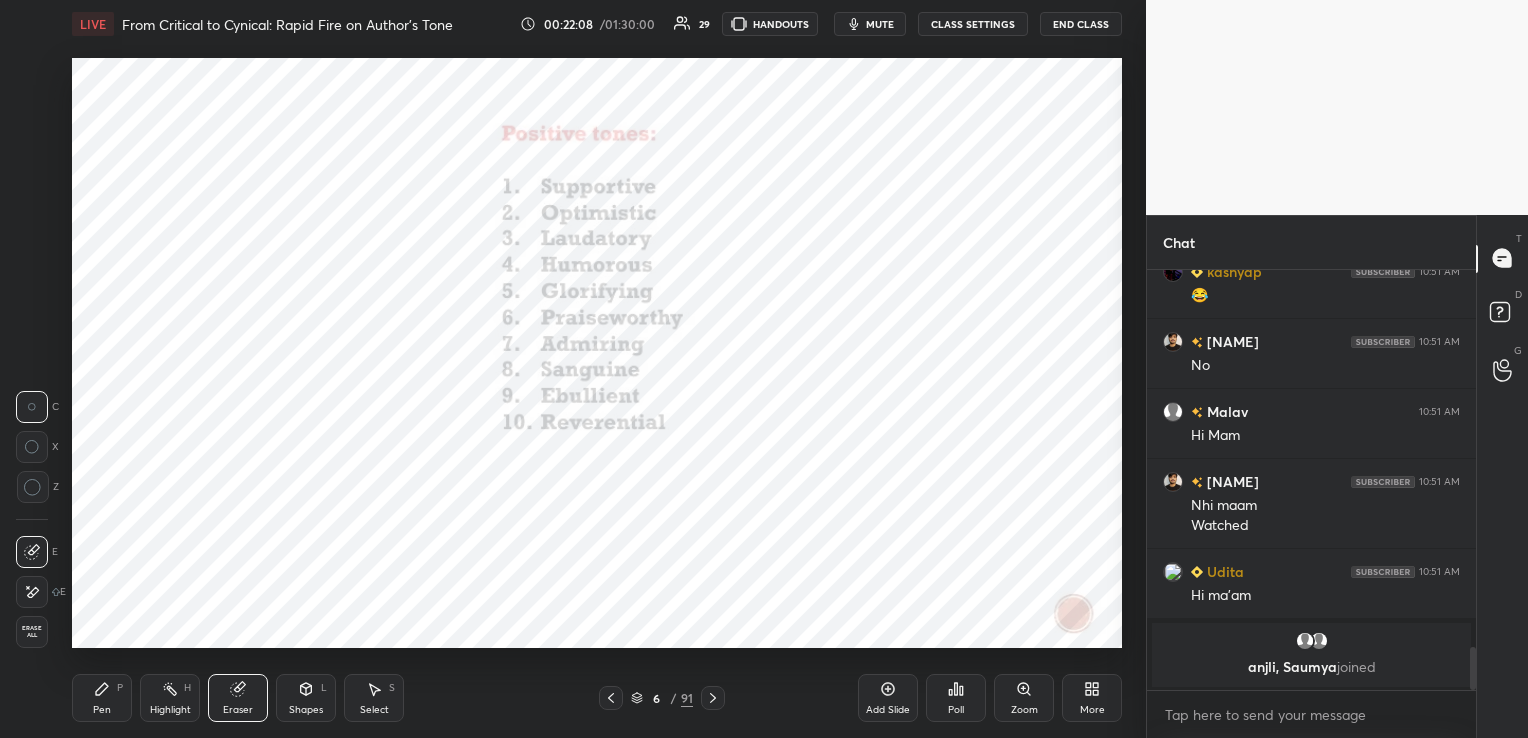 click on "Erase all" at bounding box center [32, 632] 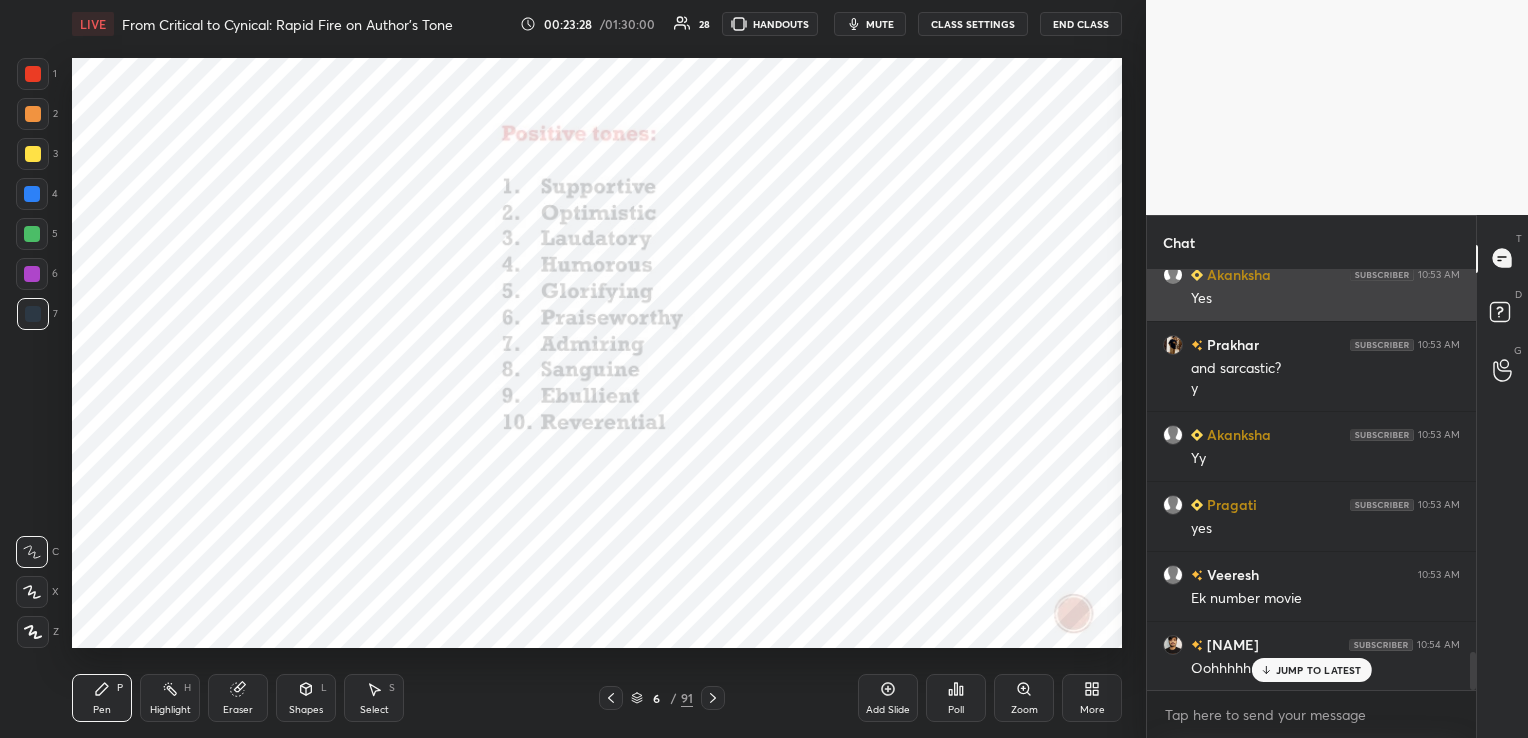 scroll, scrollTop: 4197, scrollLeft: 0, axis: vertical 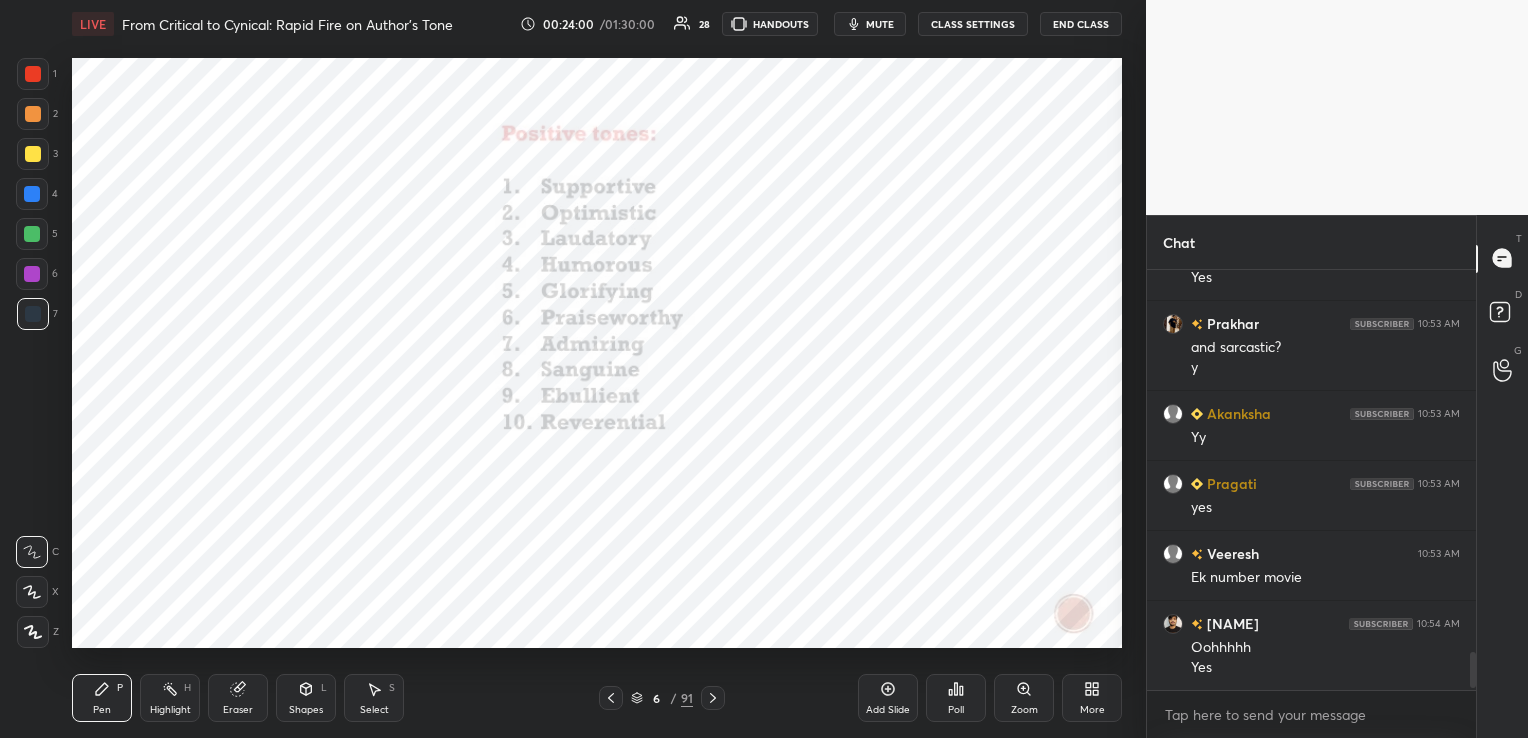 click 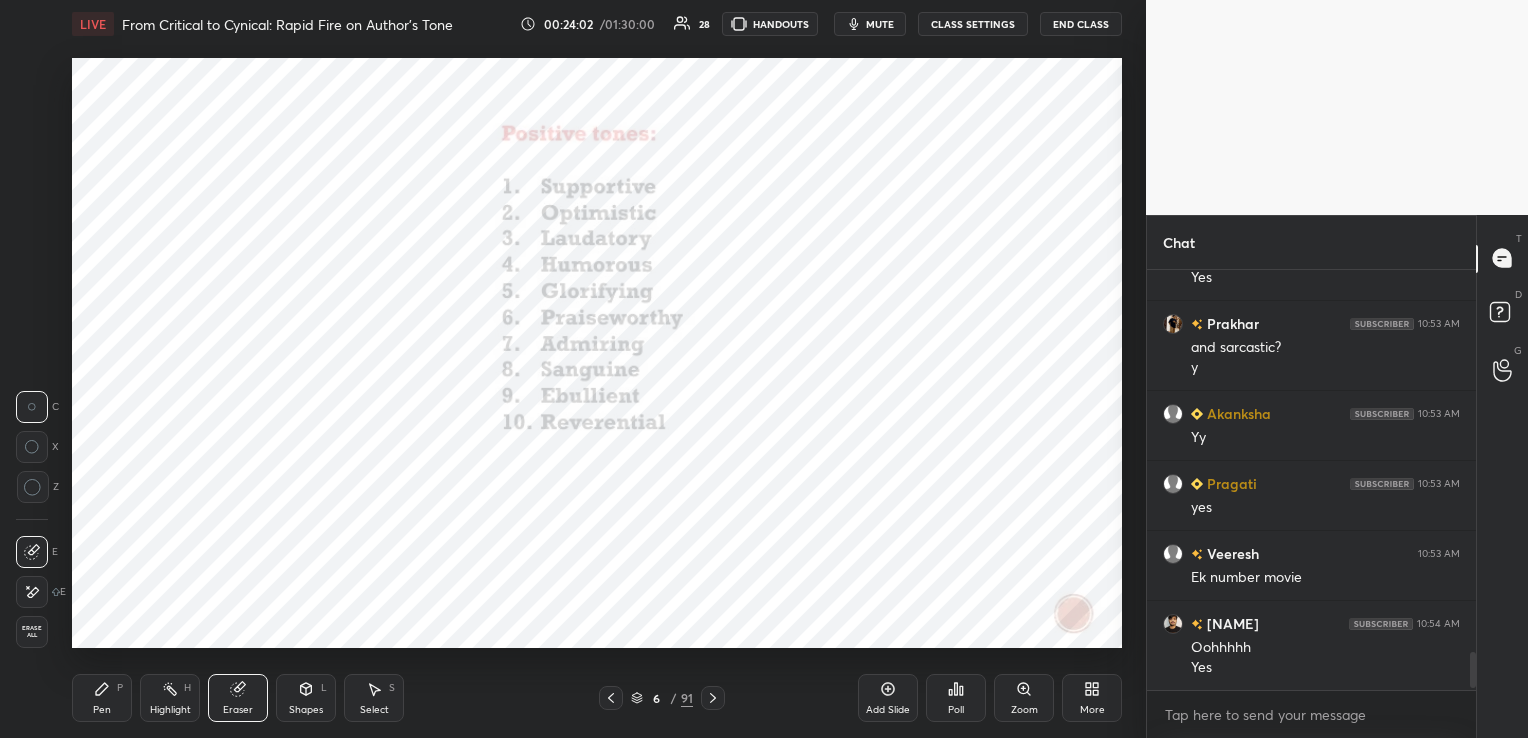 click on "Erase all" at bounding box center (32, 632) 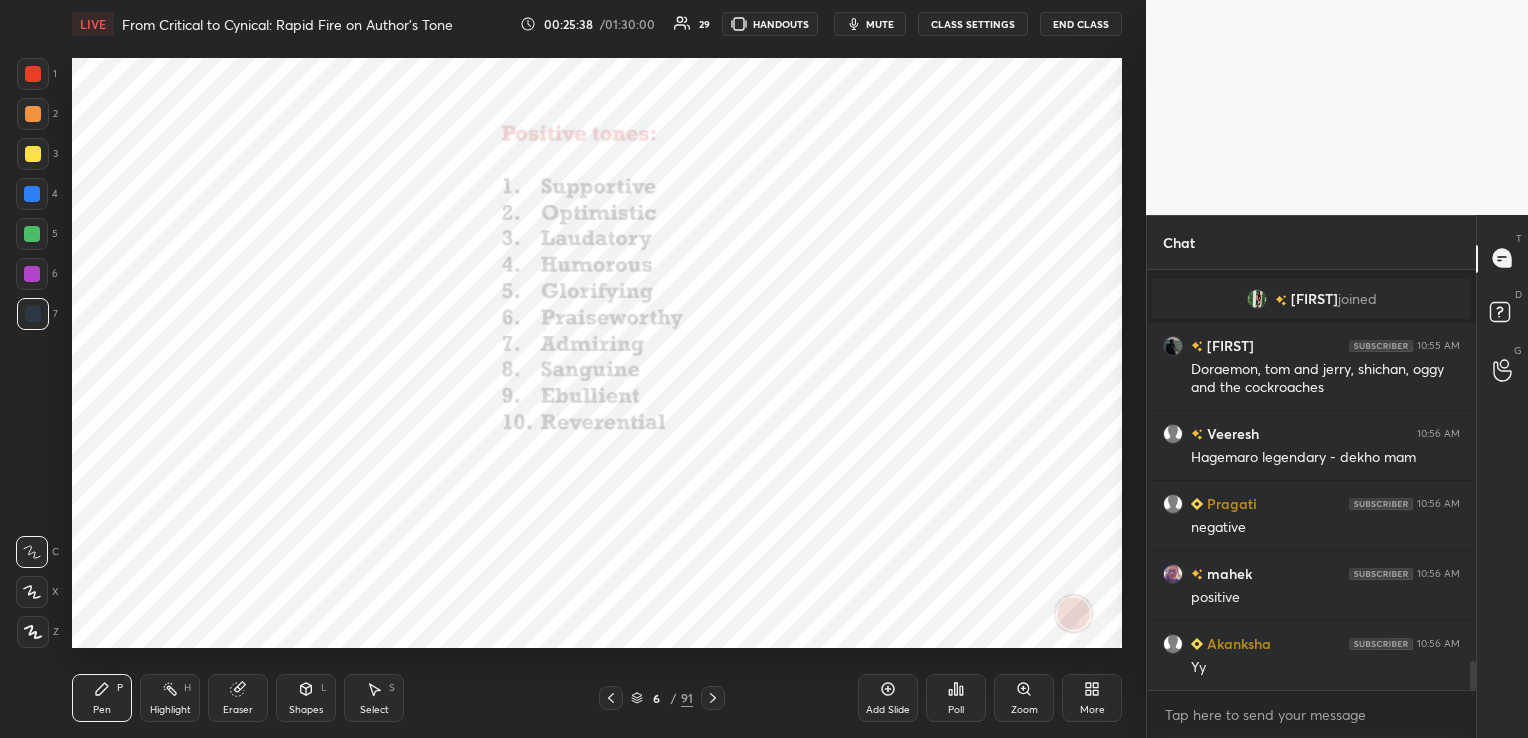 scroll, scrollTop: 5583, scrollLeft: 0, axis: vertical 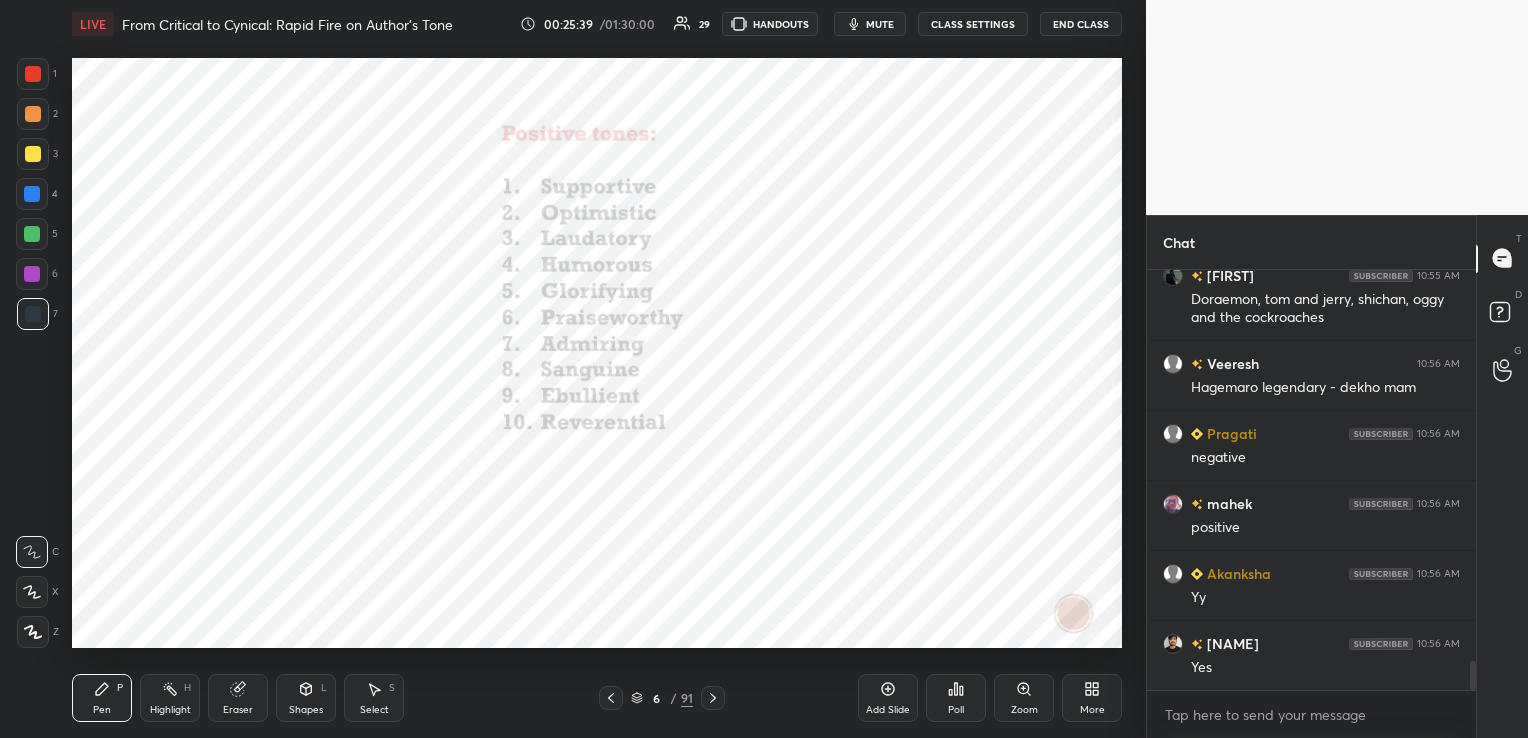 click at bounding box center [713, 698] 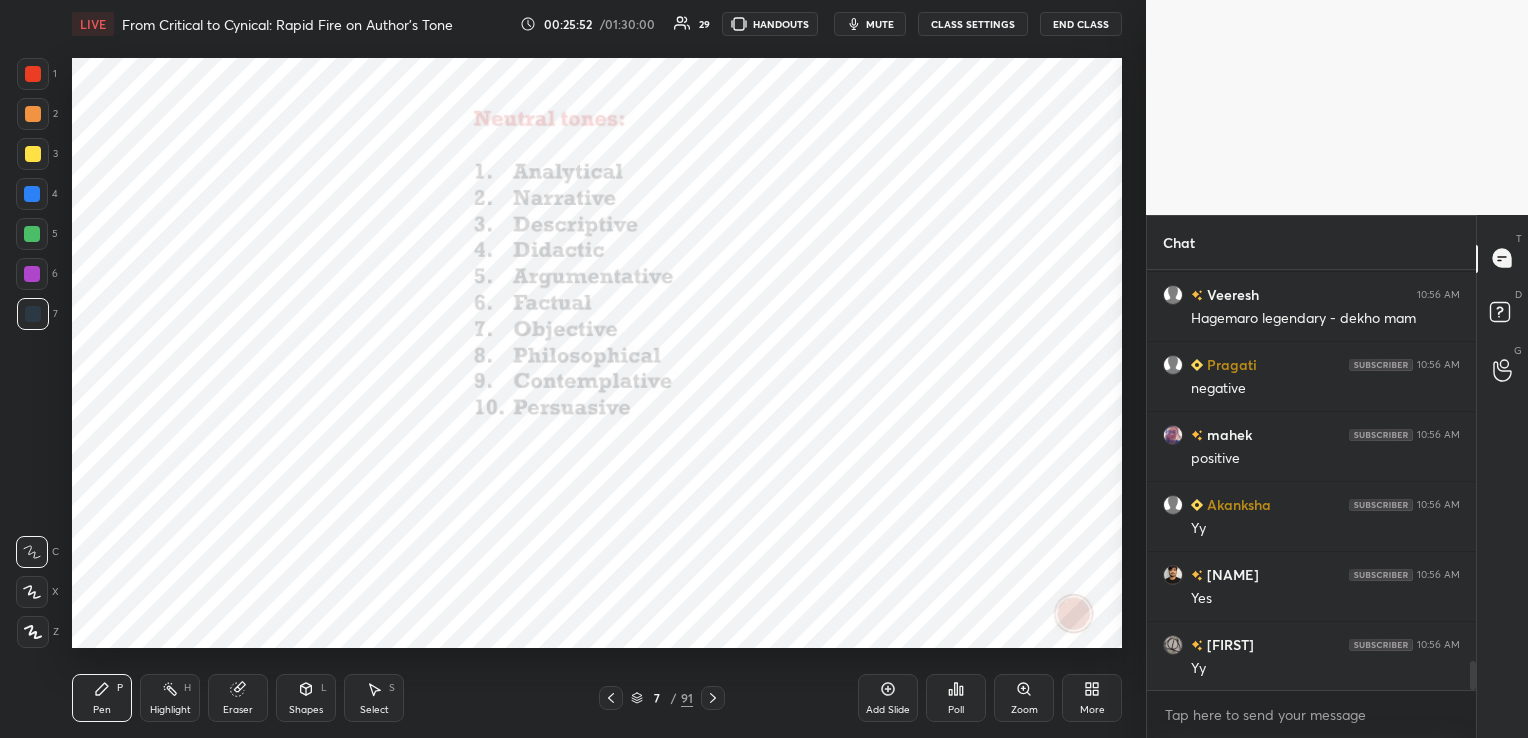 scroll, scrollTop: 5723, scrollLeft: 0, axis: vertical 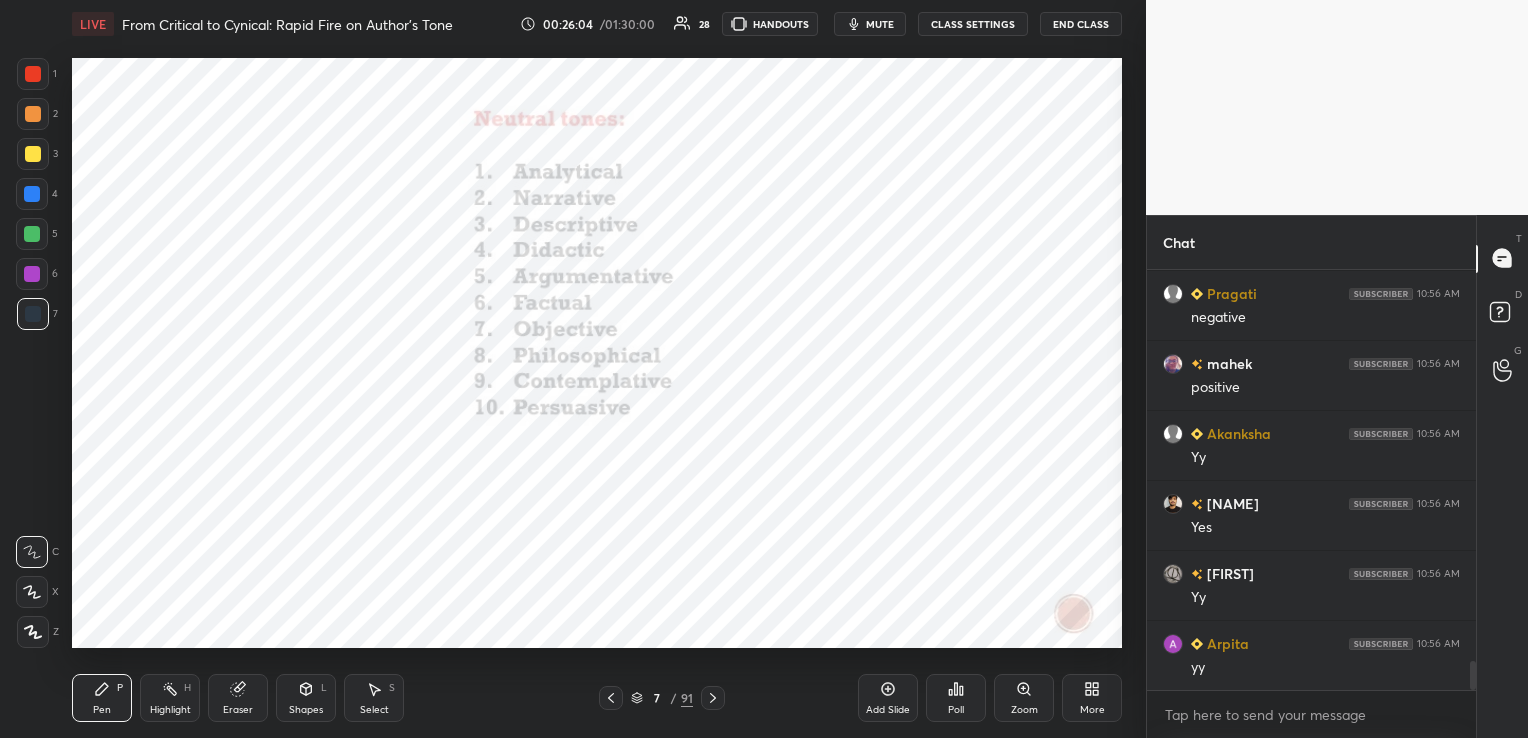 click 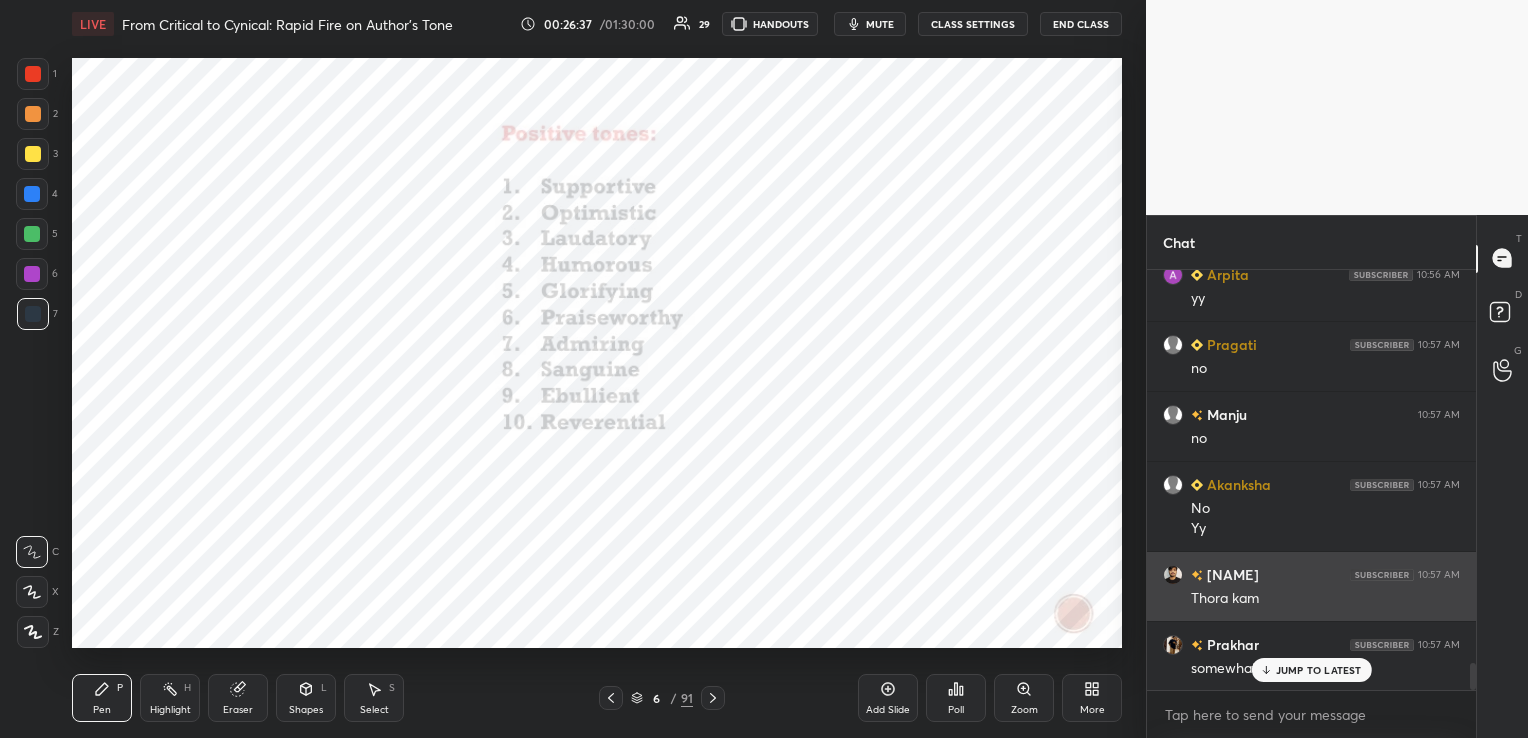 scroll, scrollTop: 6093, scrollLeft: 0, axis: vertical 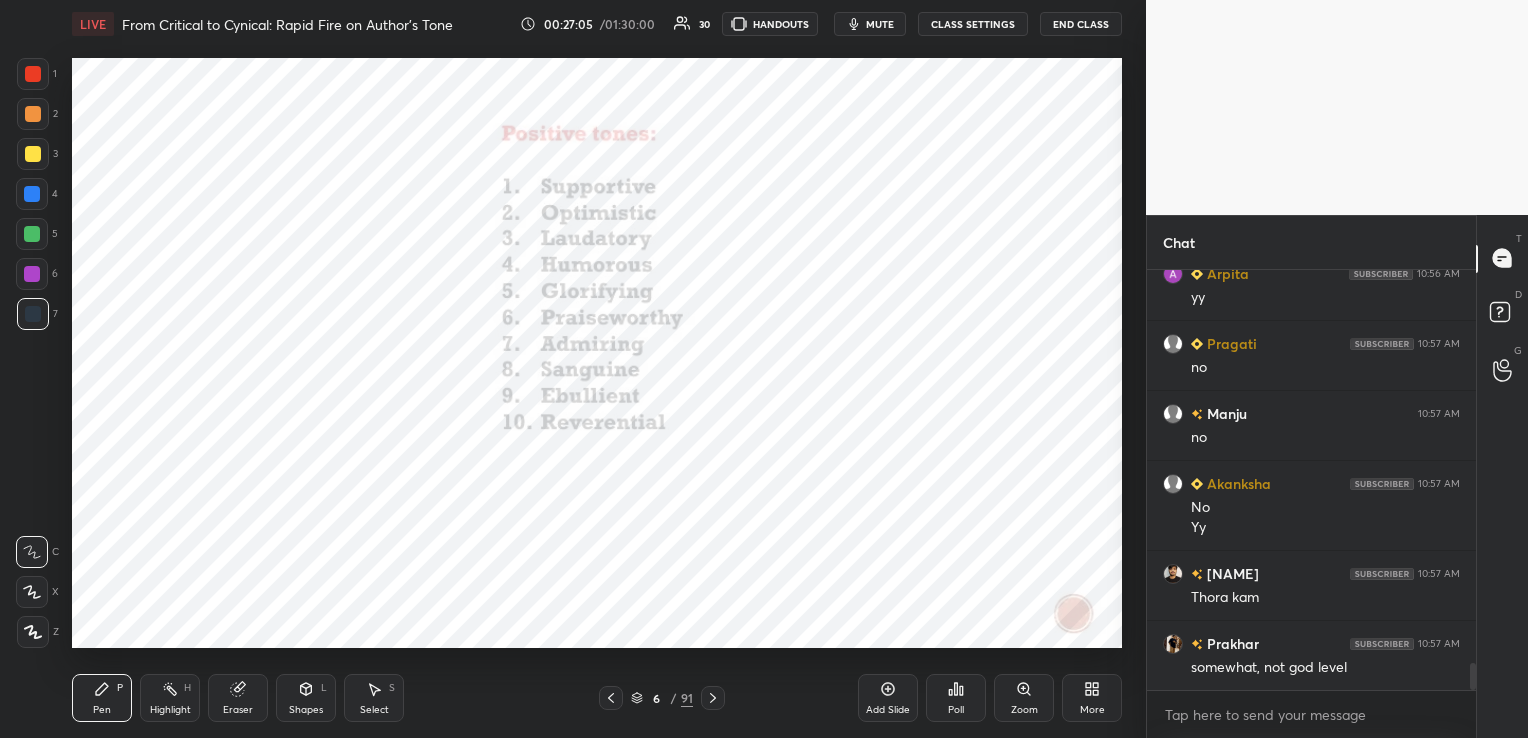 click 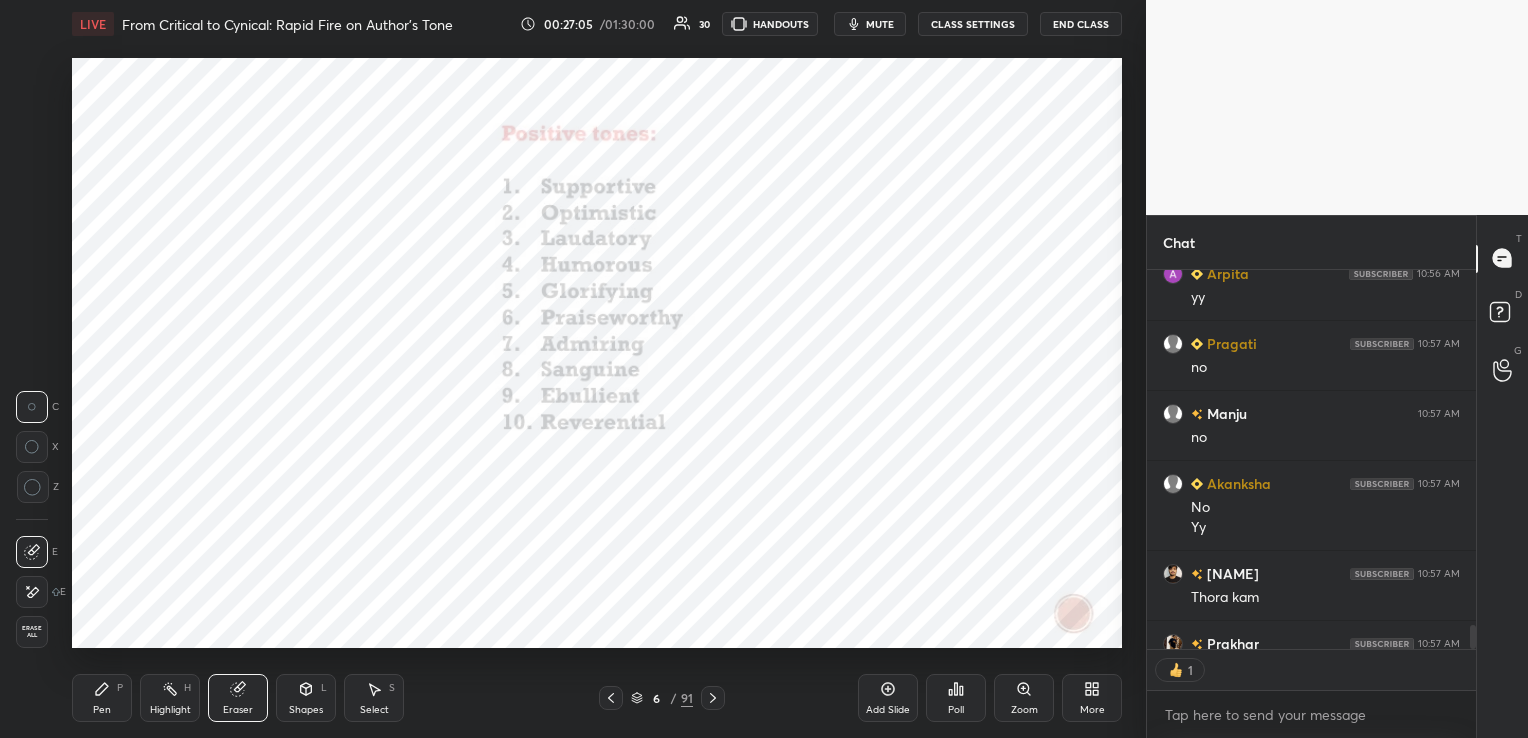 scroll, scrollTop: 373, scrollLeft: 323, axis: both 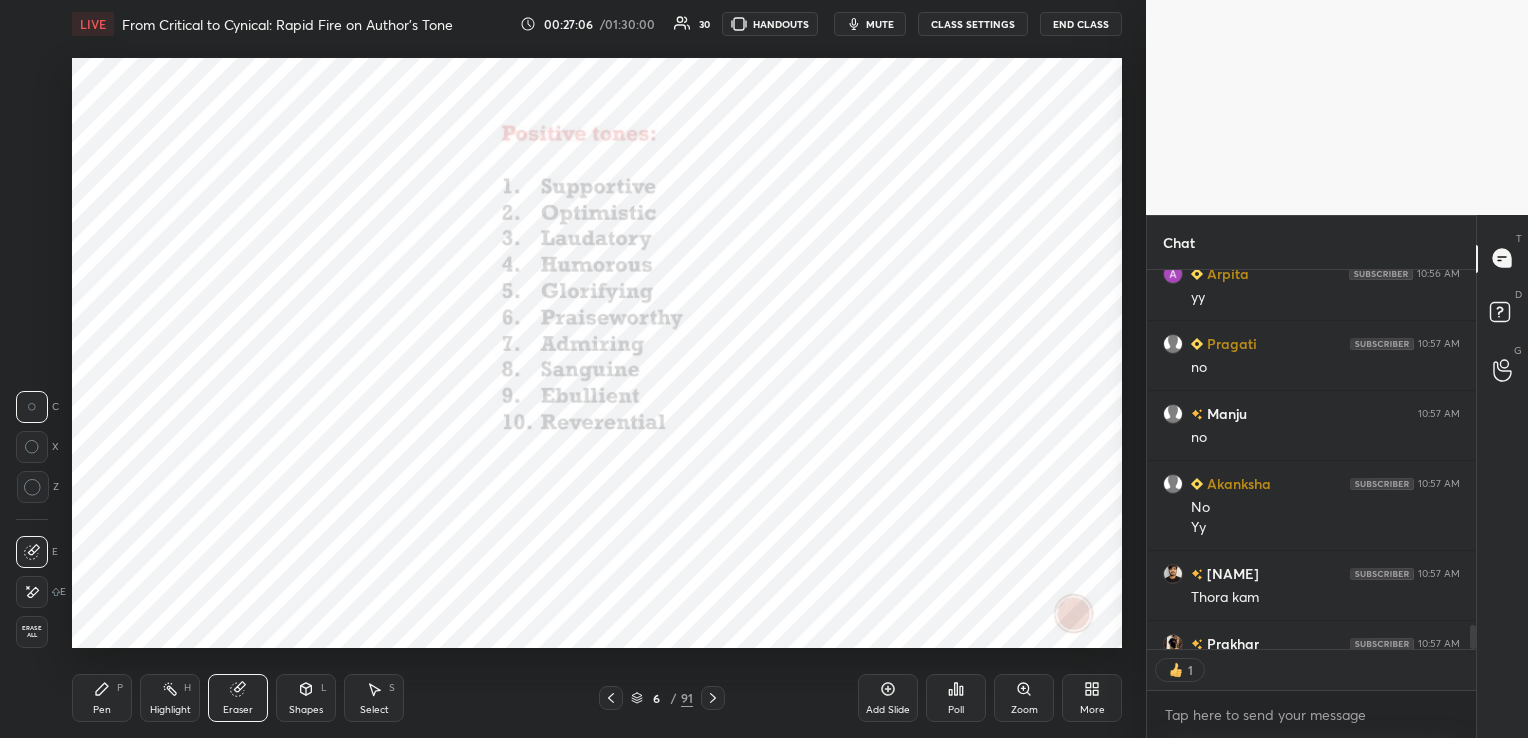 click on "Erase all" at bounding box center (32, 632) 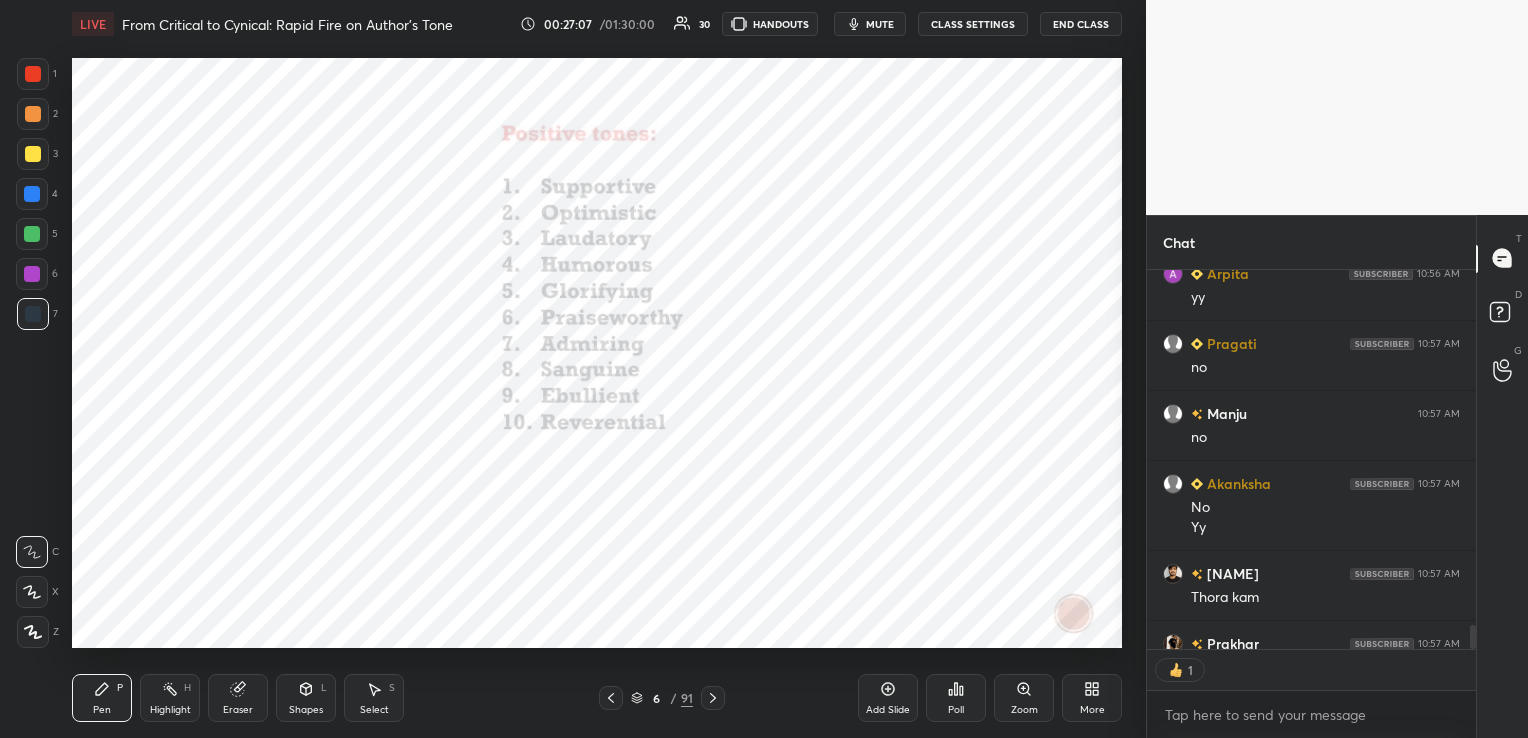 click 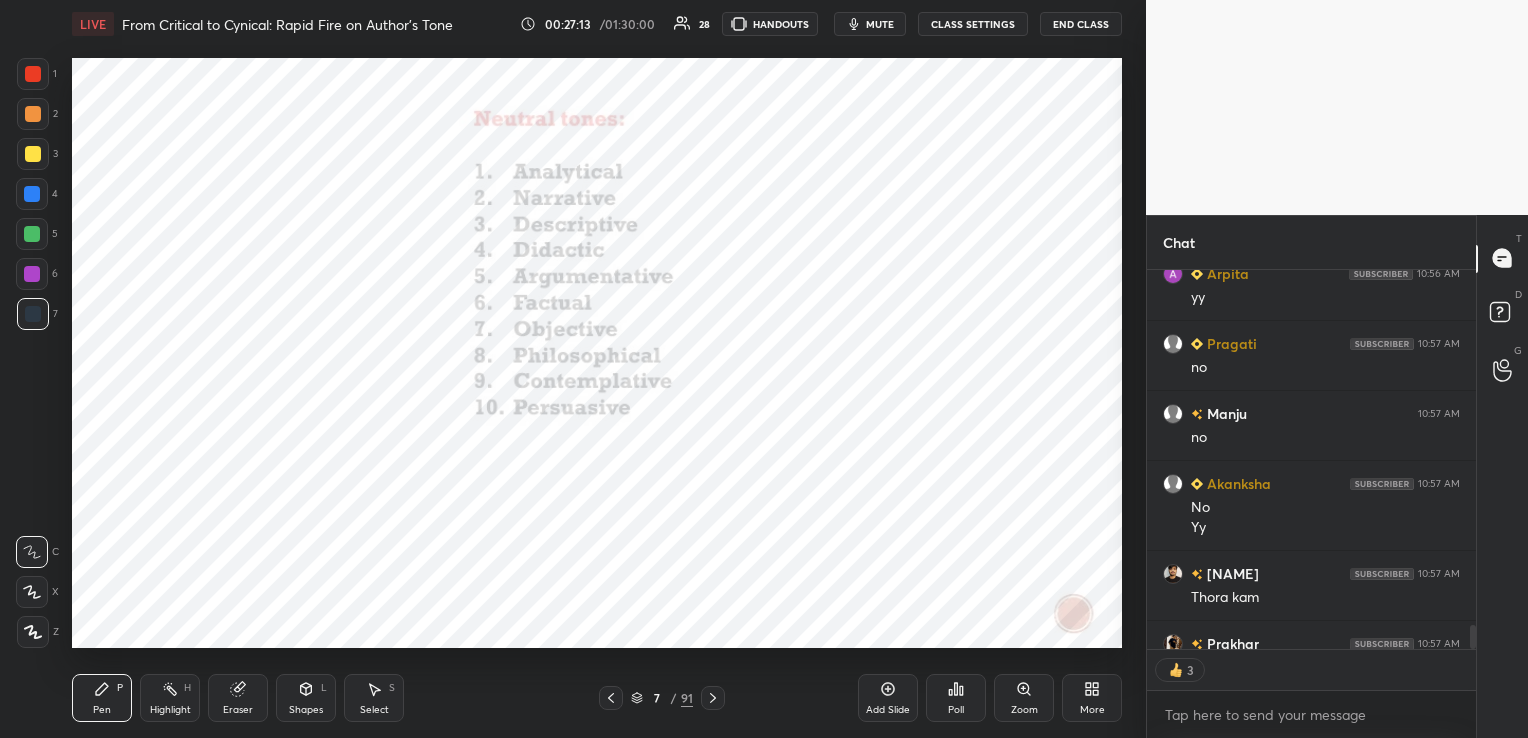 click on "Eraser" at bounding box center (238, 710) 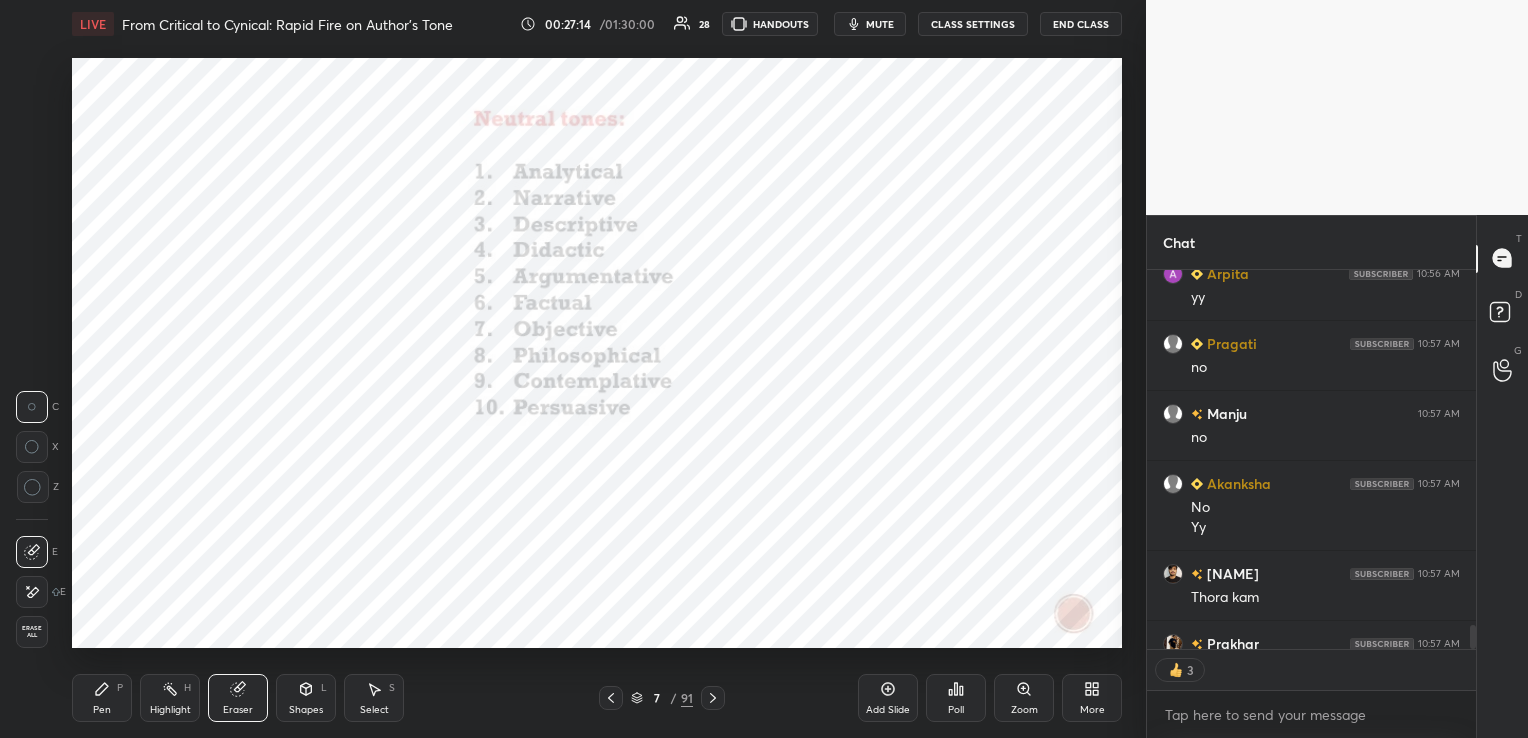 click on "Erase all" at bounding box center [32, 632] 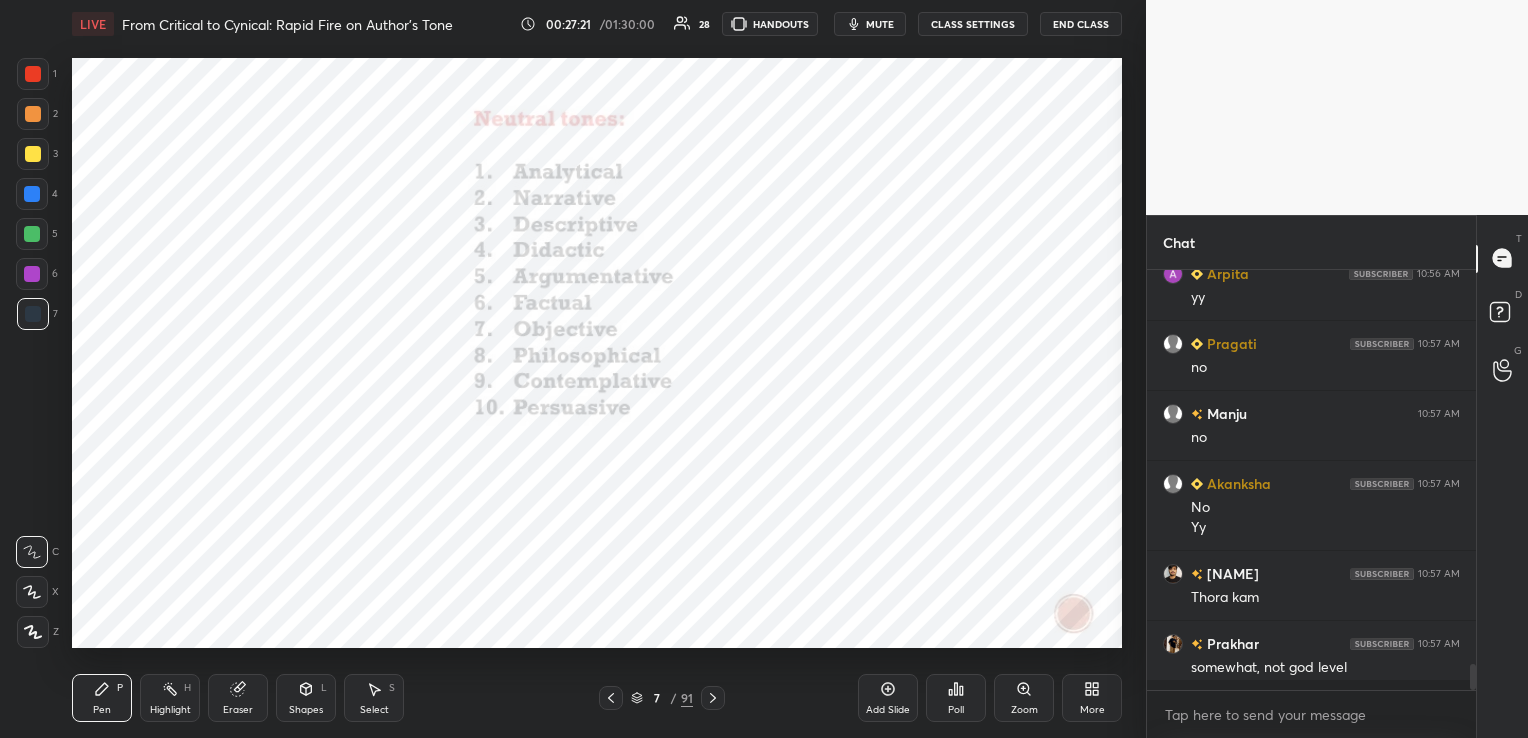 scroll, scrollTop: 7, scrollLeft: 6, axis: both 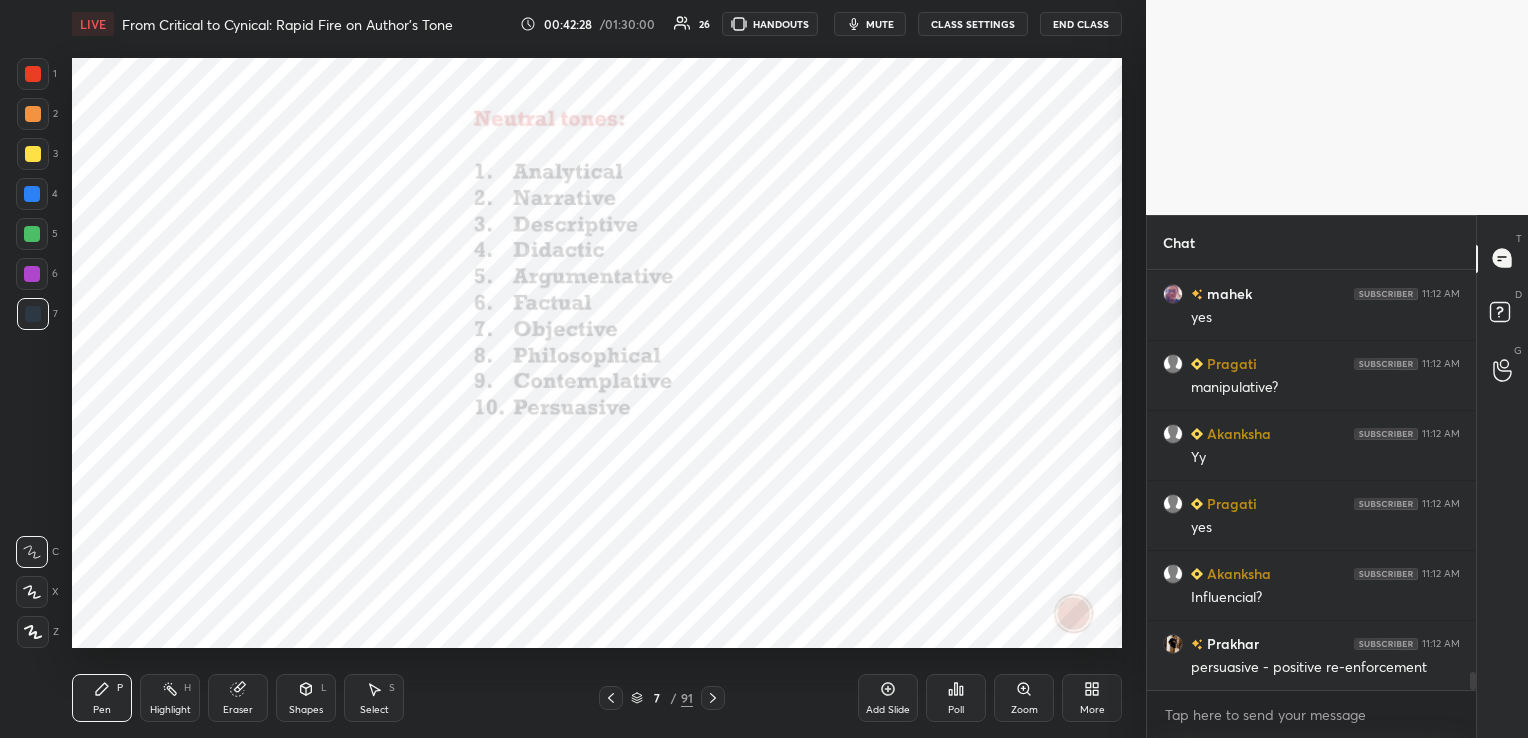 click 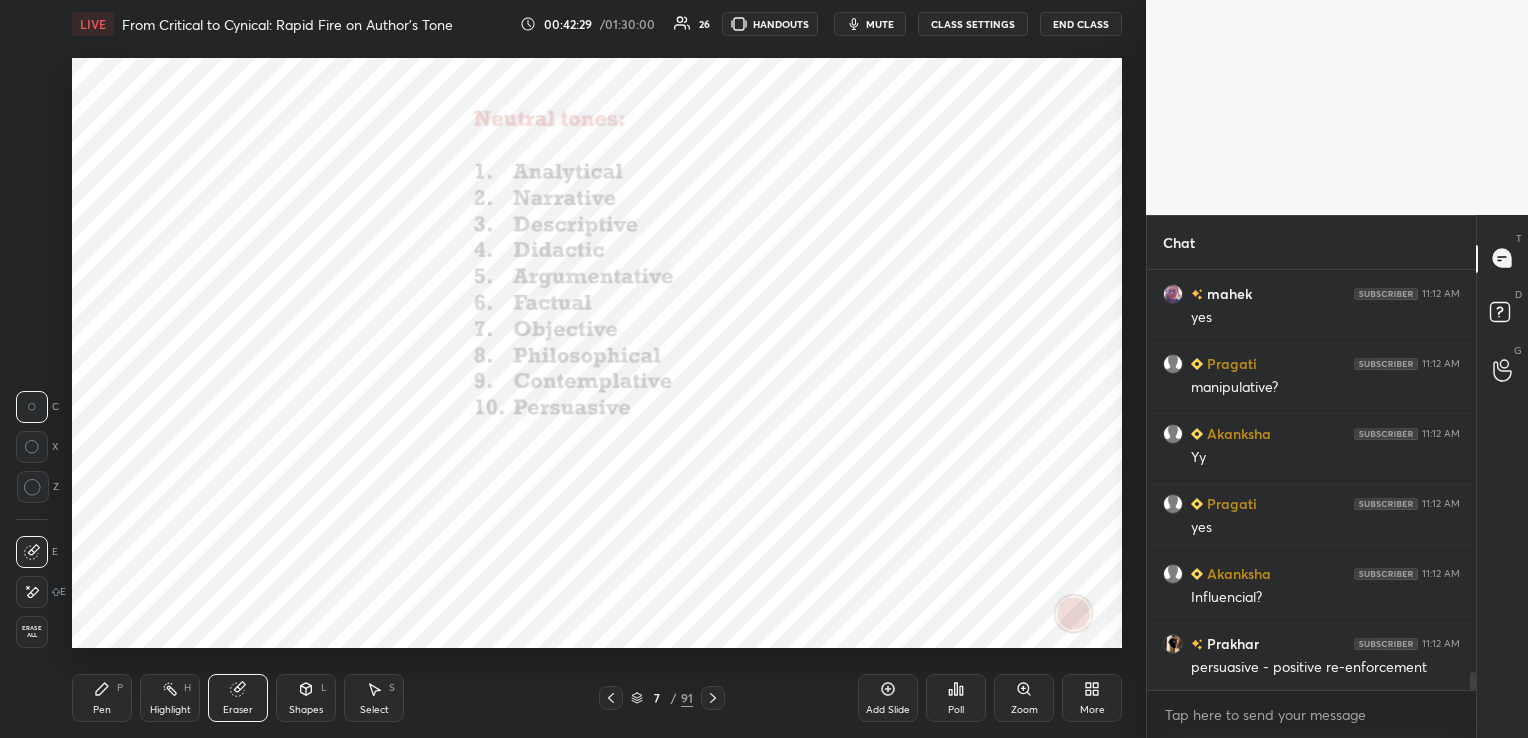 click on "Erase all" at bounding box center [32, 632] 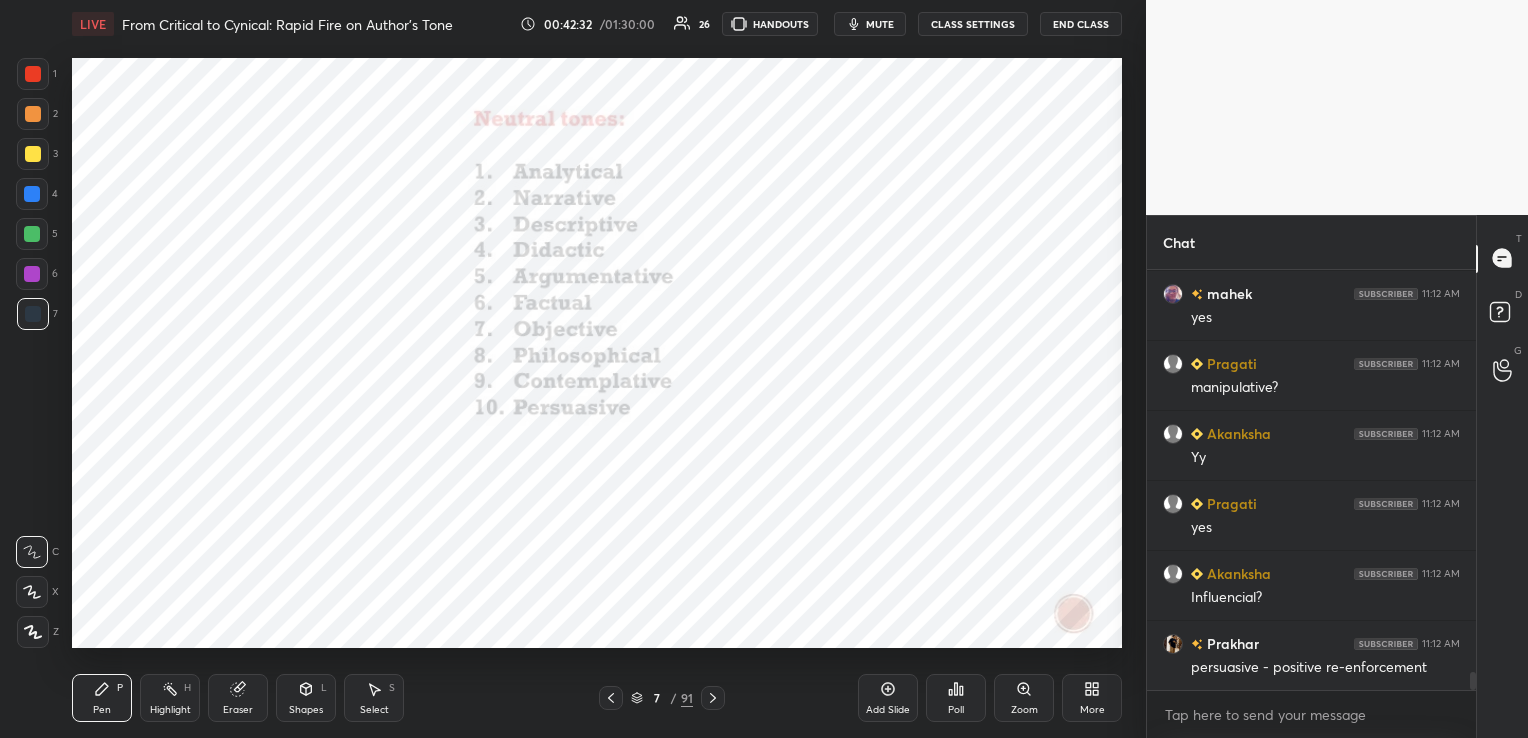 click 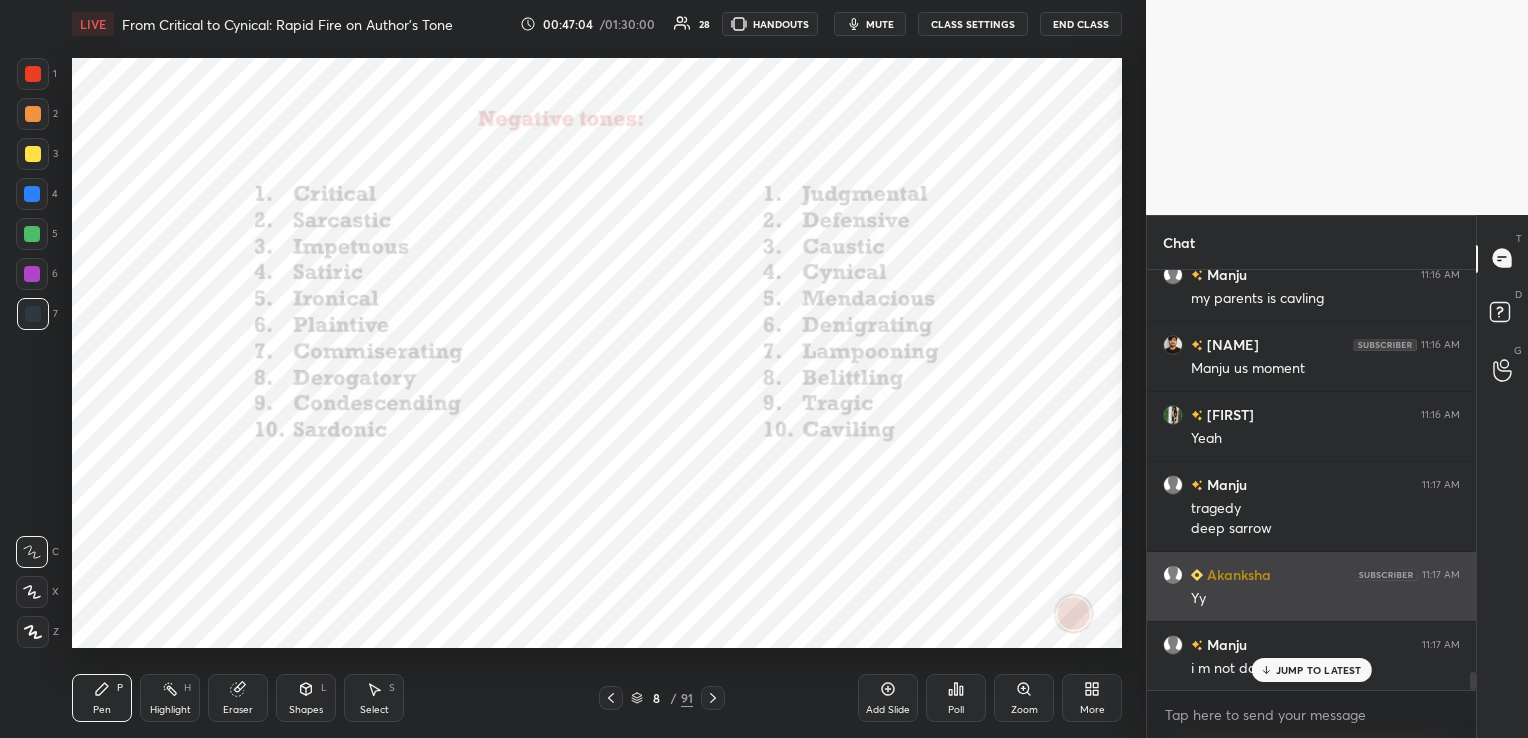 scroll, scrollTop: 9433, scrollLeft: 0, axis: vertical 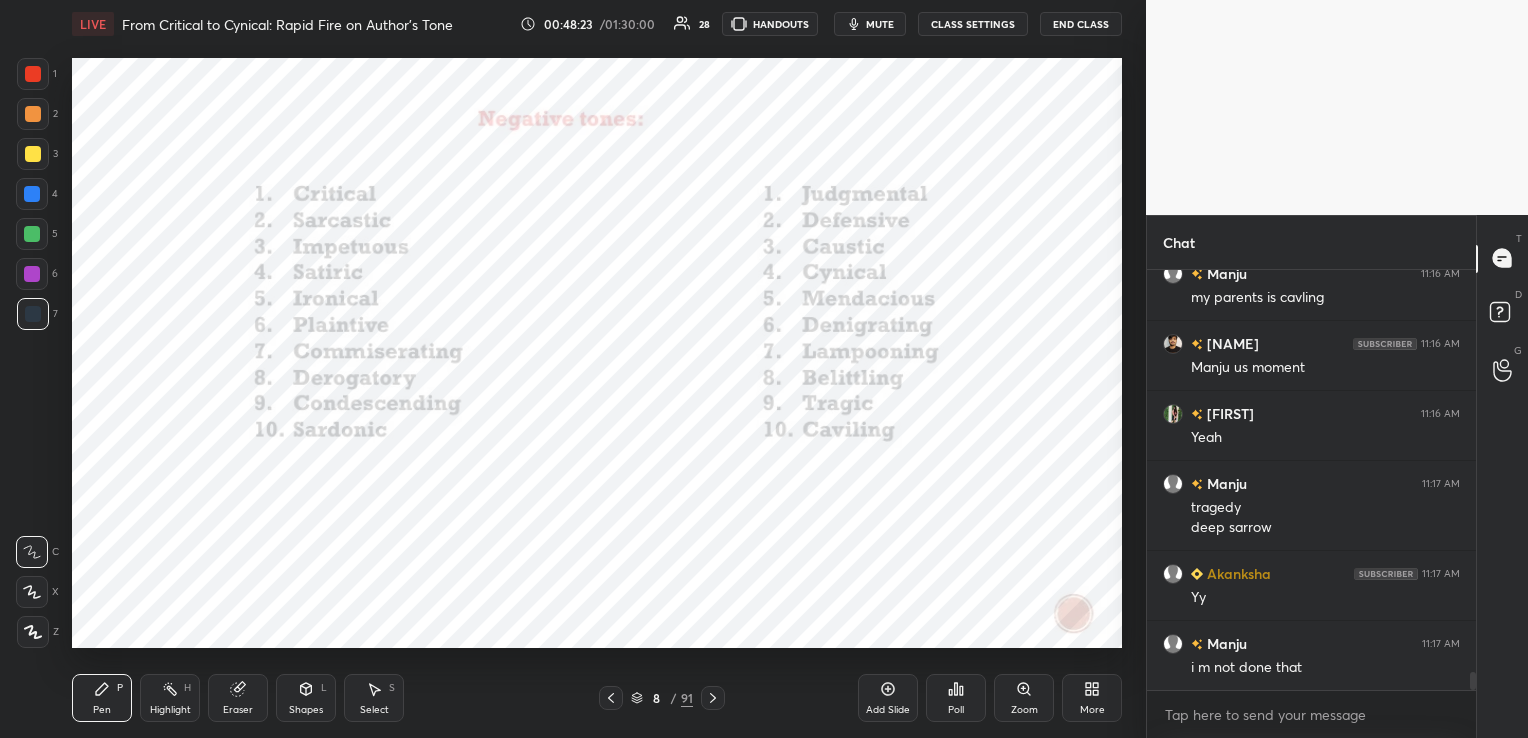 click on "Poll" at bounding box center (956, 698) 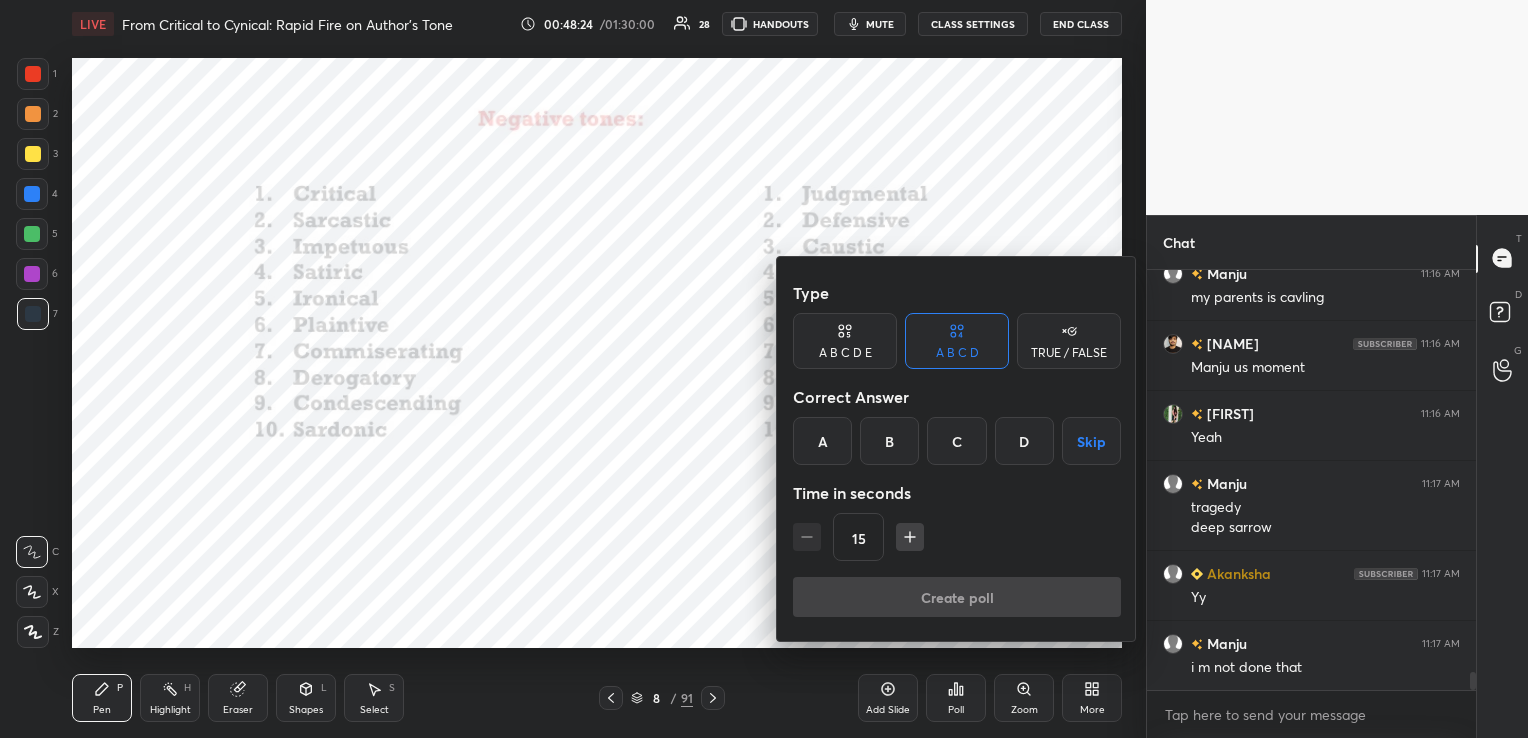 click on "TRUE / FALSE" at bounding box center (1069, 341) 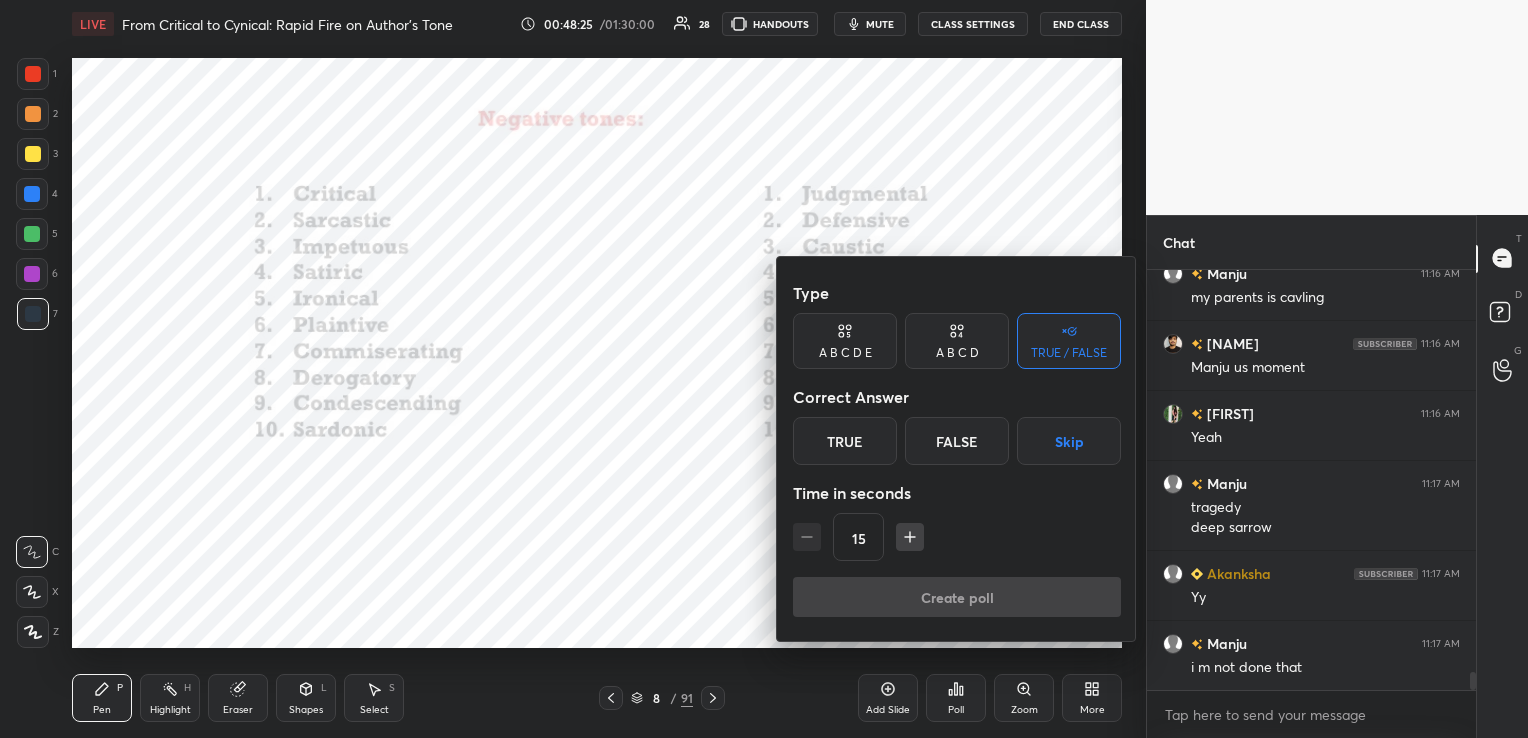 click on "True" at bounding box center [845, 441] 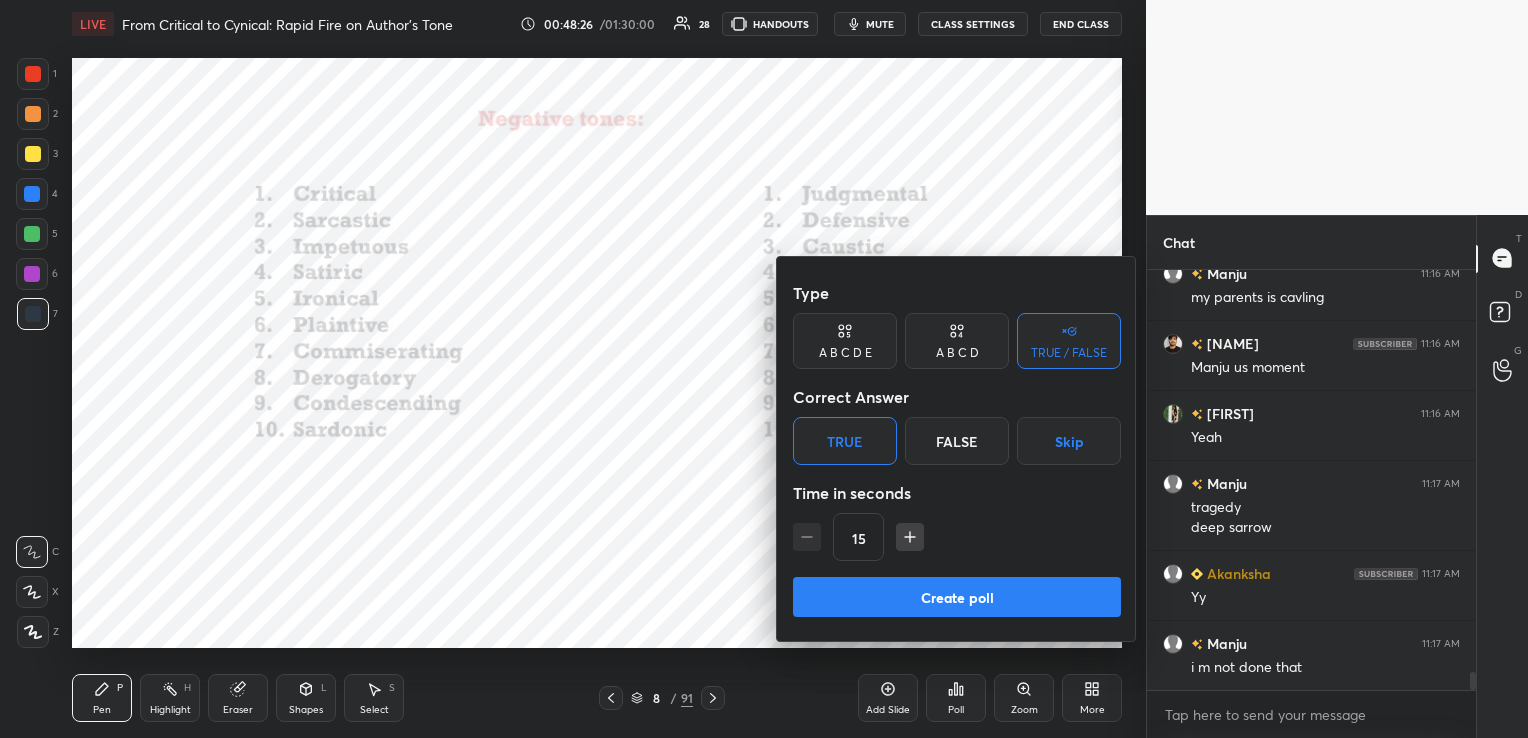 click on "Create poll" at bounding box center [957, 597] 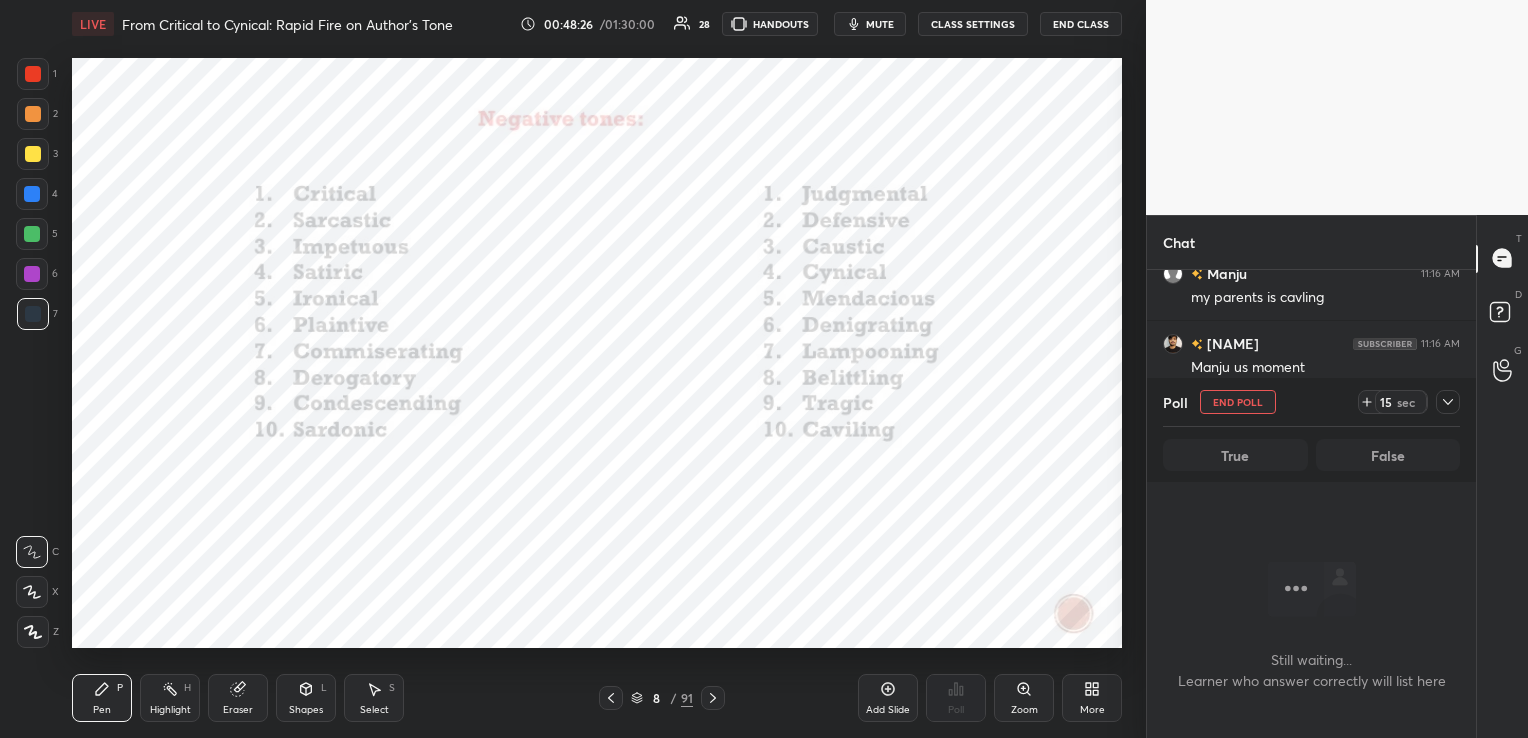 scroll, scrollTop: 321, scrollLeft: 323, axis: both 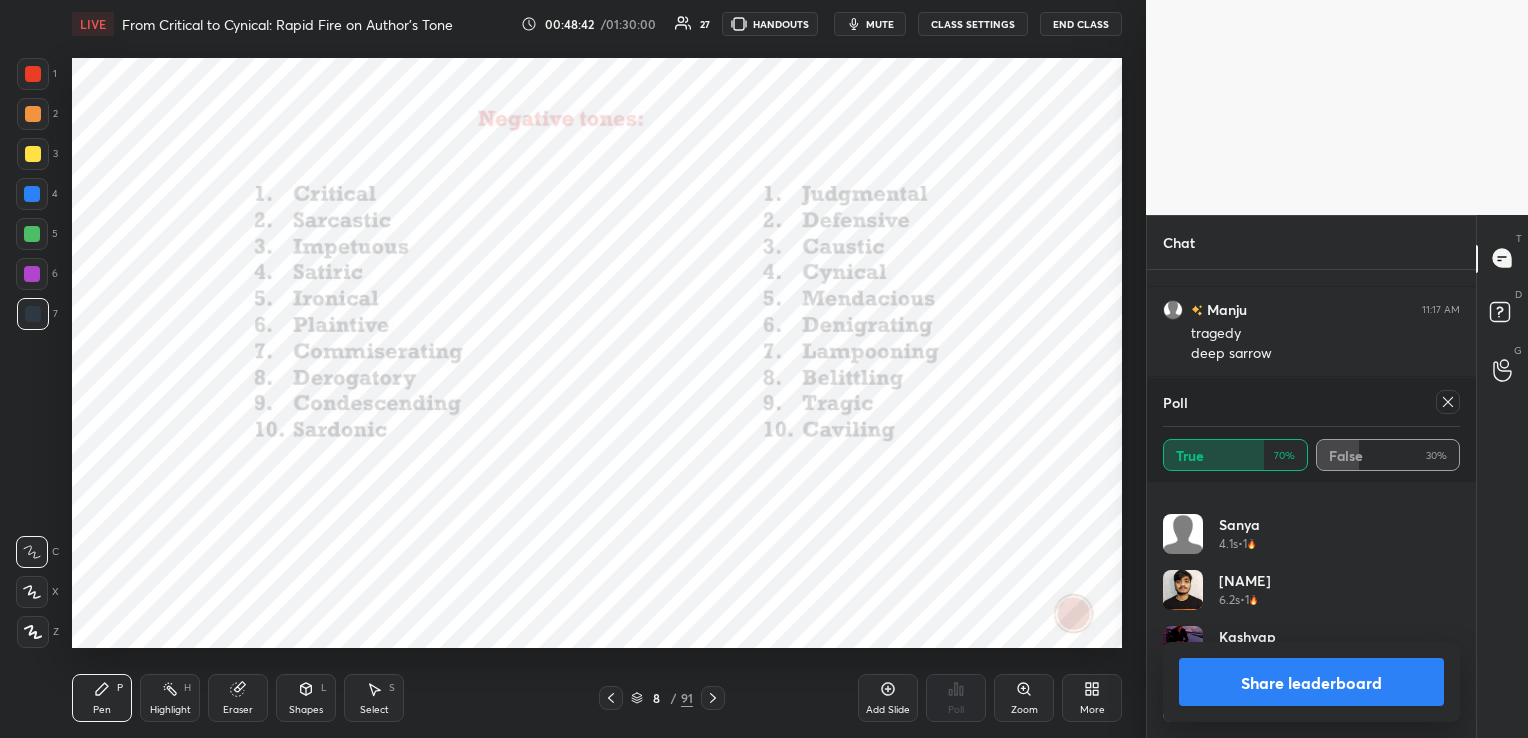 click 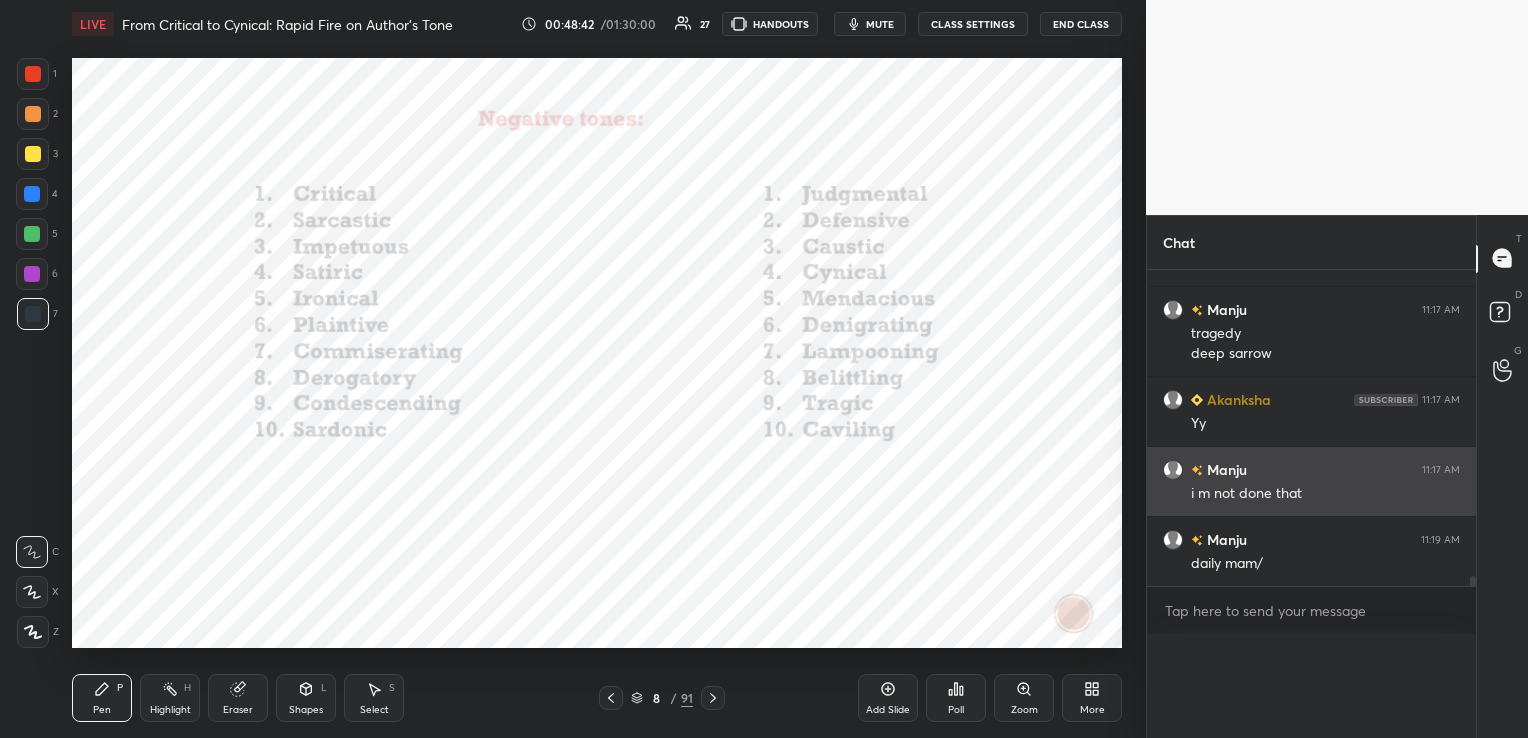 scroll, scrollTop: 88, scrollLeft: 291, axis: both 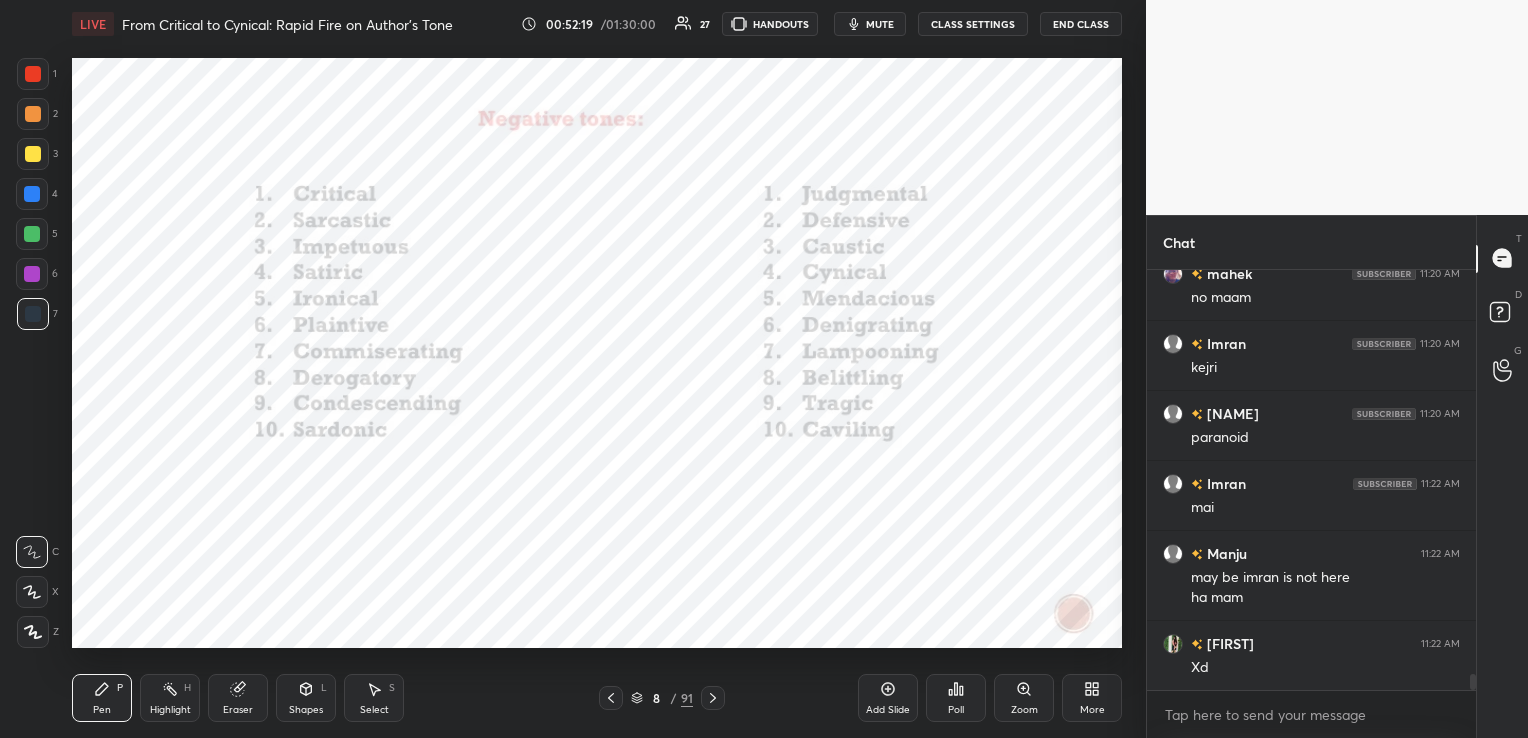 click at bounding box center (33, 74) 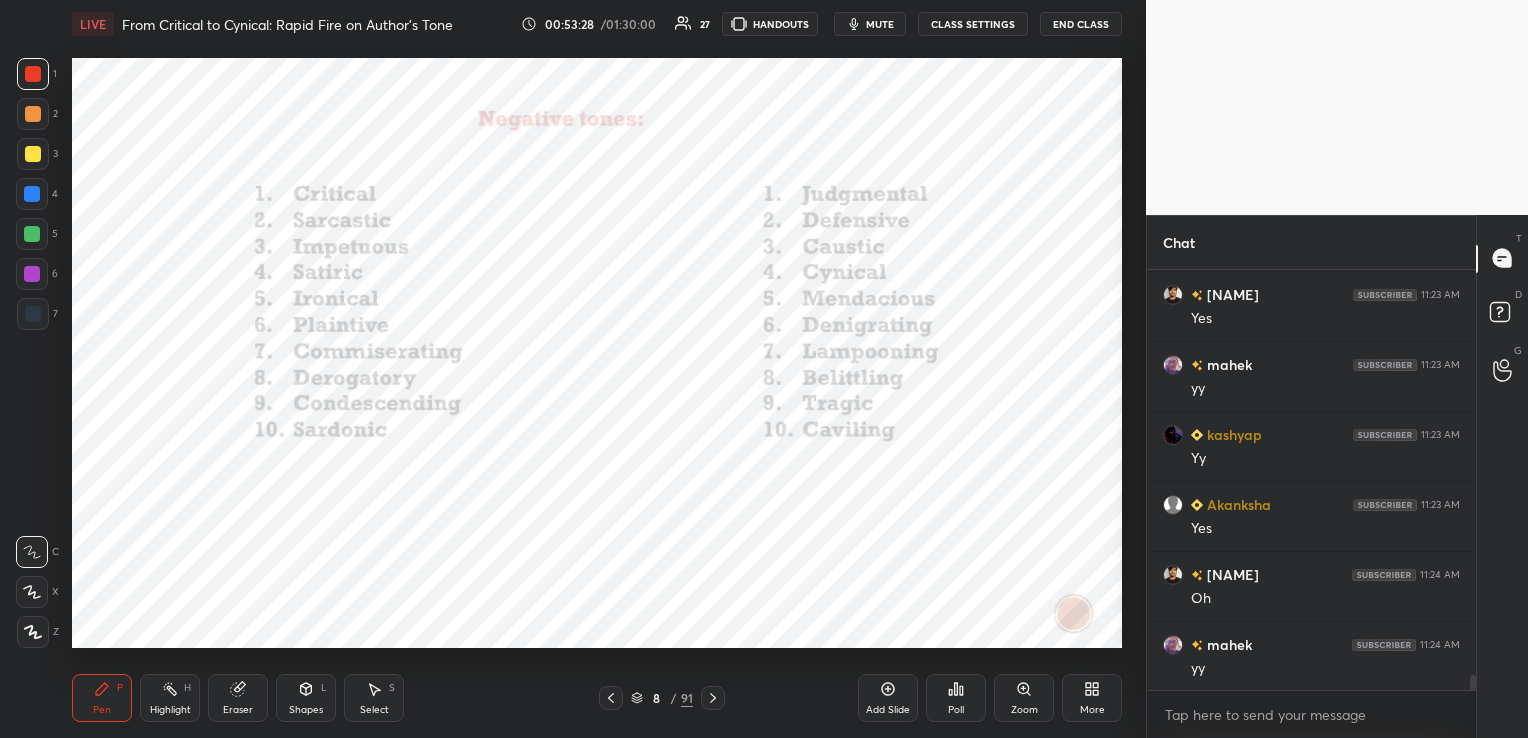 scroll, scrollTop: 11031, scrollLeft: 0, axis: vertical 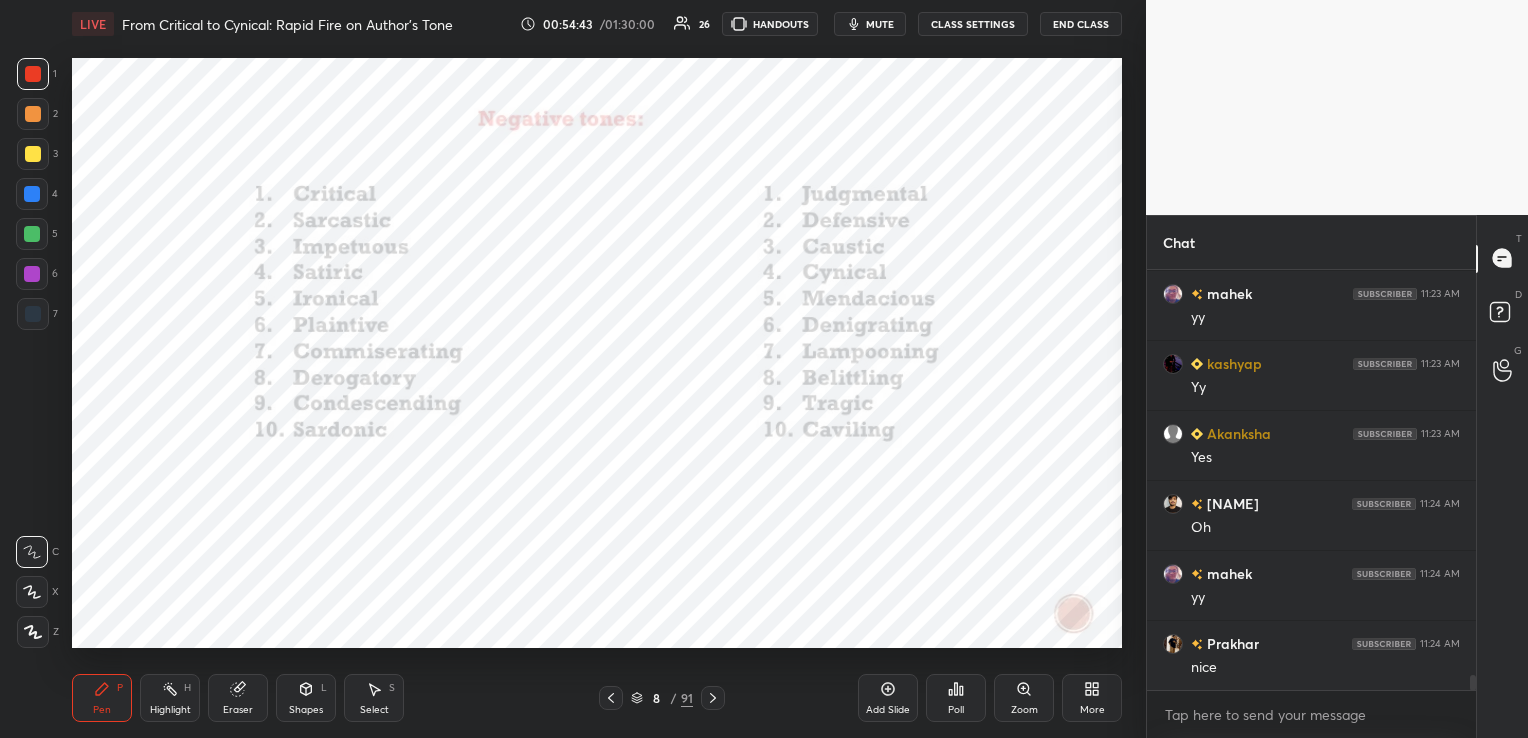 click on "Eraser" at bounding box center [238, 698] 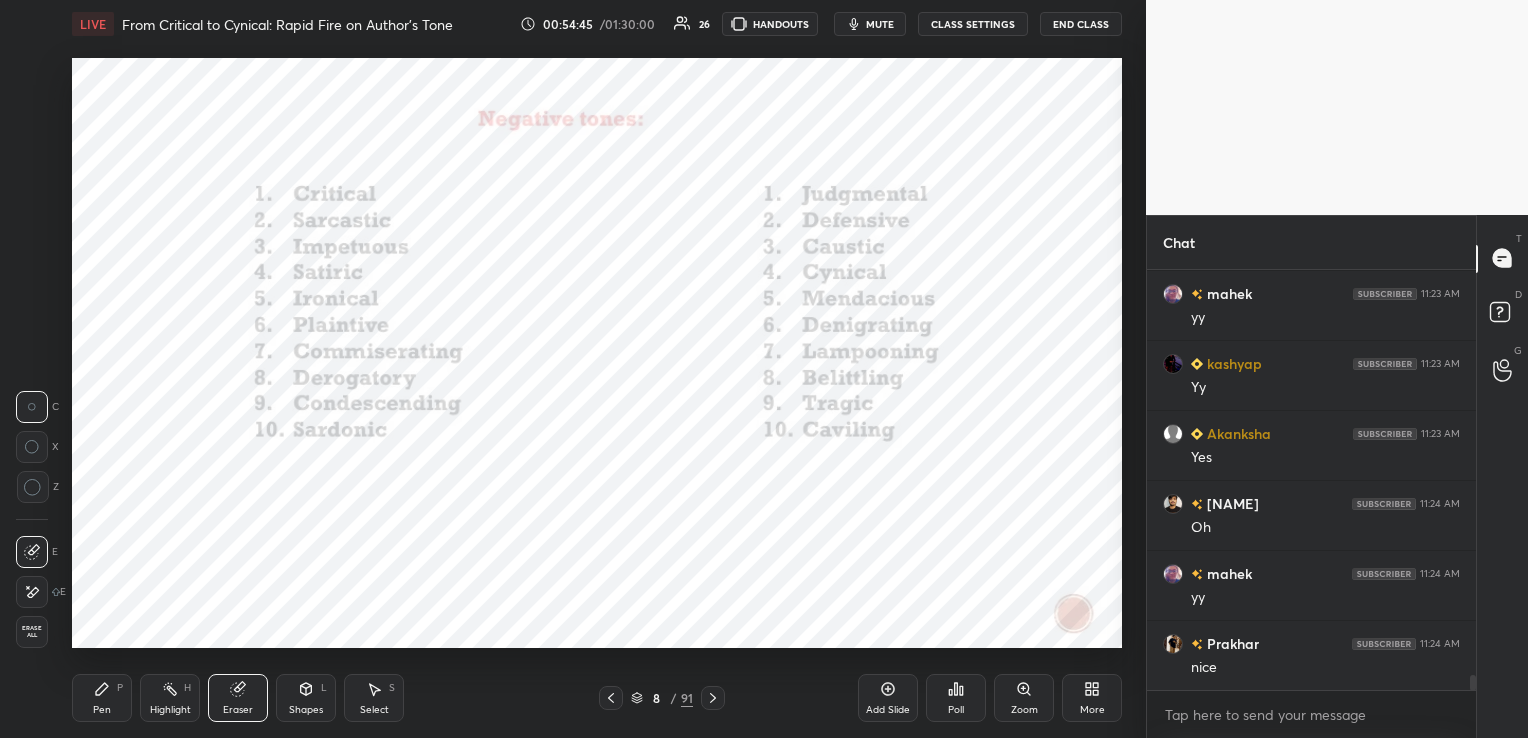 click on "Erase all" at bounding box center [32, 632] 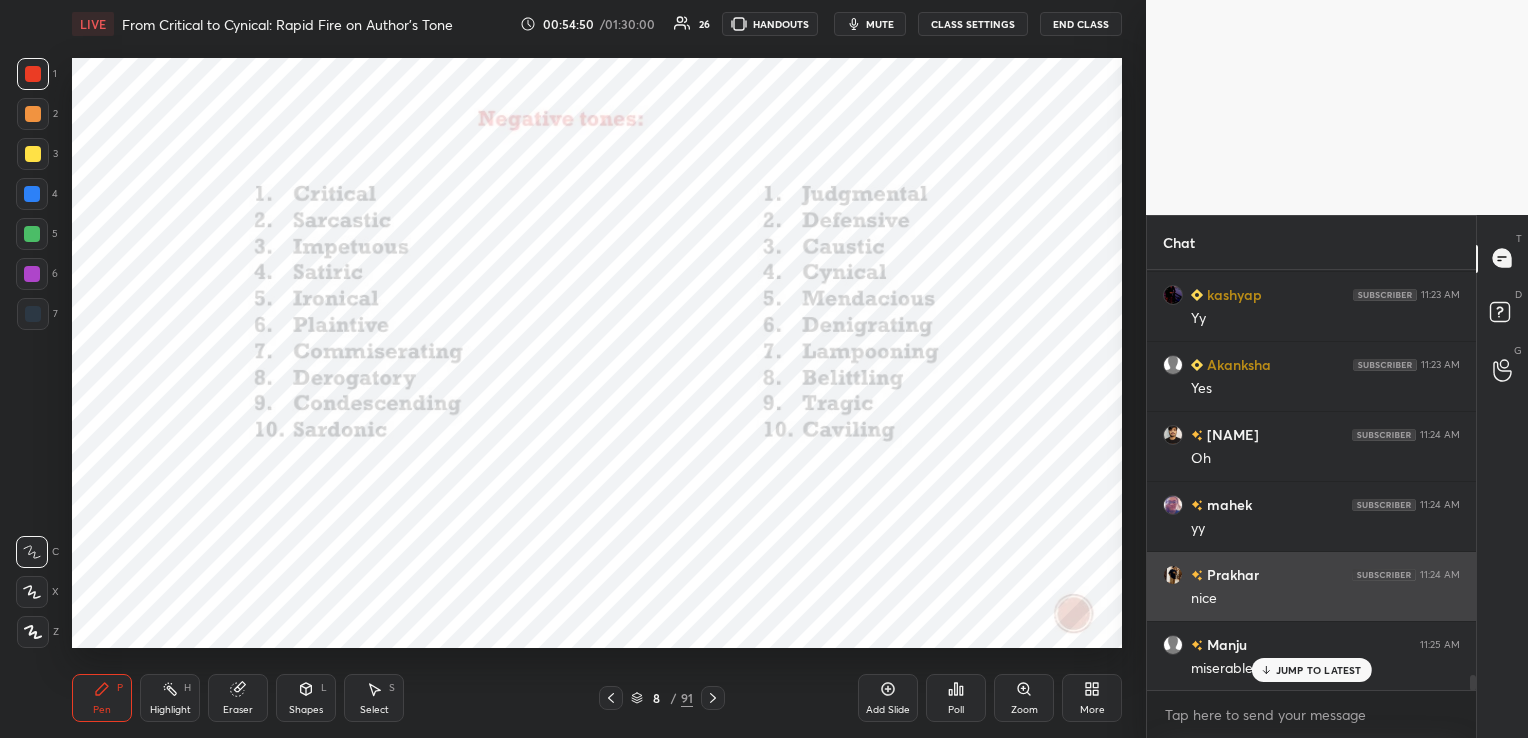 scroll, scrollTop: 11101, scrollLeft: 0, axis: vertical 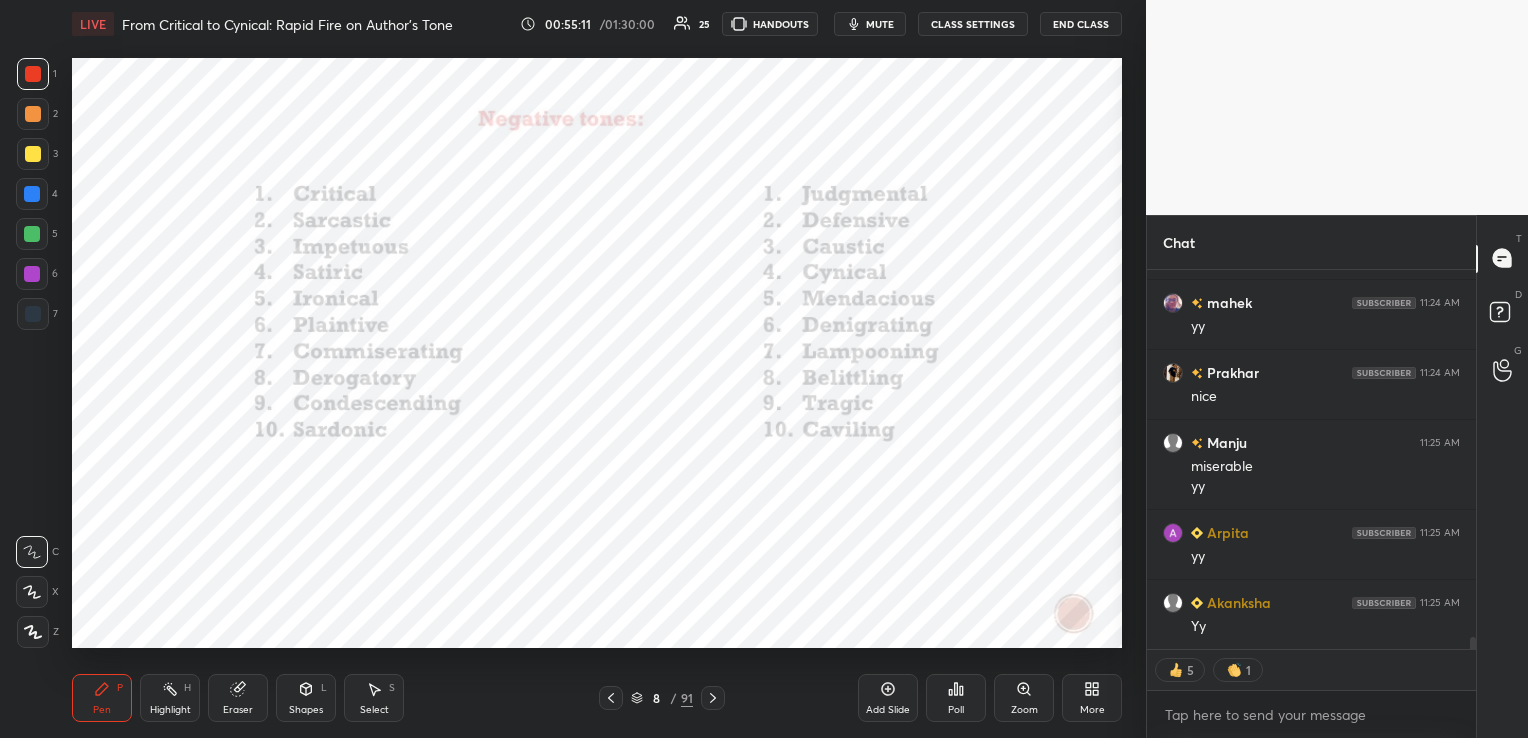 click 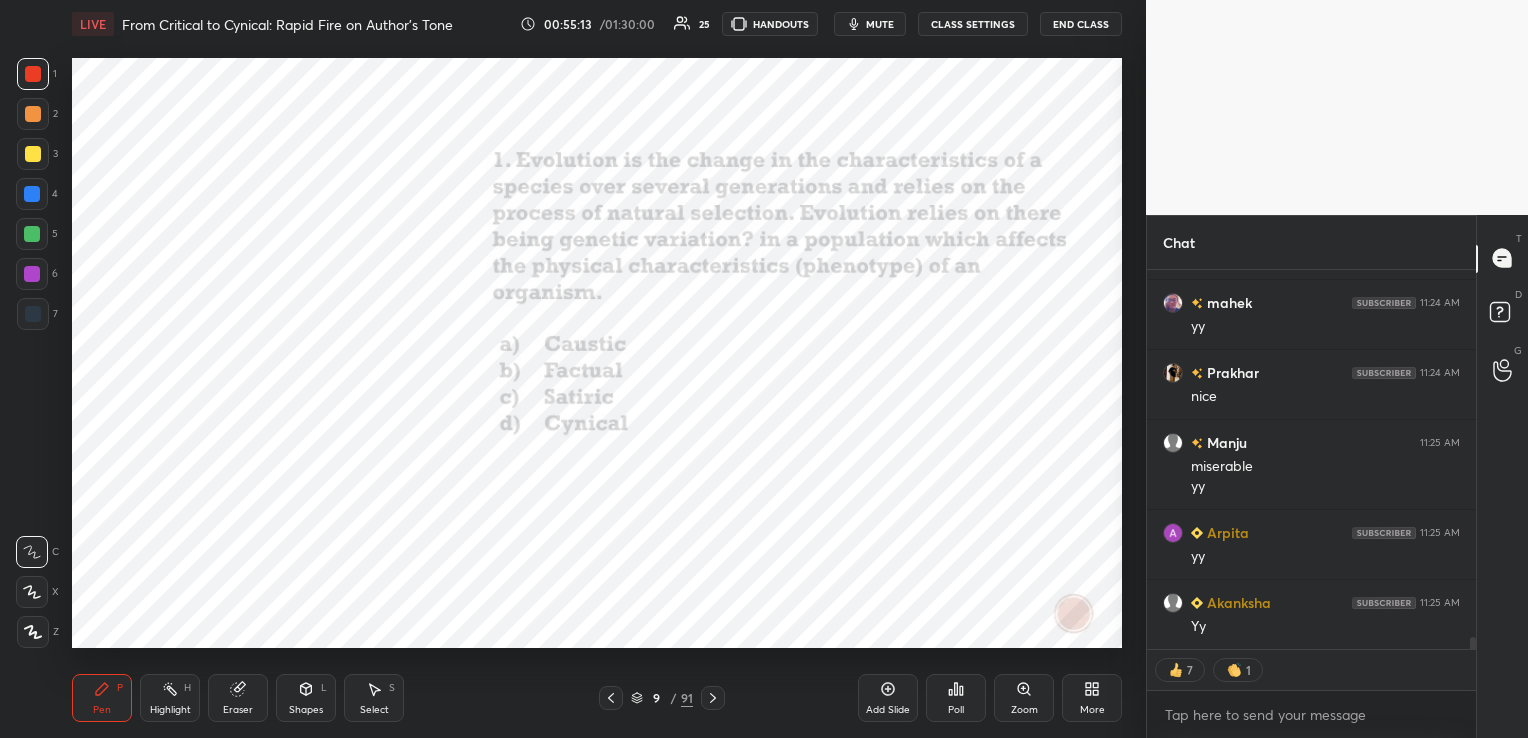 type on "x" 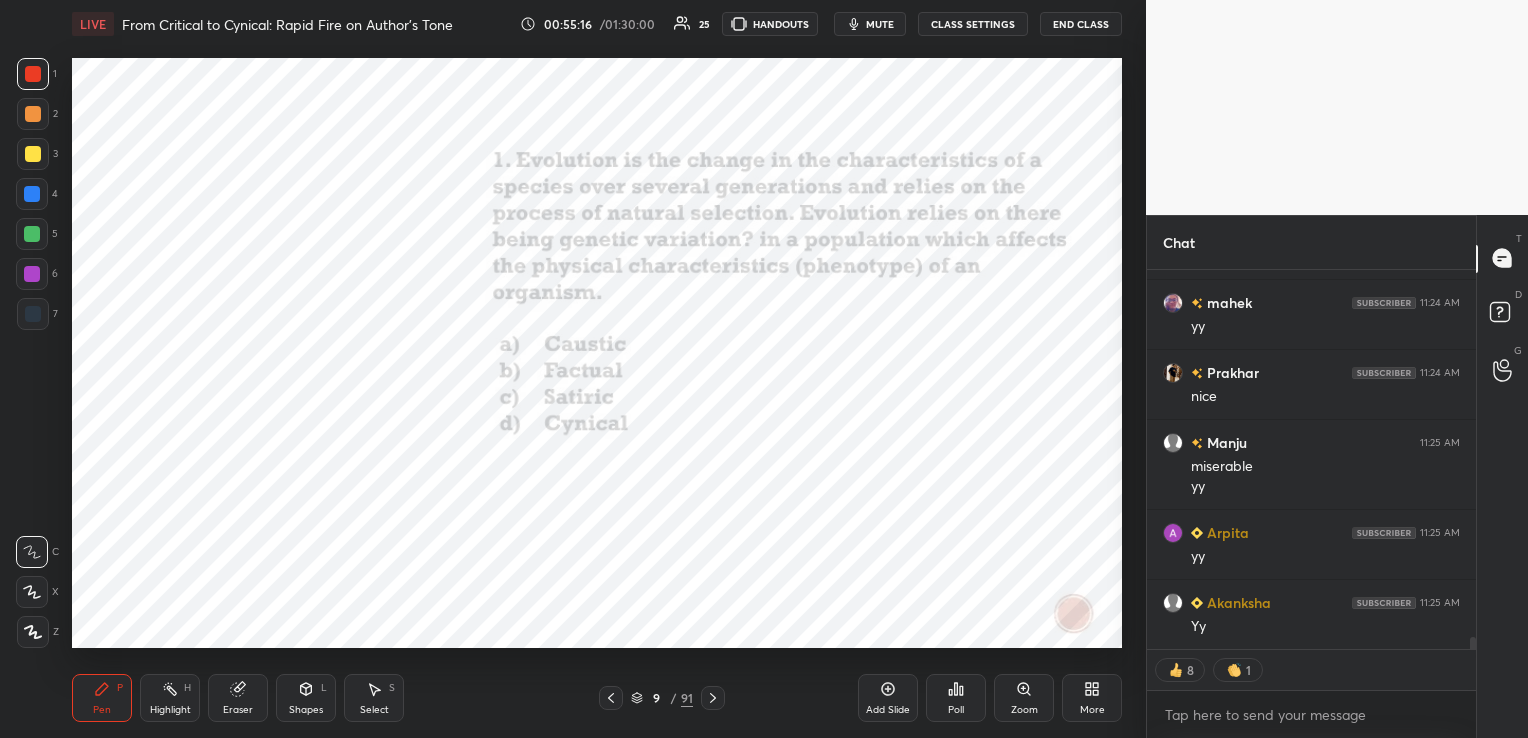 click on "Poll" at bounding box center [956, 698] 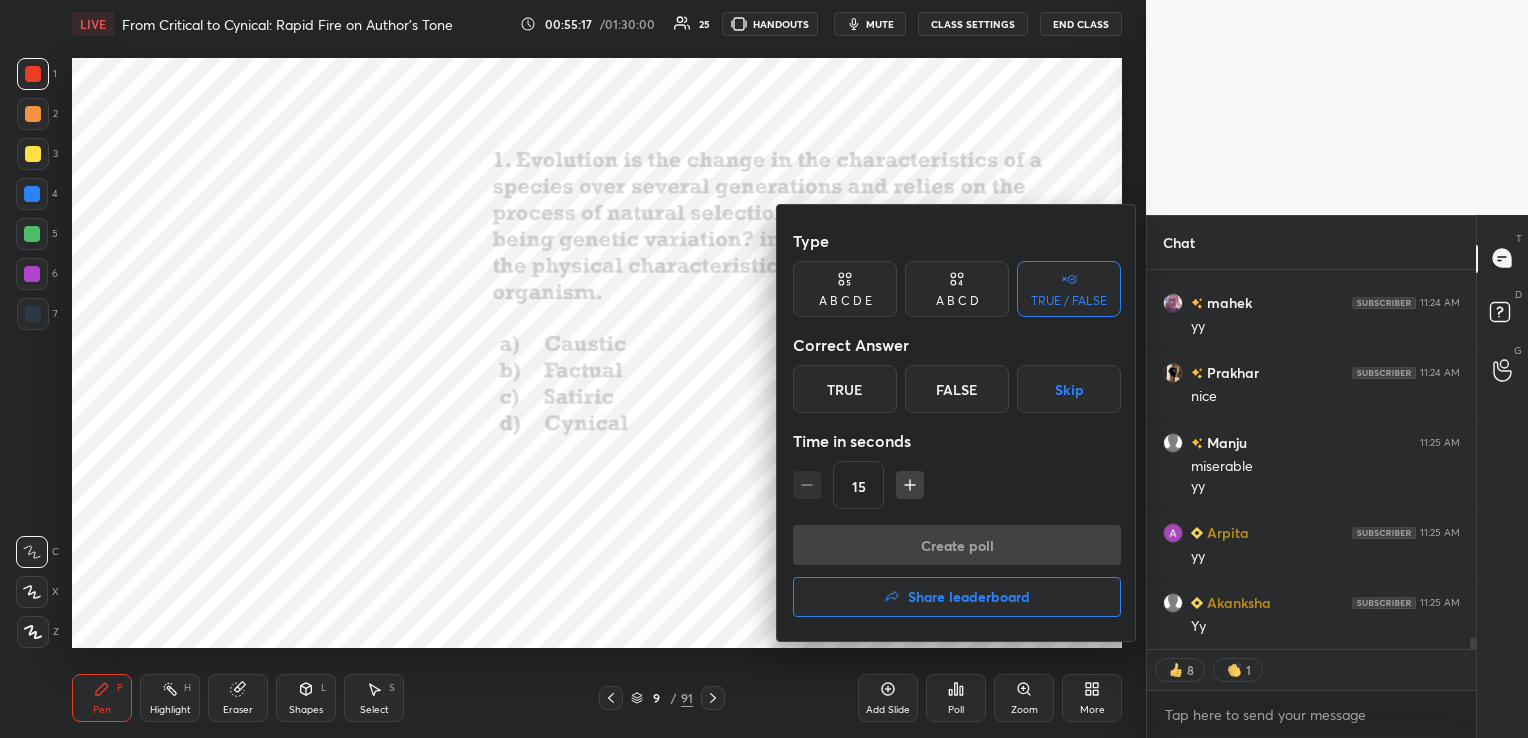 click on "A B C D E" at bounding box center (845, 289) 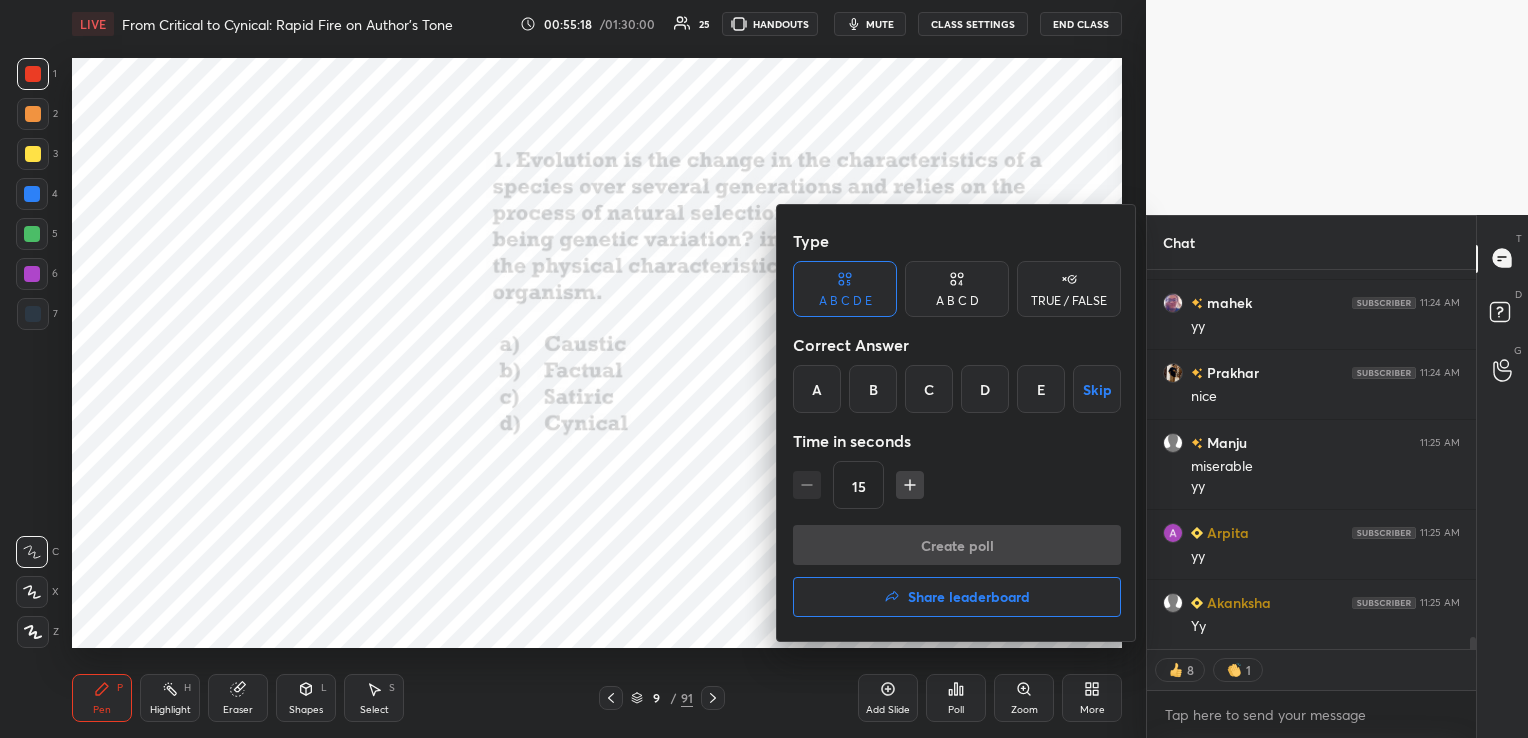 click on "A B C D" at bounding box center [957, 289] 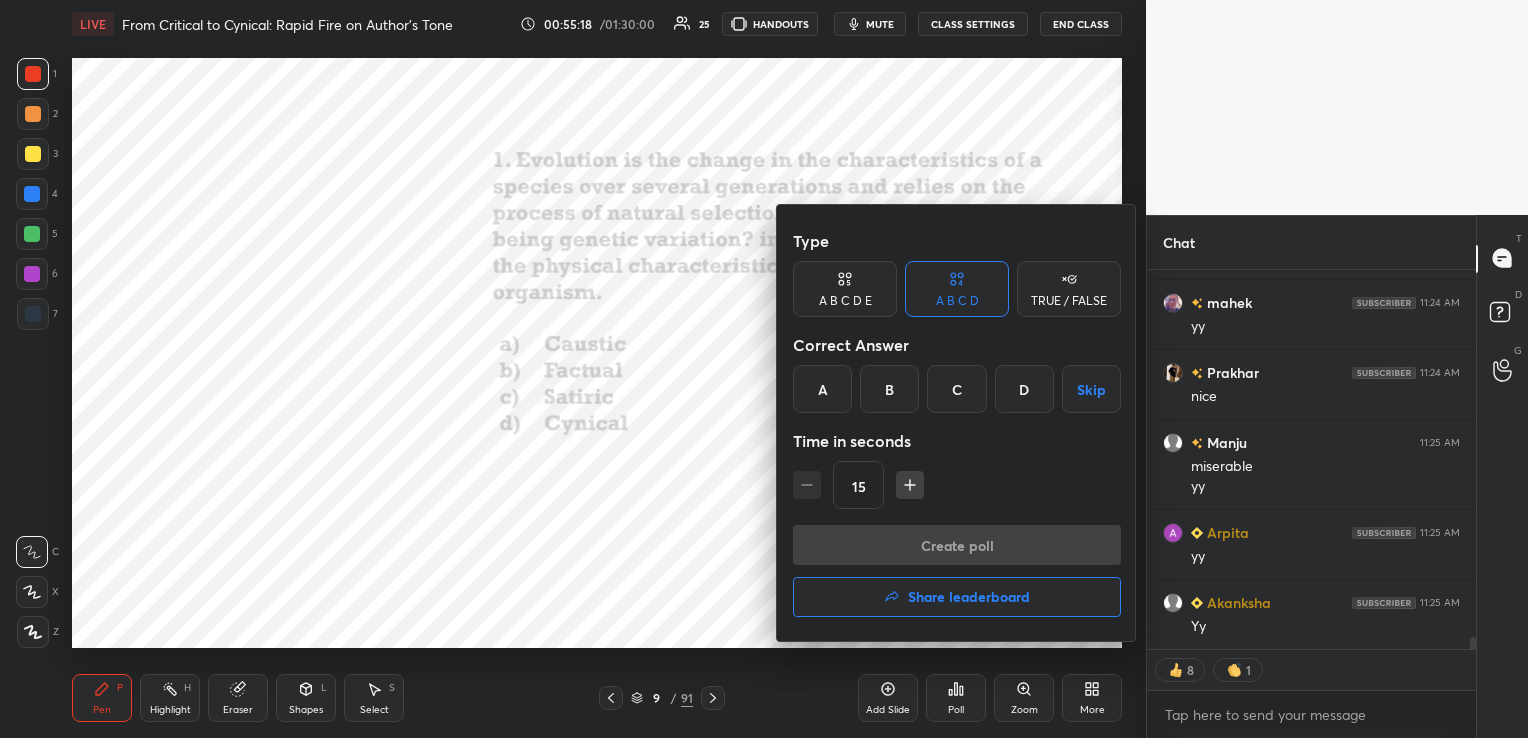 click on "B" at bounding box center (889, 389) 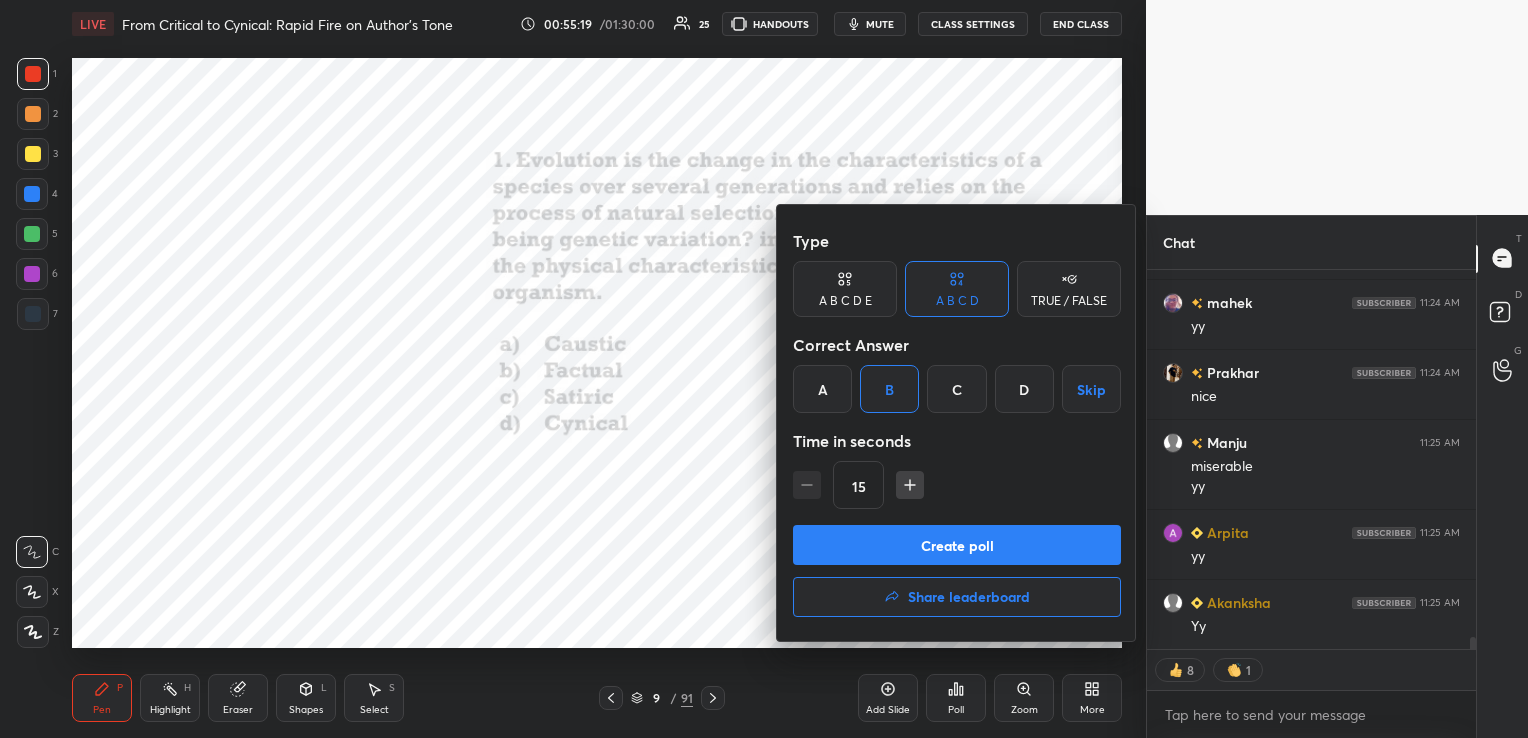 click 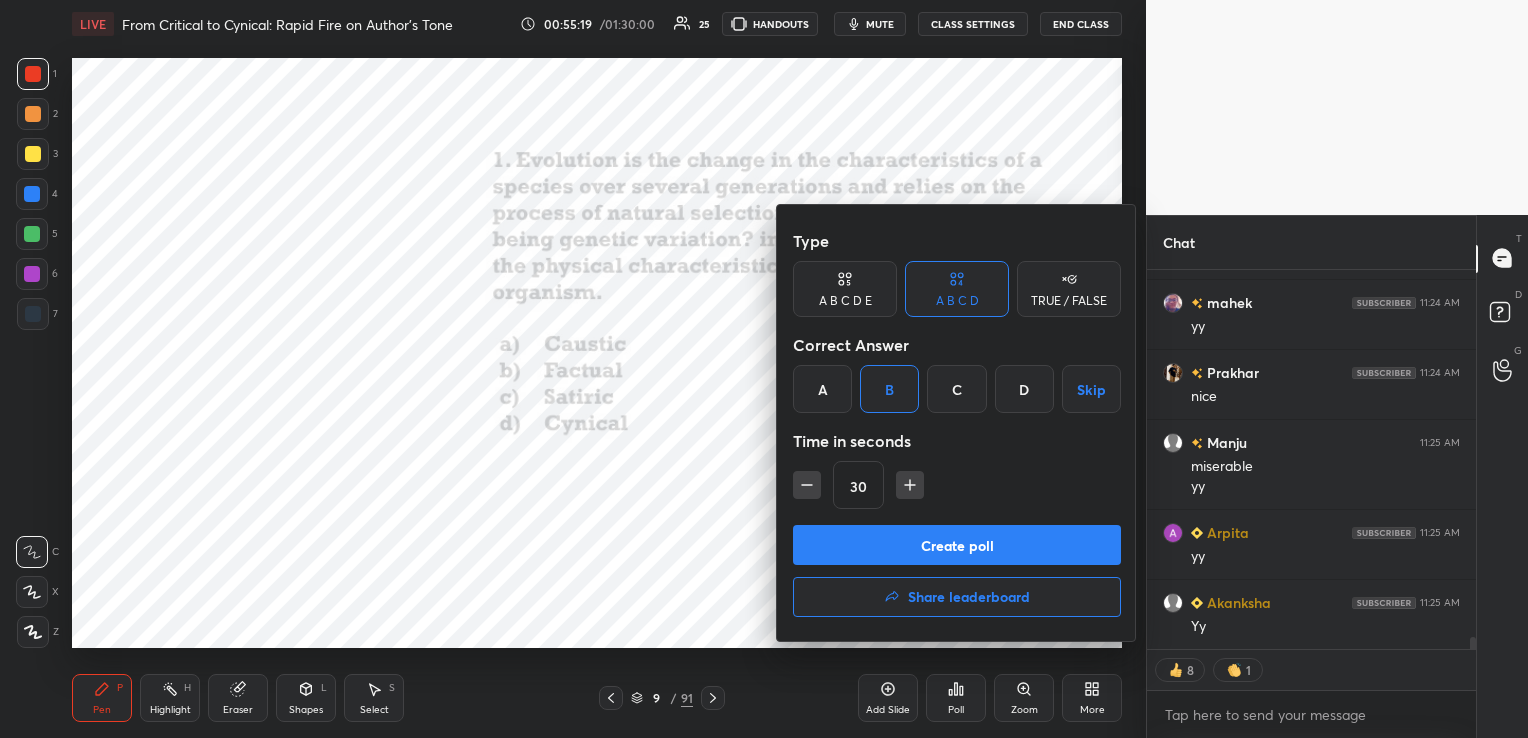 click 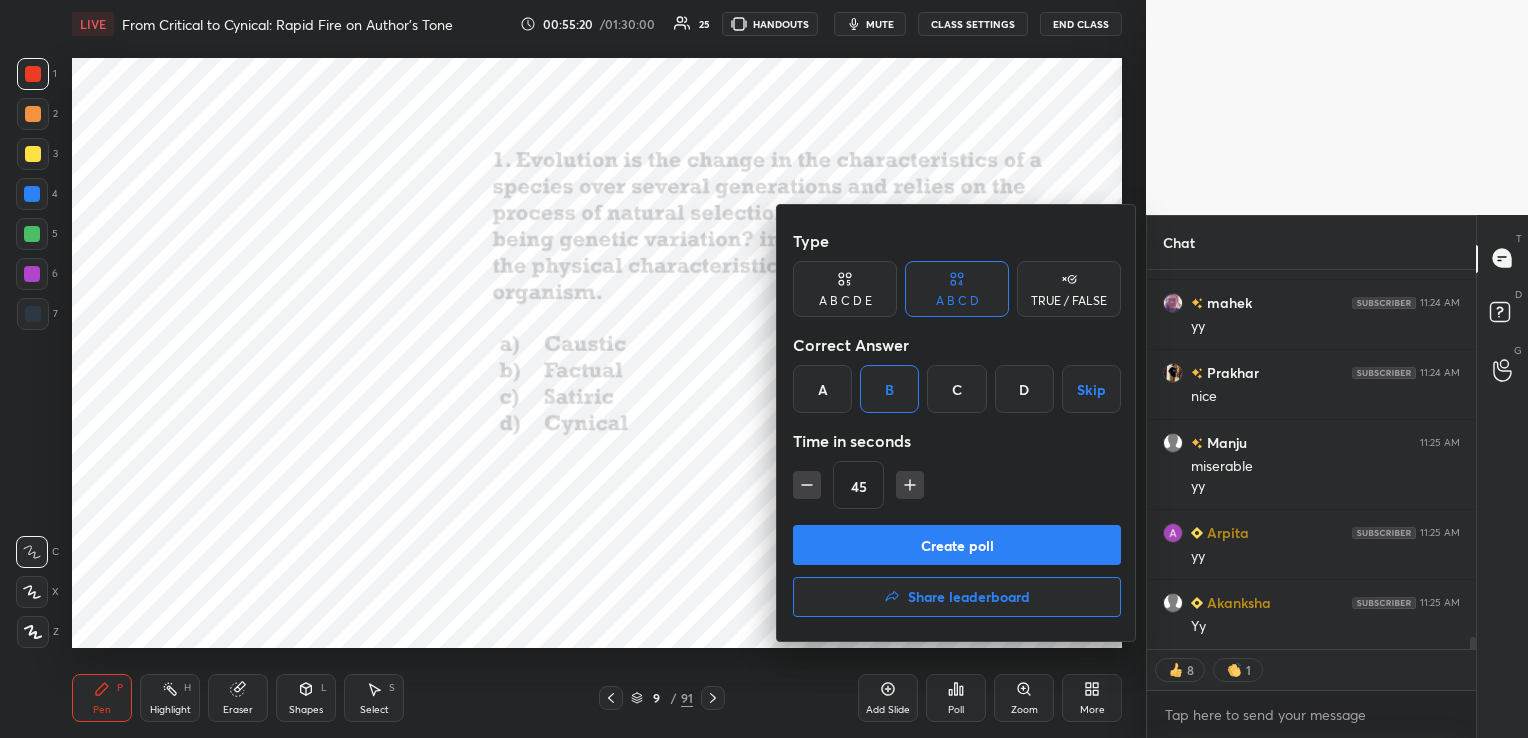 click 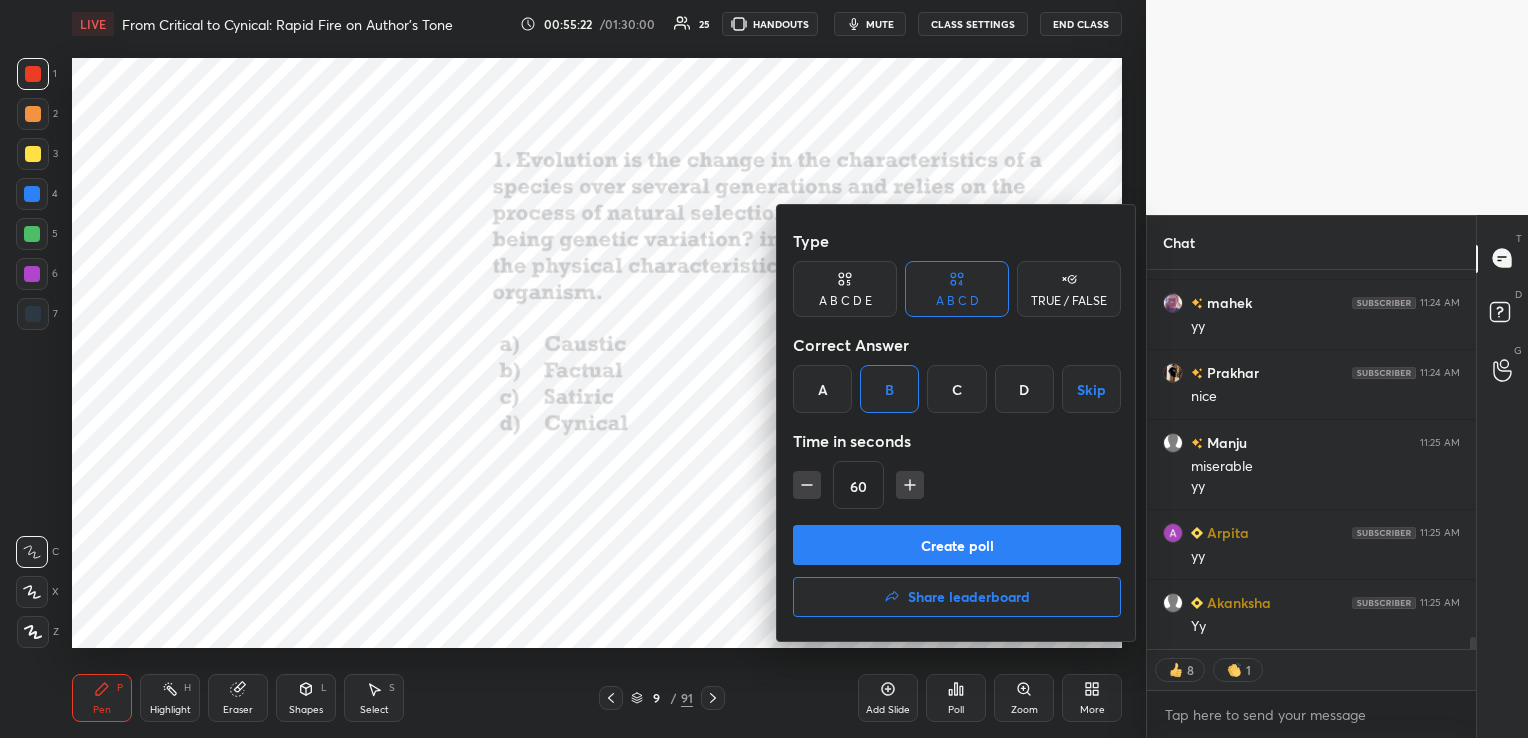 click on "Create poll" at bounding box center (957, 545) 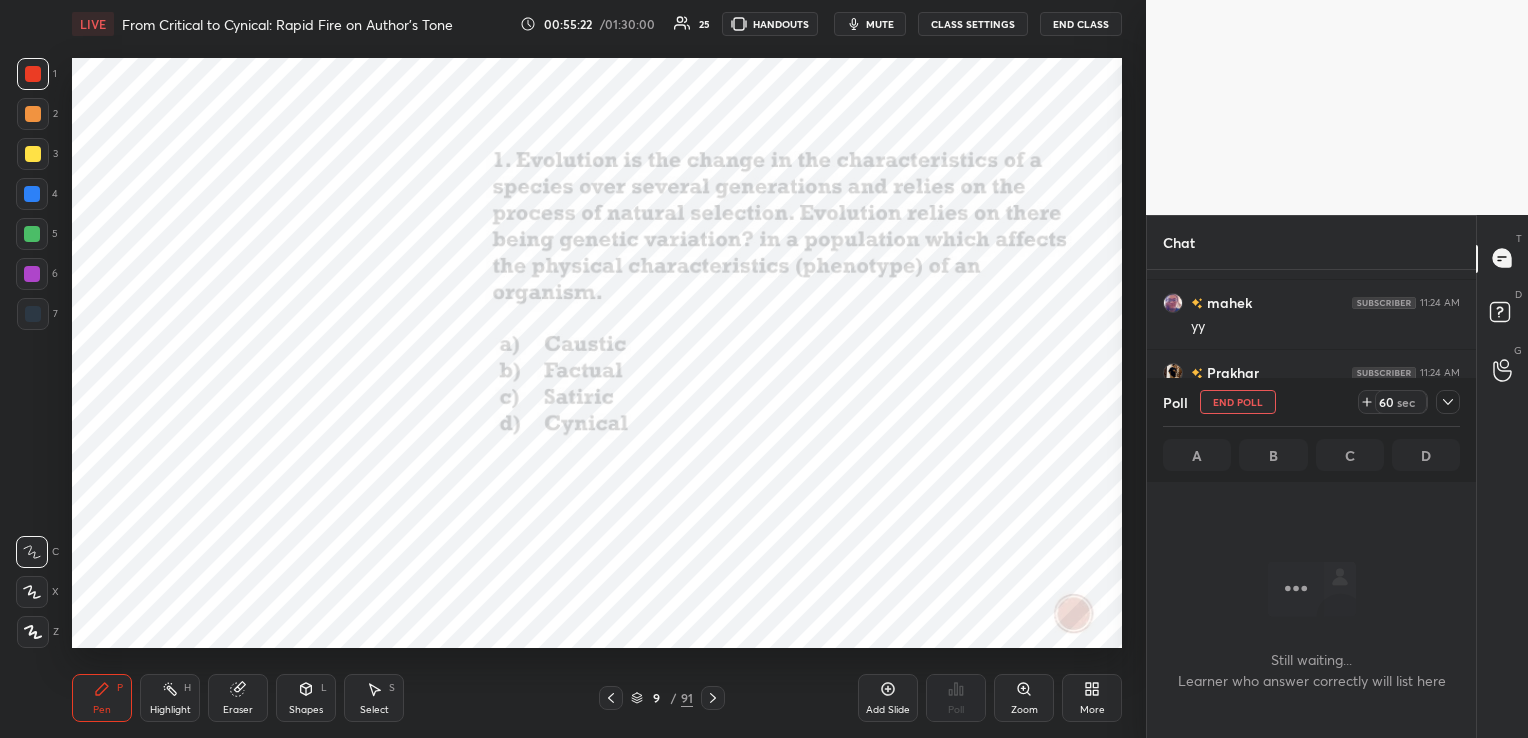 scroll, scrollTop: 6, scrollLeft: 6, axis: both 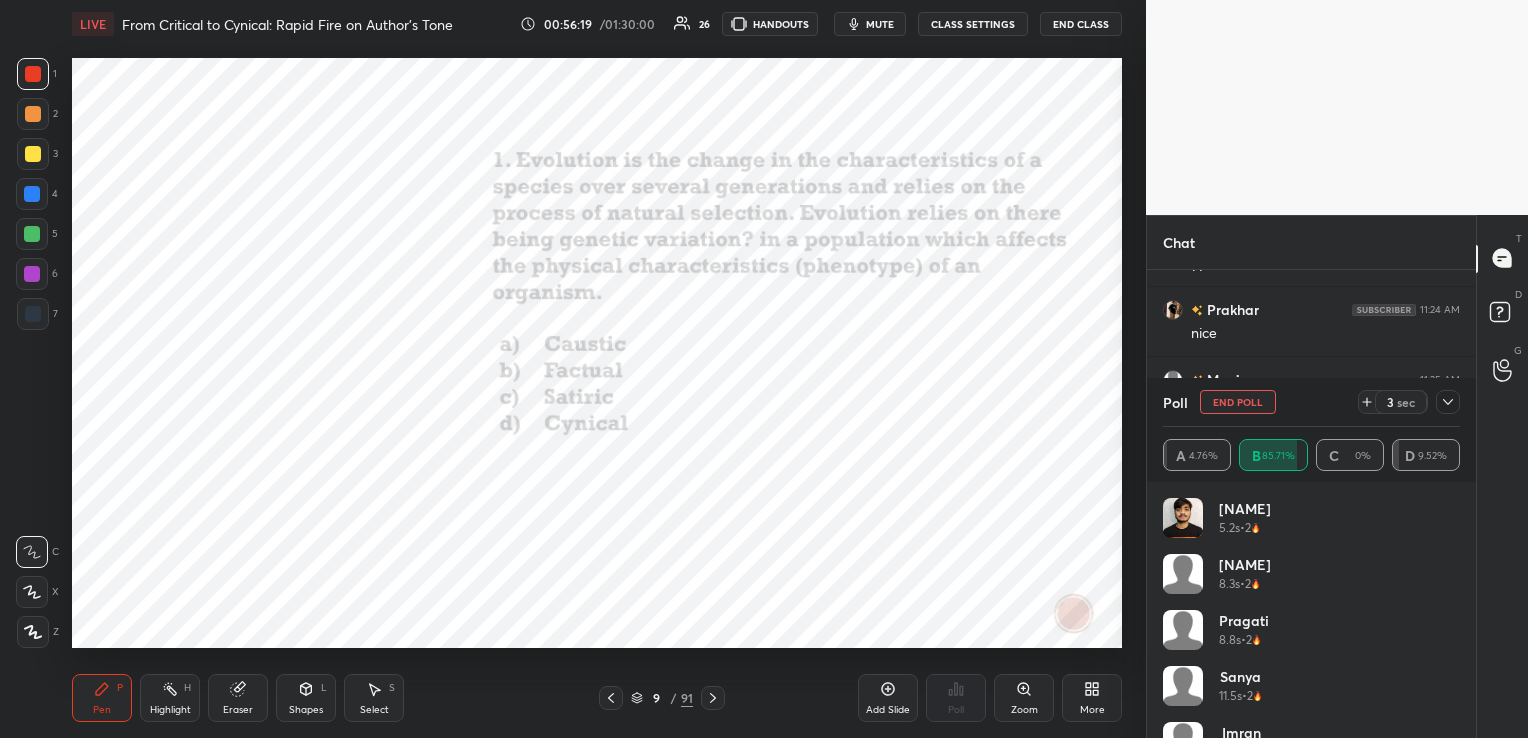 click on "End Poll" at bounding box center [1238, 402] 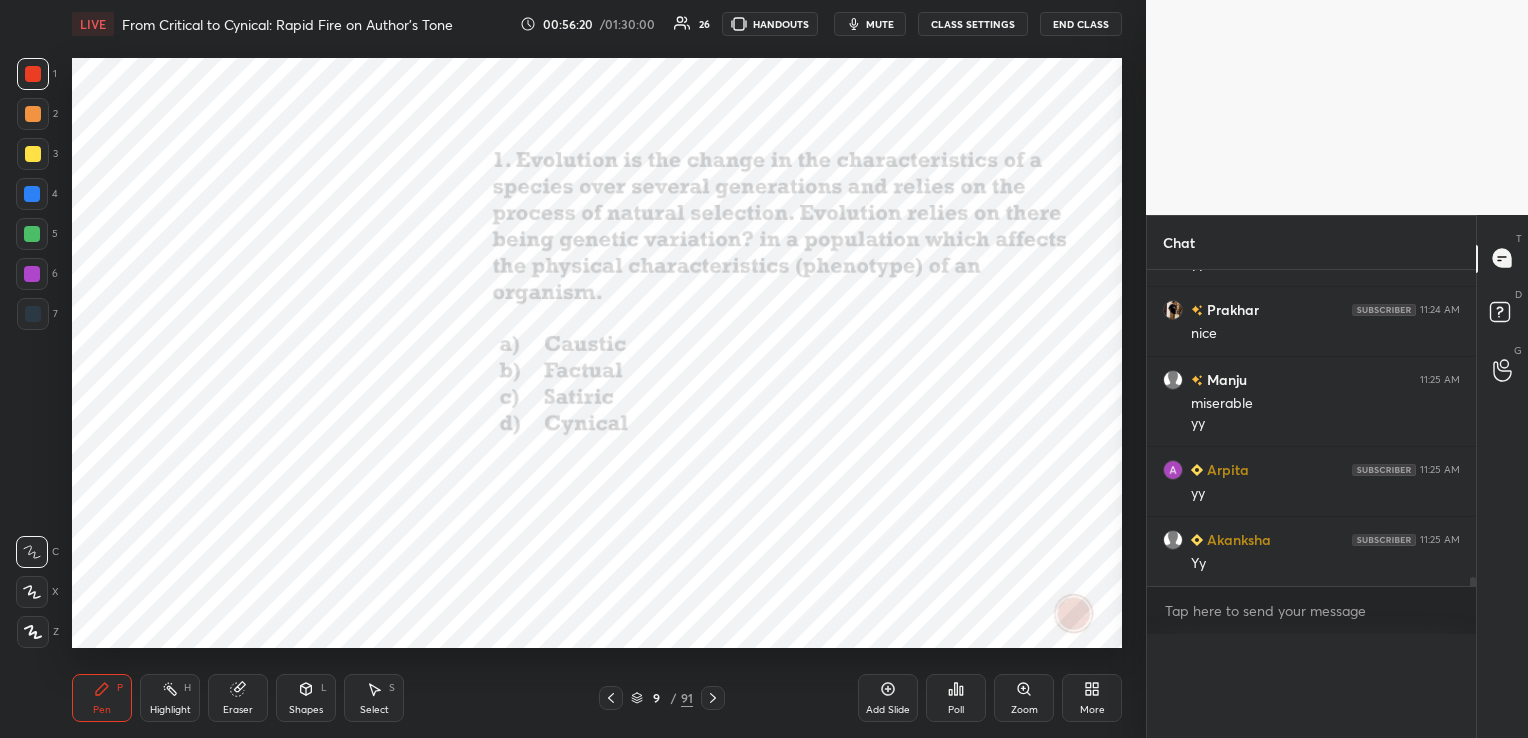scroll, scrollTop: 0, scrollLeft: 6, axis: horizontal 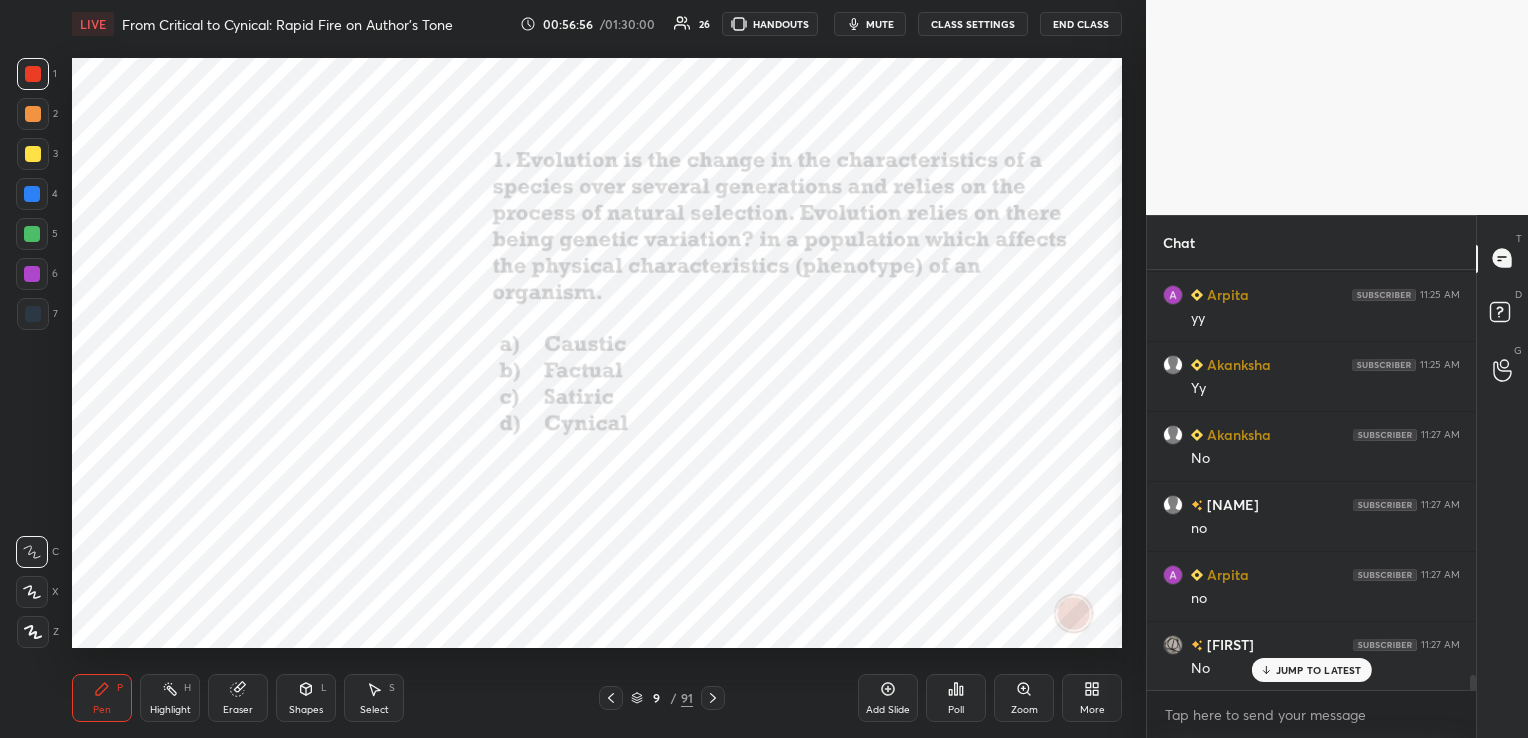 click on "Eraser" at bounding box center (238, 698) 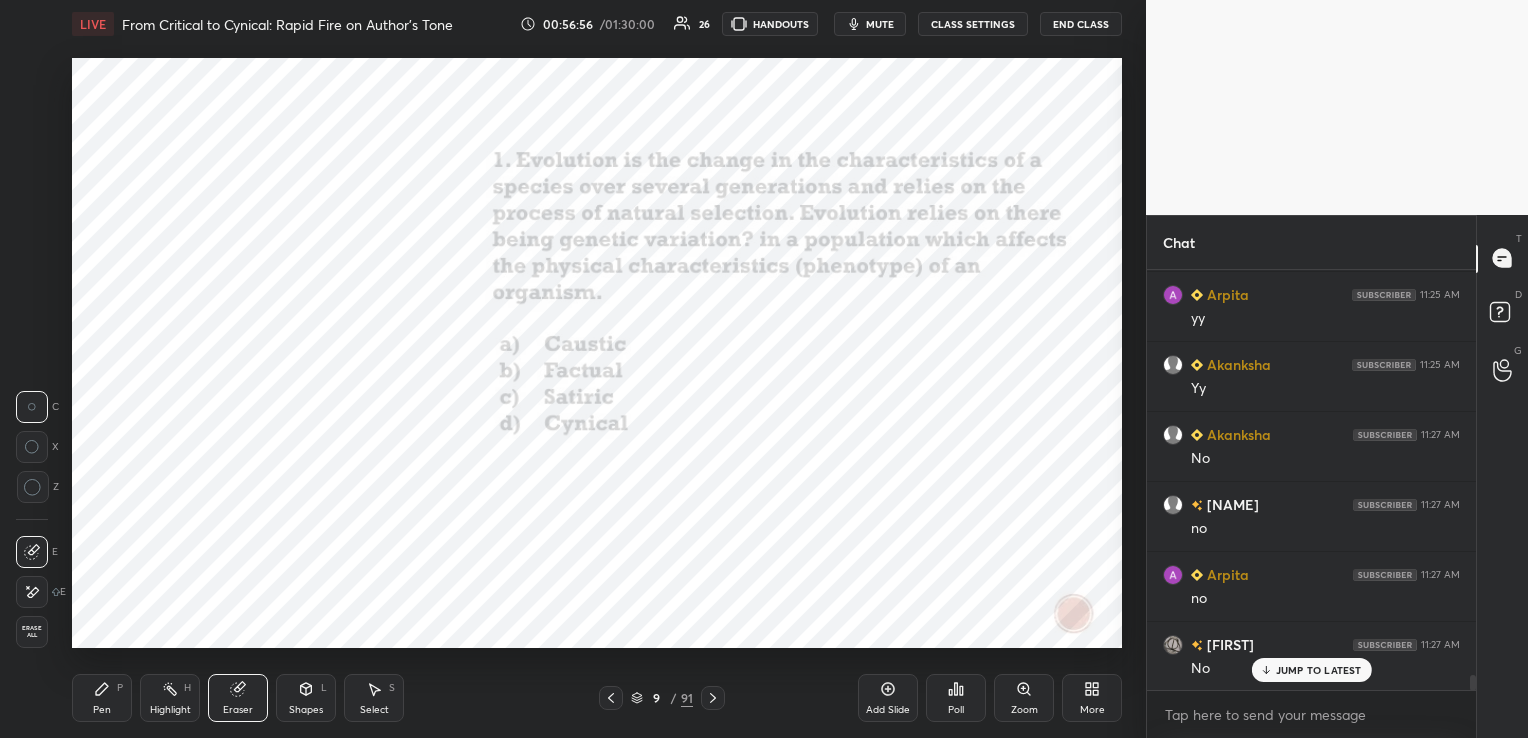 click on "Erase all" at bounding box center [32, 632] 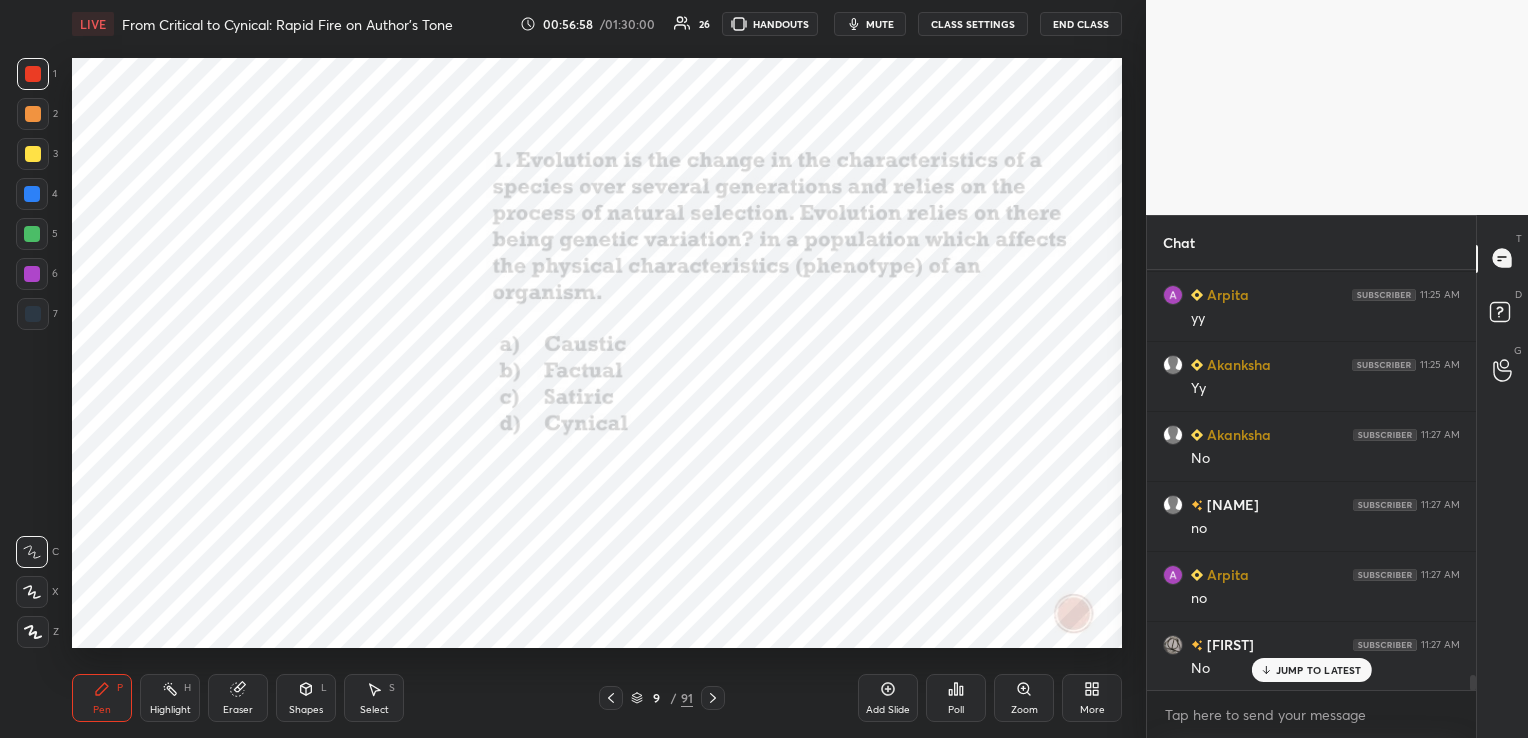 scroll, scrollTop: 11541, scrollLeft: 0, axis: vertical 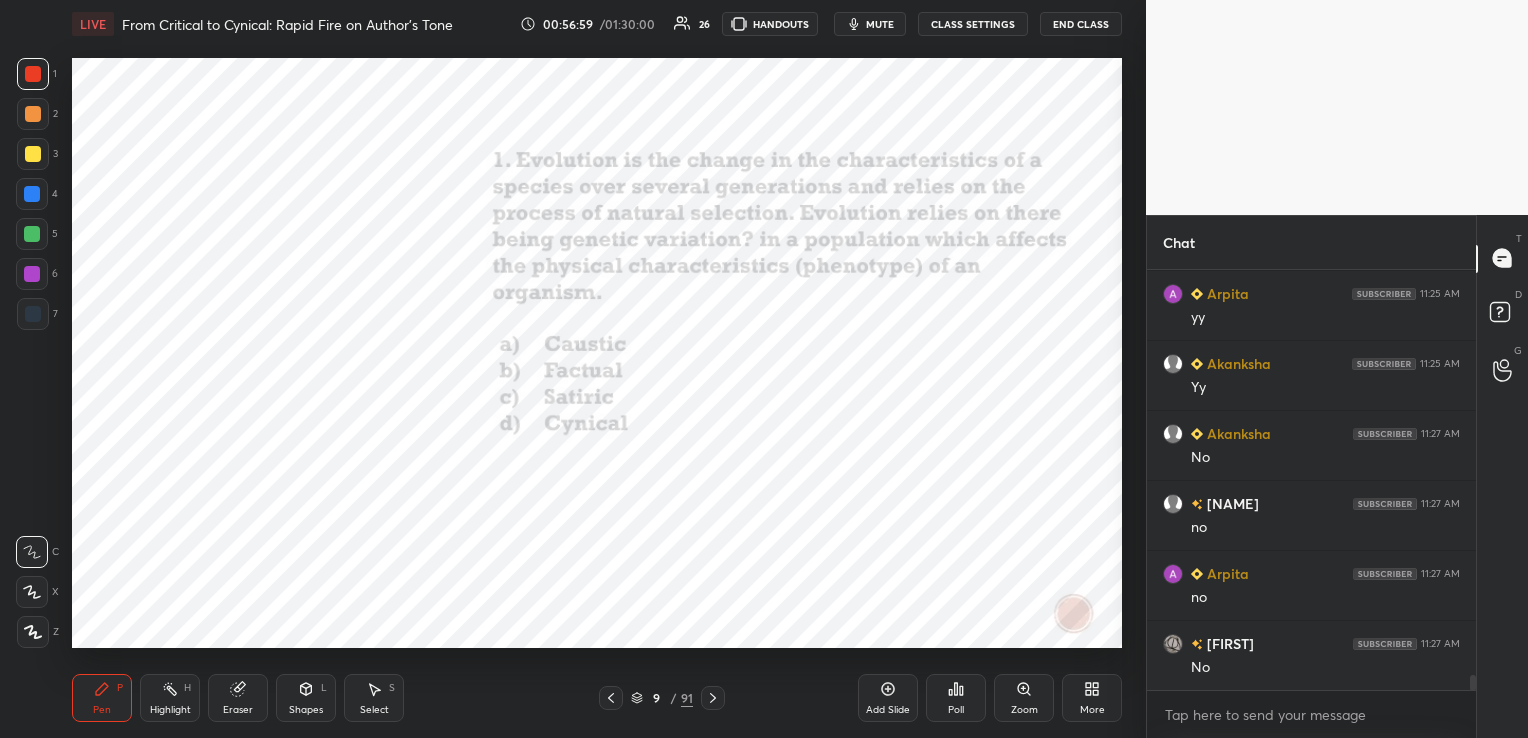 click 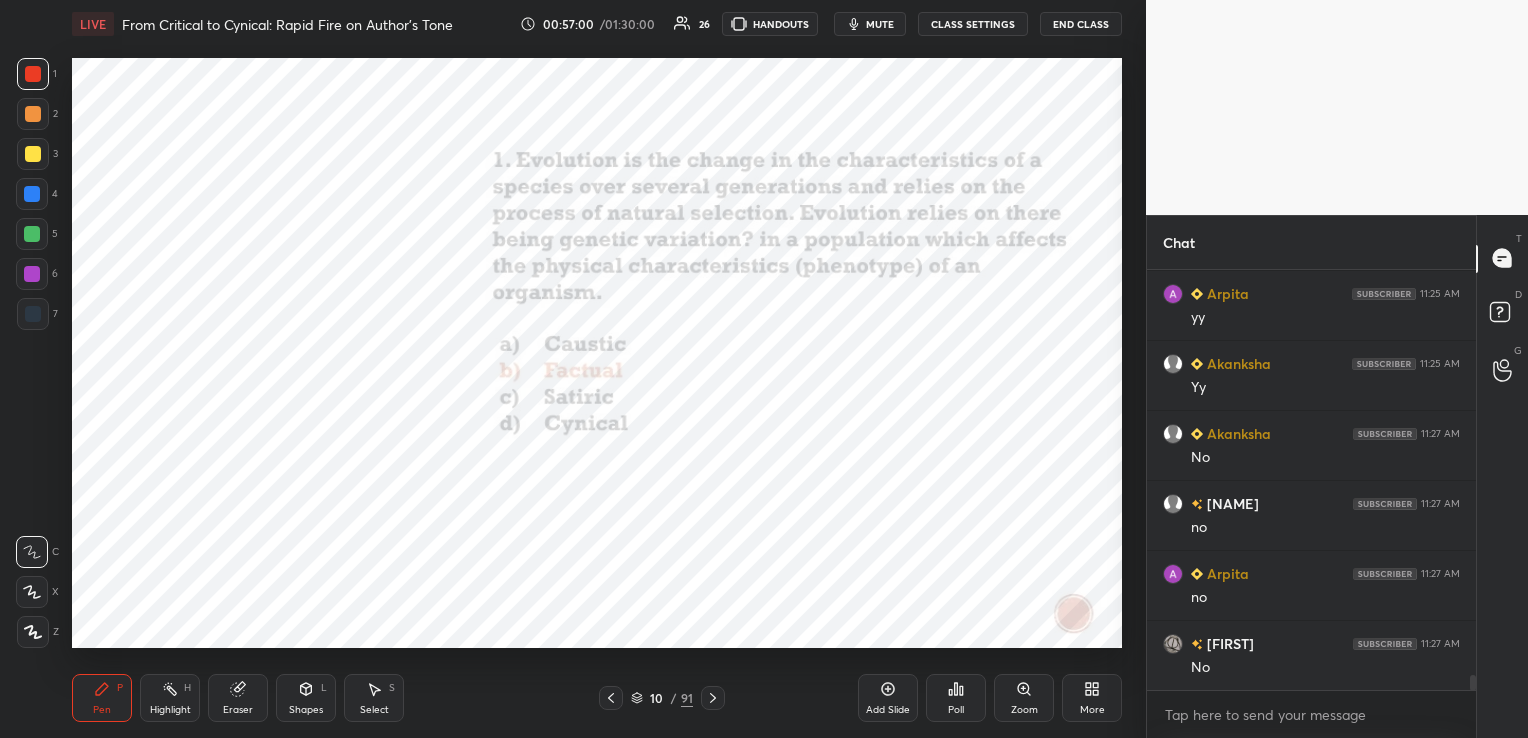 click 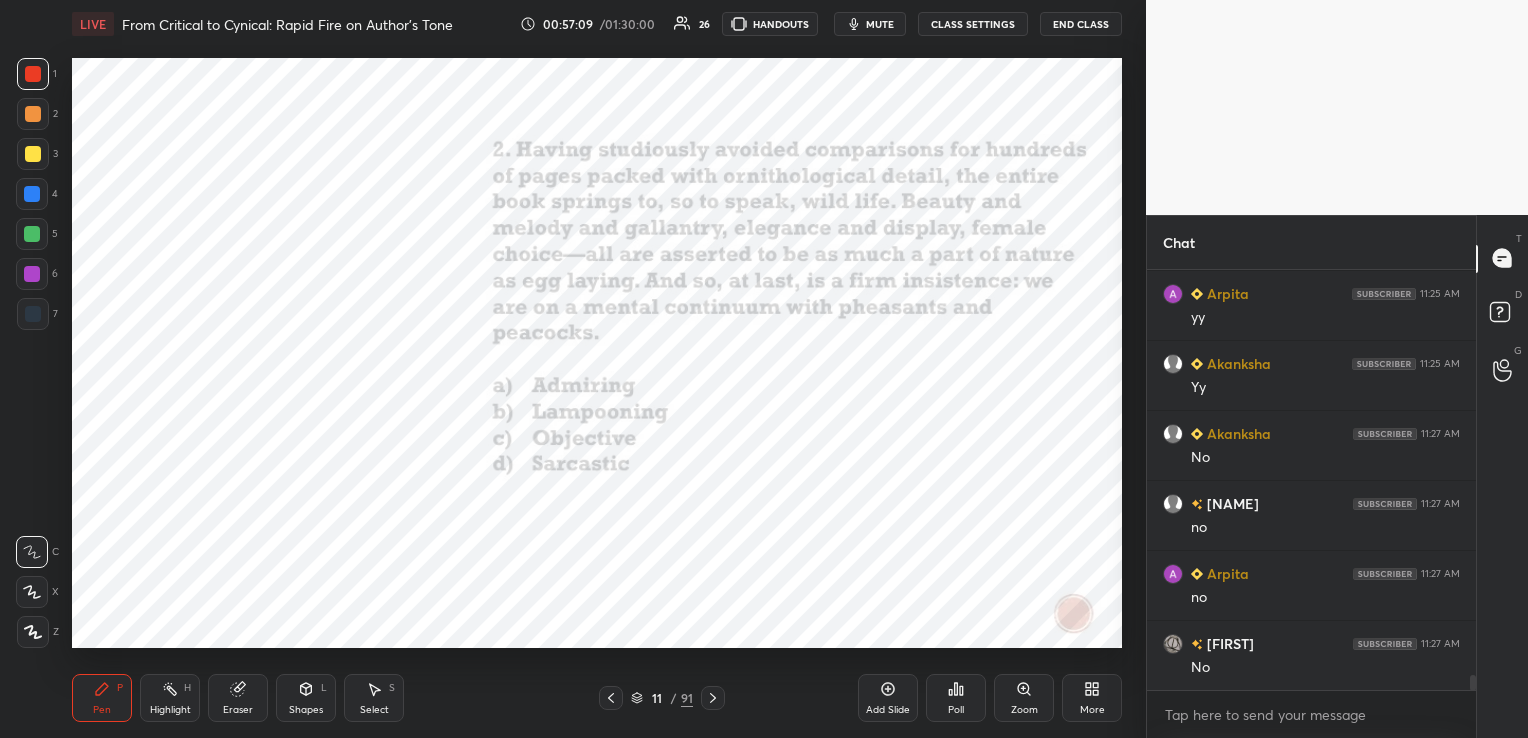 click on "Poll" at bounding box center [956, 710] 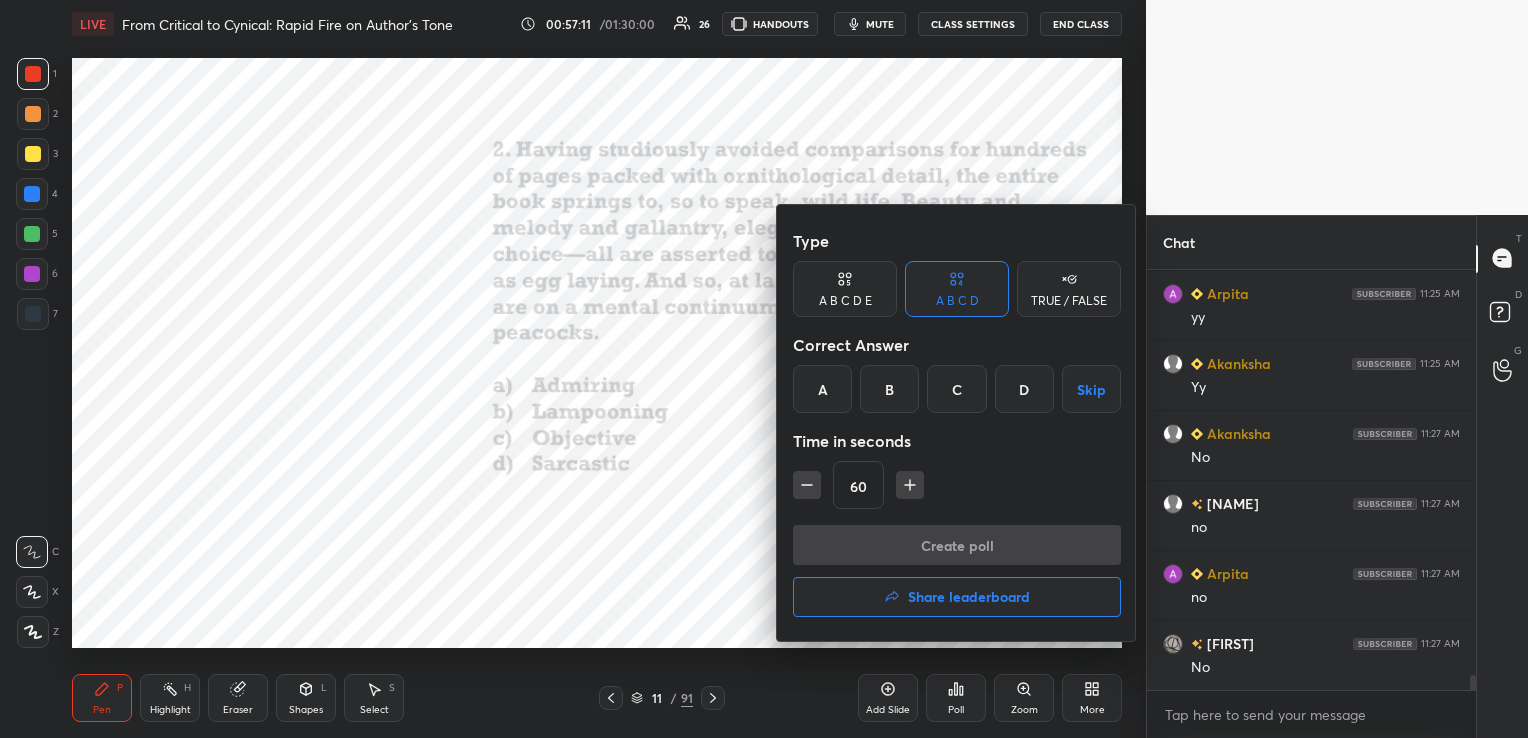 click on "A" at bounding box center (822, 389) 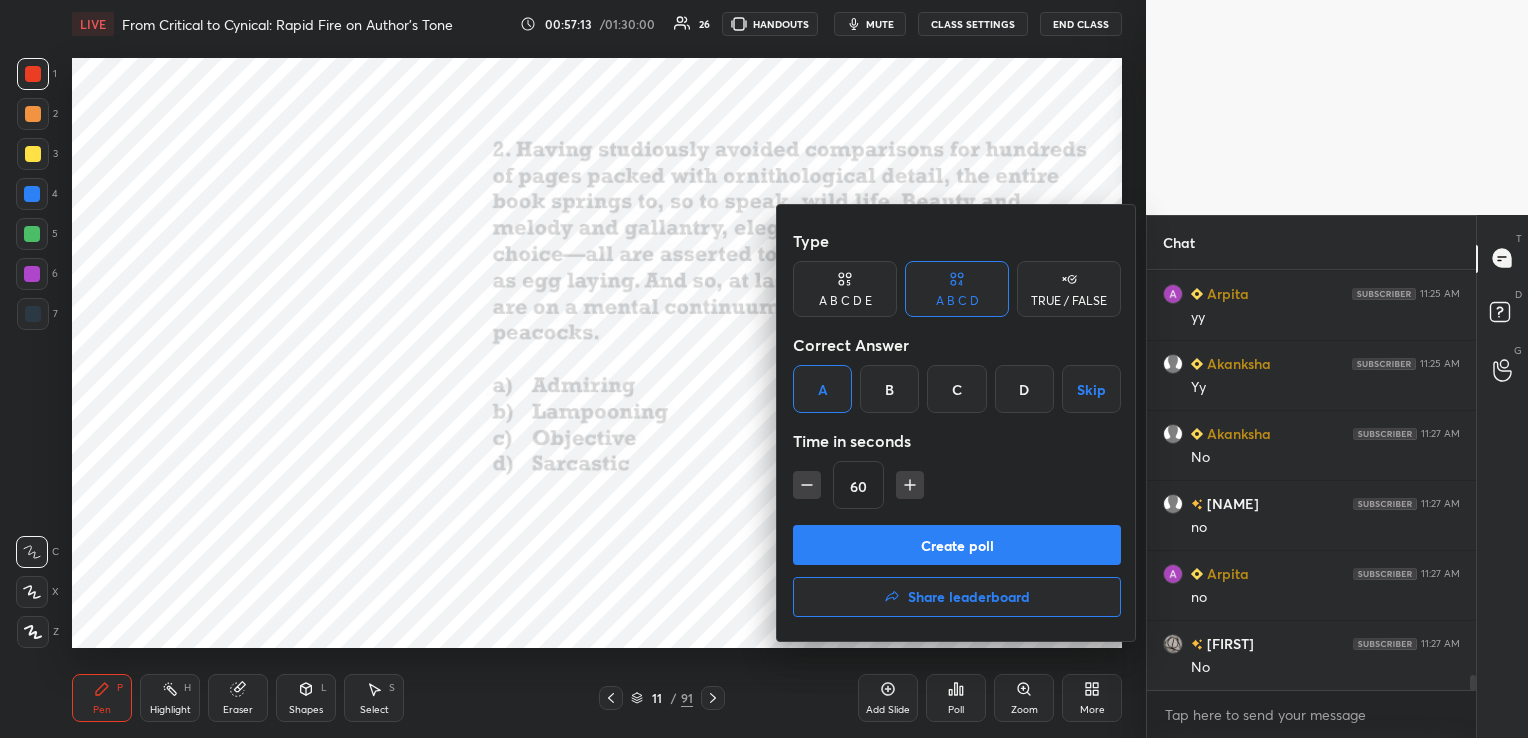 click on "Create poll" at bounding box center (957, 545) 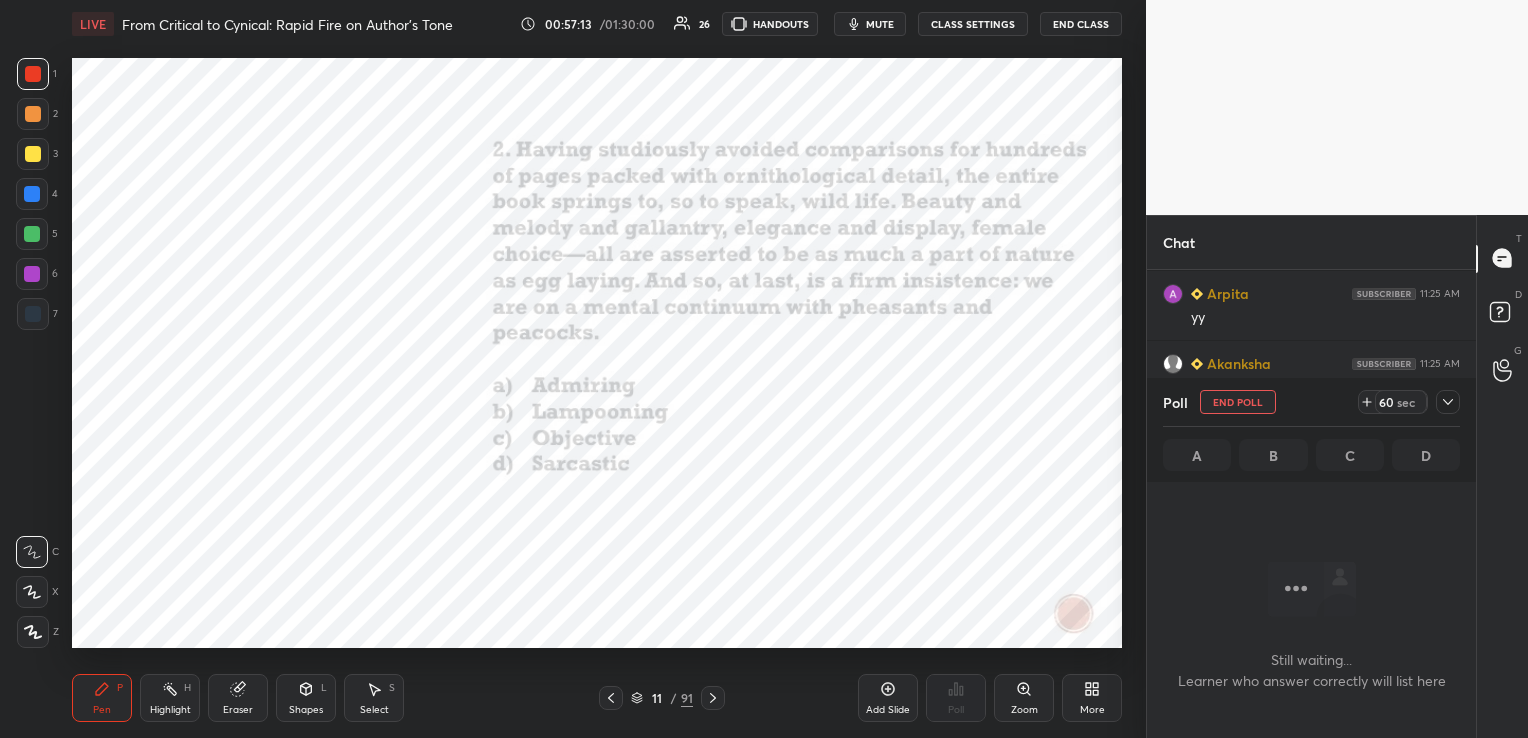 scroll, scrollTop: 321, scrollLeft: 323, axis: both 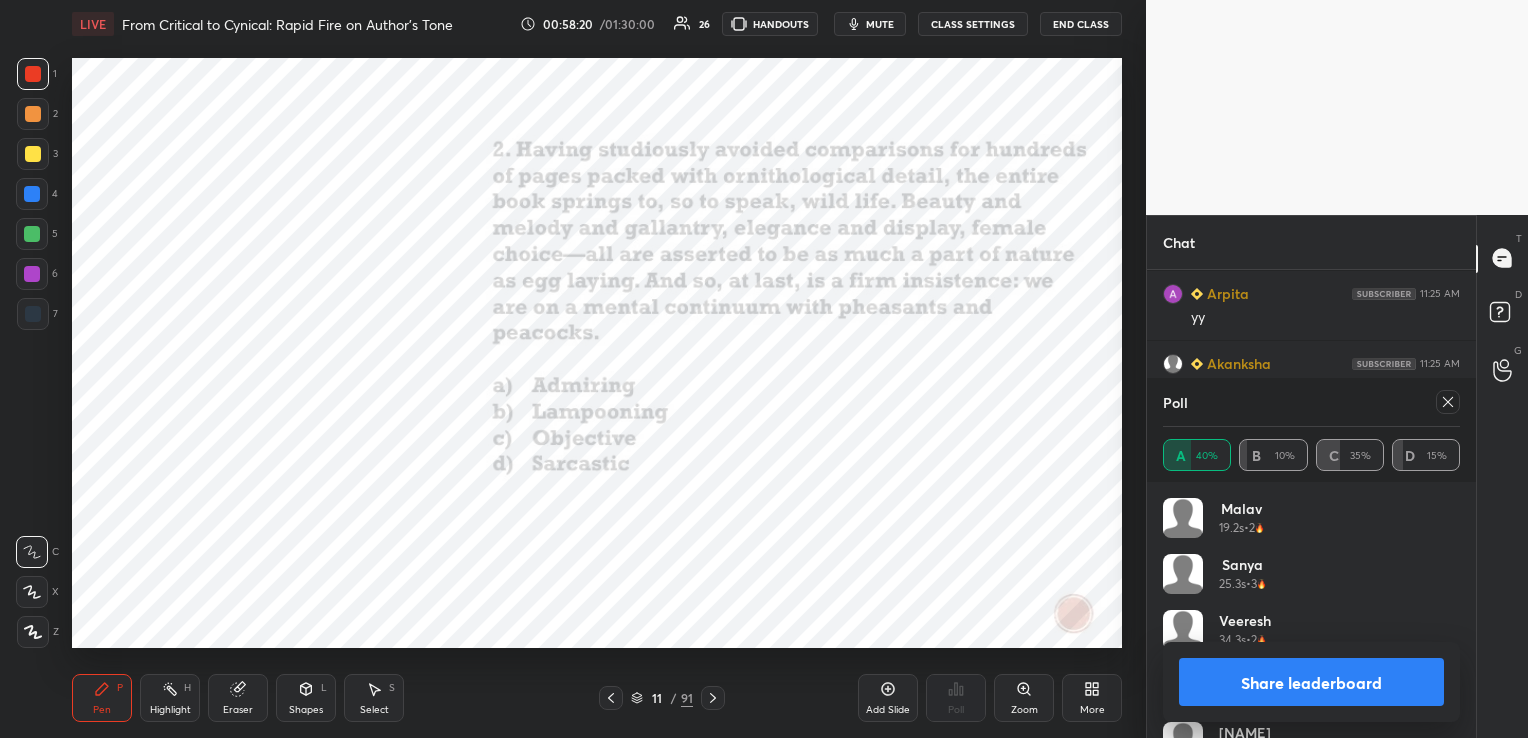click 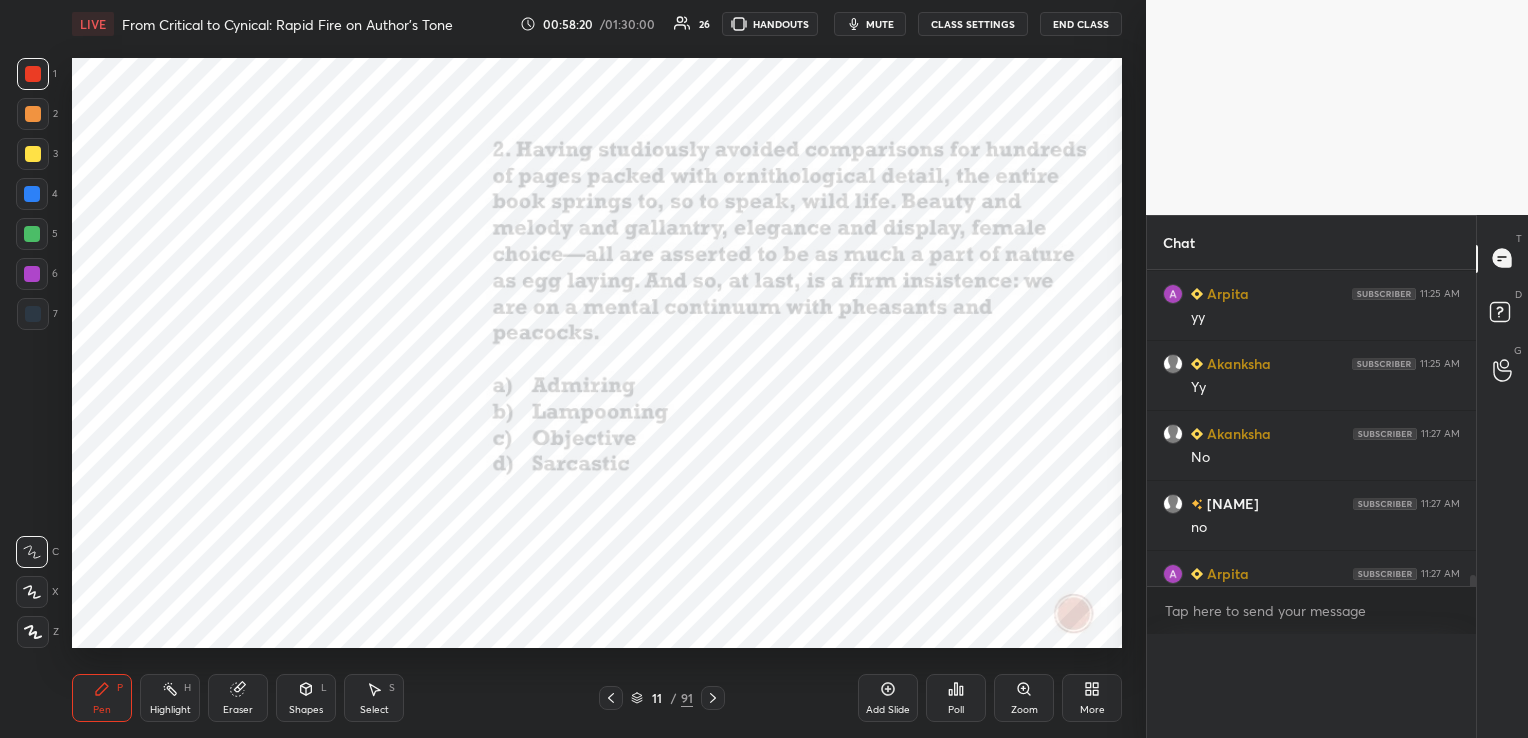 scroll, scrollTop: 0, scrollLeft: 0, axis: both 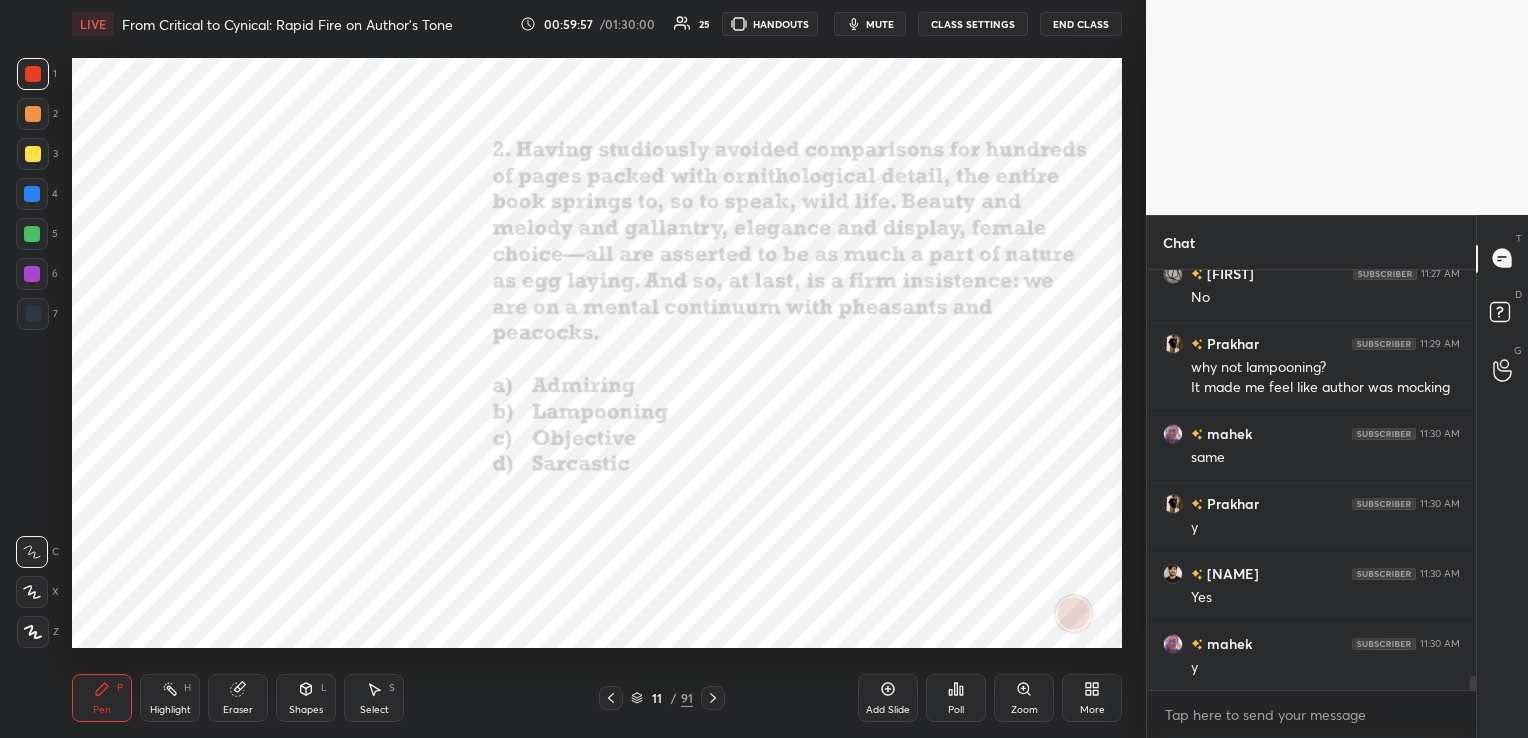 click 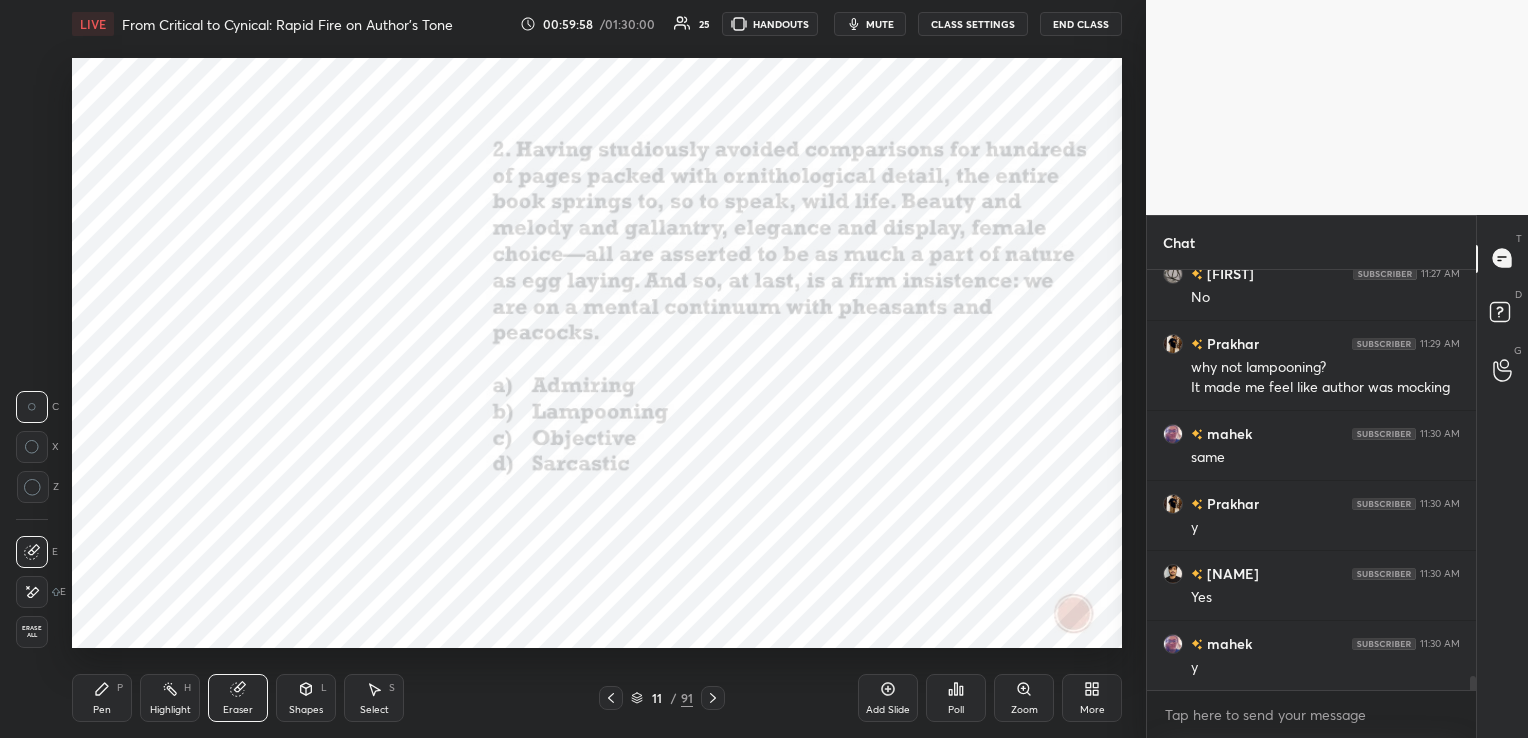 click on "Erase all" at bounding box center (32, 632) 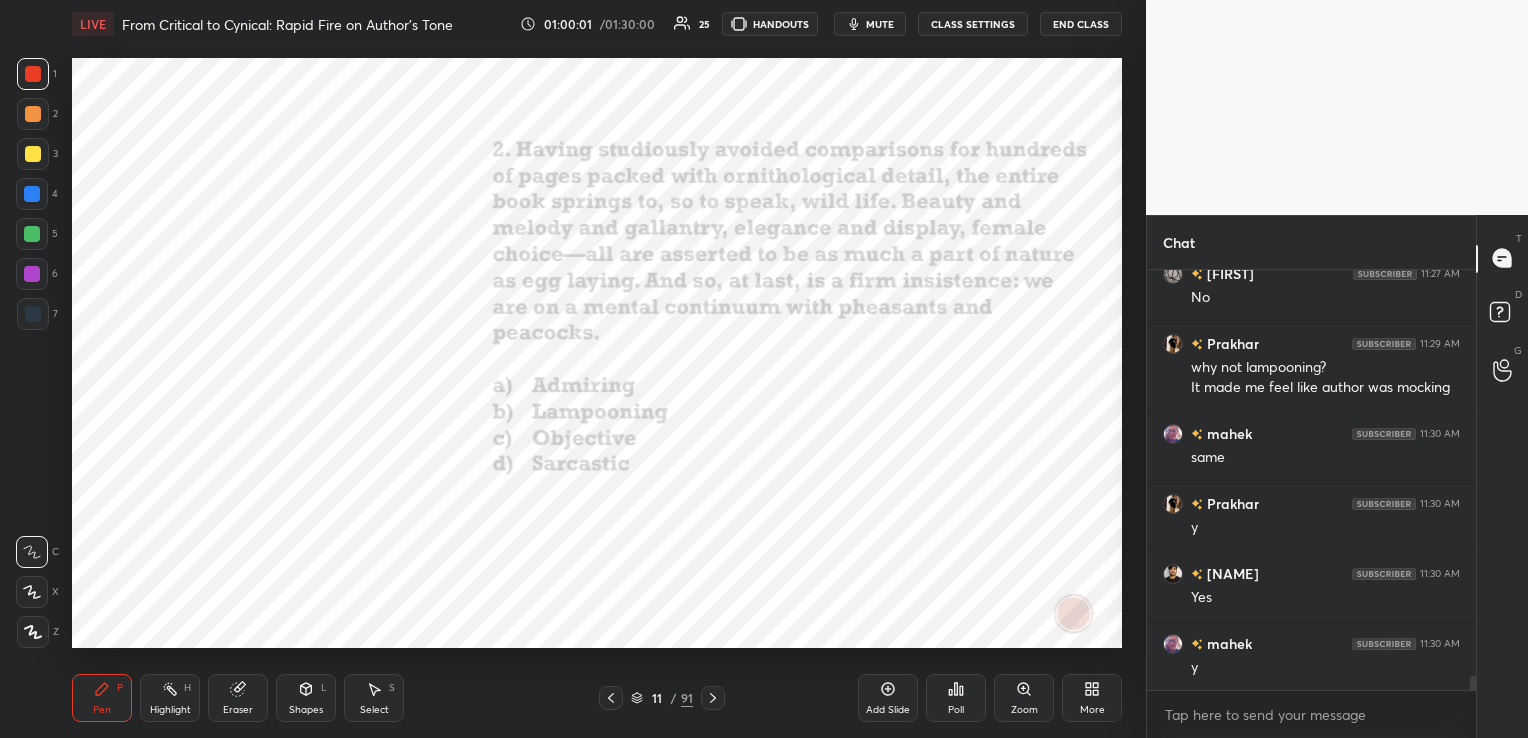 click 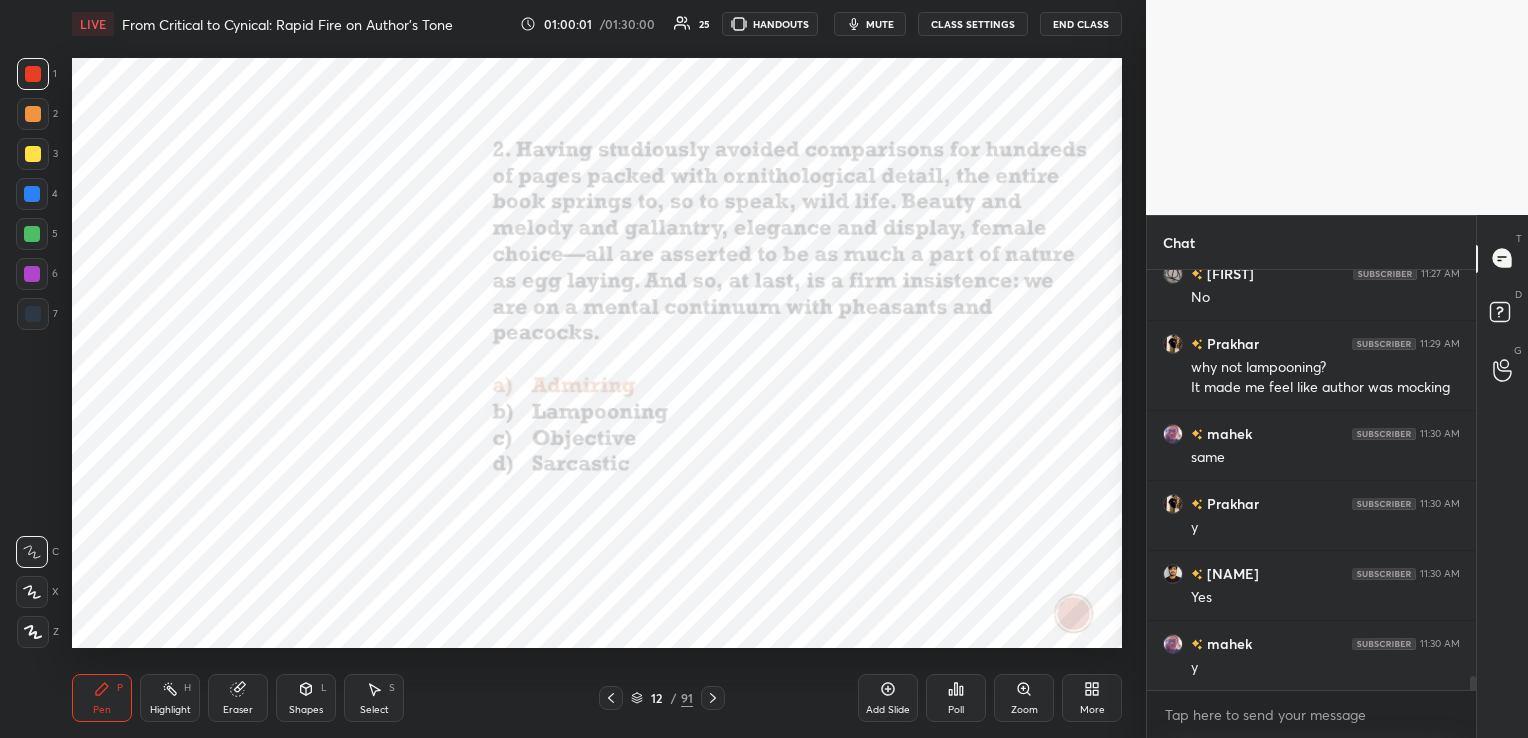 click 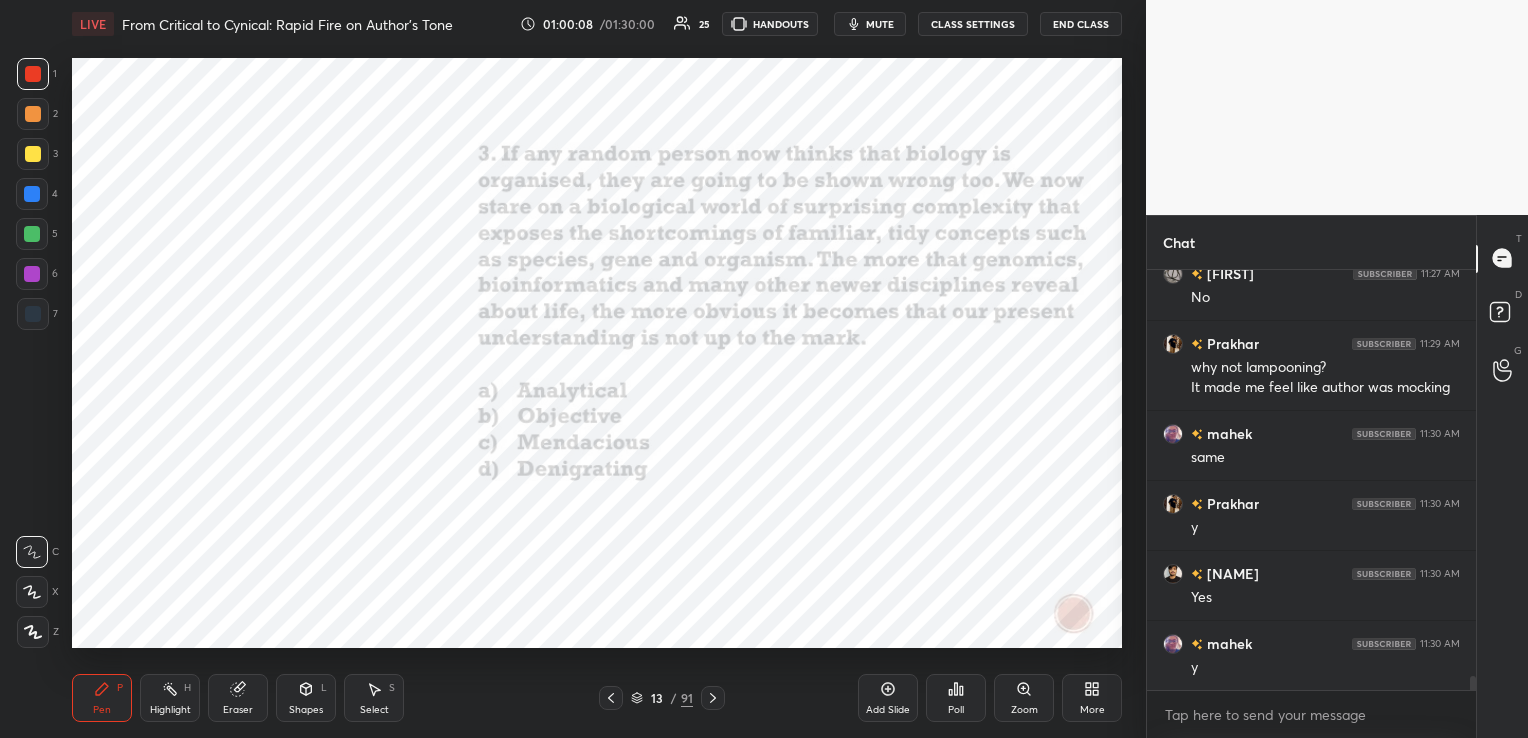 click 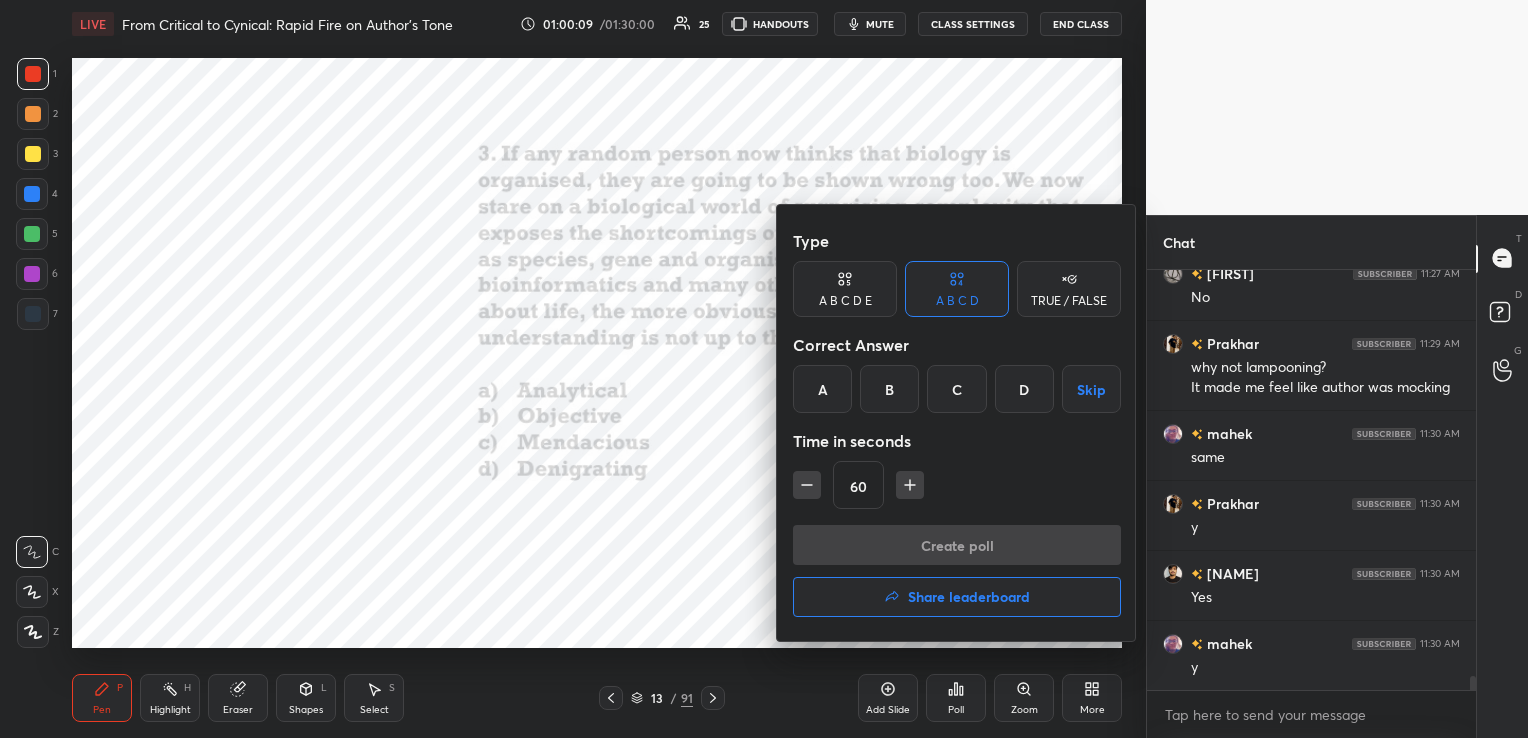 click on "A" at bounding box center [822, 389] 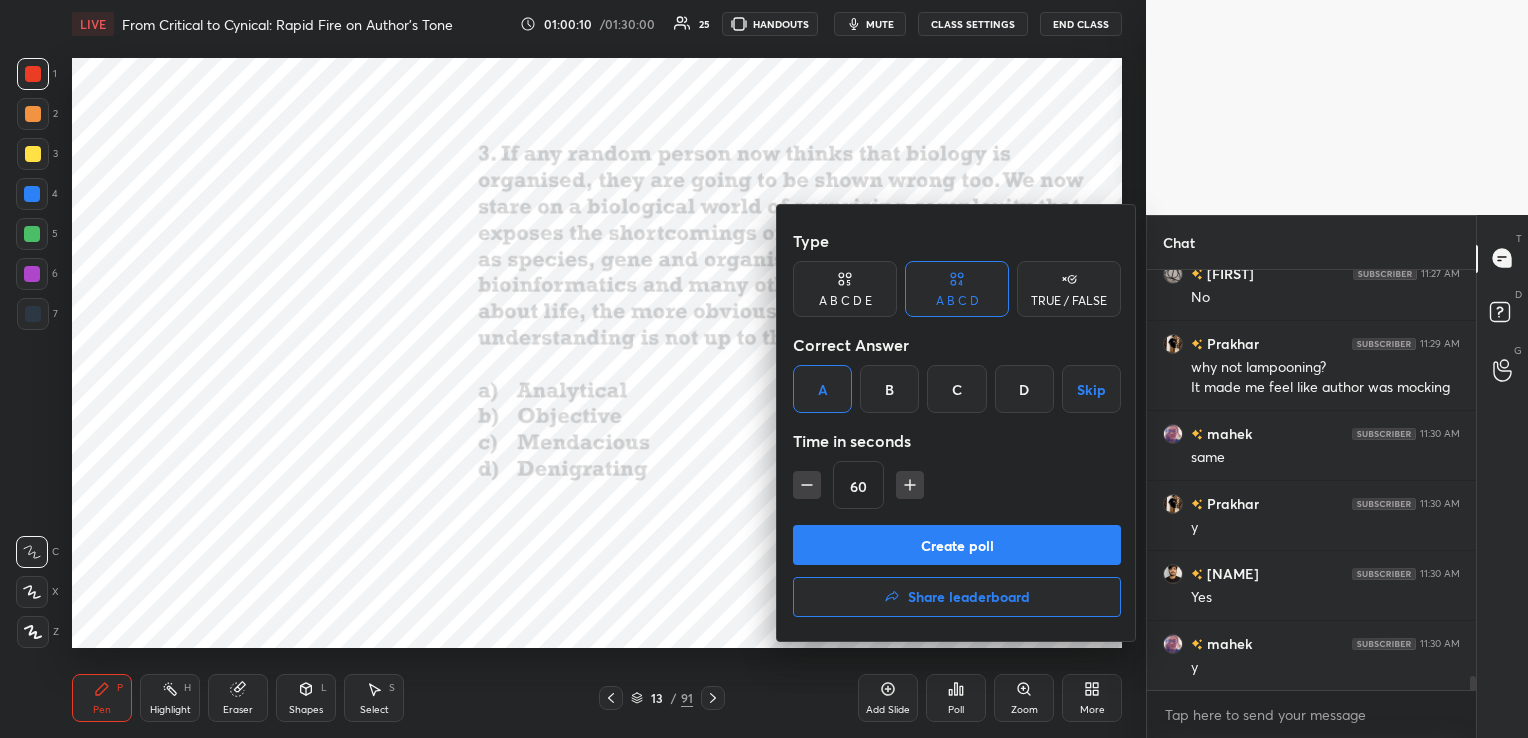 click on "Create poll" at bounding box center [957, 545] 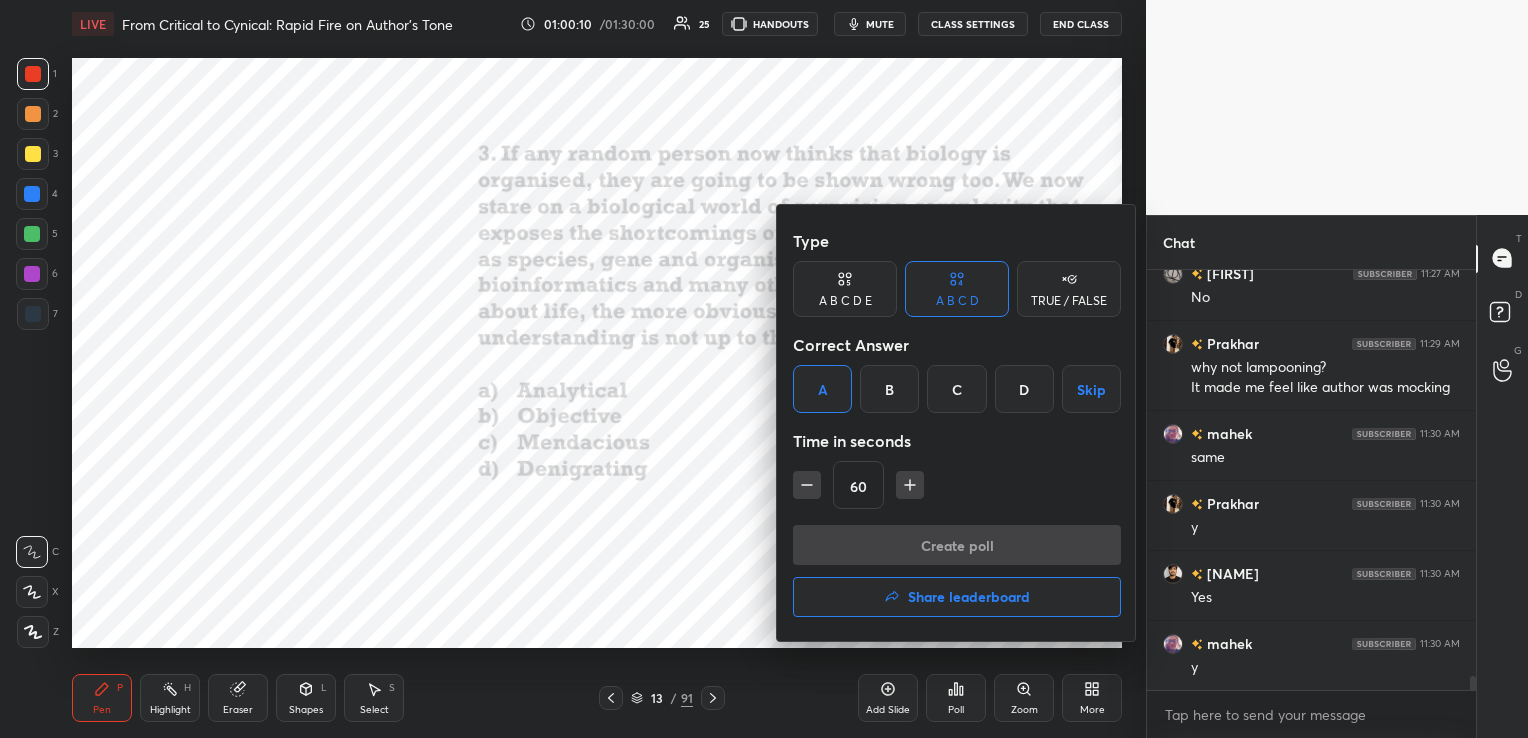 scroll, scrollTop: 373, scrollLeft: 323, axis: both 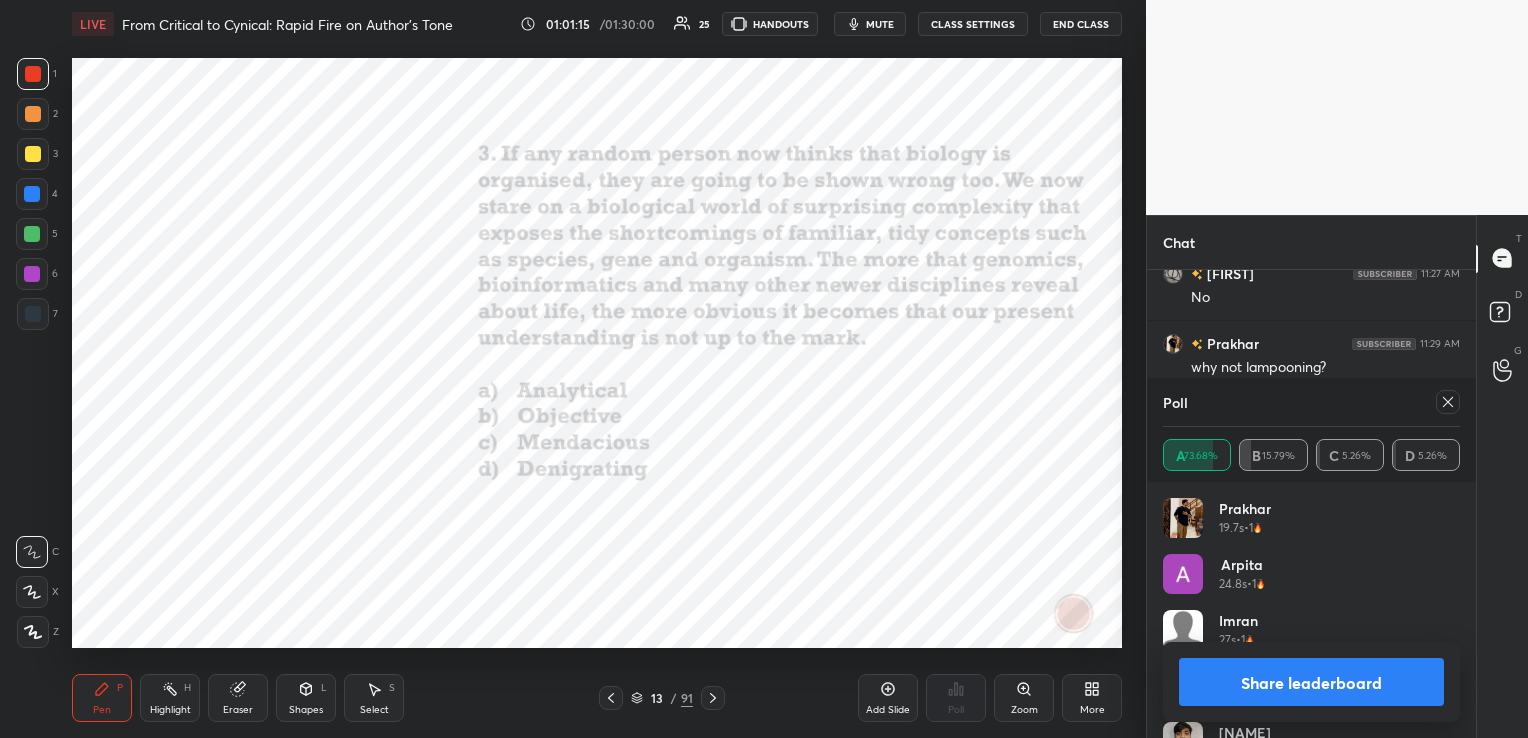 click at bounding box center [1448, 402] 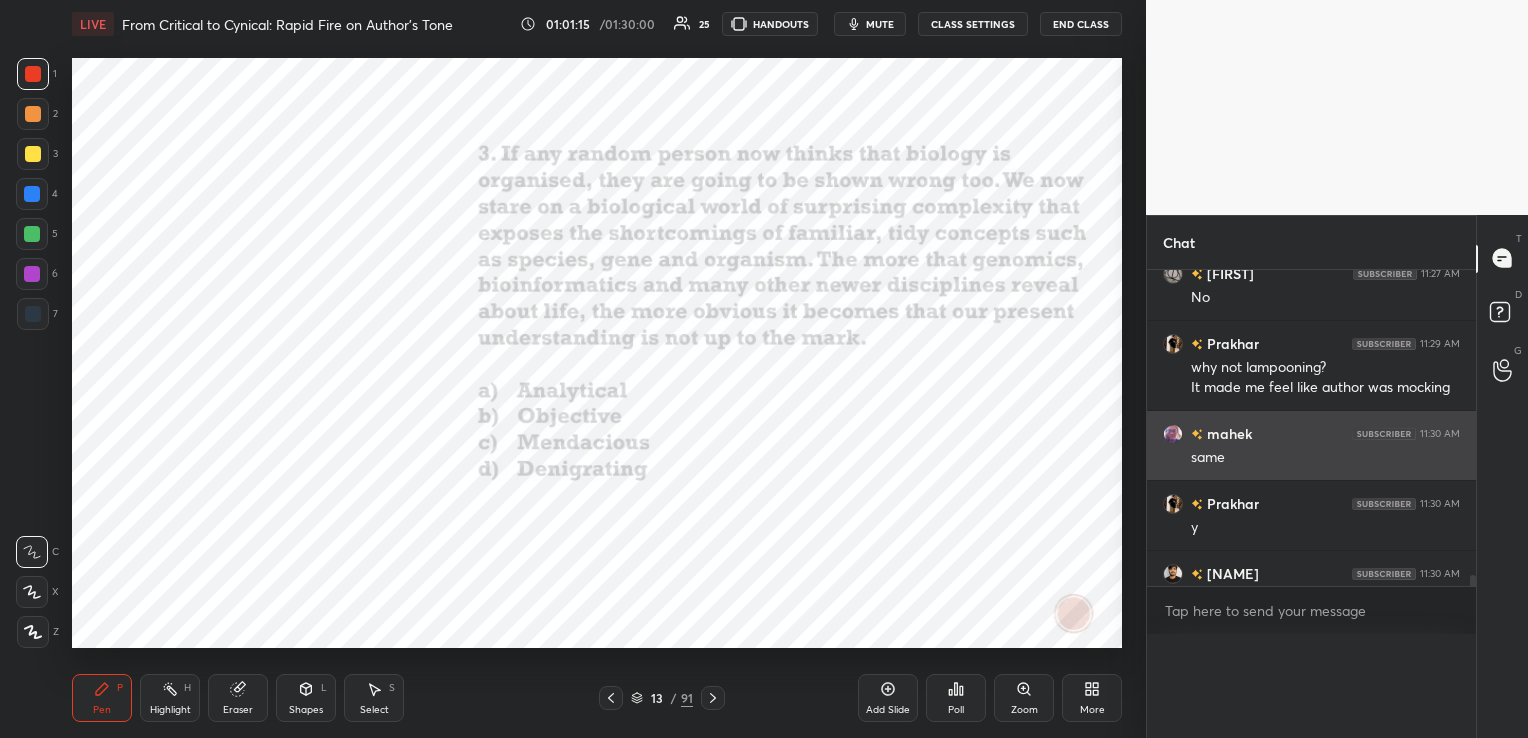 scroll, scrollTop: 0, scrollLeft: 6, axis: horizontal 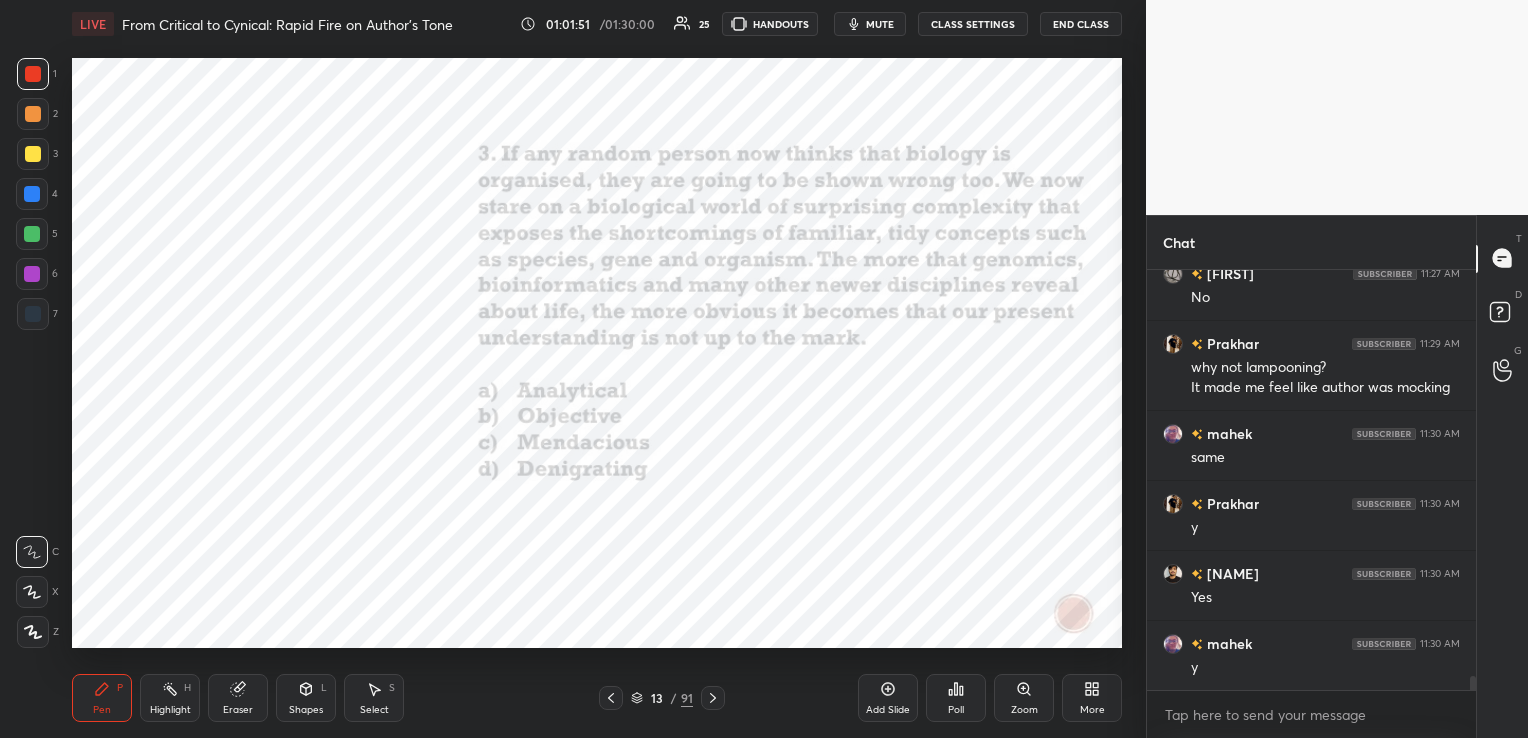 click 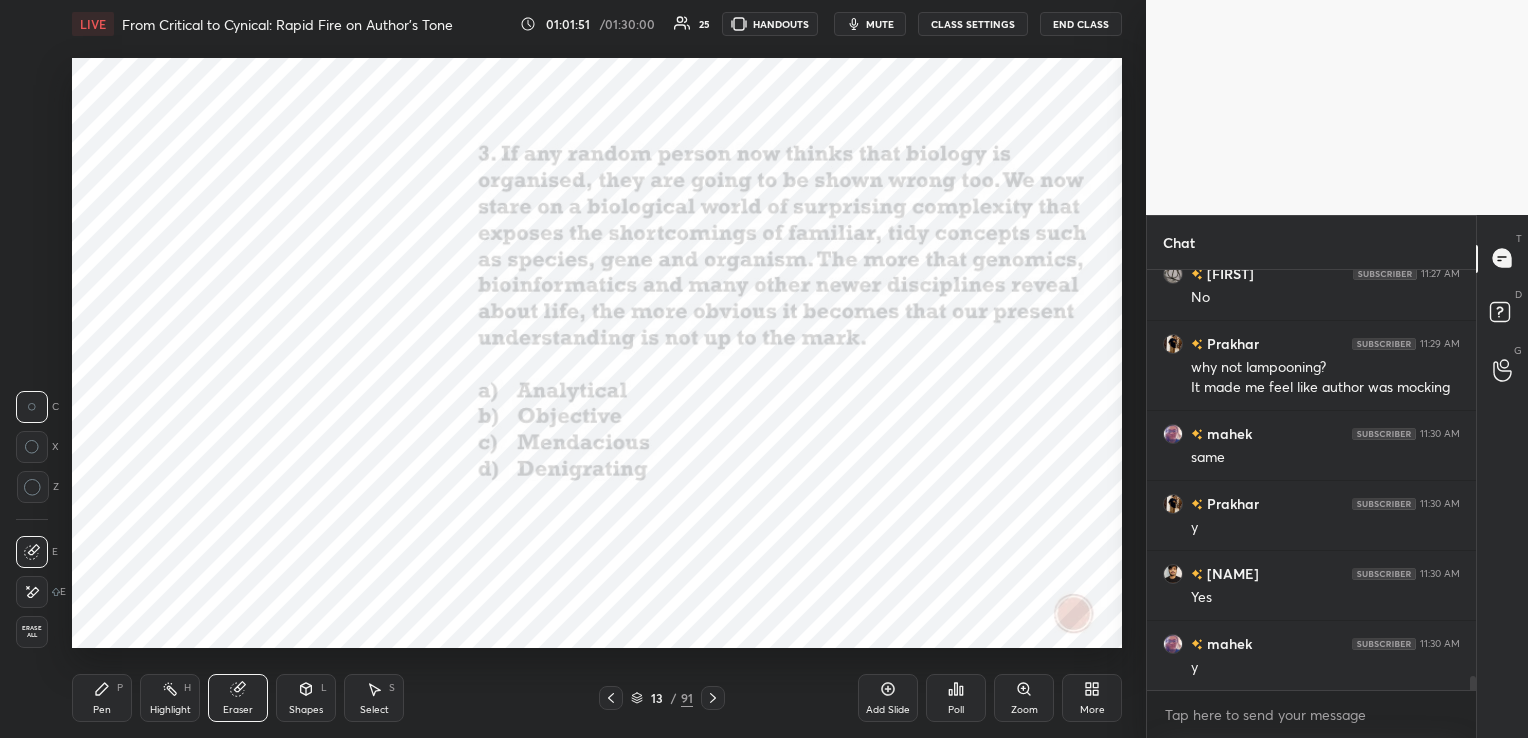 click on "Erase all" at bounding box center (32, 632) 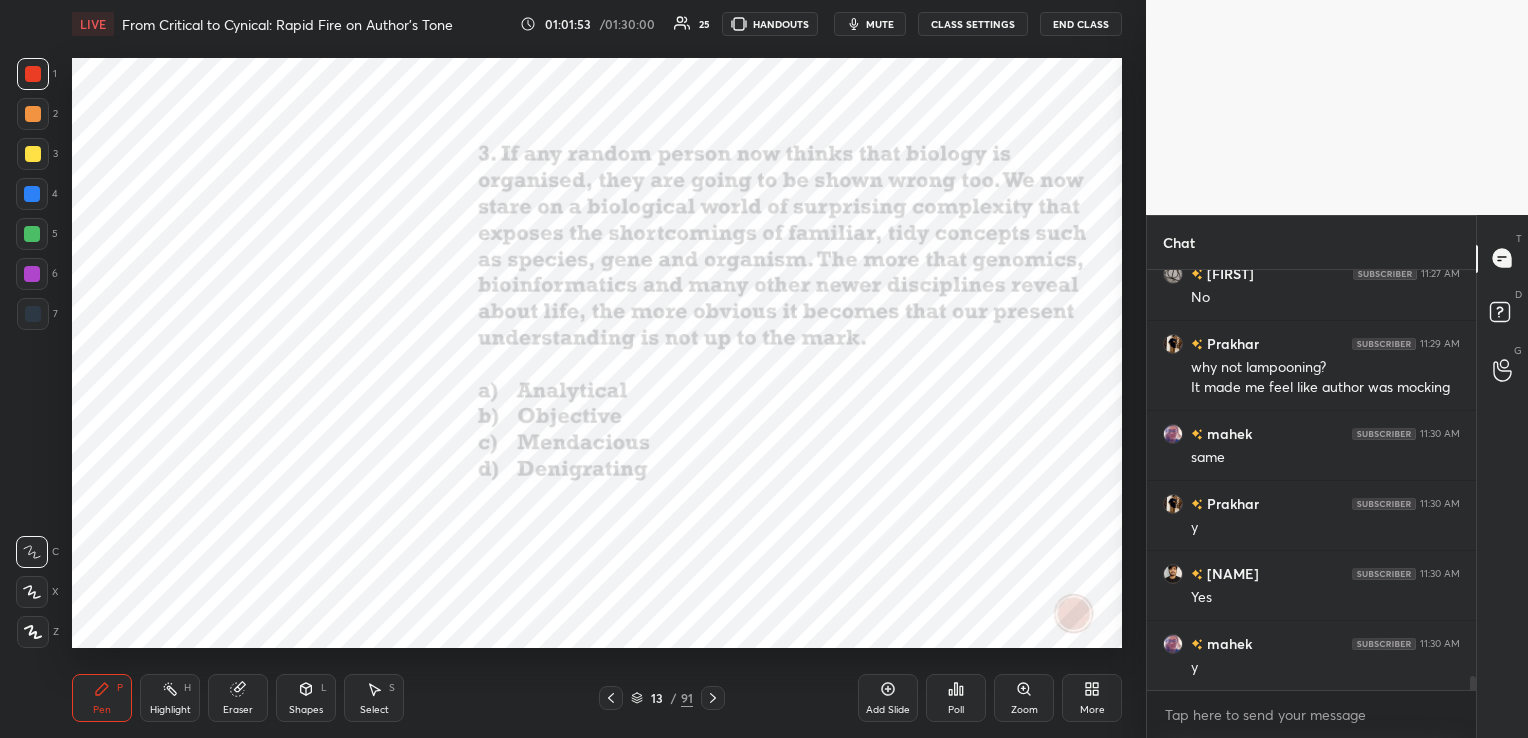 click 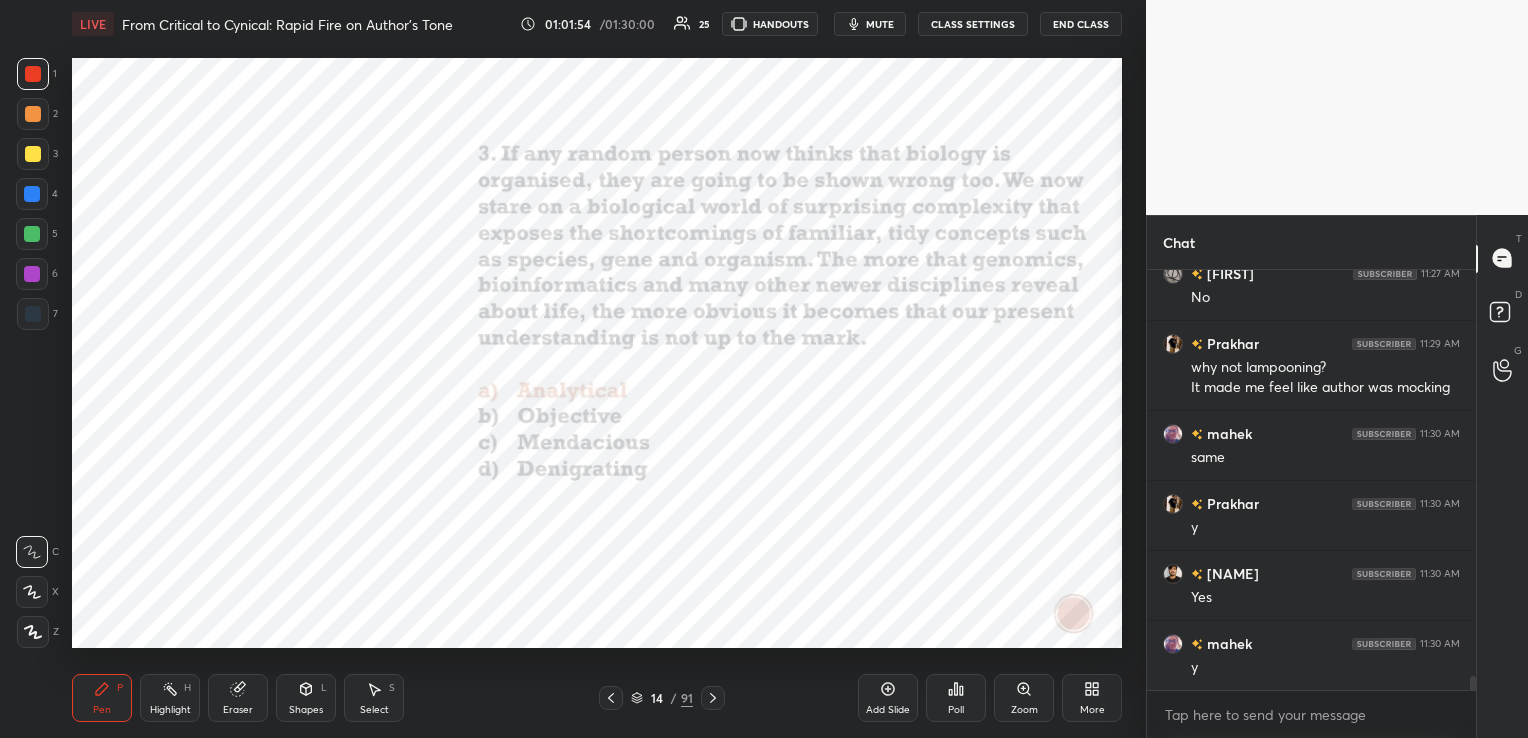 click 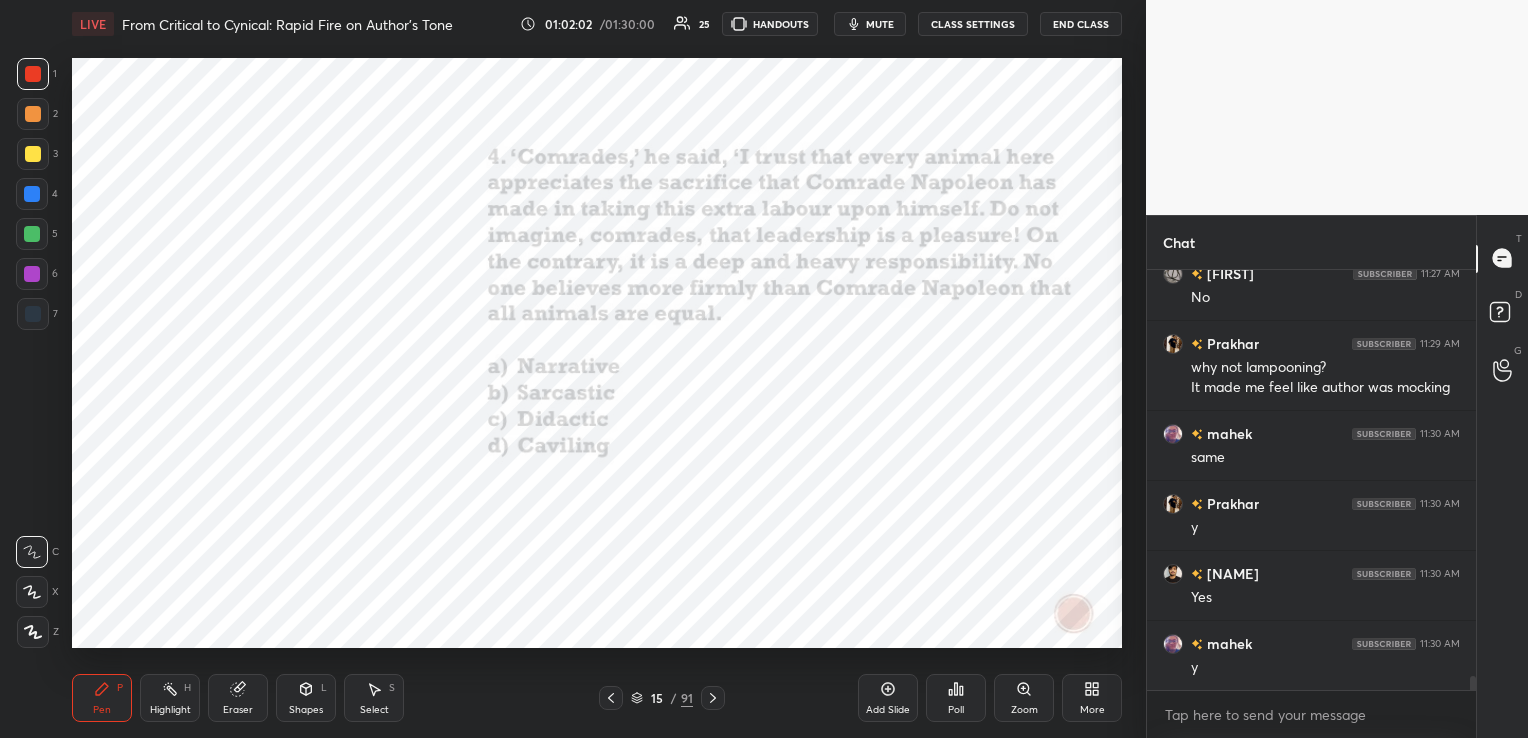 click on "Poll" at bounding box center (956, 698) 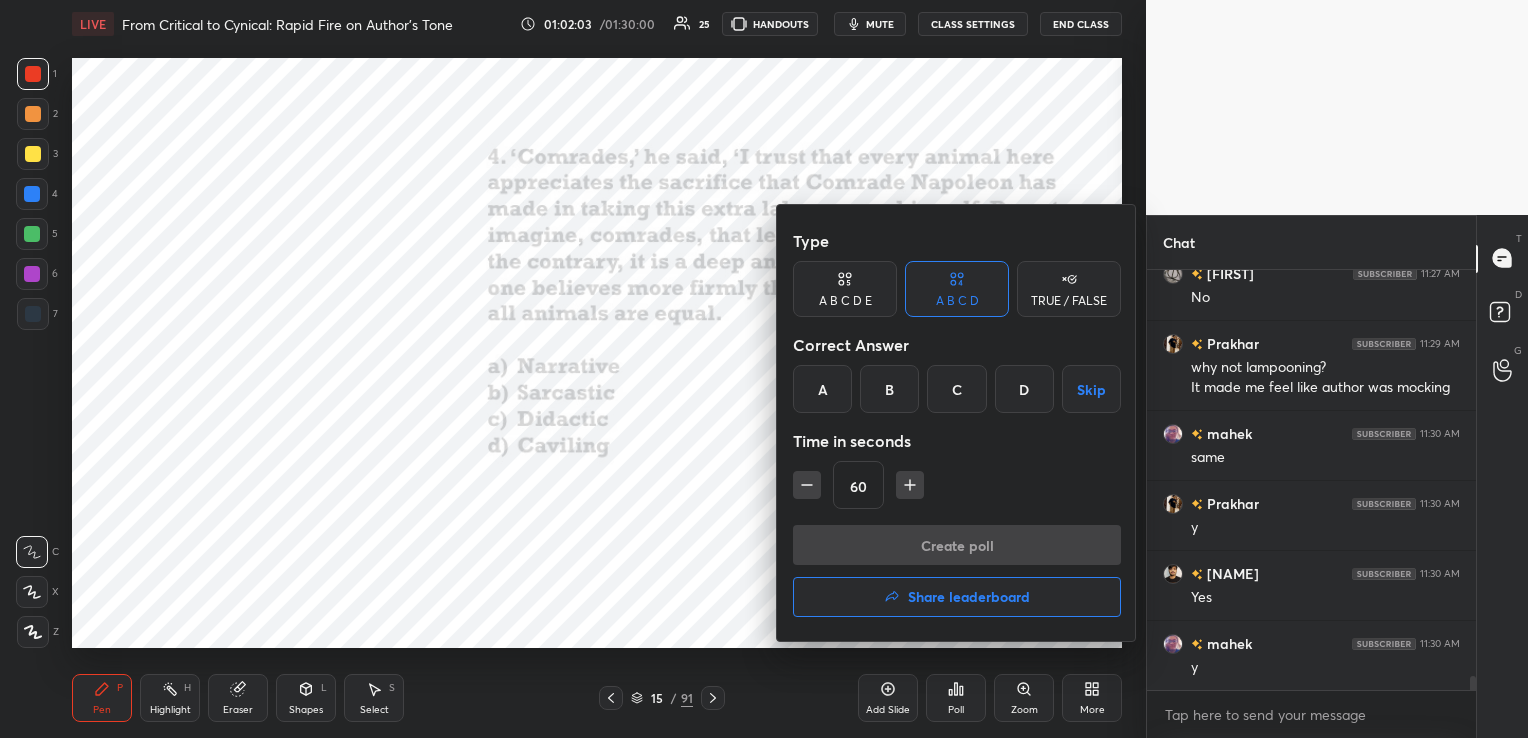 click on "C" at bounding box center (956, 389) 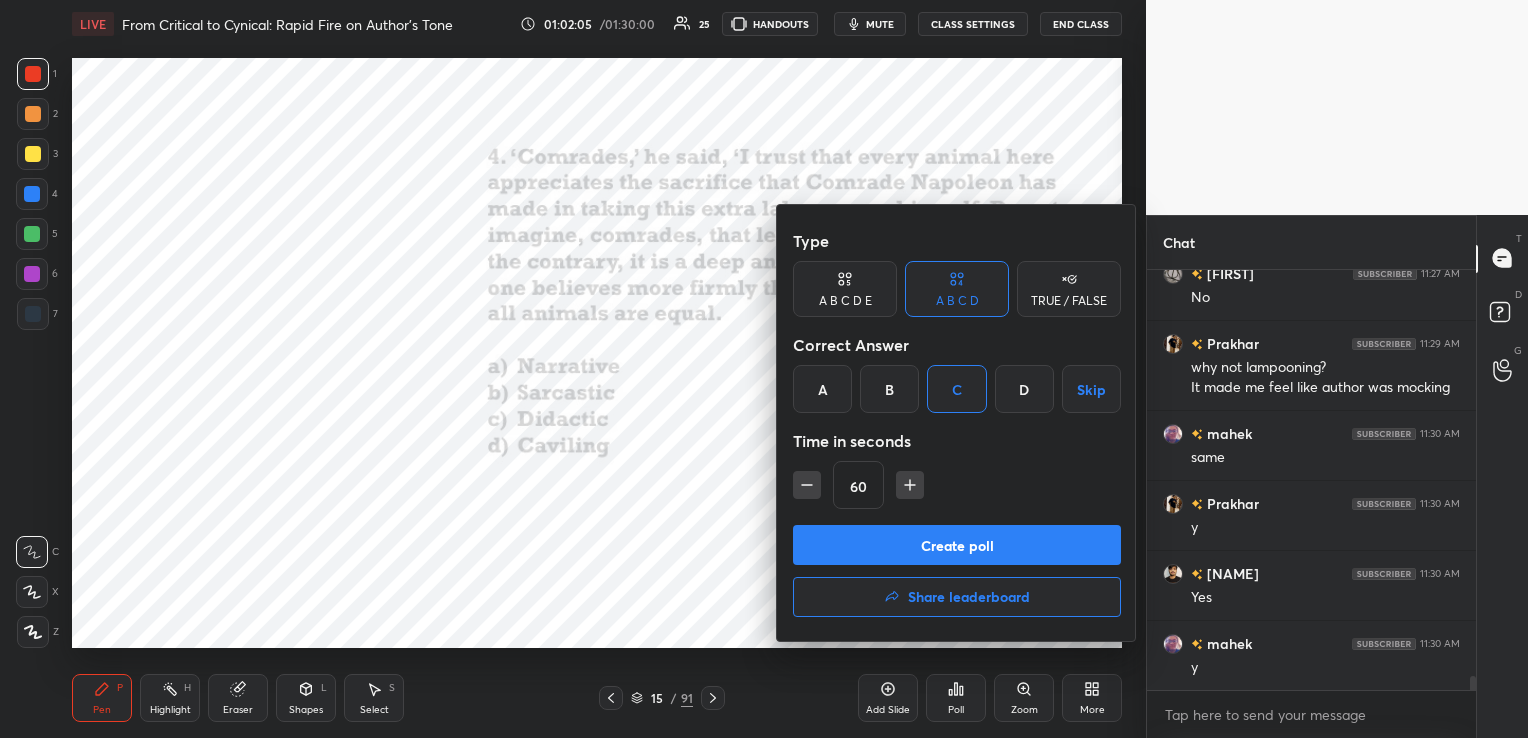 click on "Create poll" at bounding box center [957, 545] 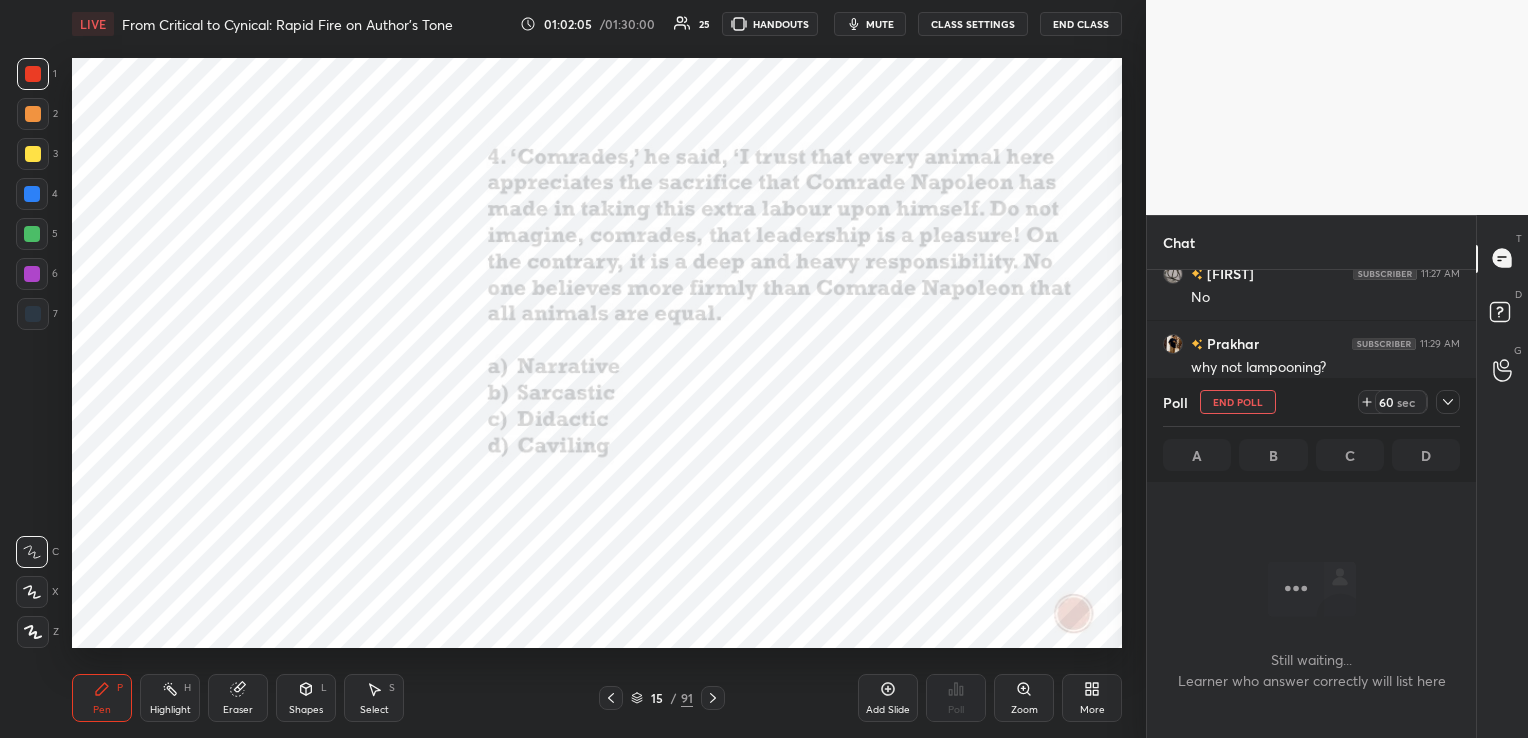 scroll, scrollTop: 321, scrollLeft: 323, axis: both 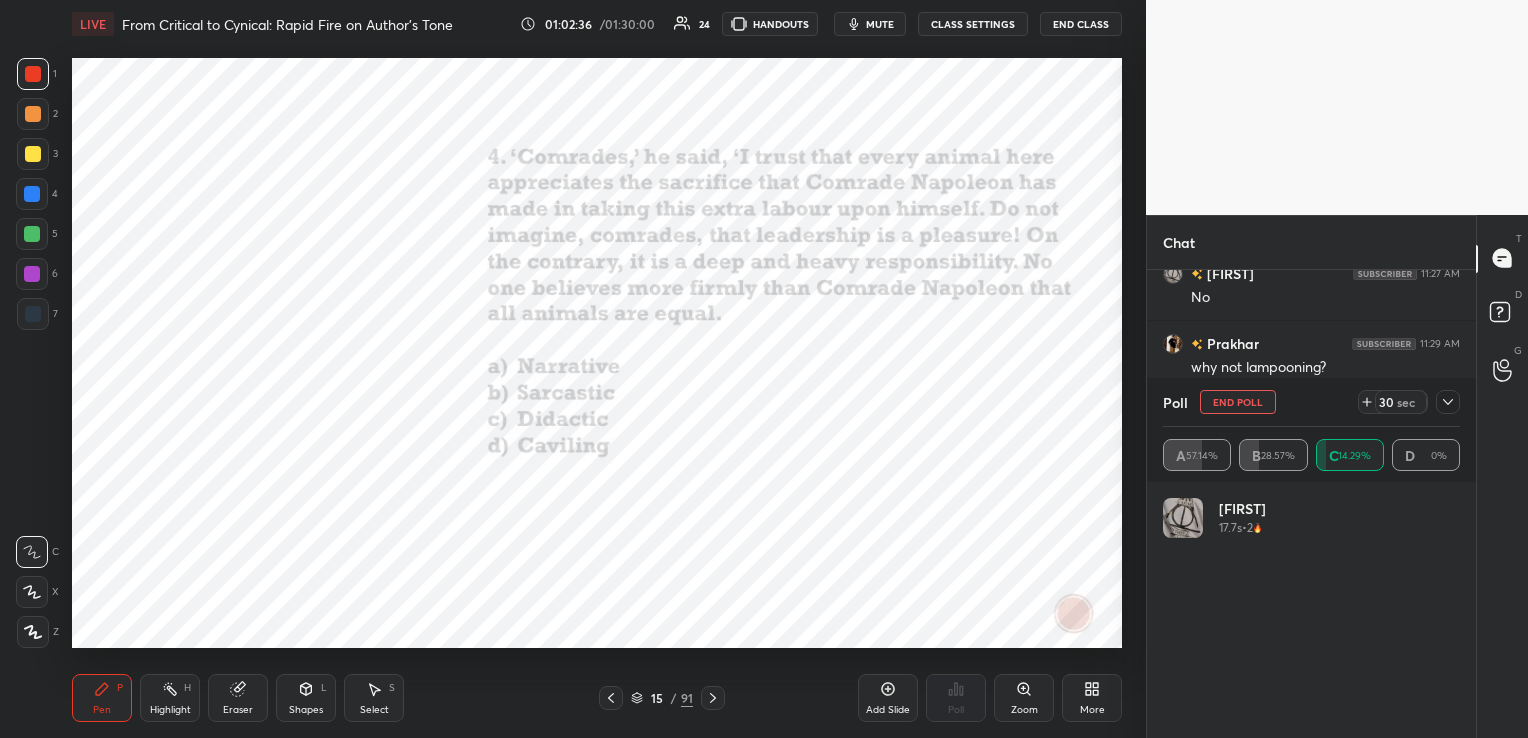 click on "End Poll" at bounding box center (1238, 402) 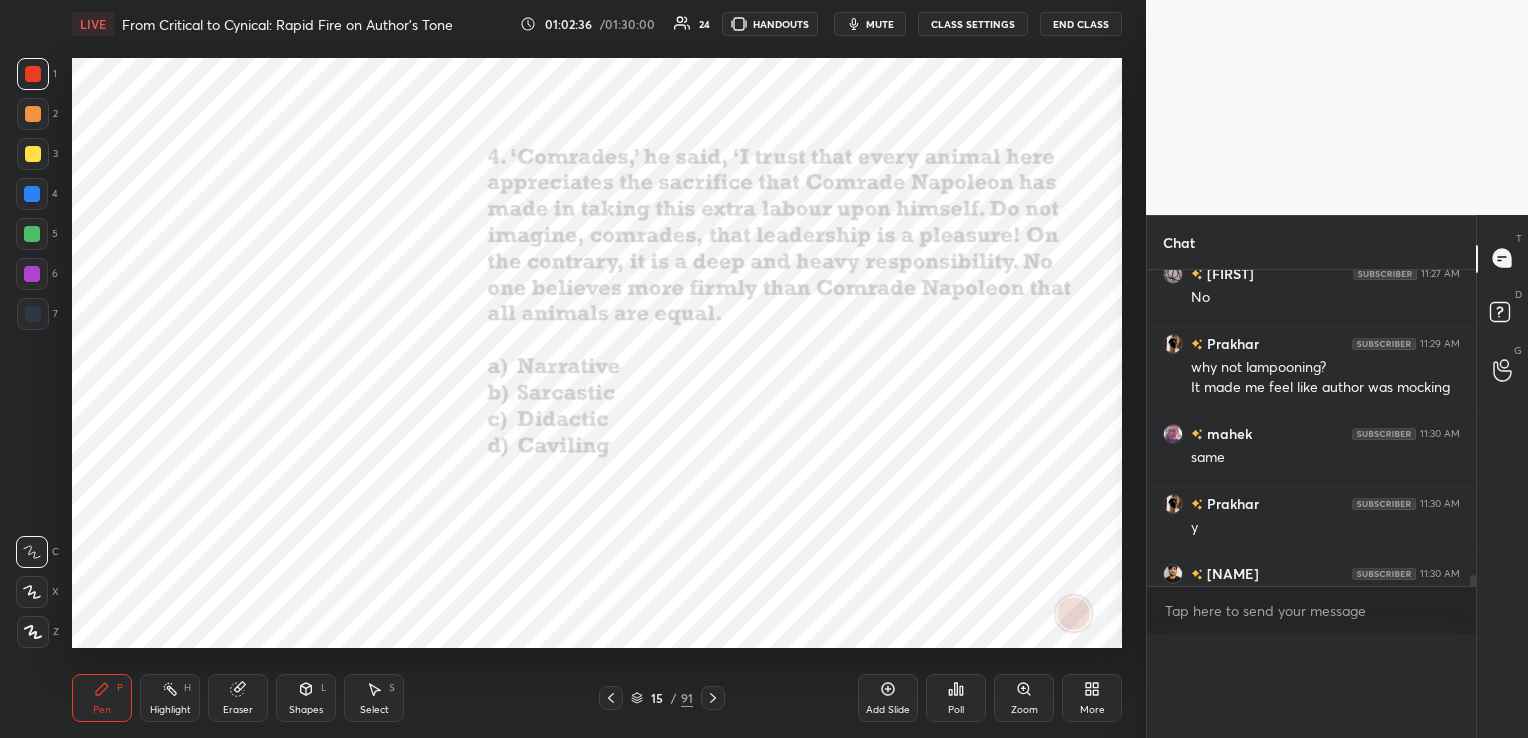 scroll, scrollTop: 0, scrollLeft: 6, axis: horizontal 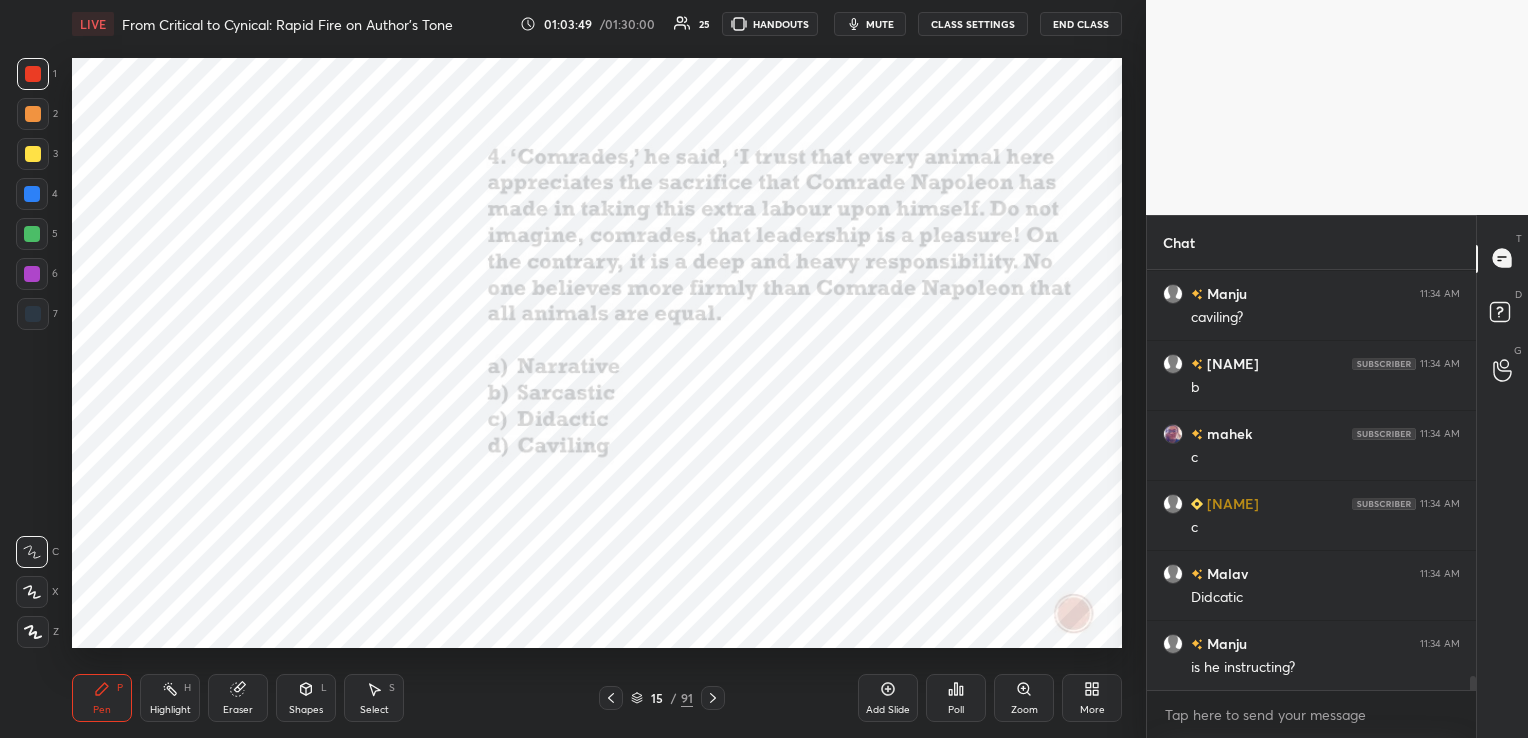 click on "mute" at bounding box center (880, 24) 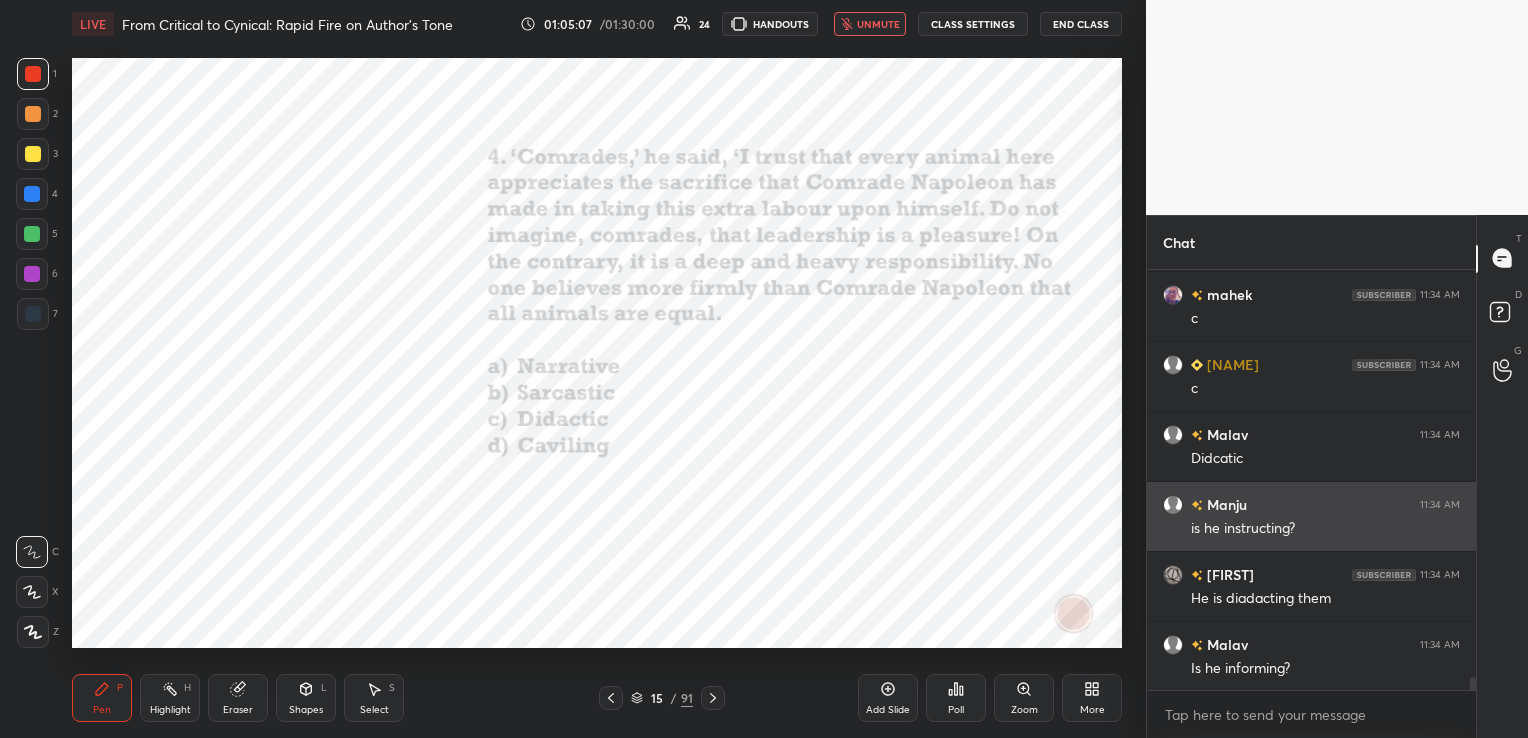 scroll, scrollTop: 12681, scrollLeft: 0, axis: vertical 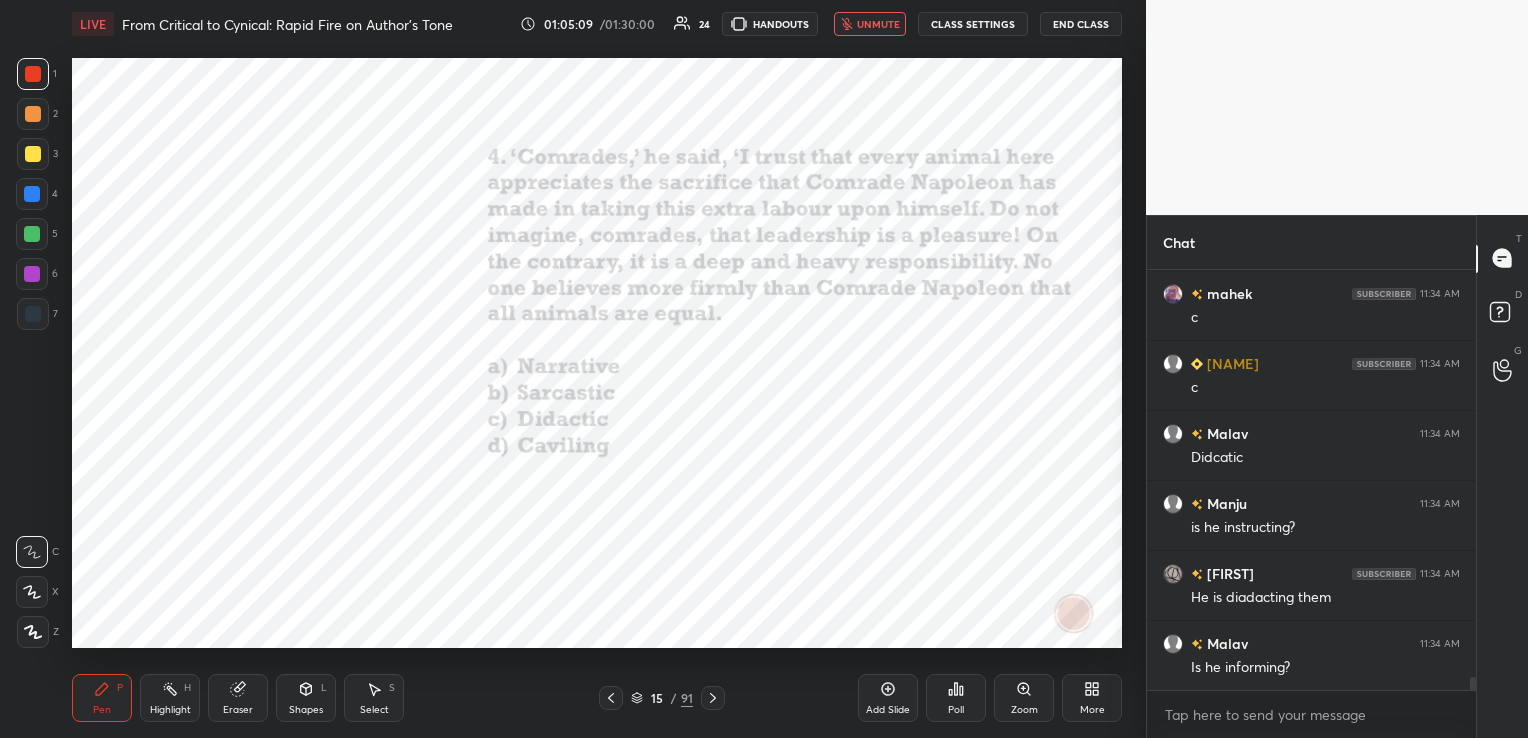 click on "unmute" at bounding box center [878, 24] 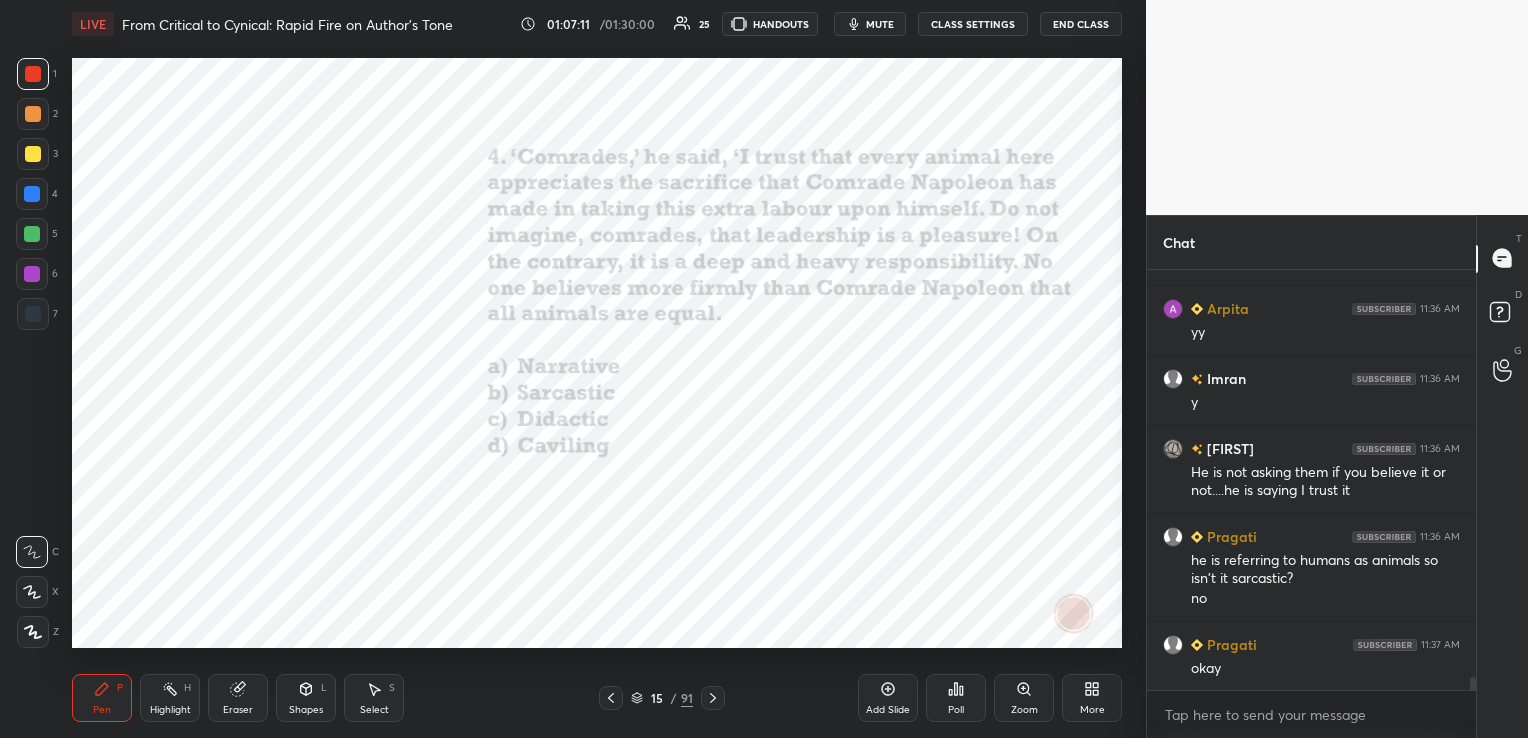 scroll, scrollTop: 13157, scrollLeft: 0, axis: vertical 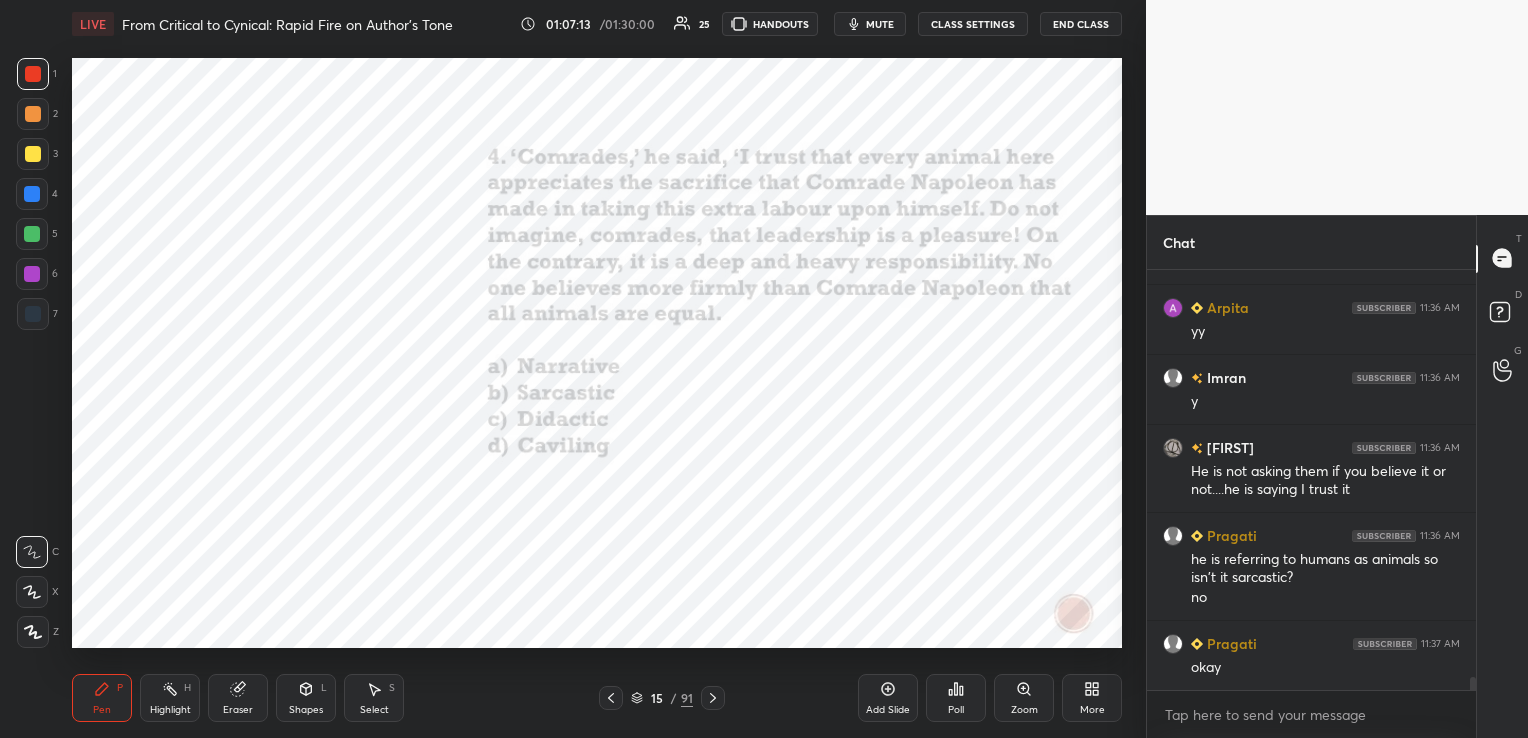 click on "Eraser" at bounding box center [238, 710] 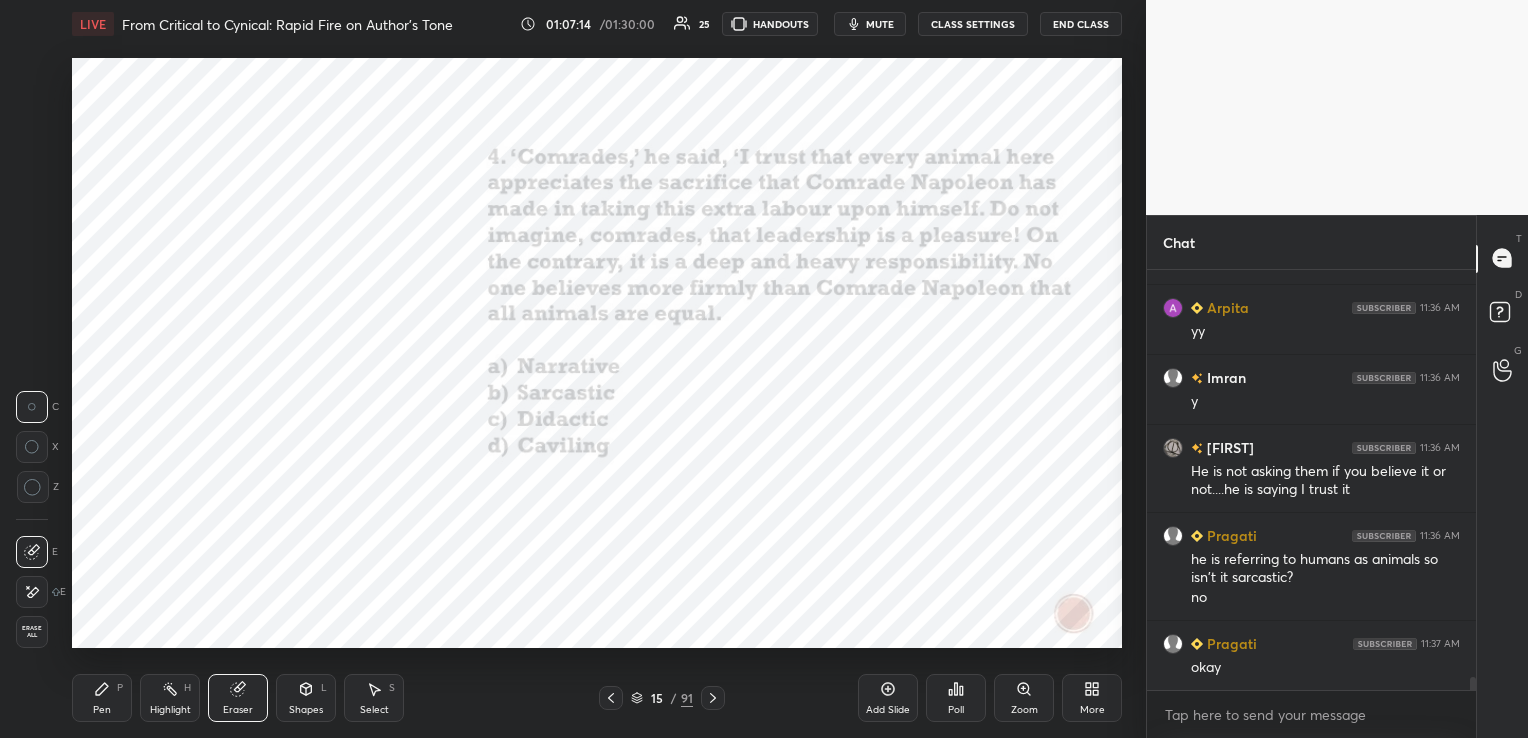 drag, startPoint x: 31, startPoint y: 633, endPoint x: 44, endPoint y: 634, distance: 13.038404 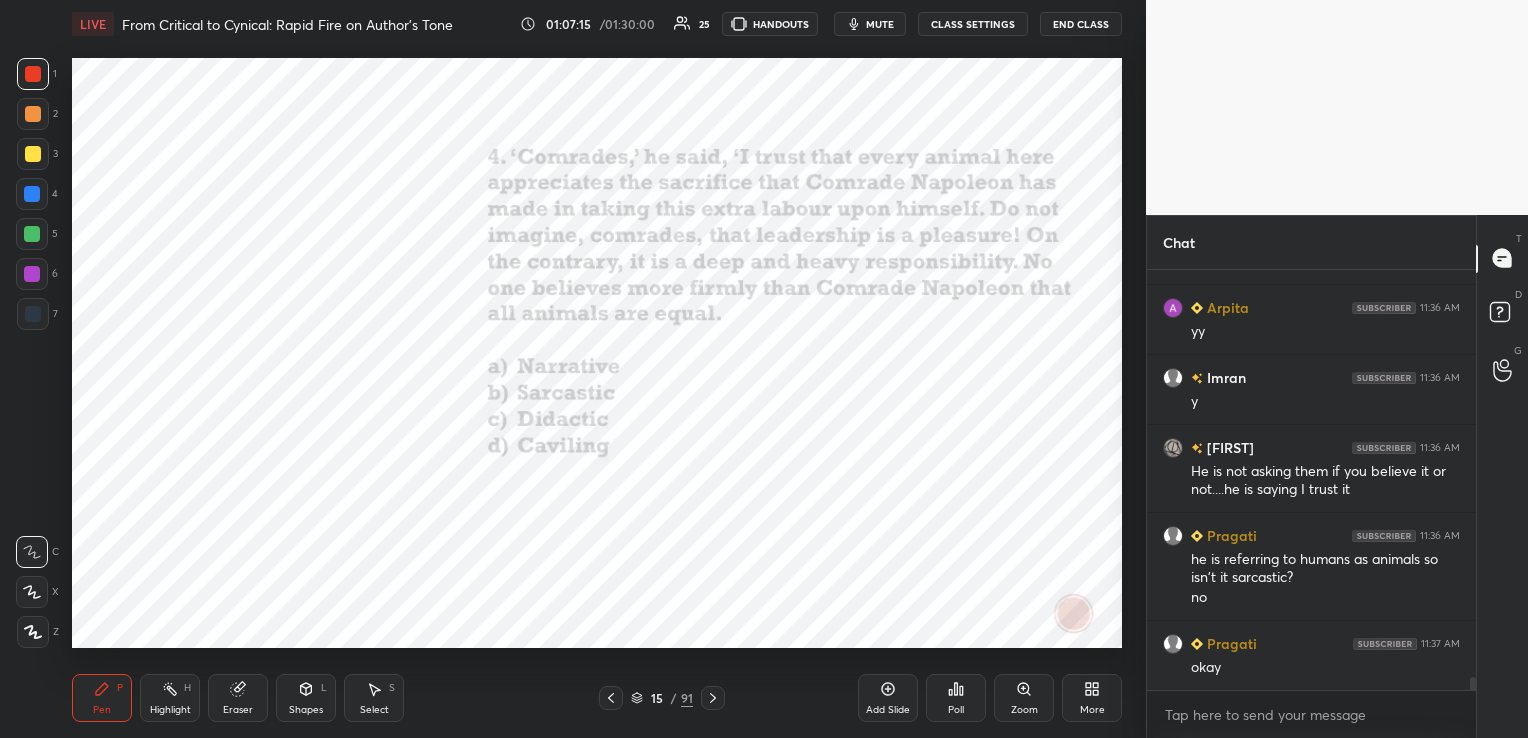 click 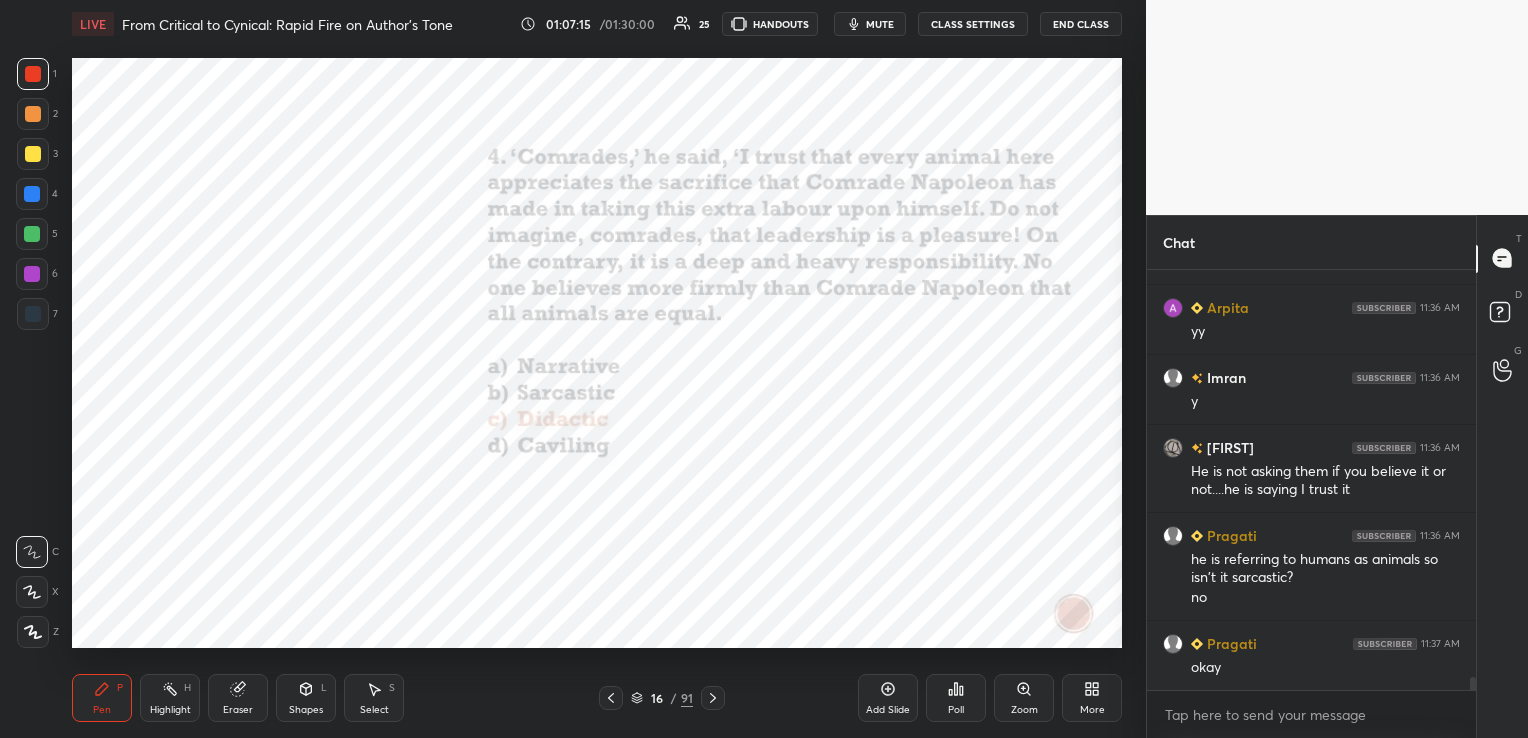 click 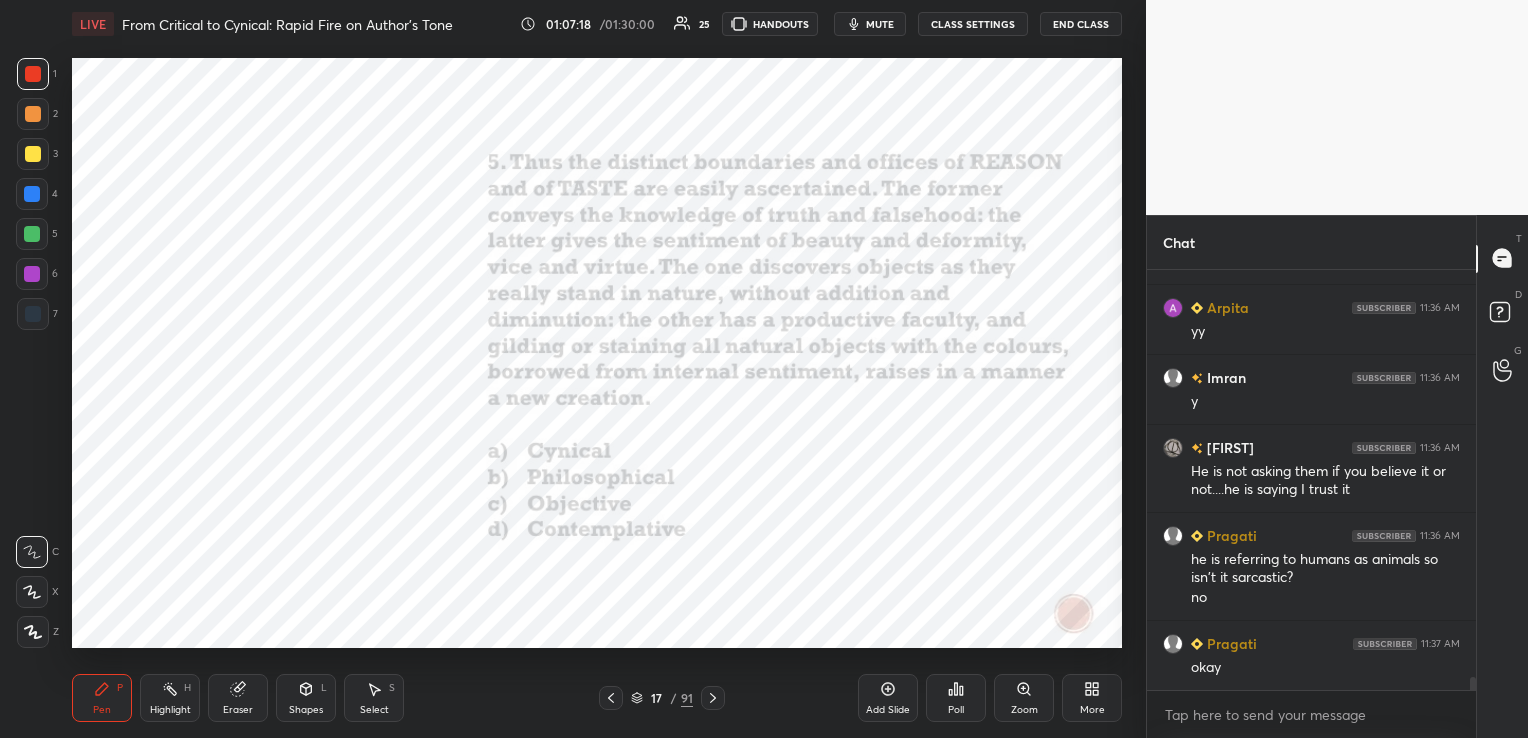 click 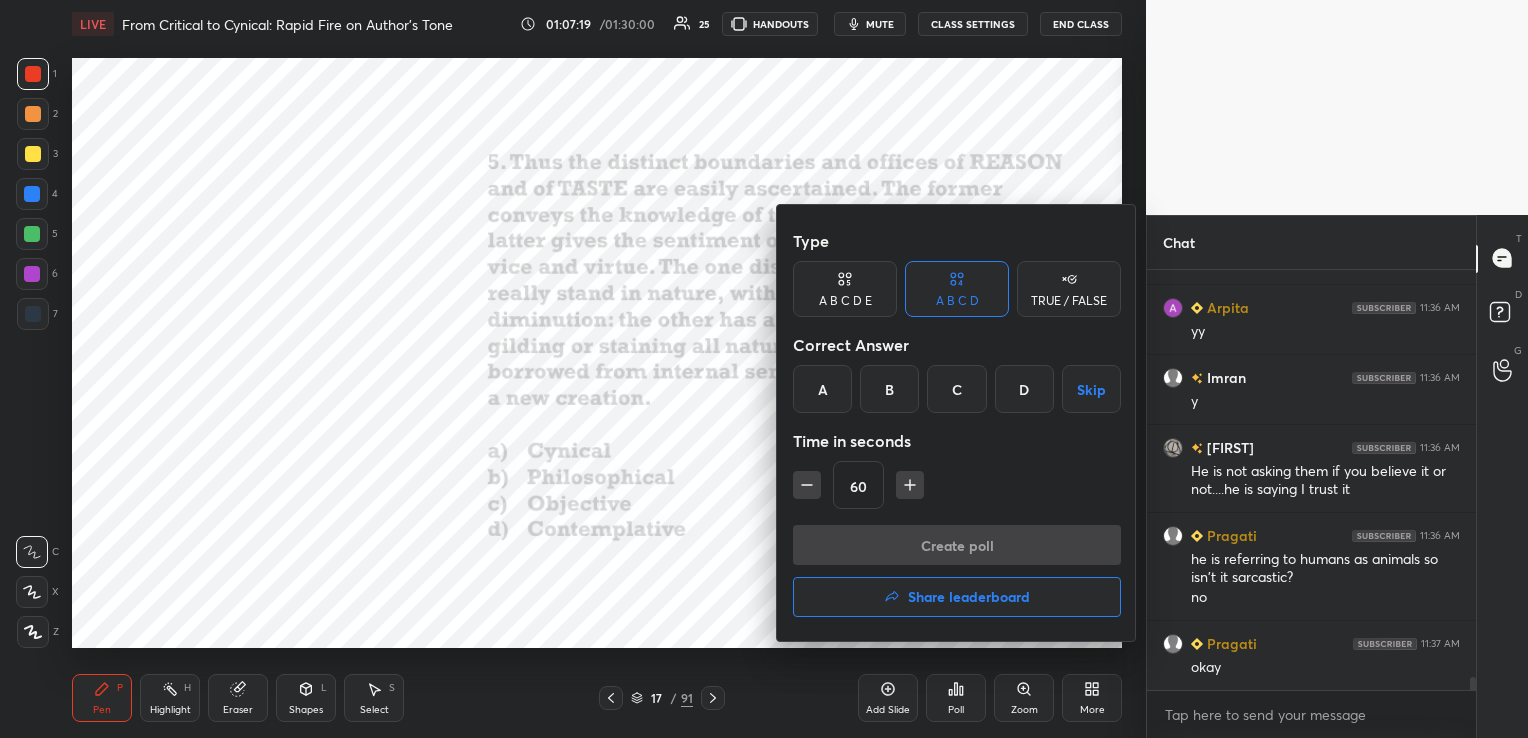 click on "B" at bounding box center [889, 389] 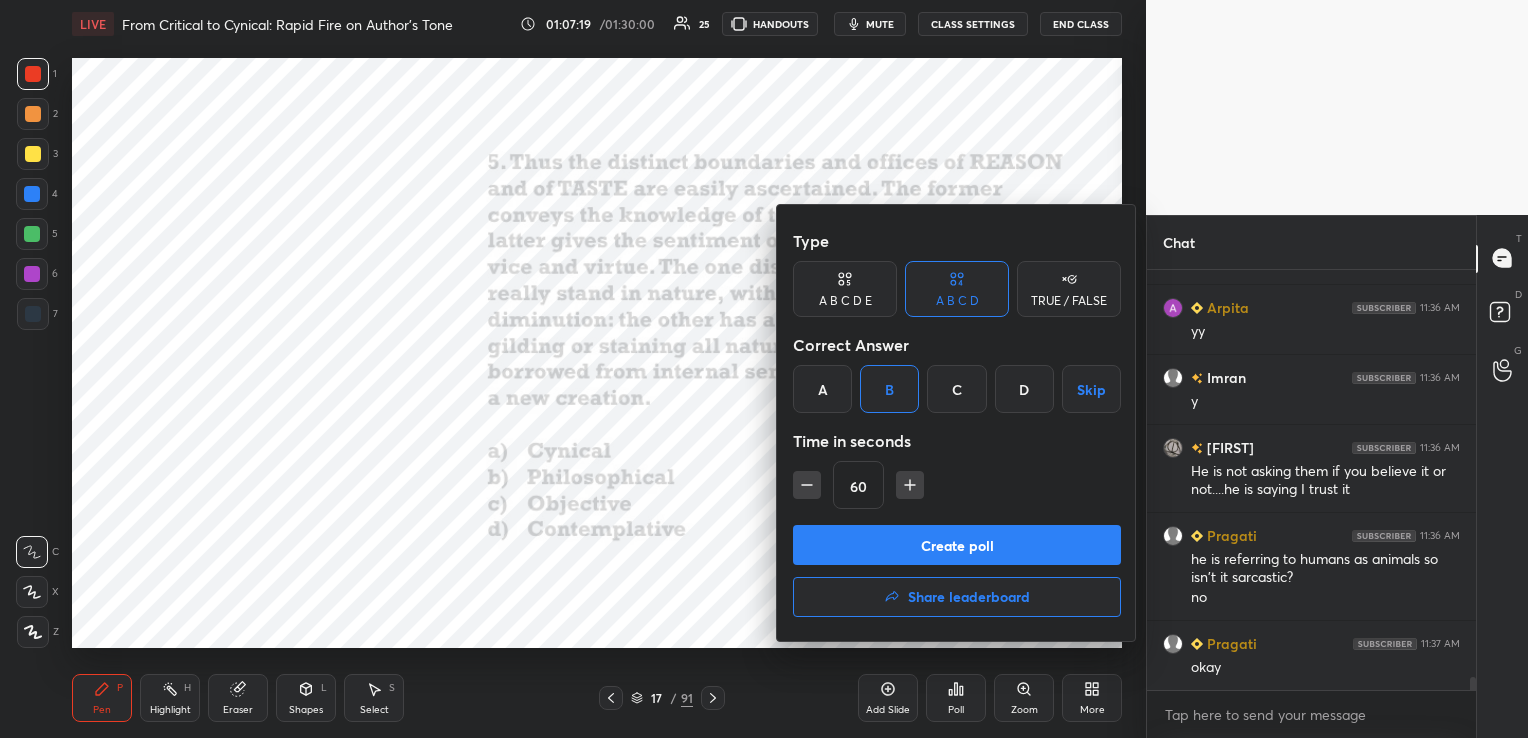 click on "Create poll" at bounding box center [957, 545] 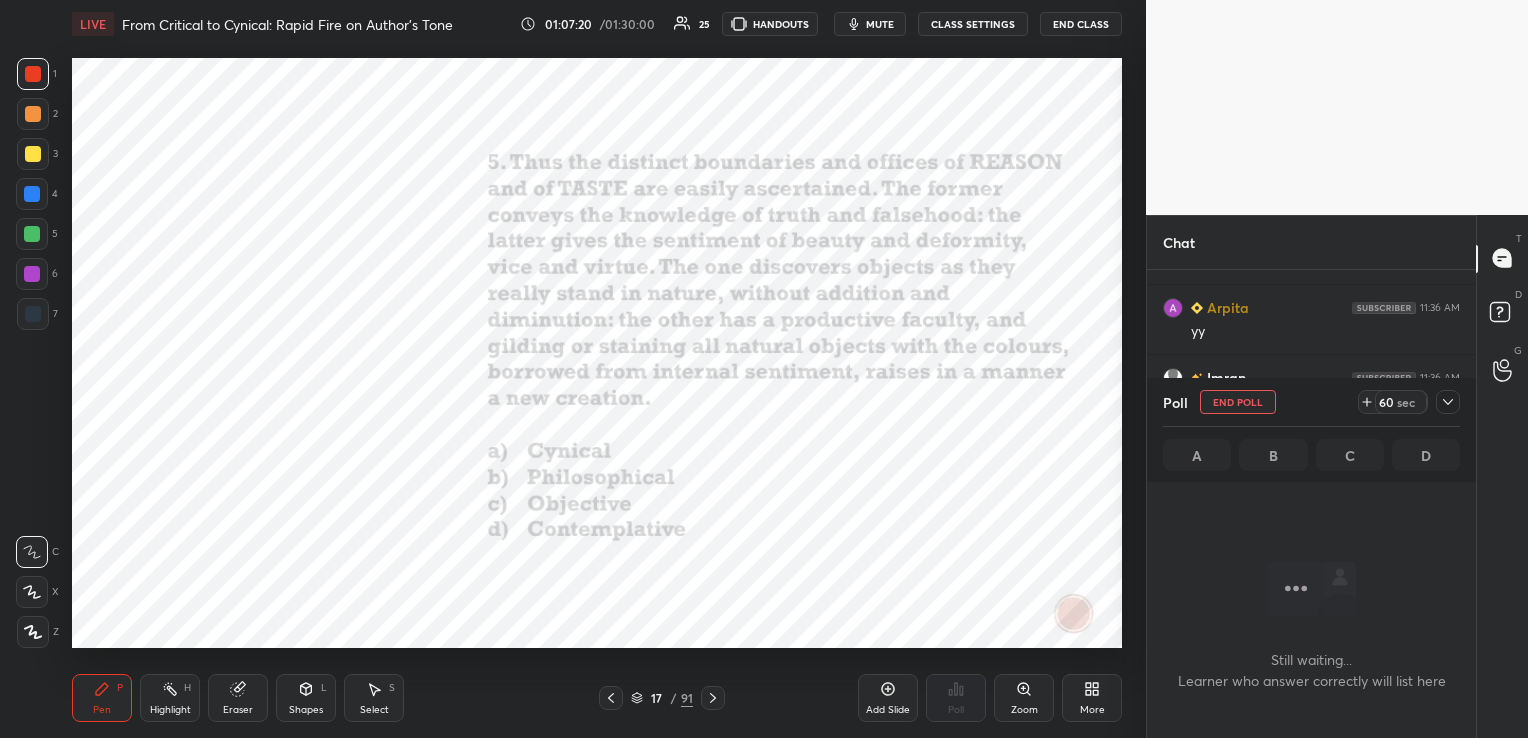 scroll, scrollTop: 316, scrollLeft: 323, axis: both 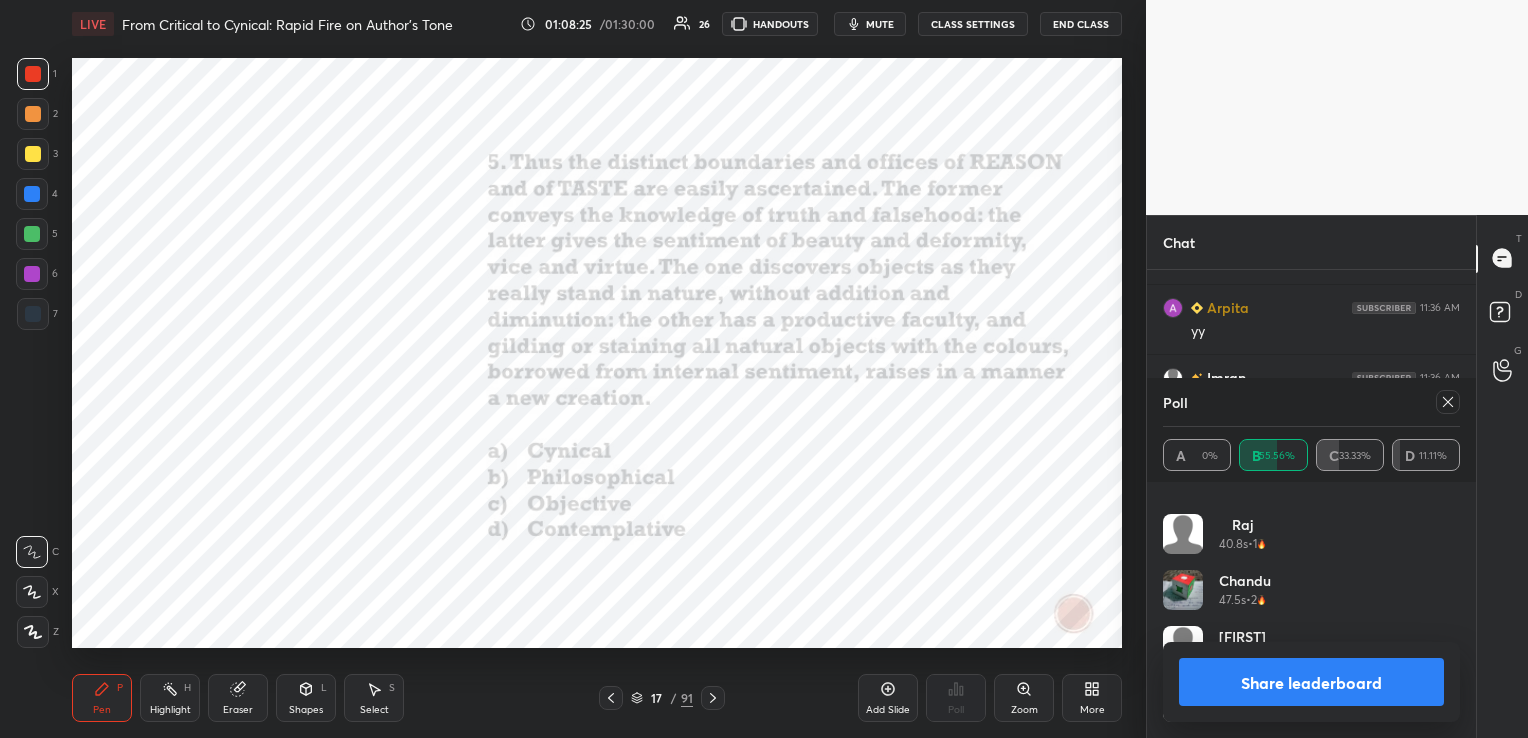 click 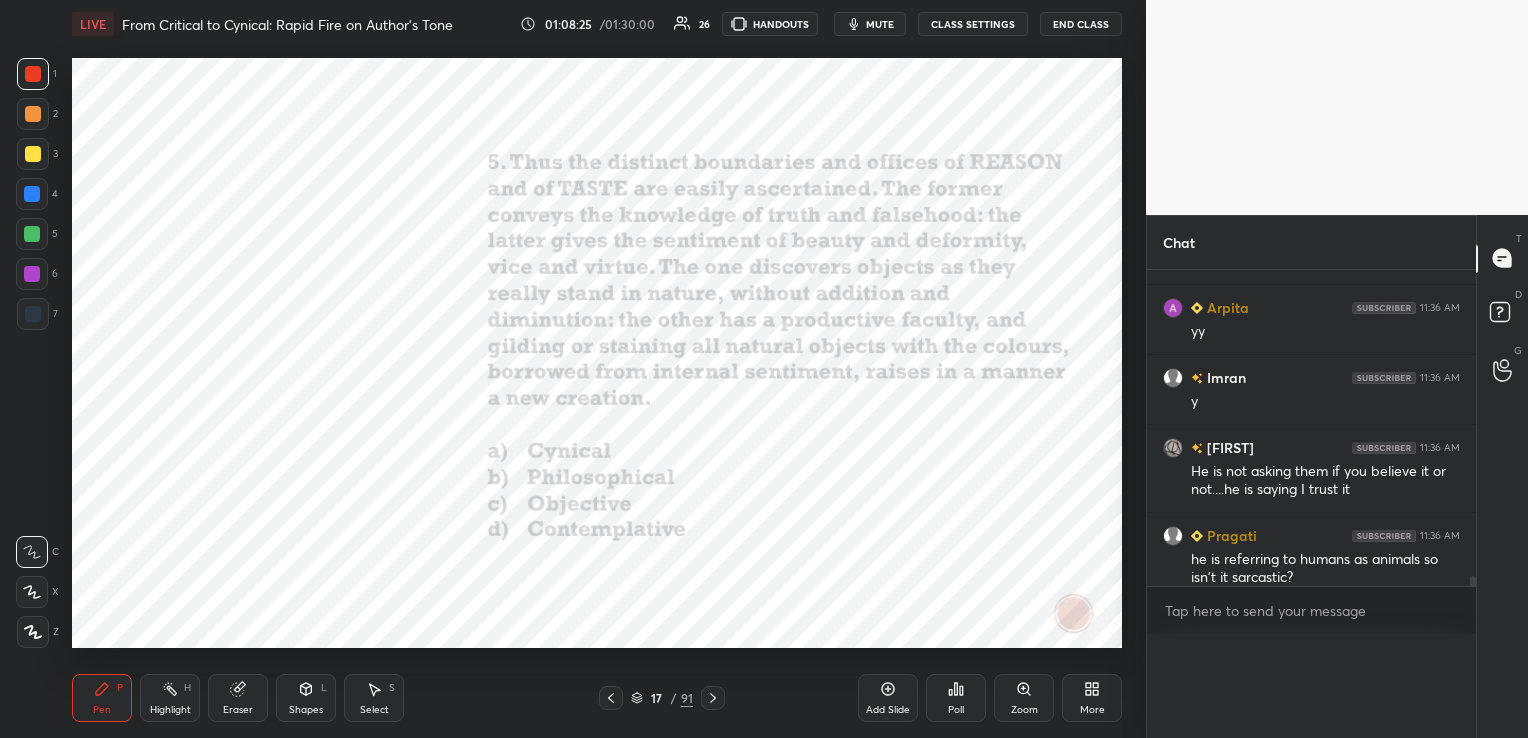 scroll, scrollTop: 0, scrollLeft: 0, axis: both 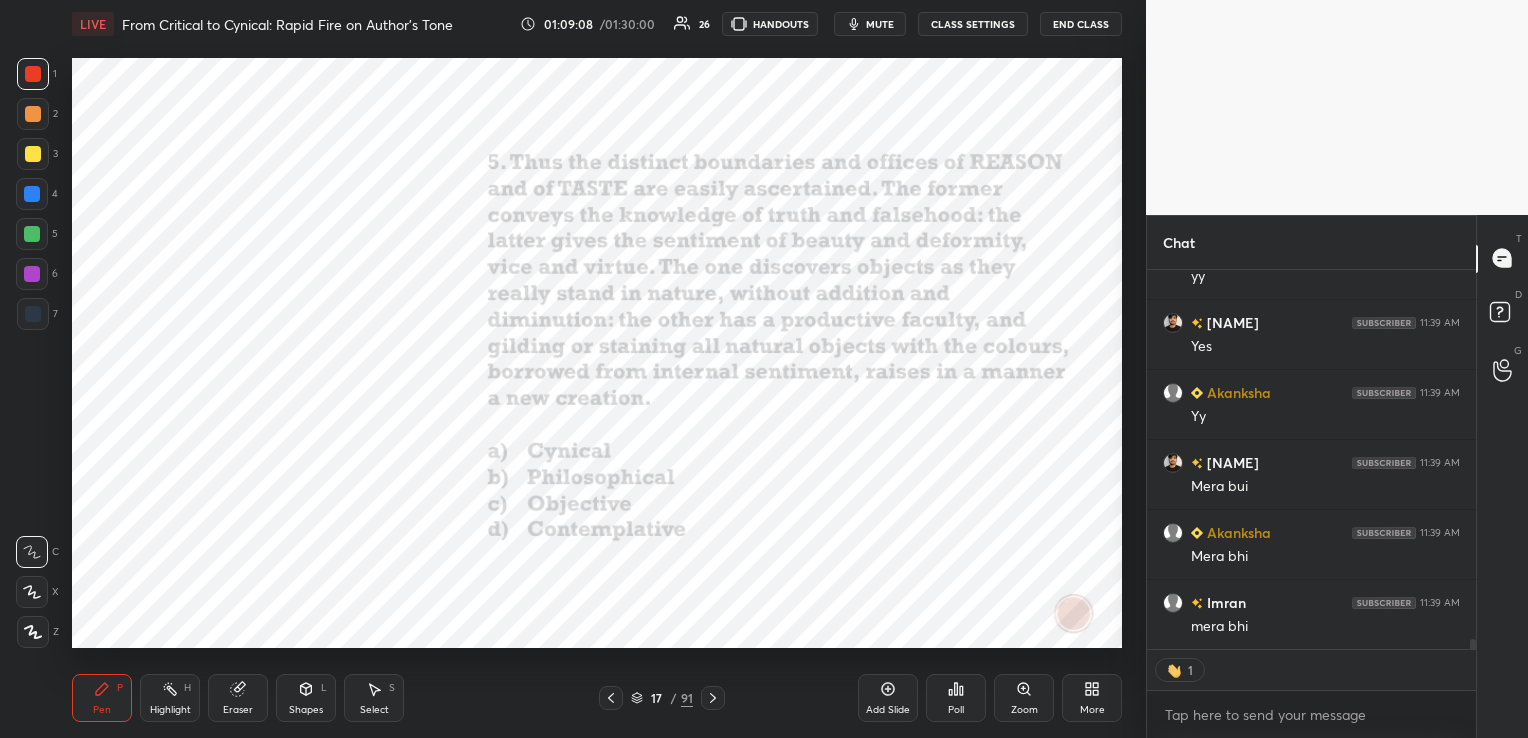 click on "Eraser" at bounding box center (238, 698) 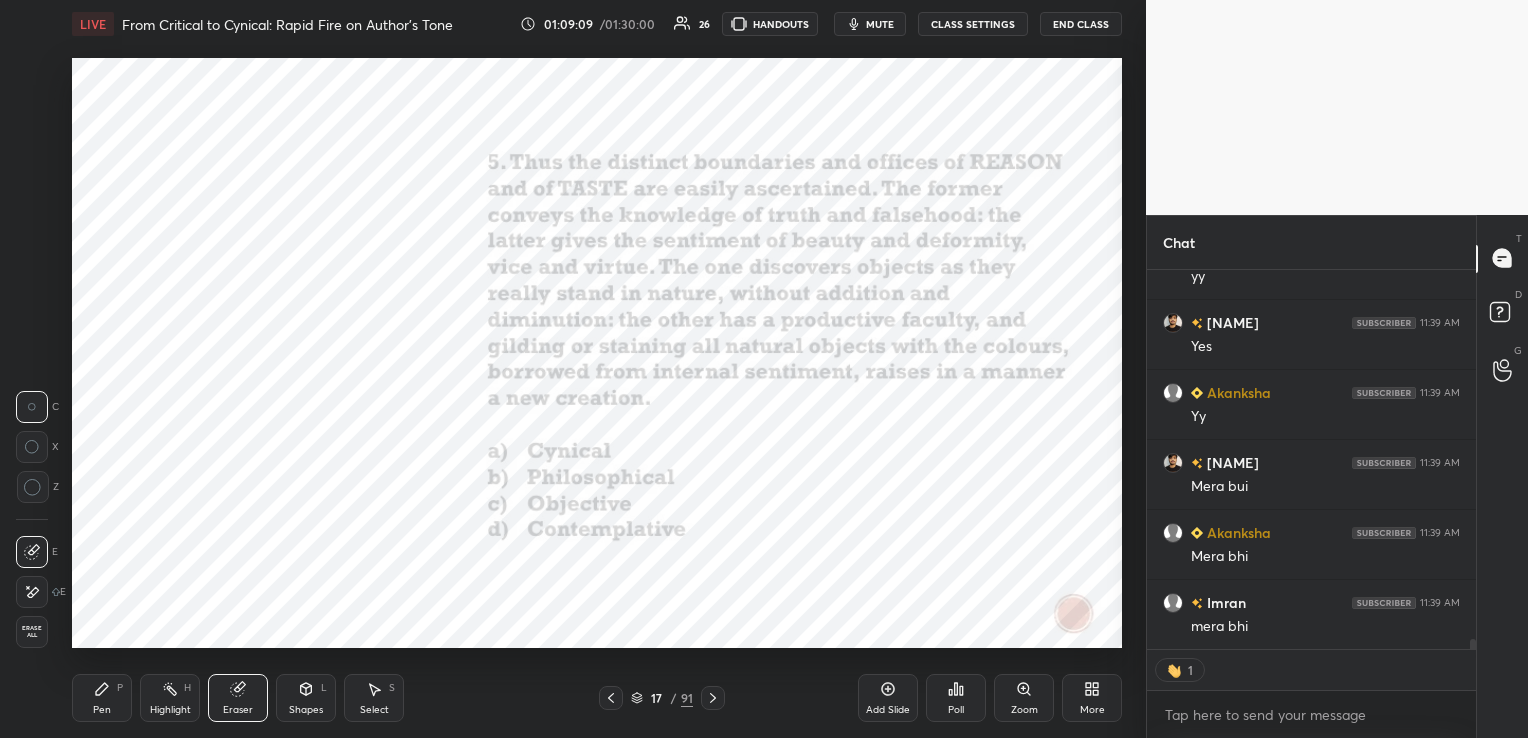 click on "Erase all" at bounding box center [32, 632] 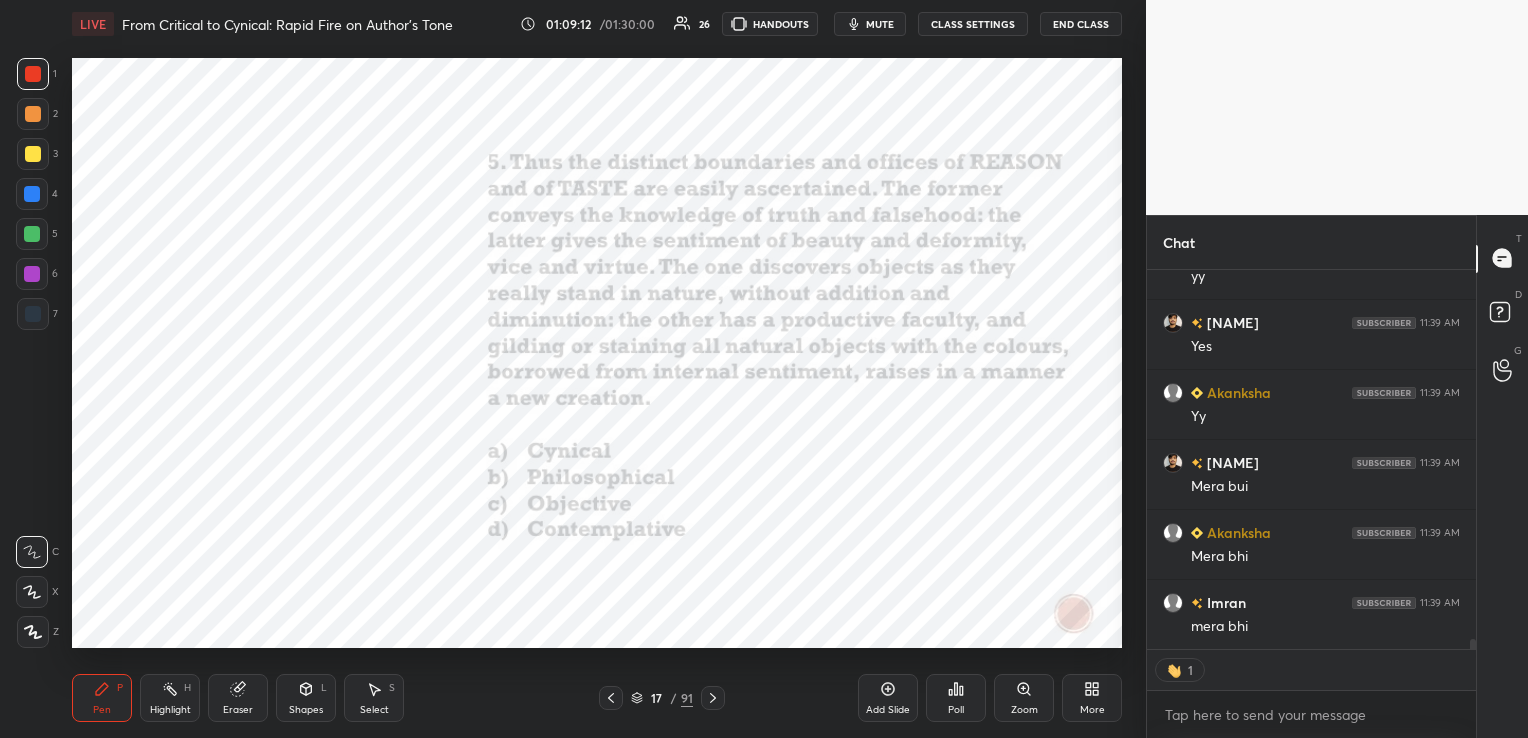 scroll, scrollTop: 13688, scrollLeft: 0, axis: vertical 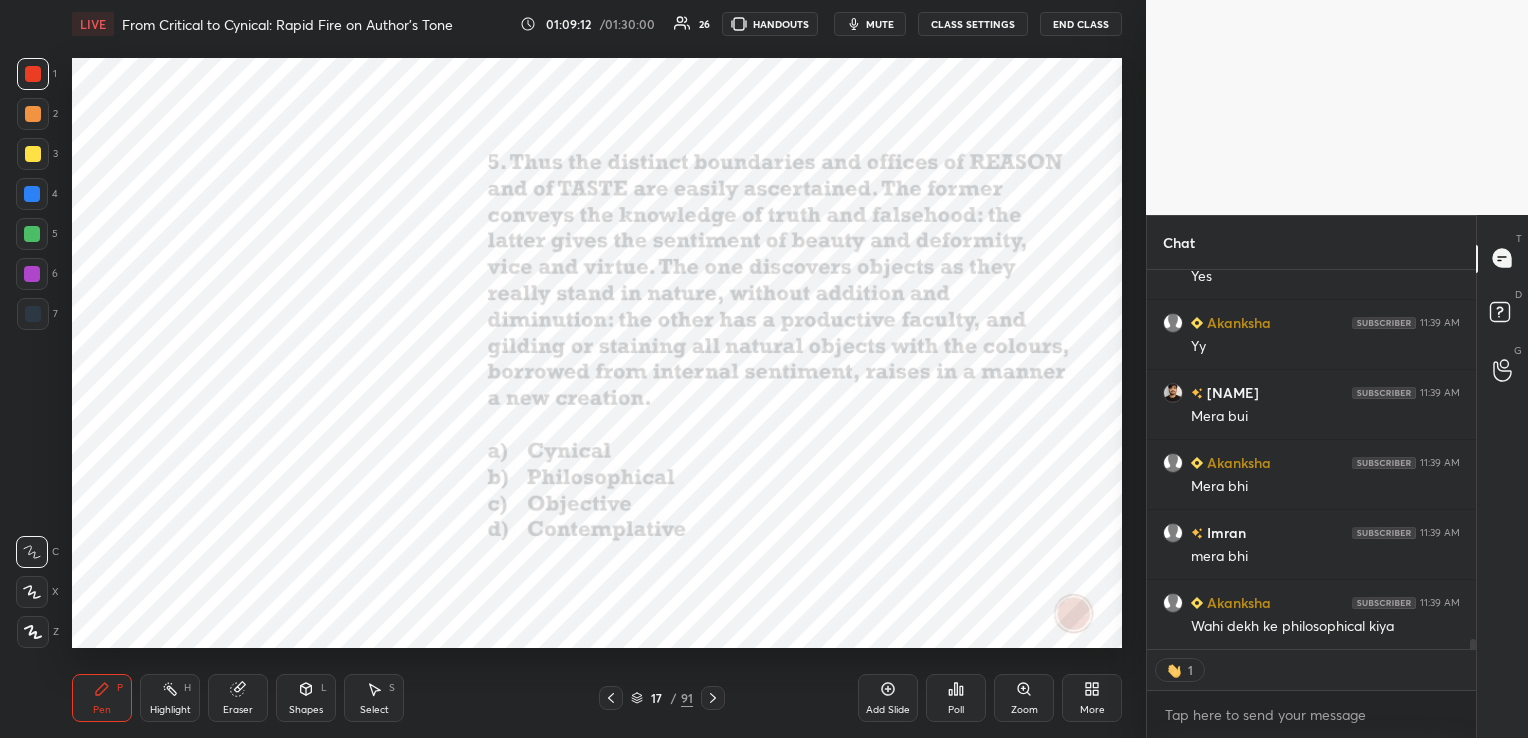 click 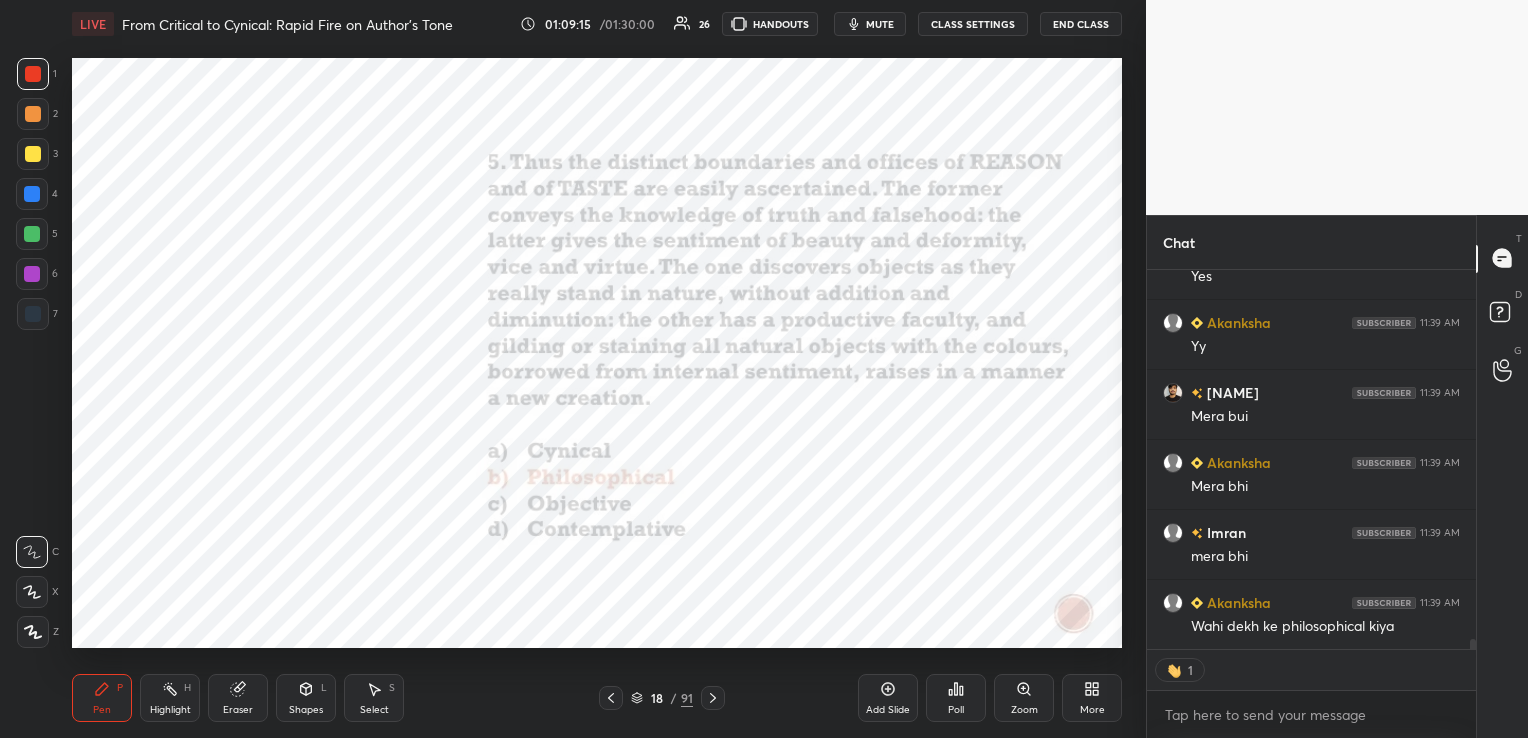 type on "x" 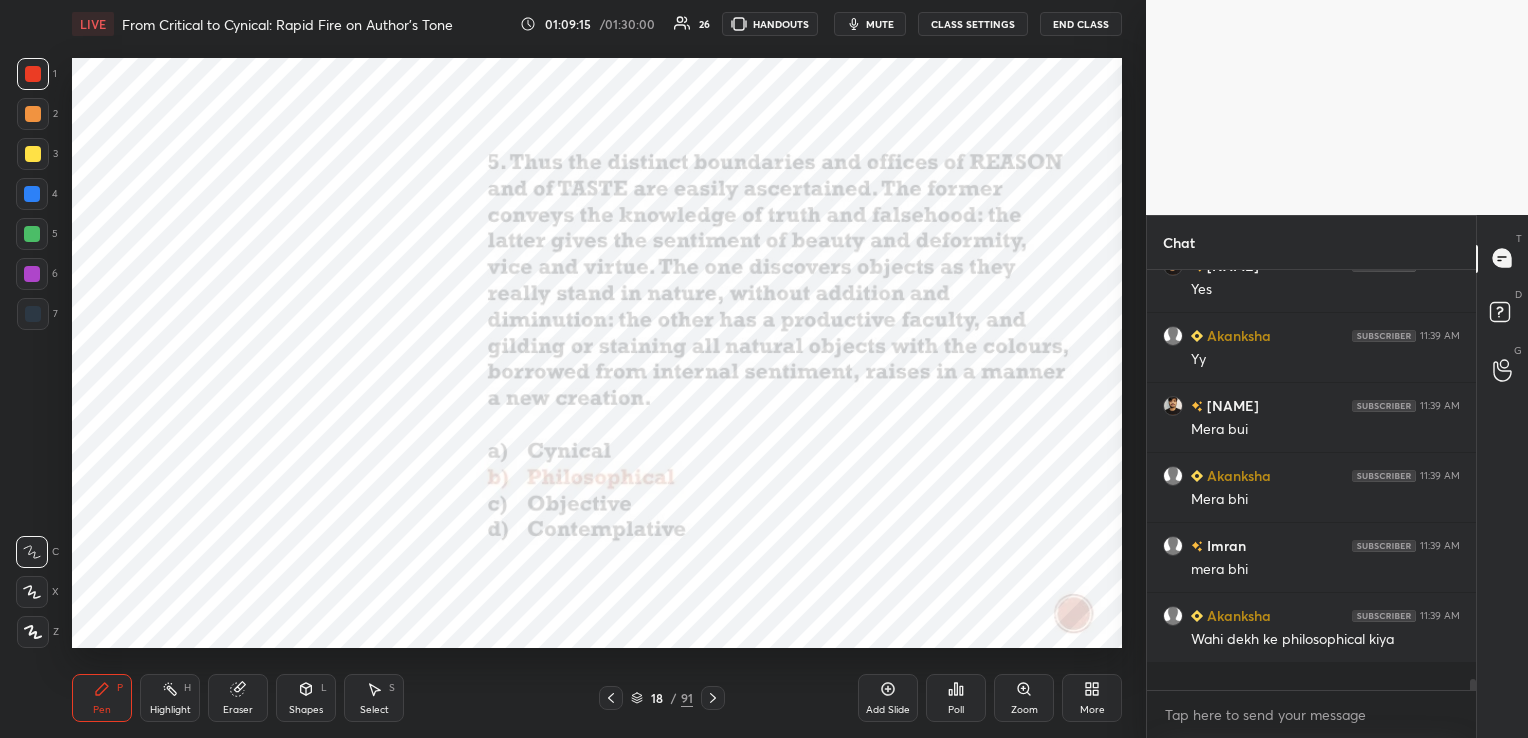 click 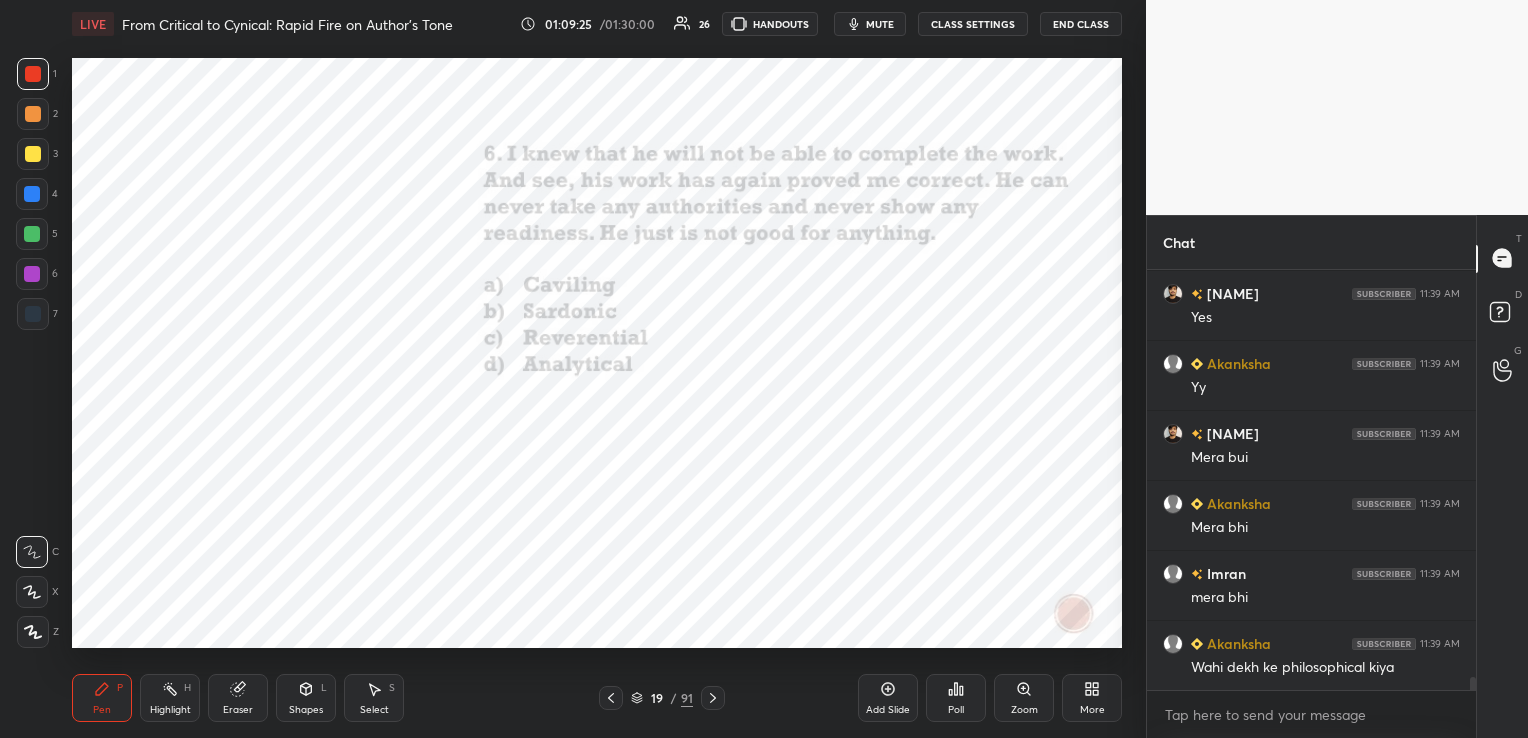 click on "Poll" at bounding box center (956, 698) 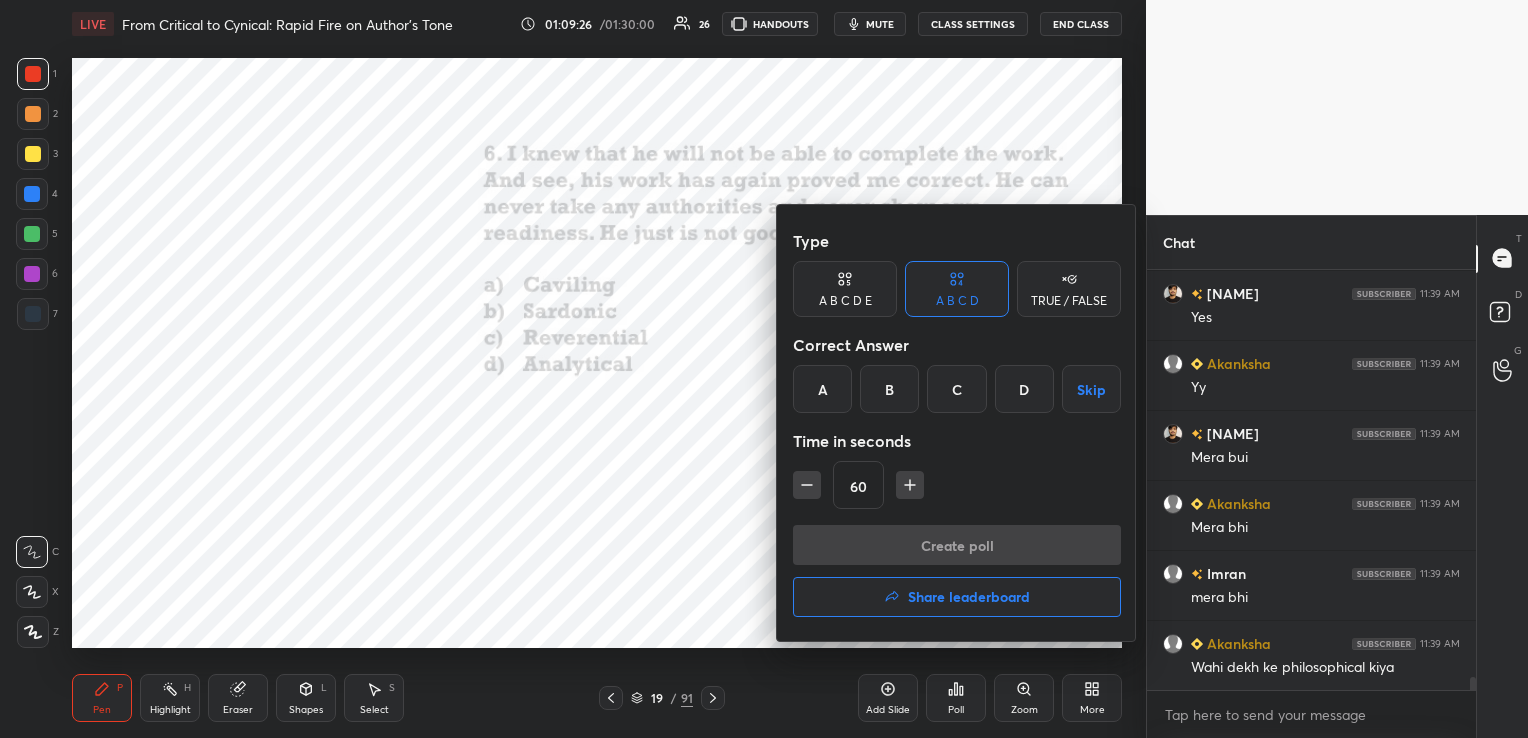 click 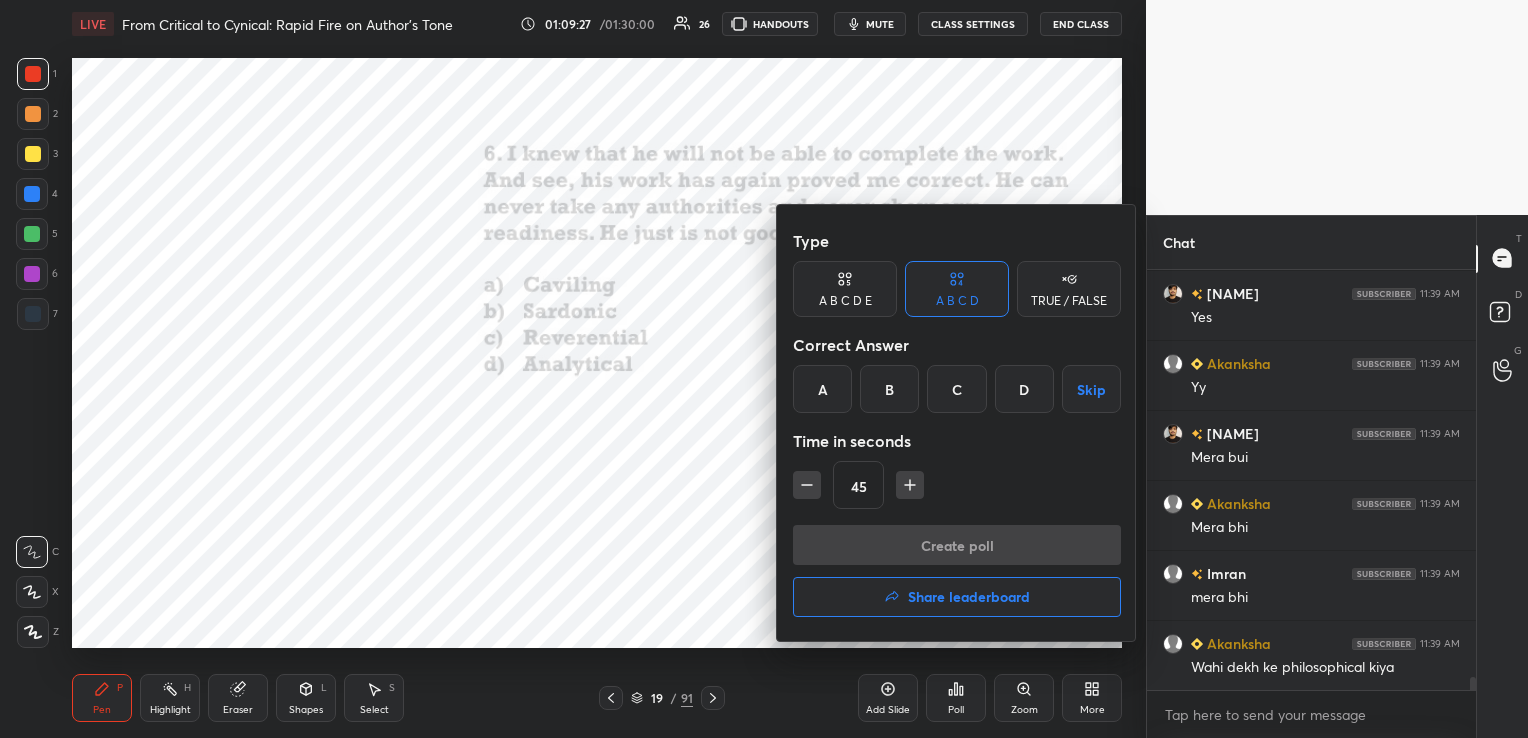 click on "A" at bounding box center (822, 389) 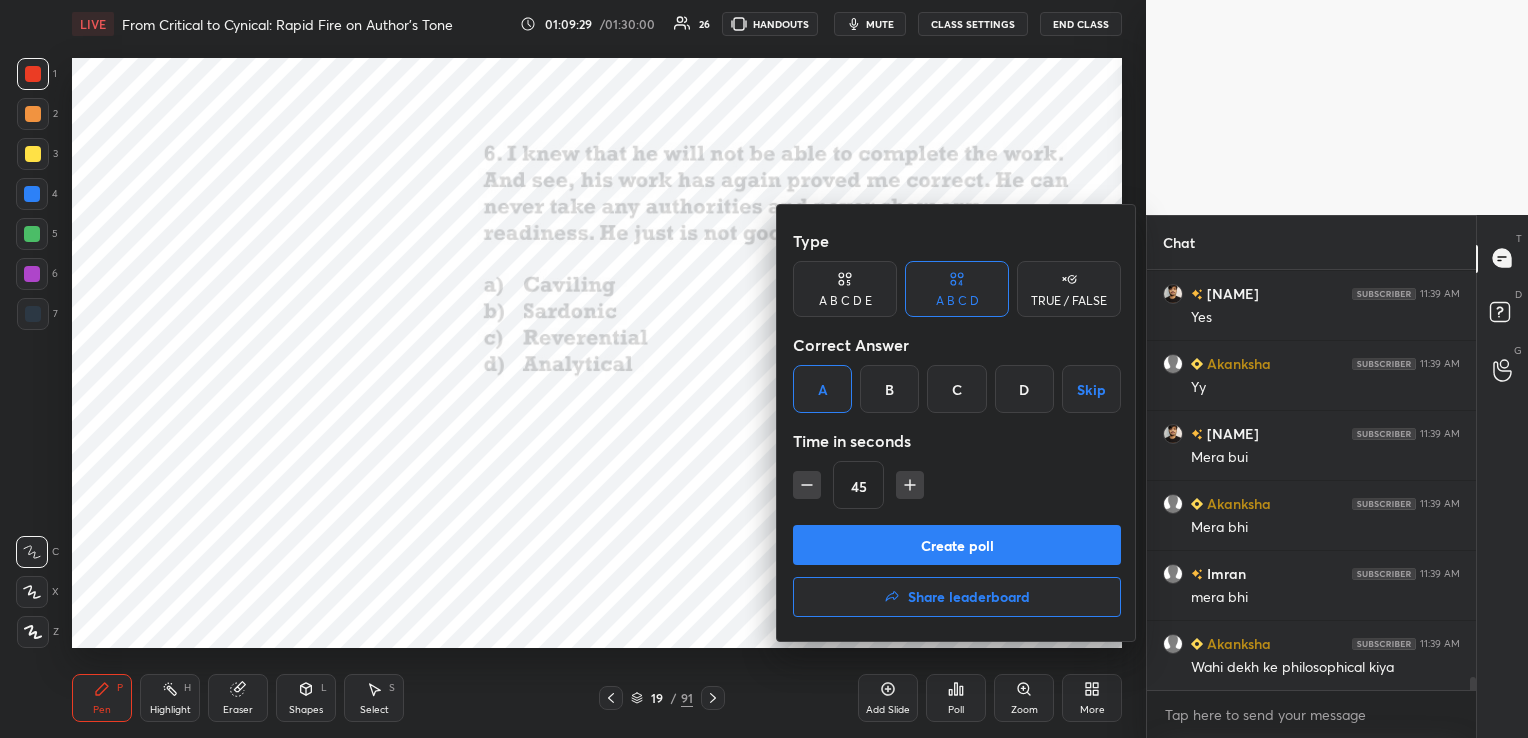 click on "Create poll" at bounding box center (957, 545) 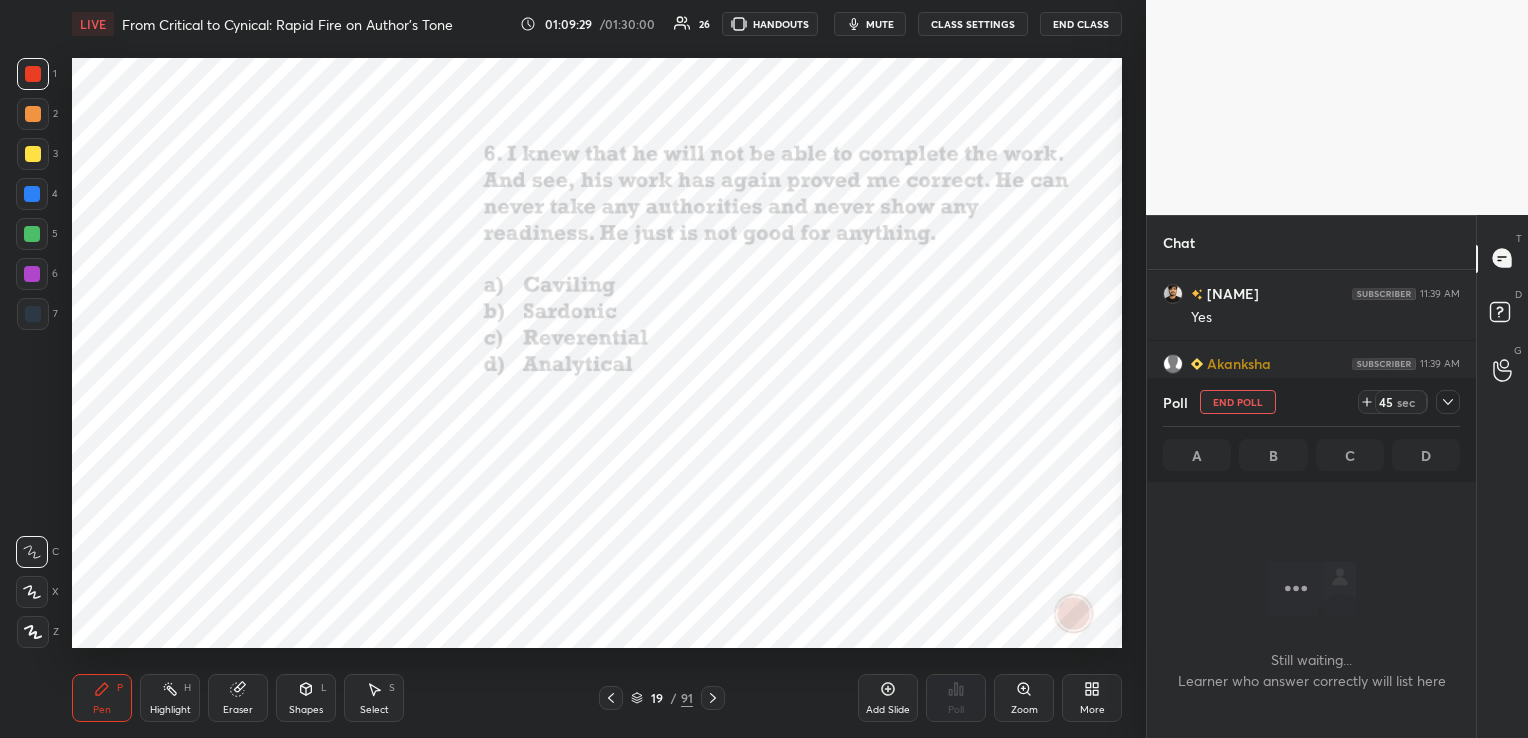 scroll, scrollTop: 321, scrollLeft: 323, axis: both 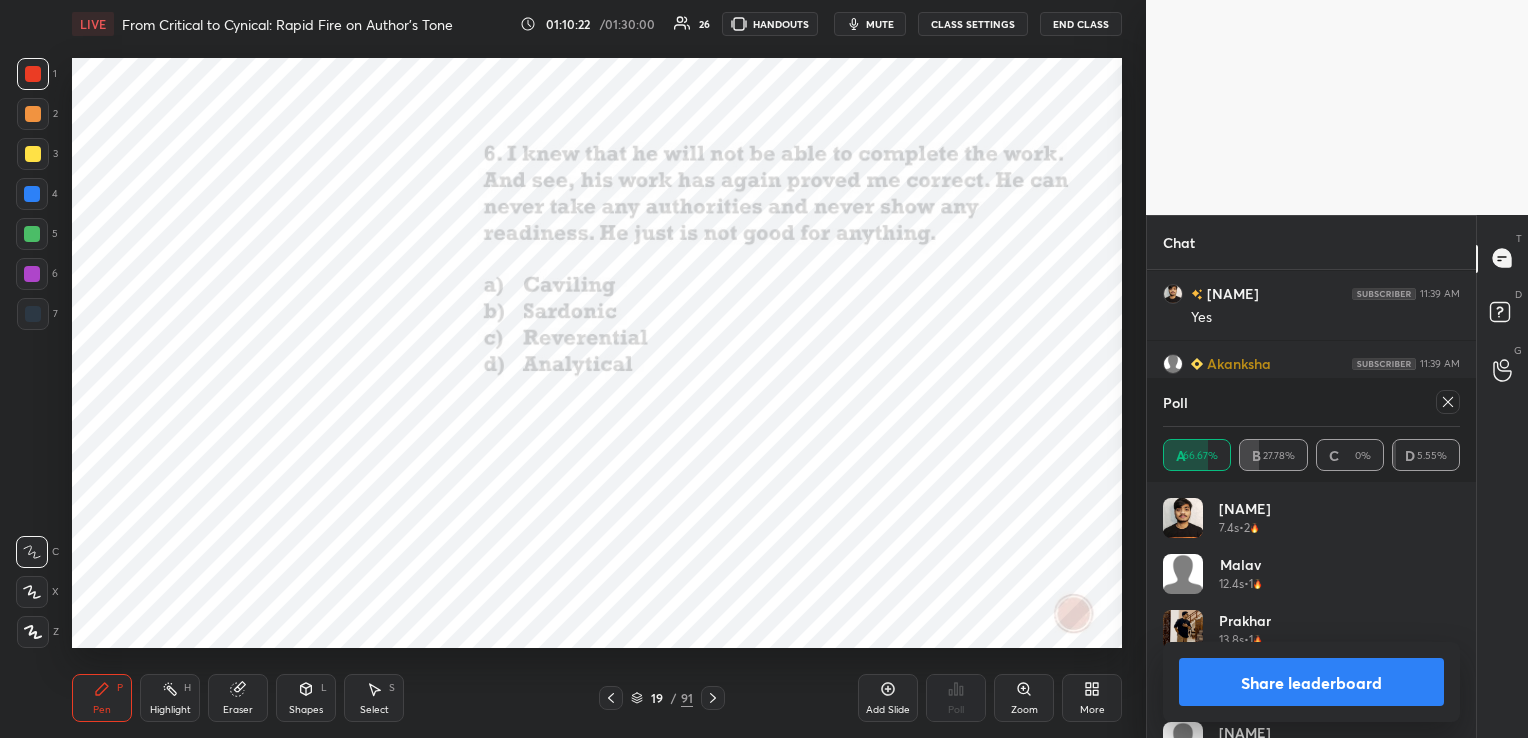 click 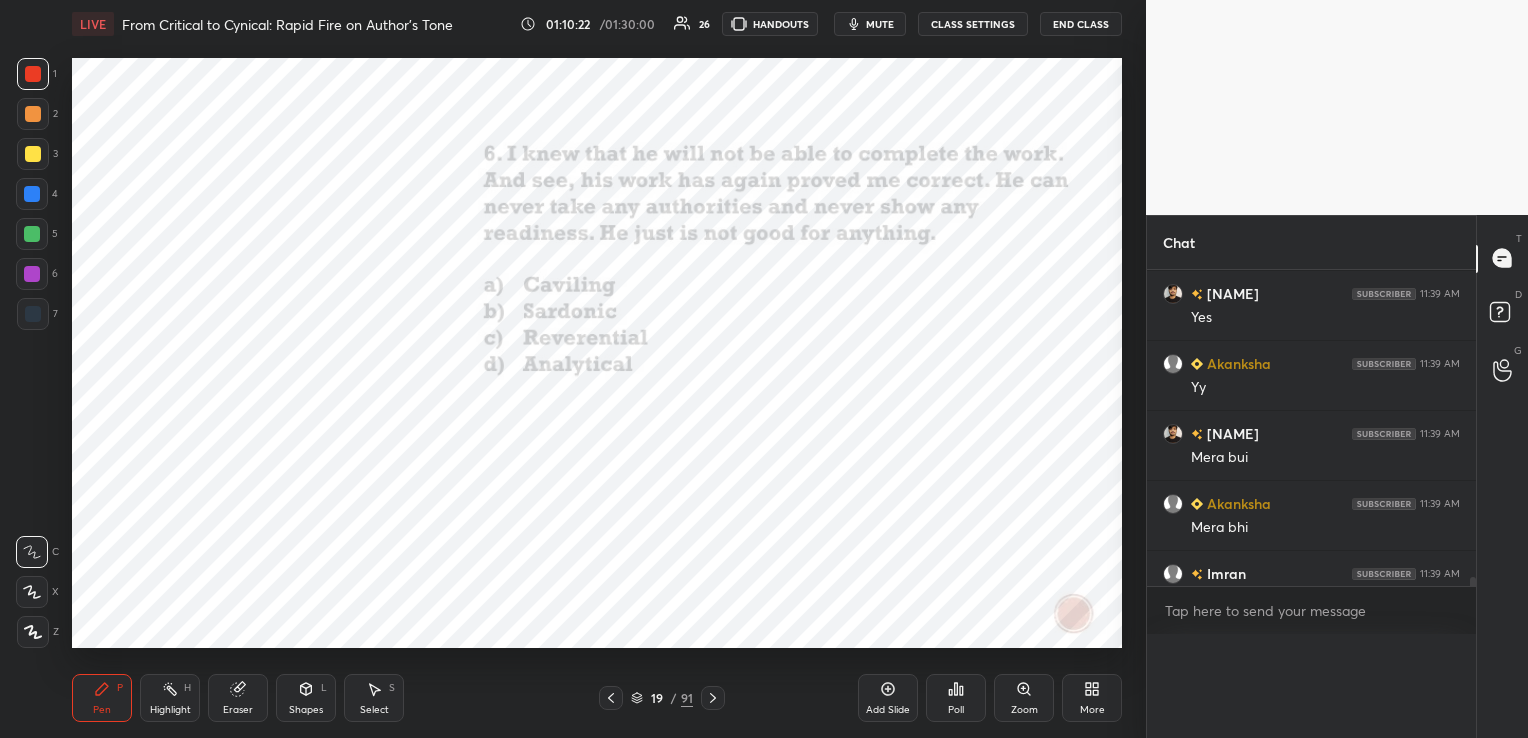 scroll, scrollTop: 0, scrollLeft: 6, axis: horizontal 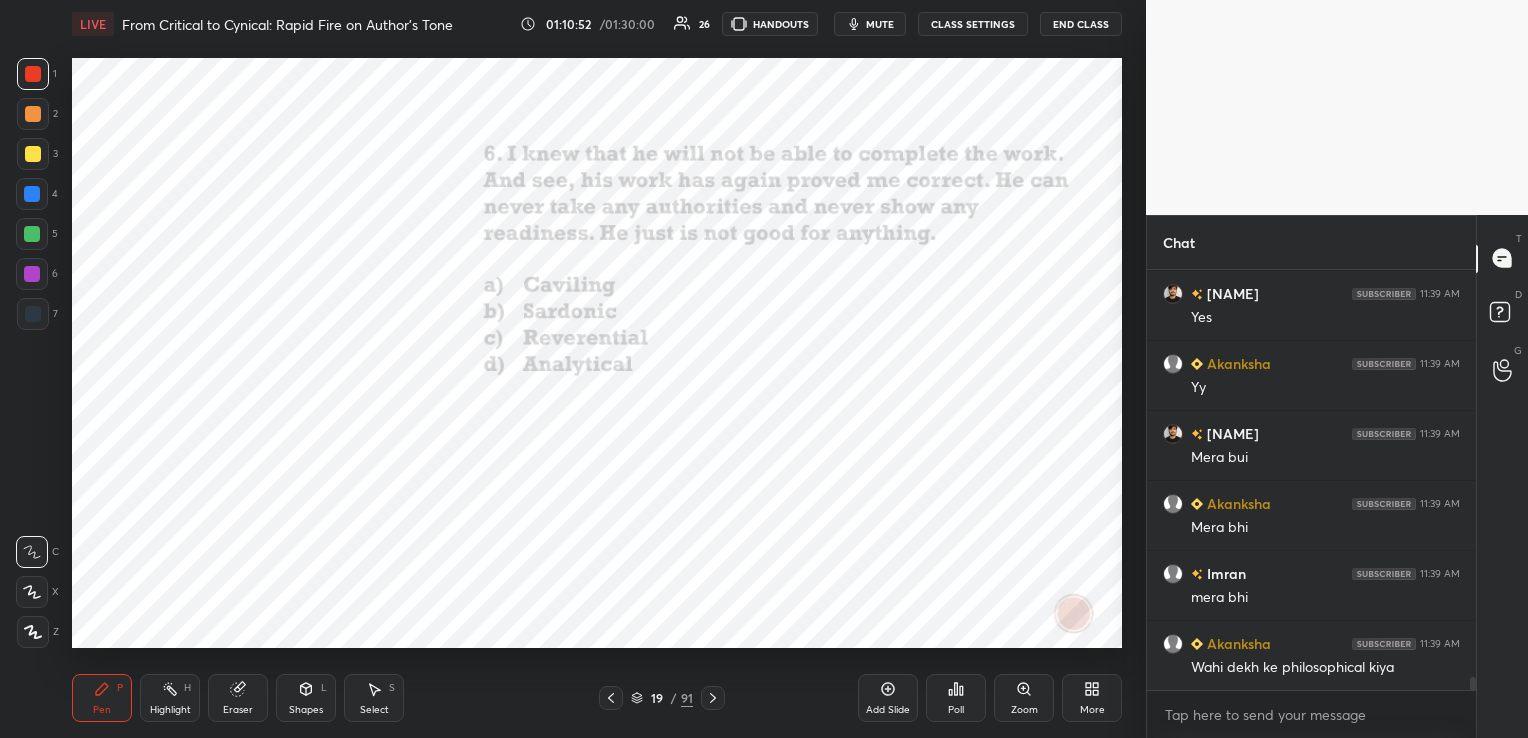 click on "Eraser" at bounding box center (238, 698) 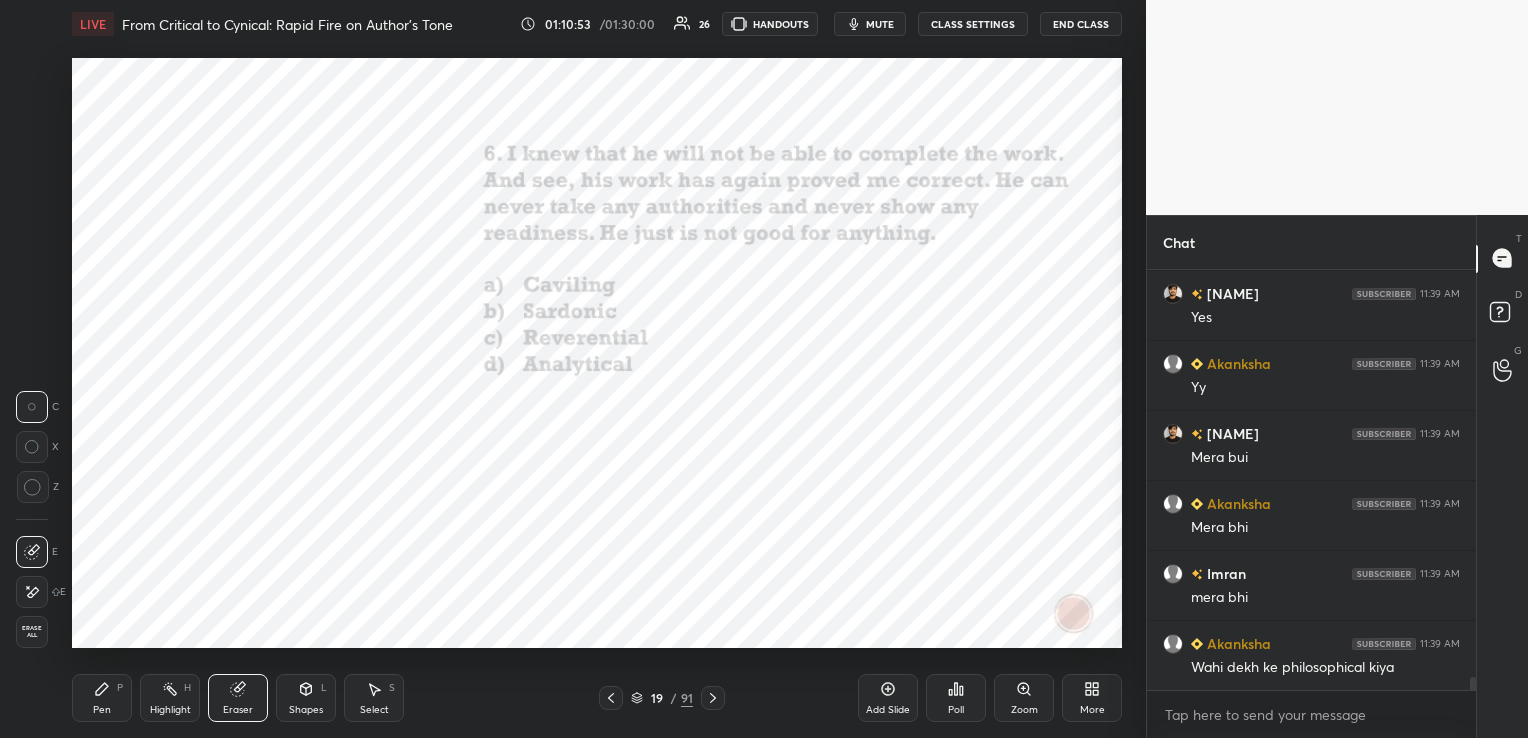 click on "Erase all" at bounding box center (32, 632) 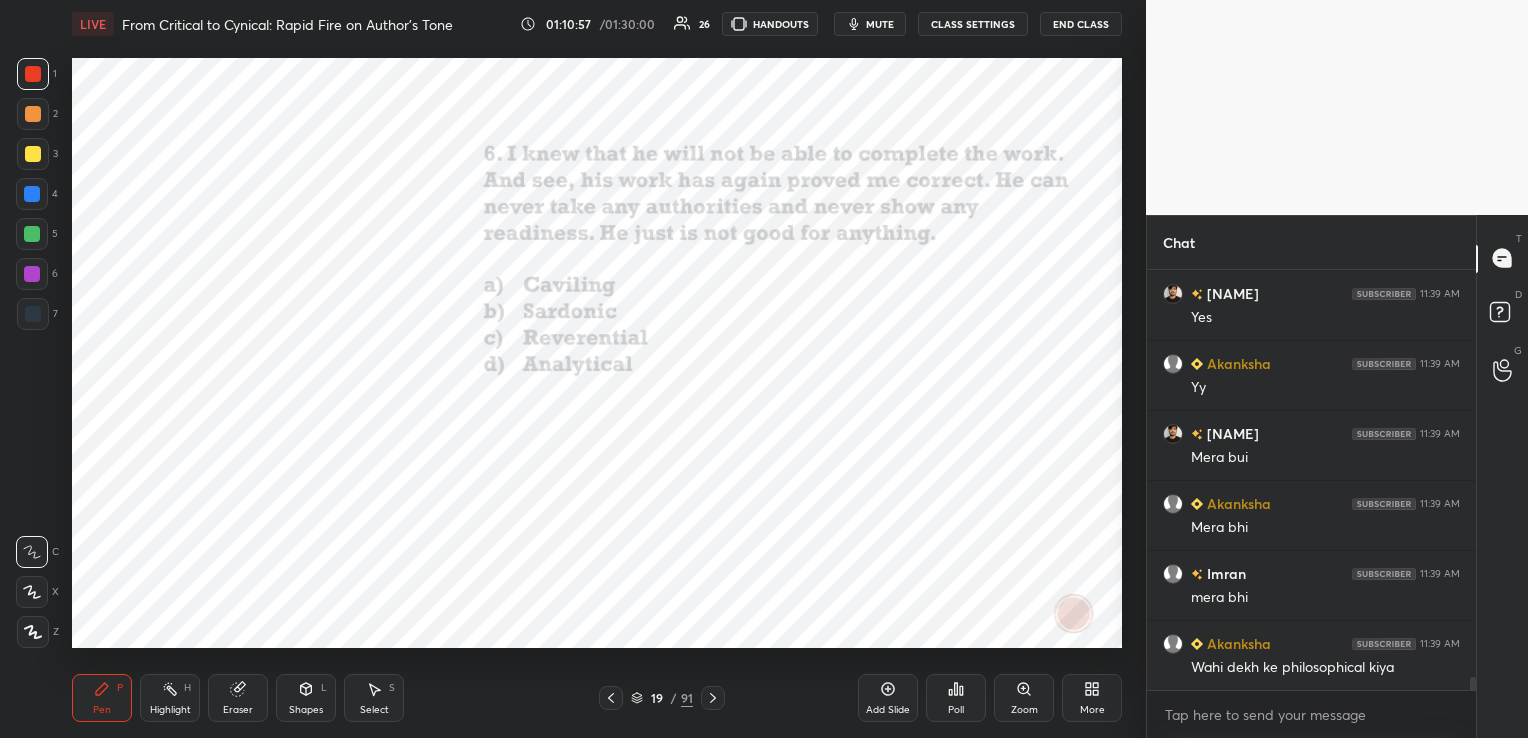 click 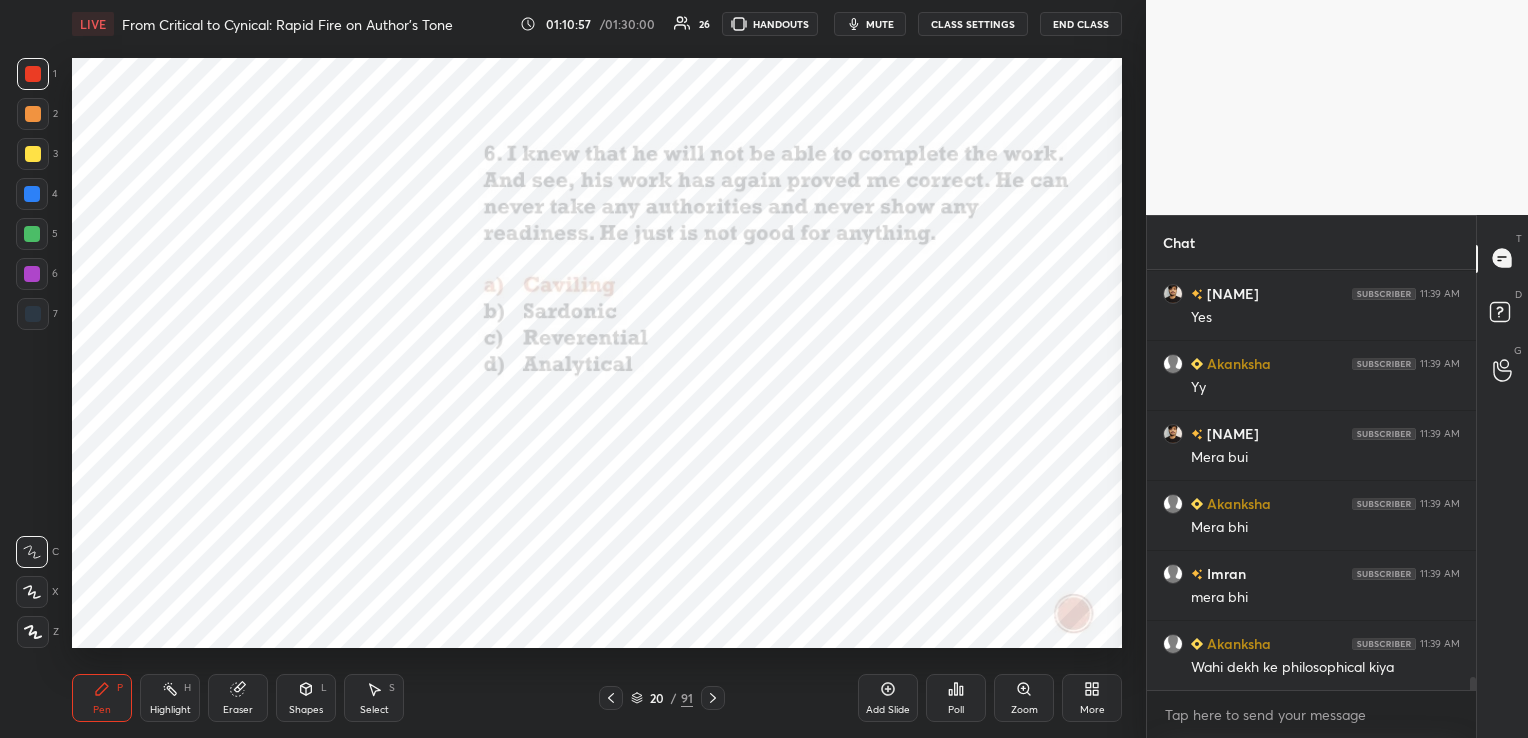 click 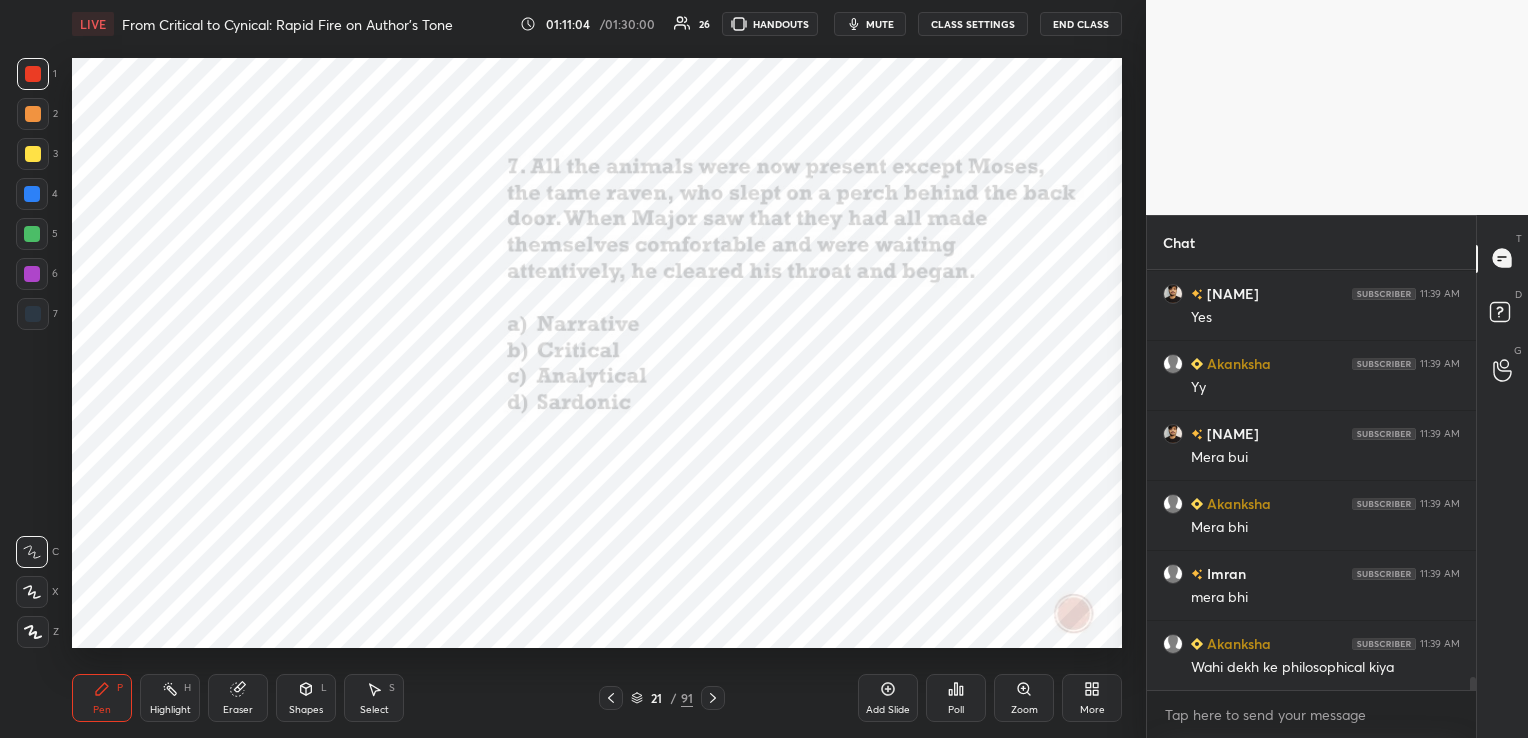 click on "Poll" at bounding box center (956, 698) 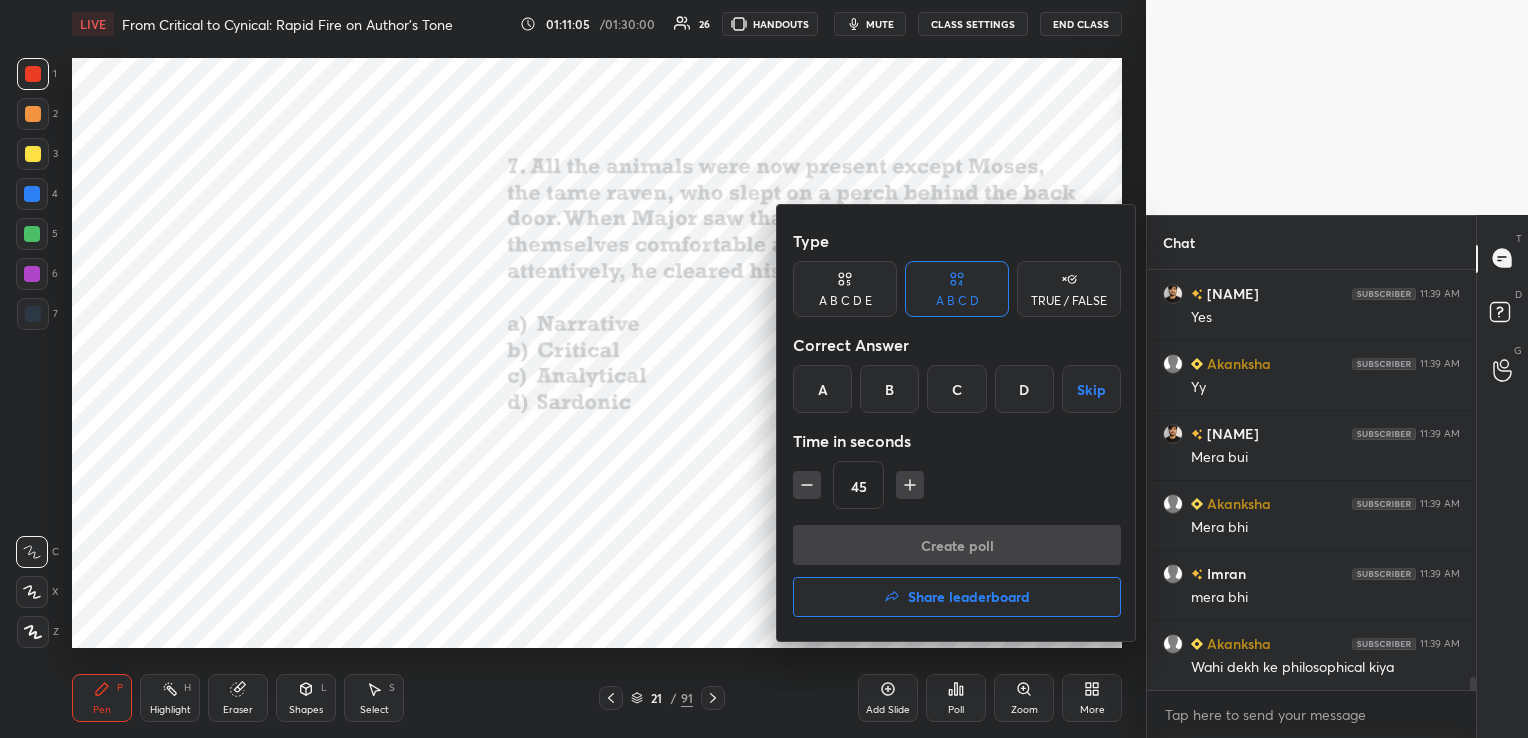 click on "A" at bounding box center (822, 389) 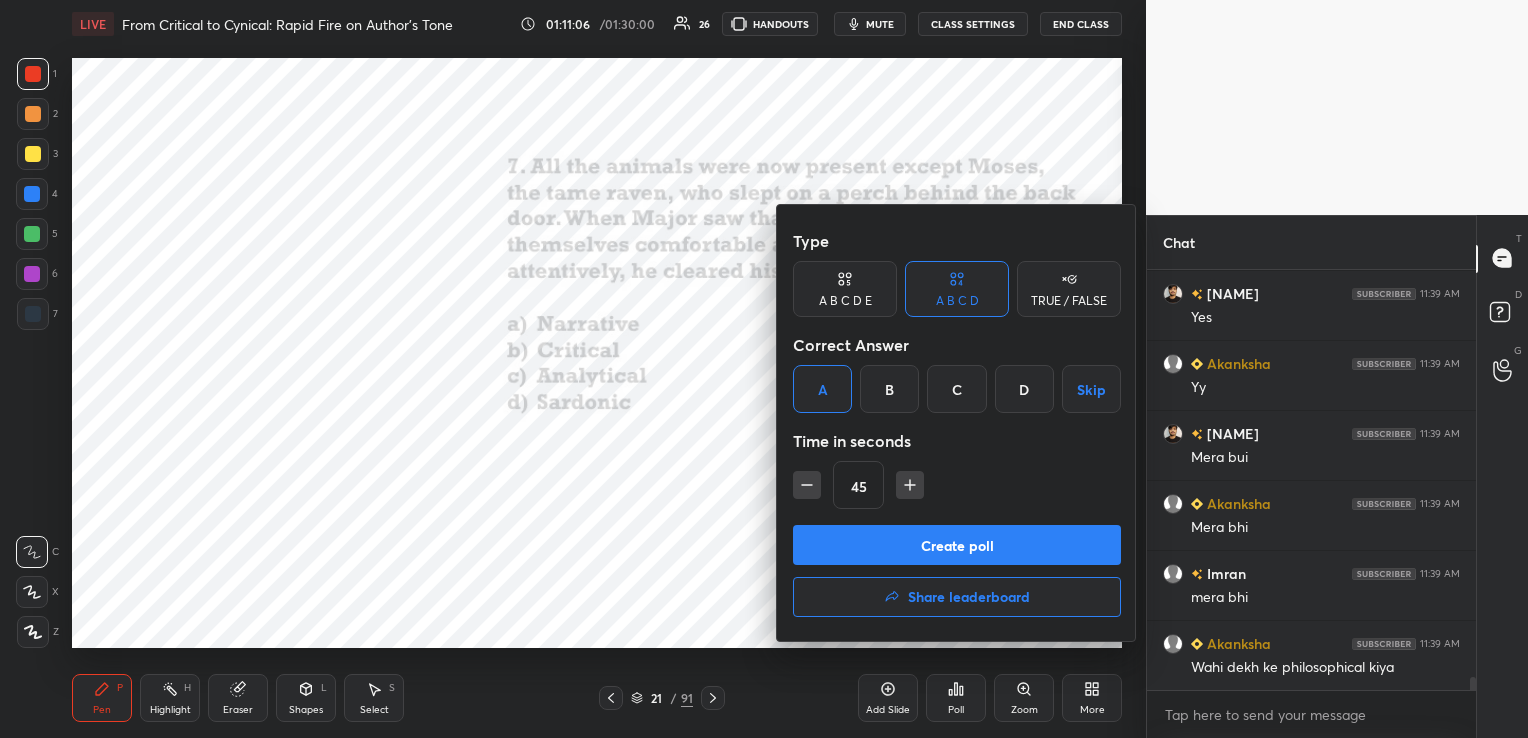 click on "Create poll" at bounding box center (957, 545) 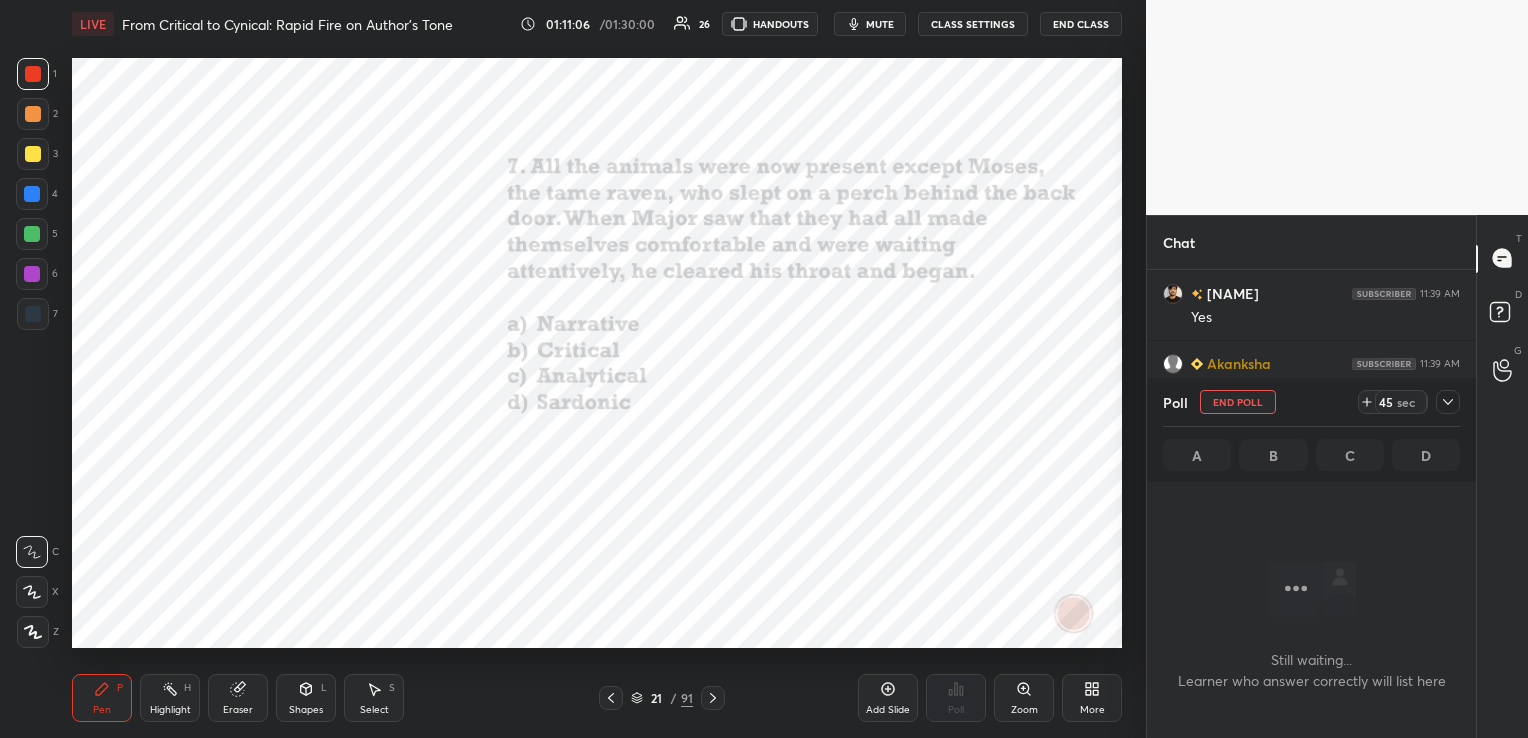 scroll, scrollTop: 7, scrollLeft: 6, axis: both 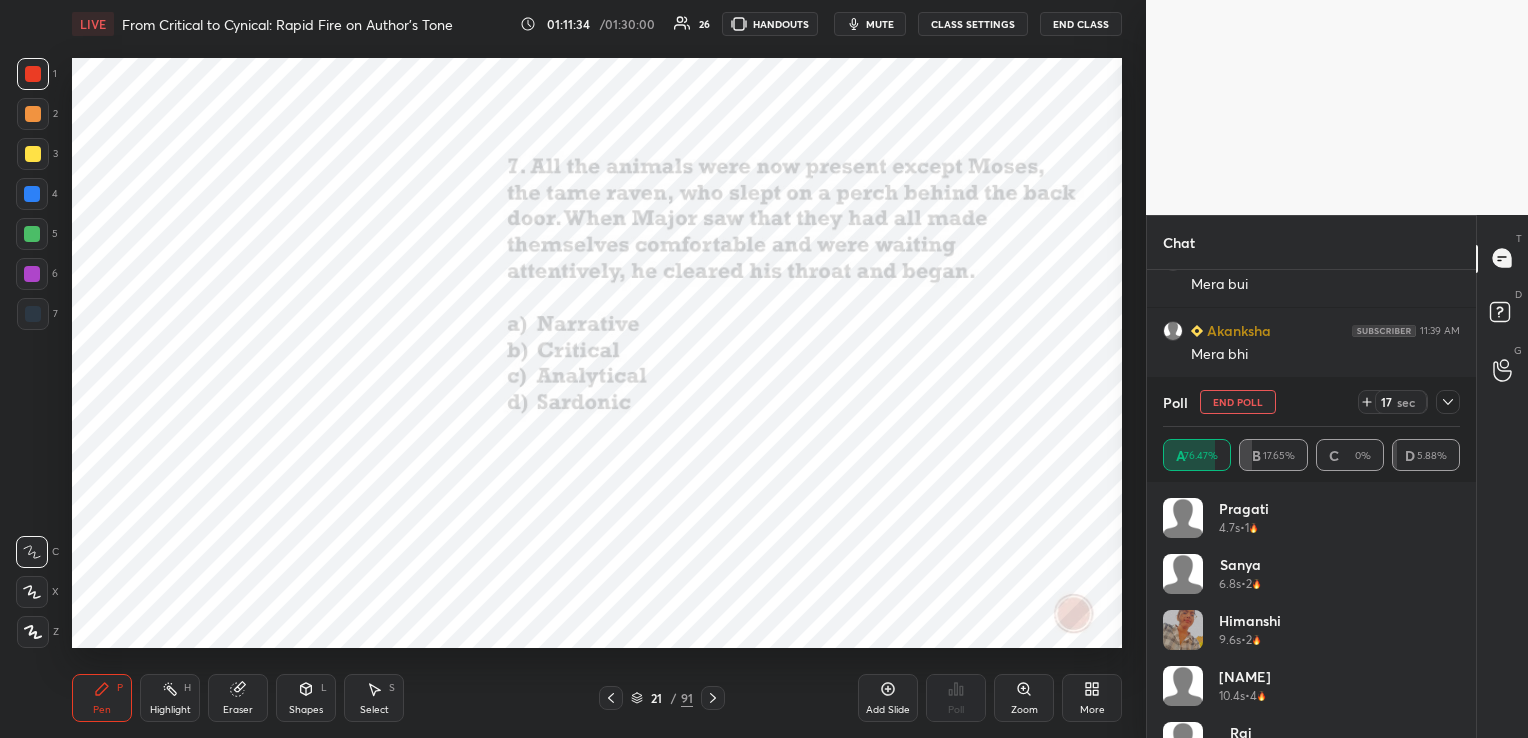 click at bounding box center [1448, 402] 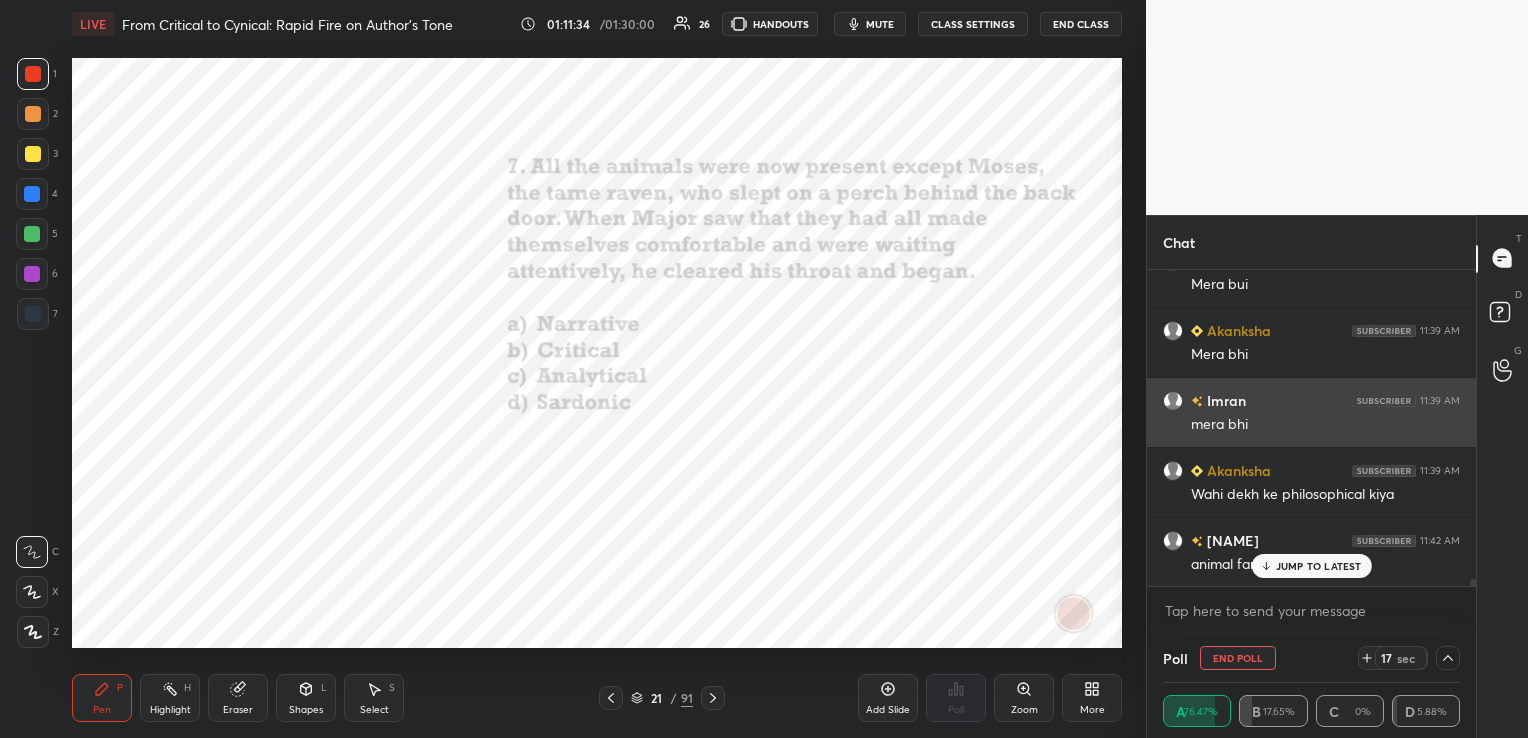 scroll, scrollTop: 0, scrollLeft: 0, axis: both 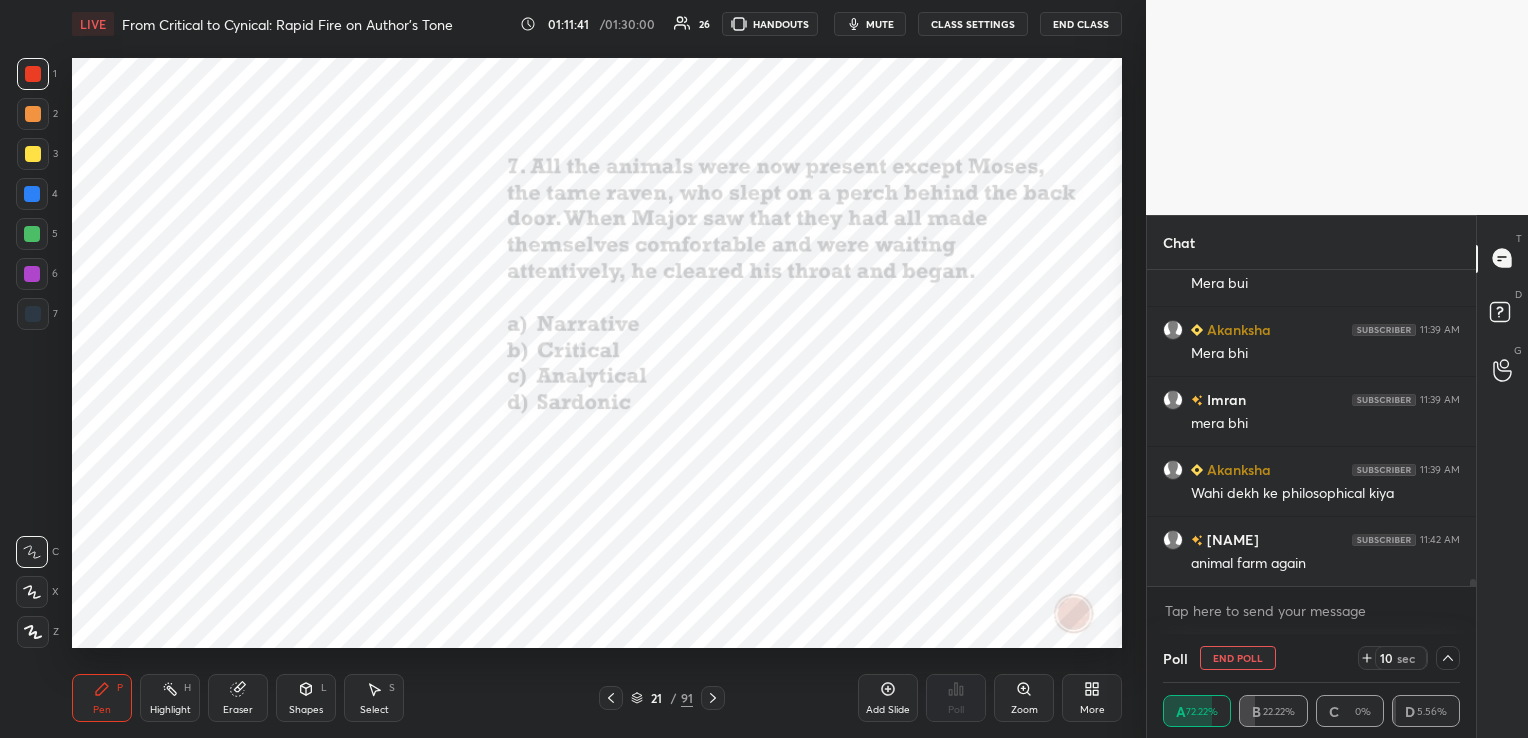 click 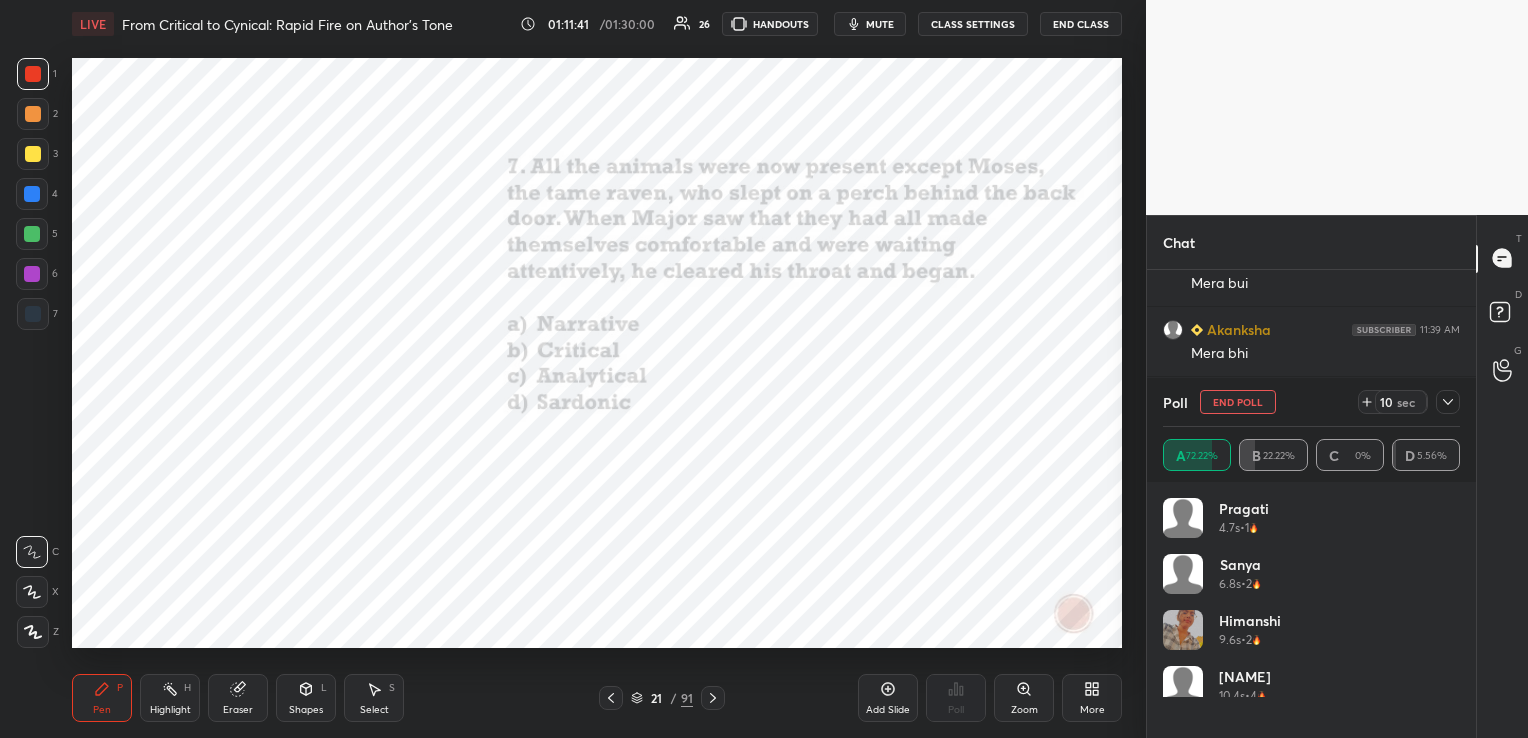 scroll, scrollTop: 7, scrollLeft: 6, axis: both 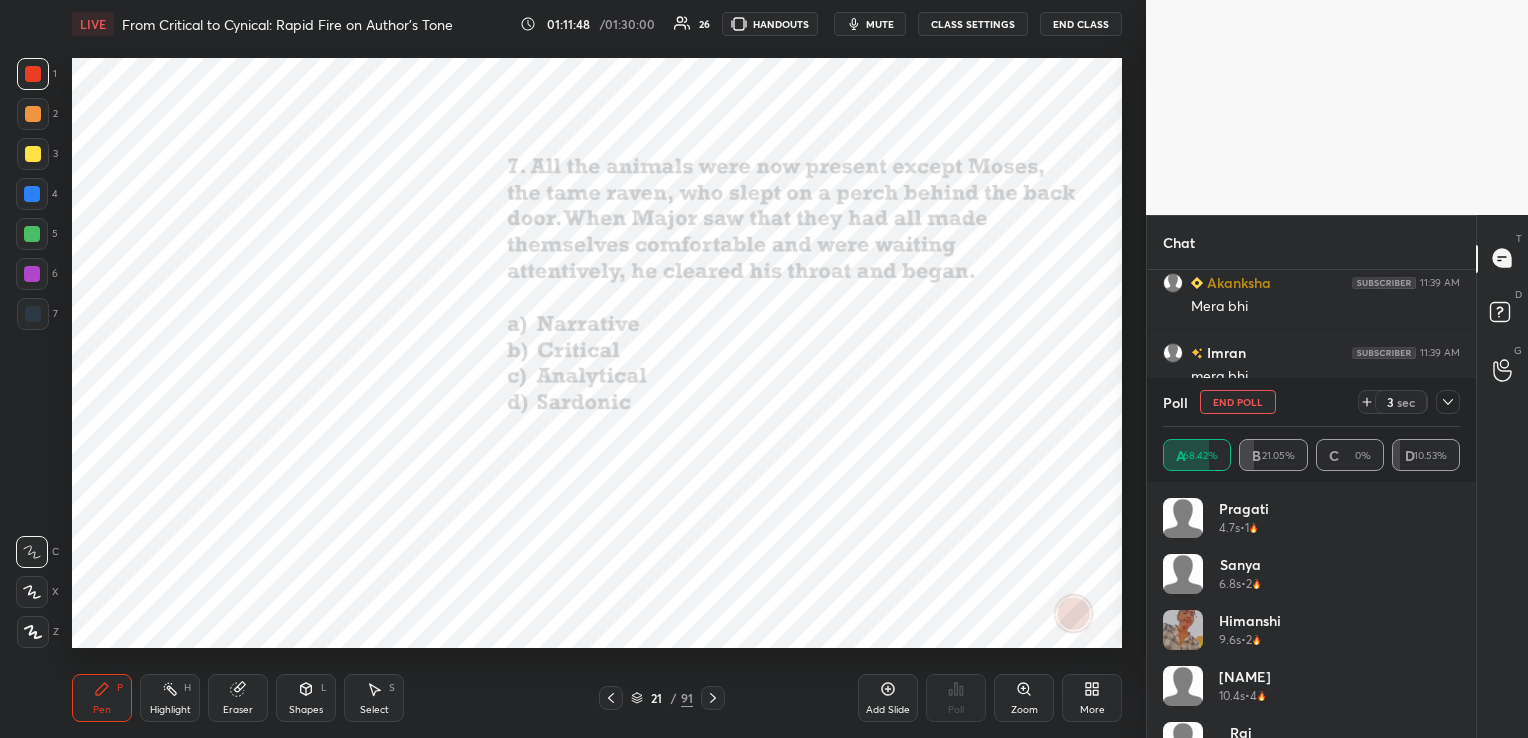 click 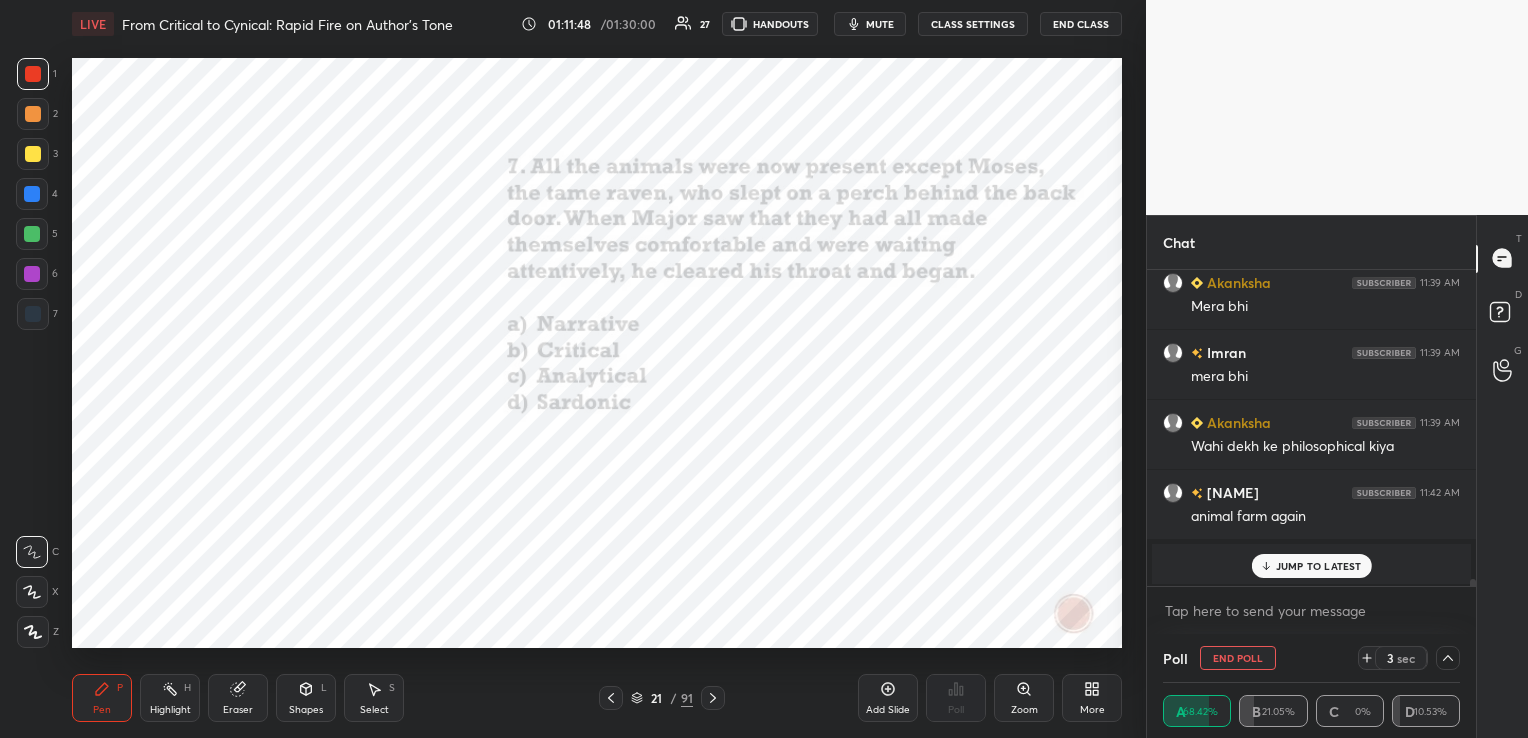 scroll, scrollTop: 0, scrollLeft: 0, axis: both 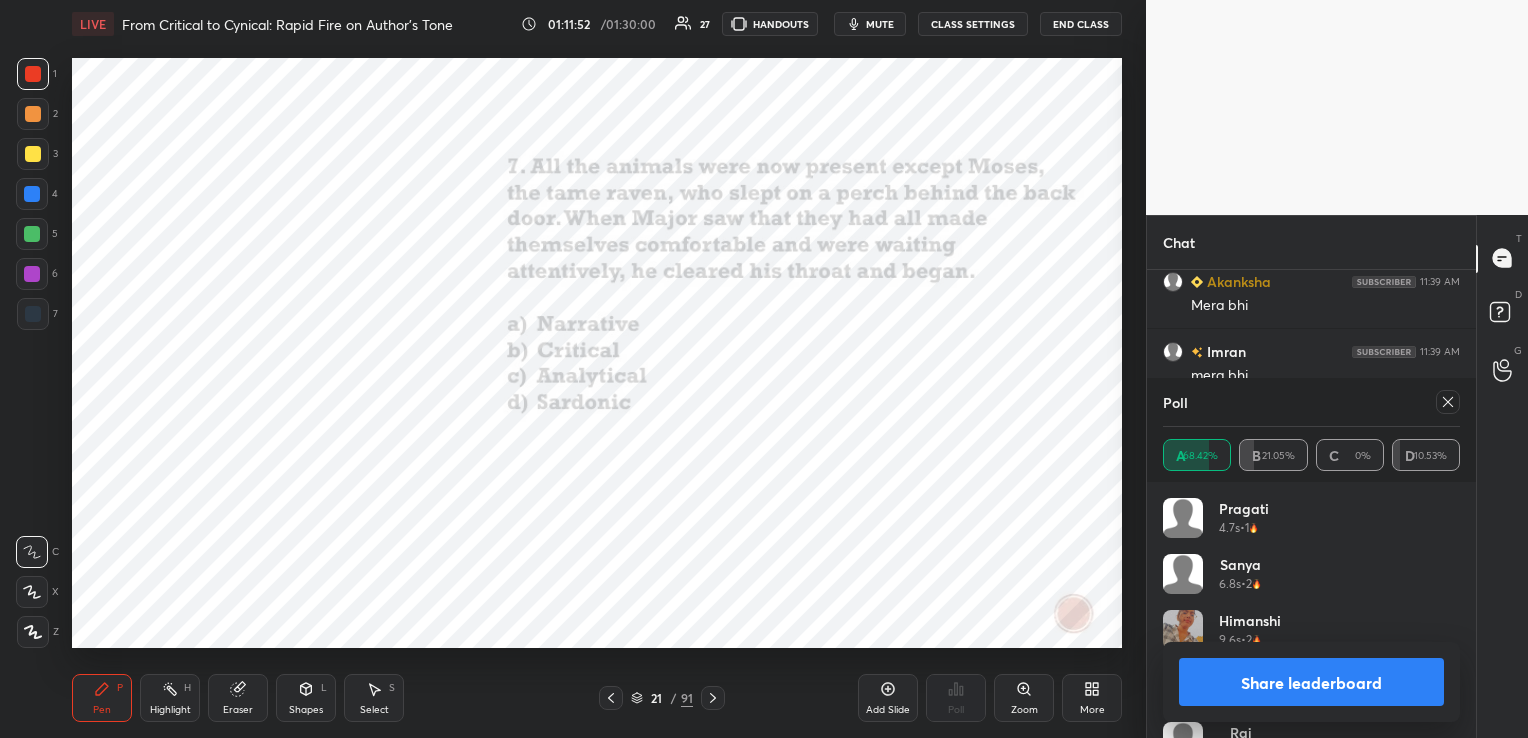 click 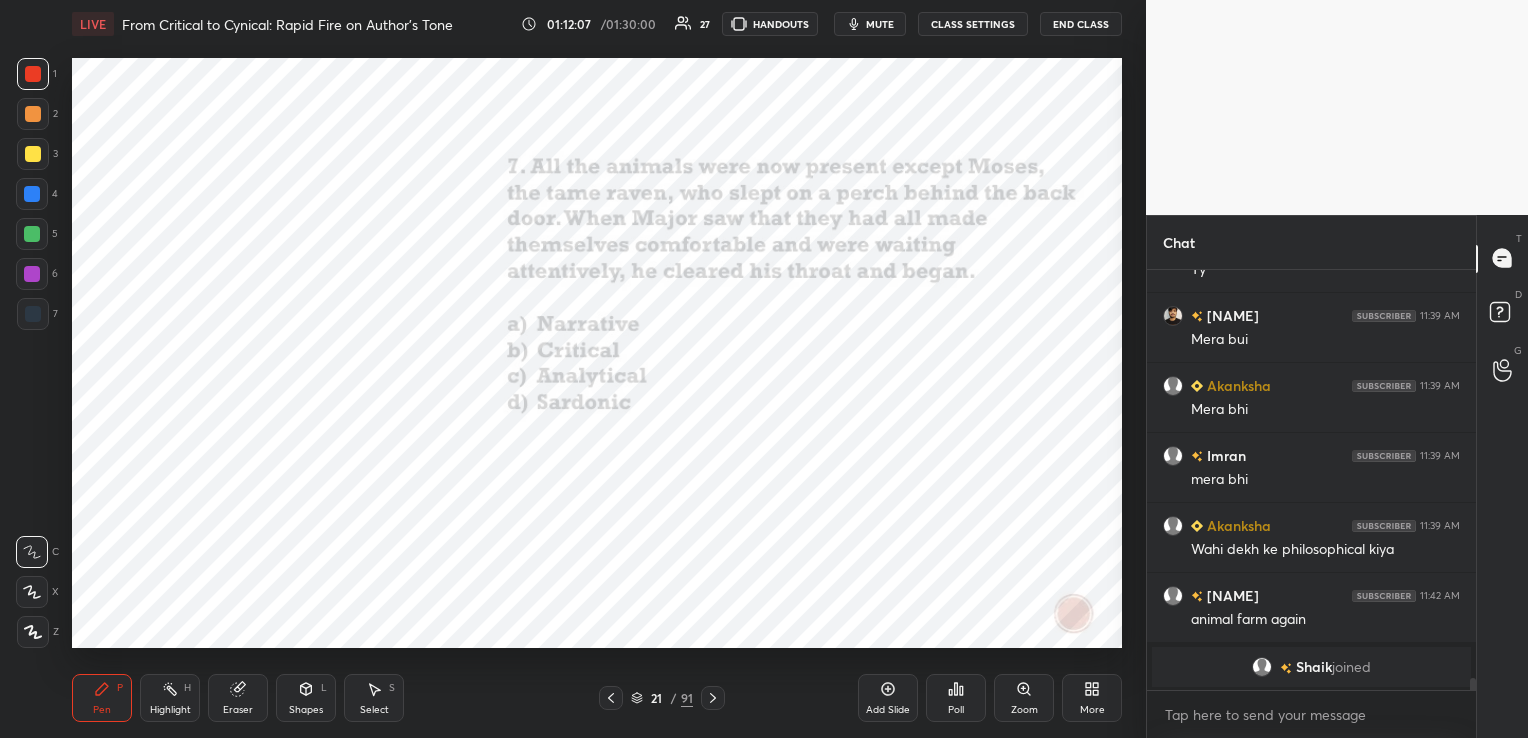 click on "Eraser" at bounding box center (238, 698) 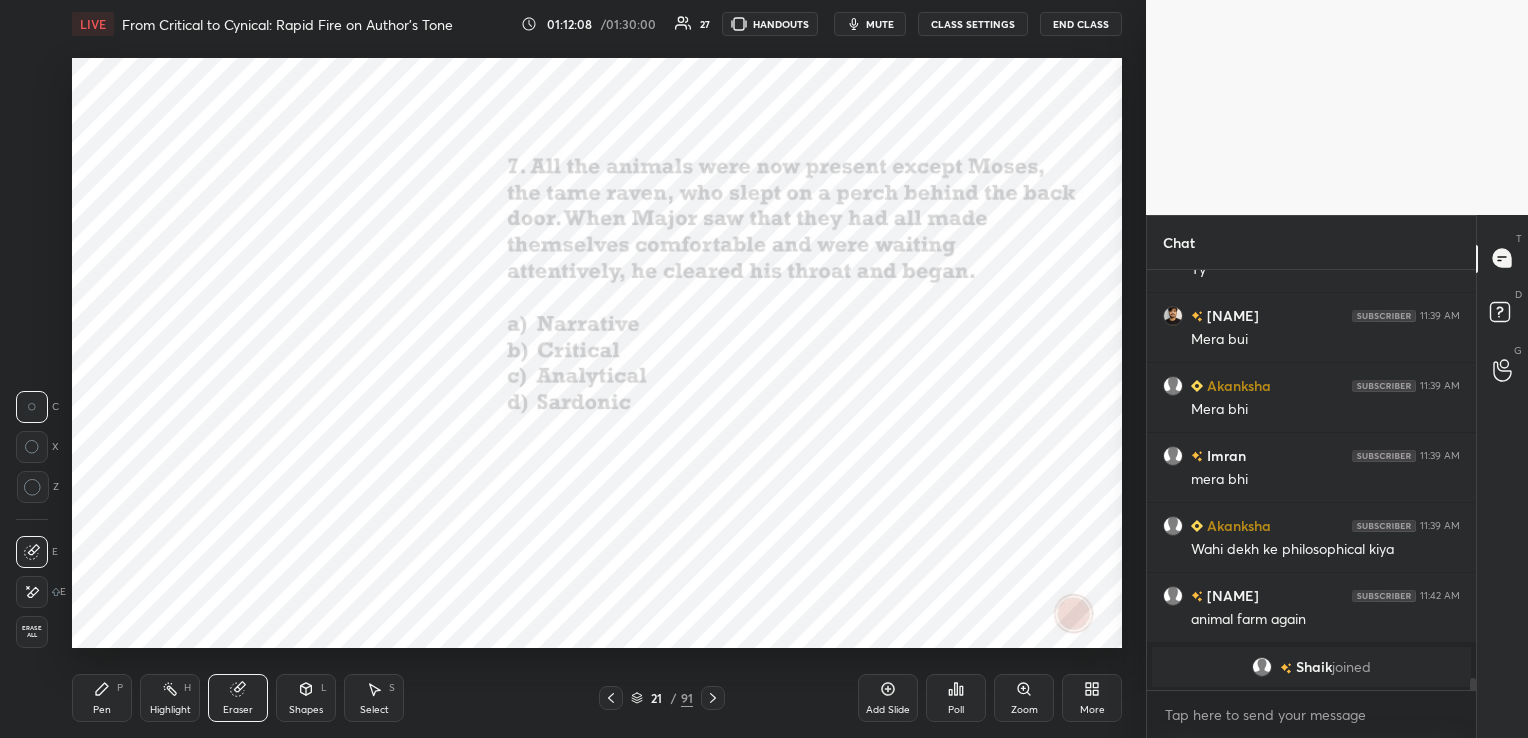 click on "Erase all" at bounding box center (32, 632) 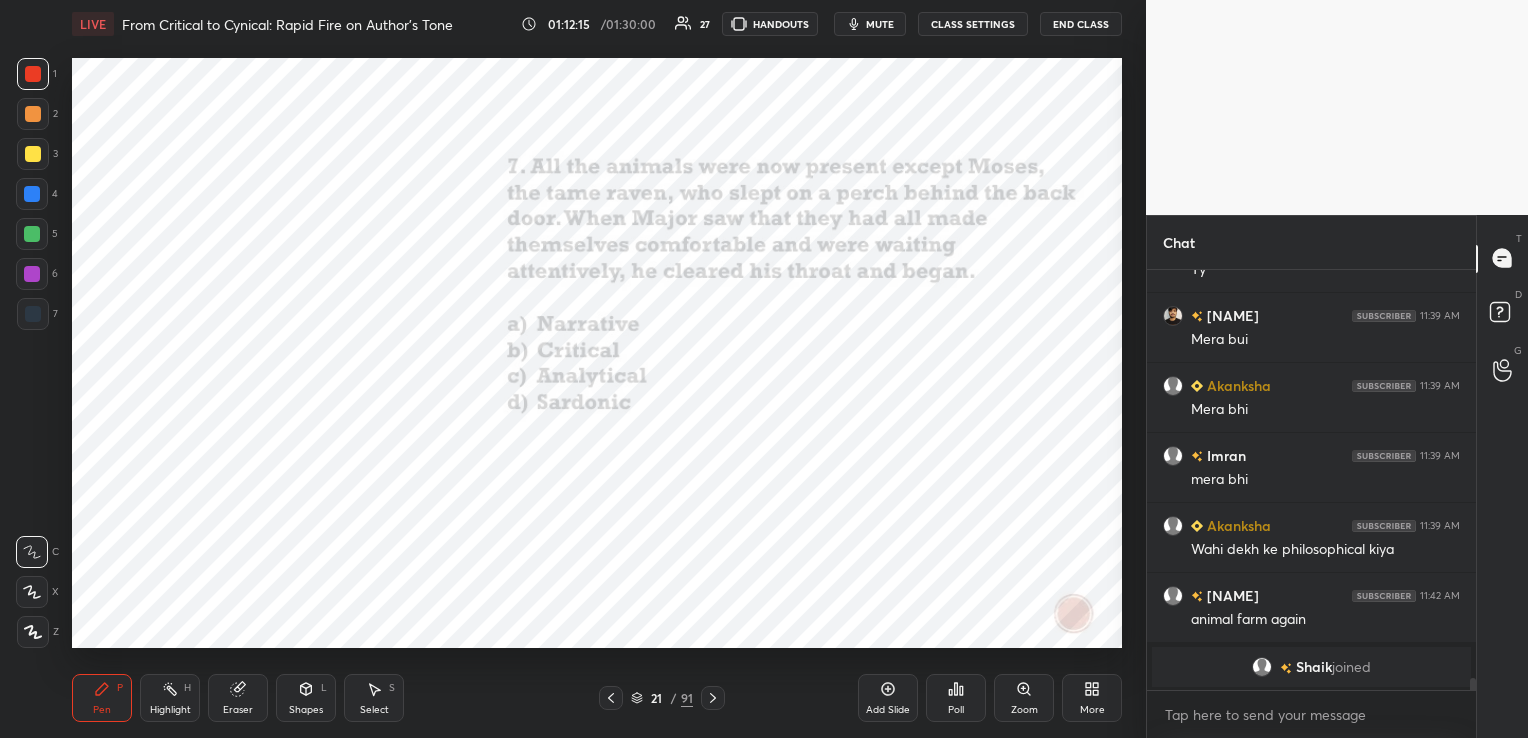 click 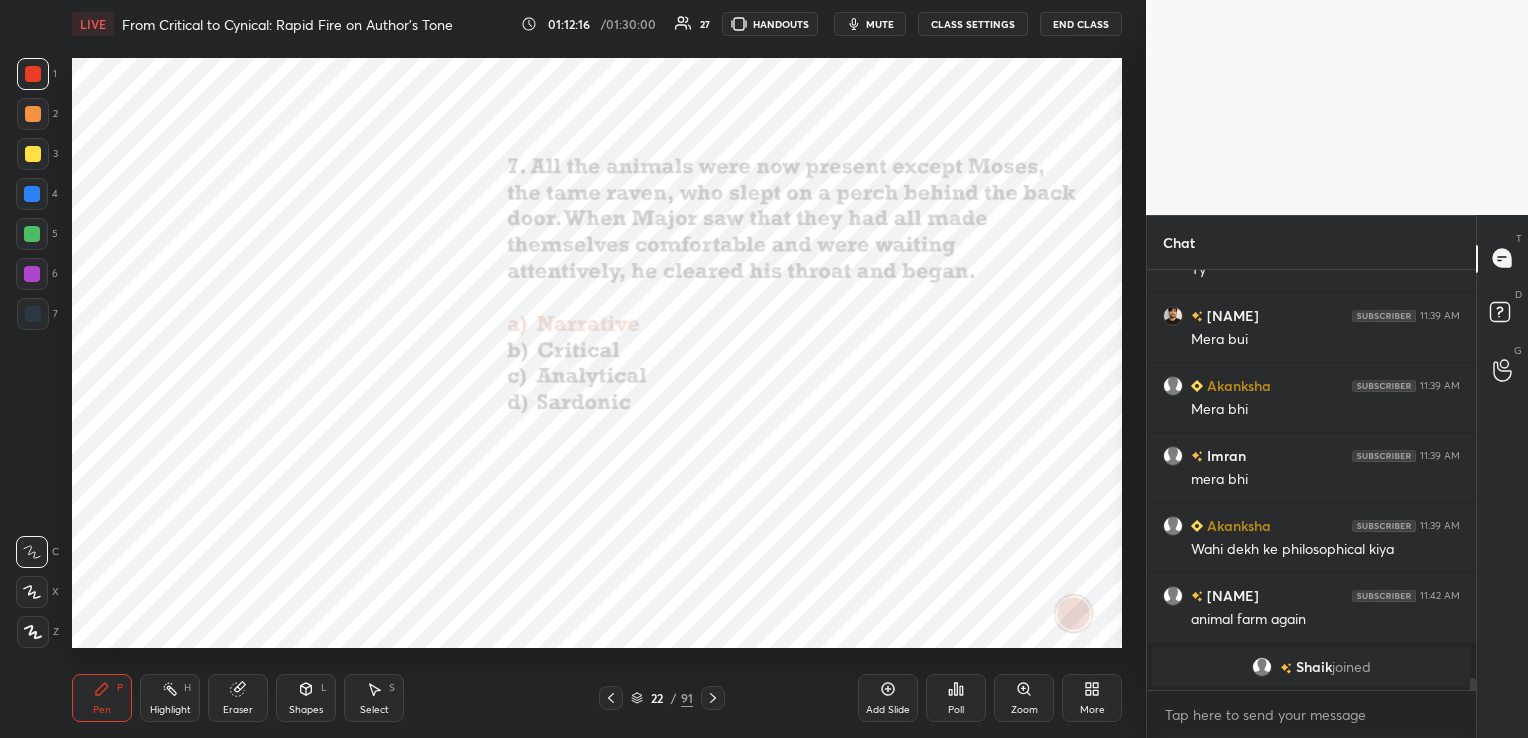 click 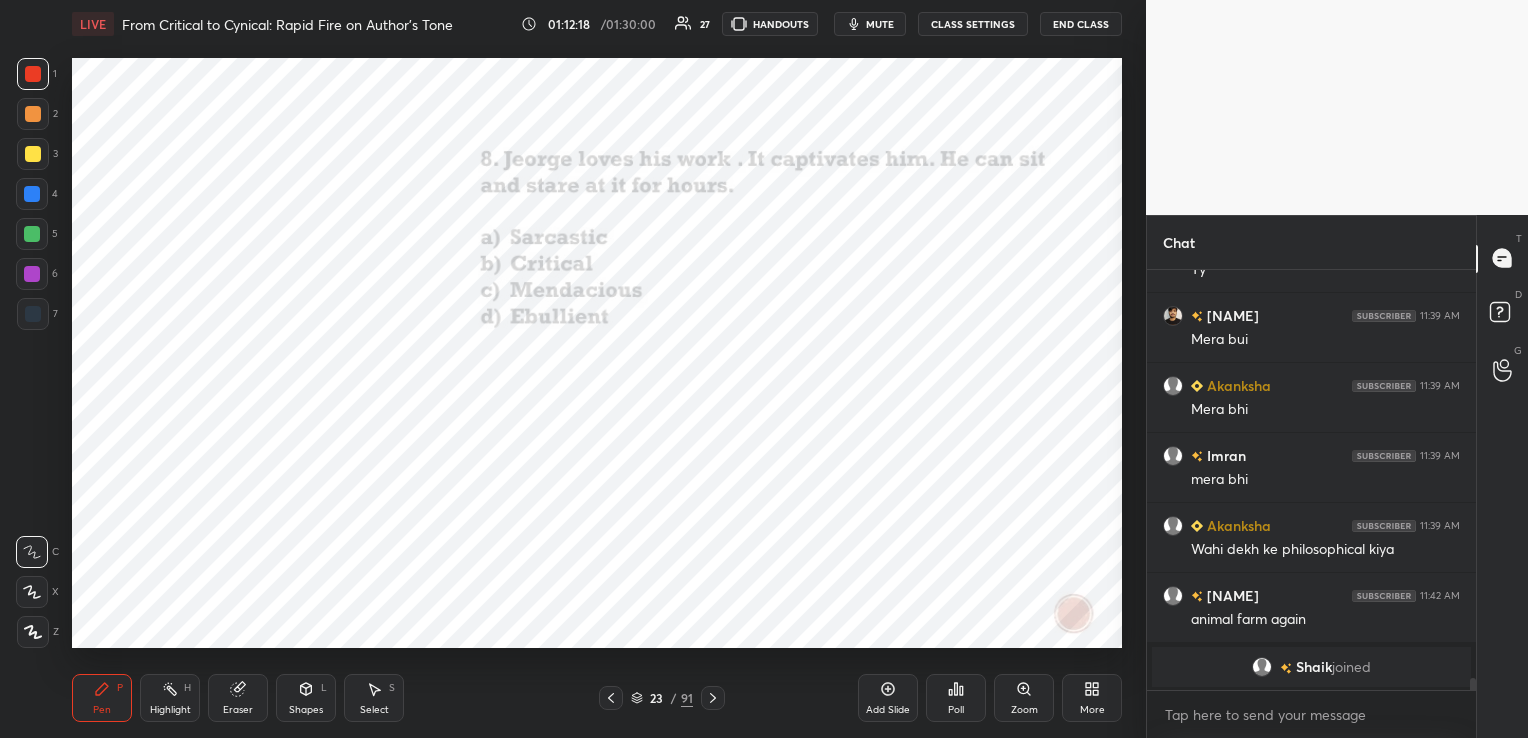 click on "Poll" at bounding box center [956, 698] 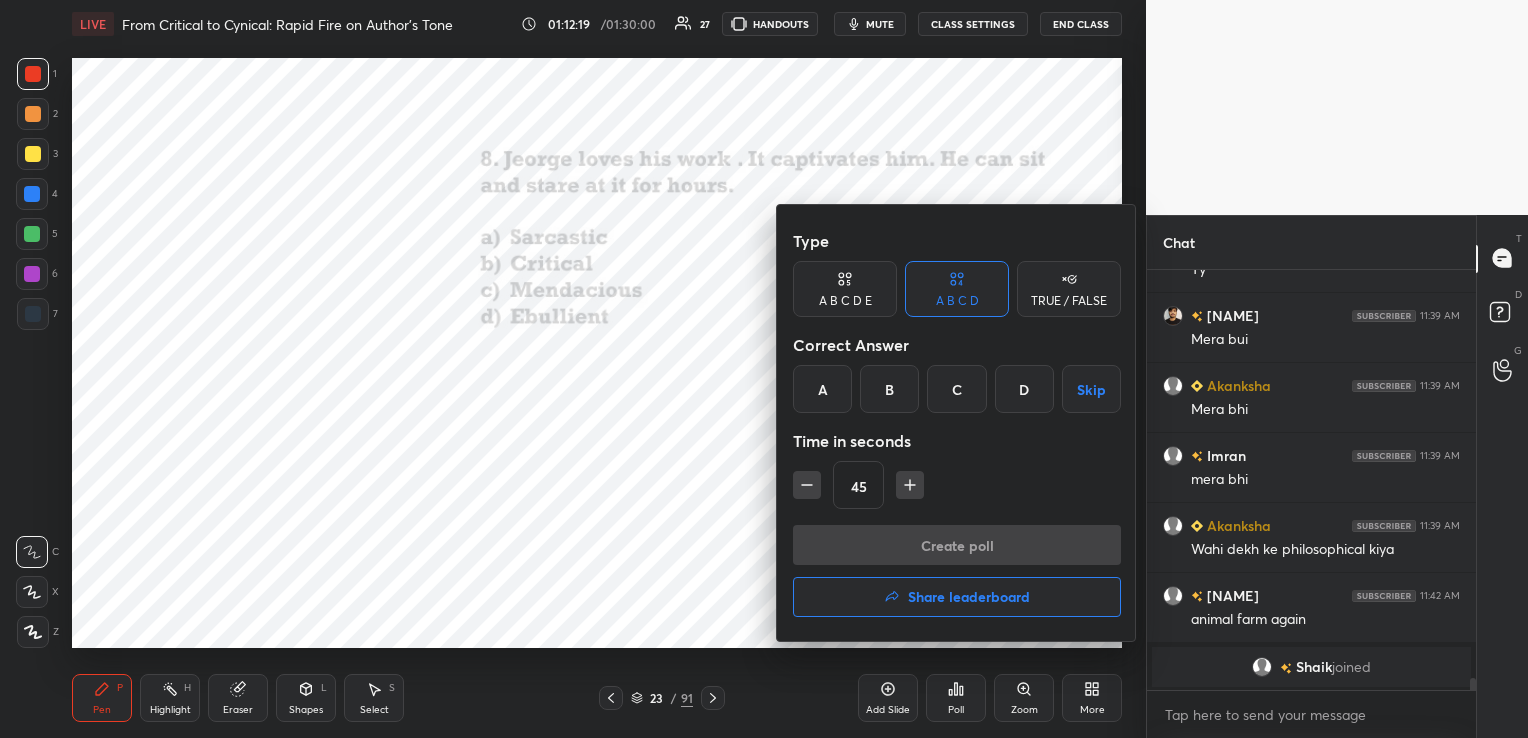 click on "A" at bounding box center (822, 389) 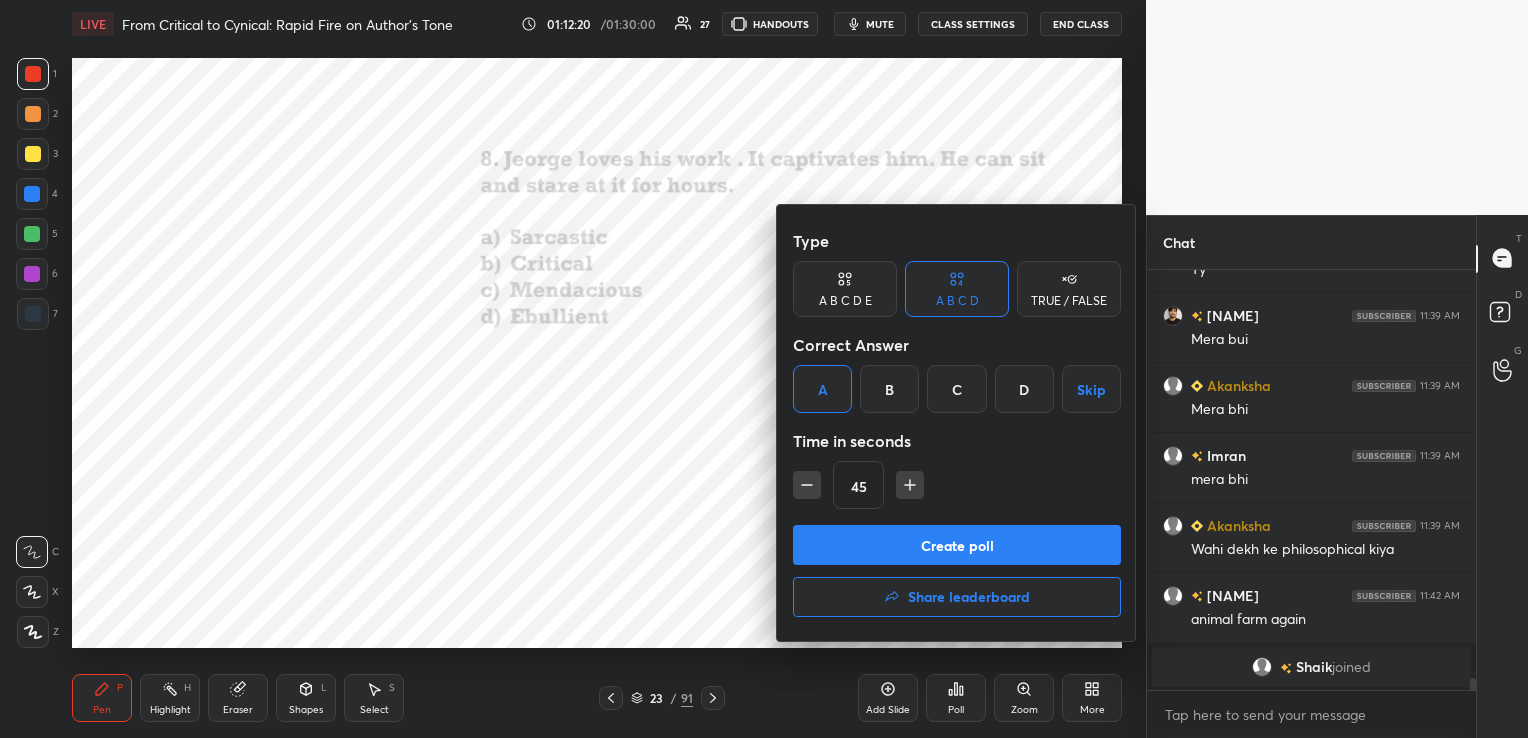 click 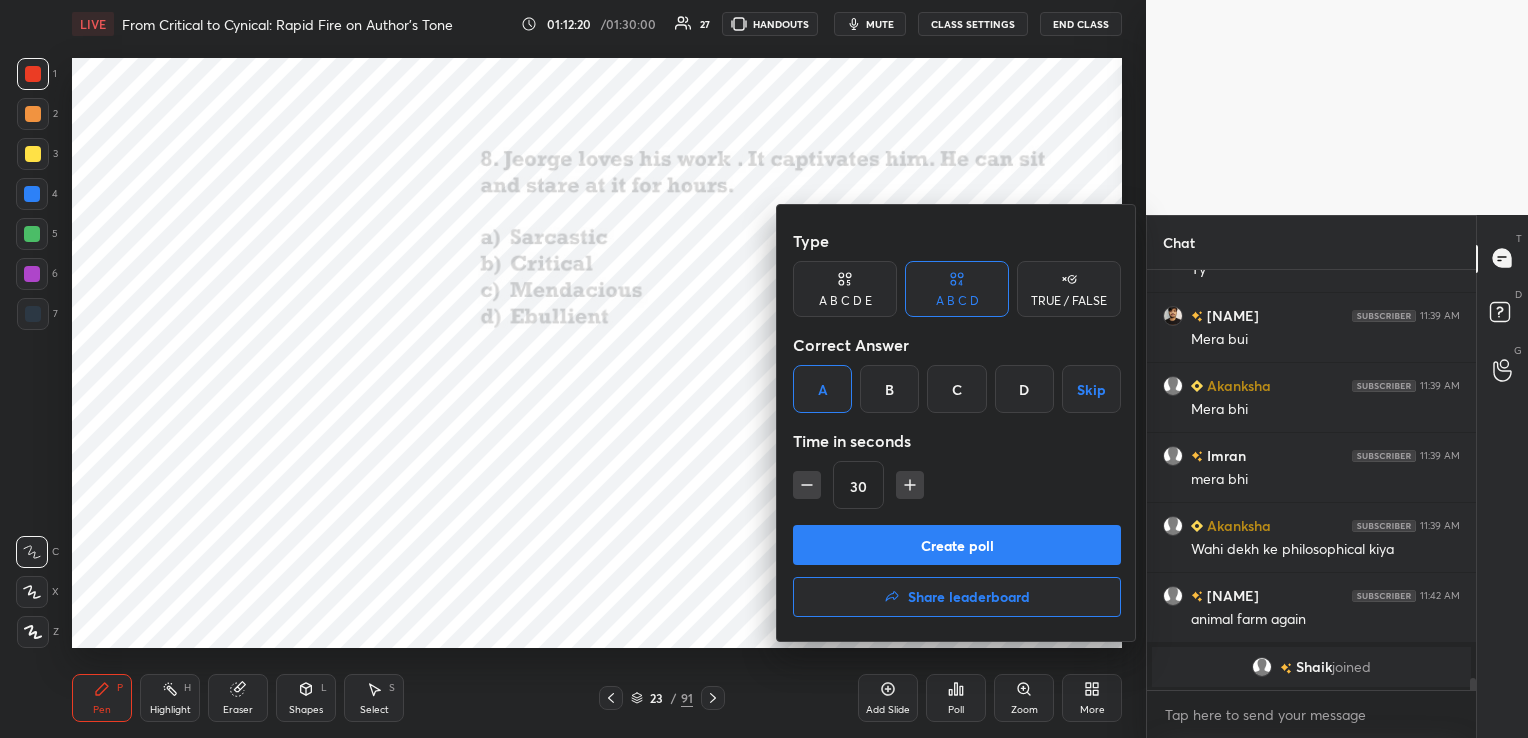 click on "Create poll" at bounding box center (957, 545) 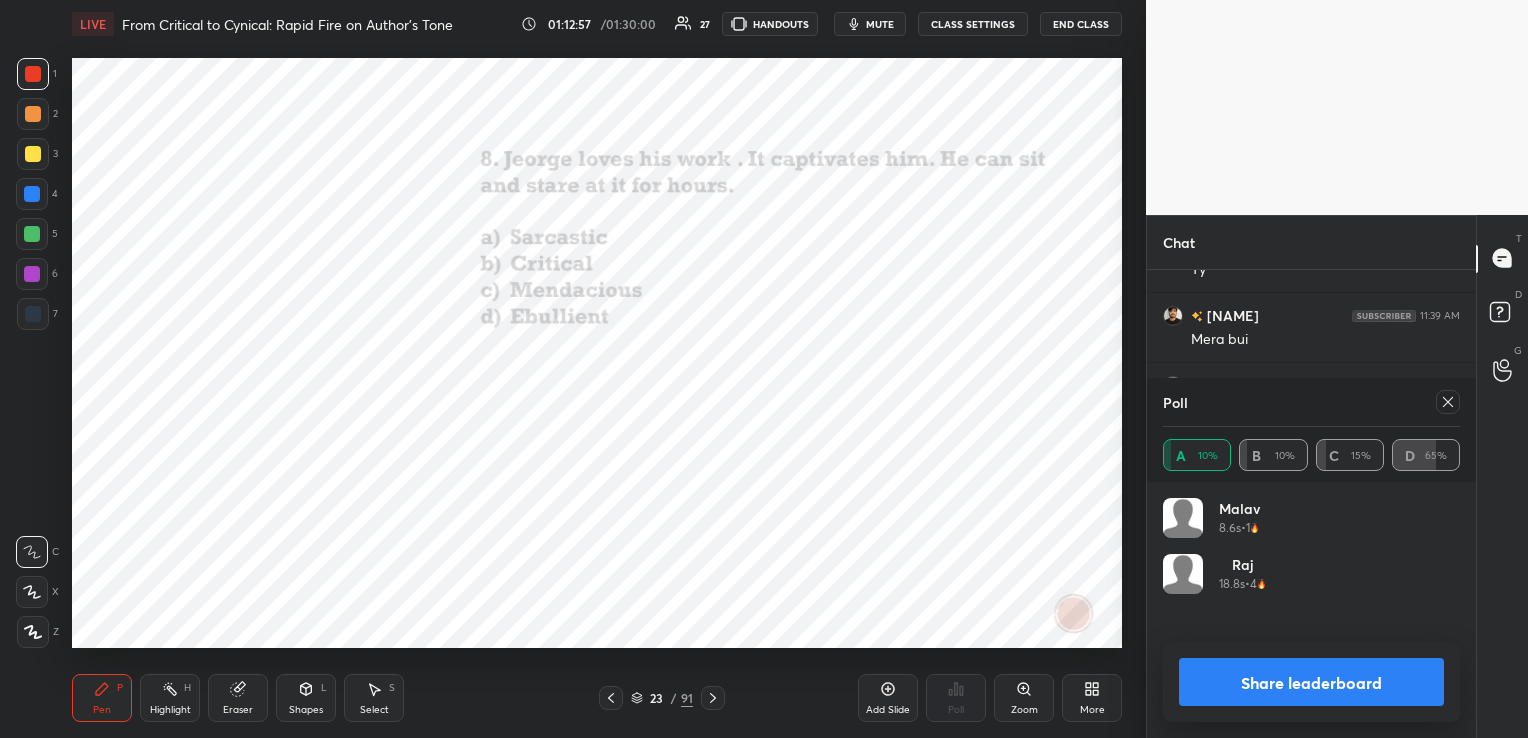 click 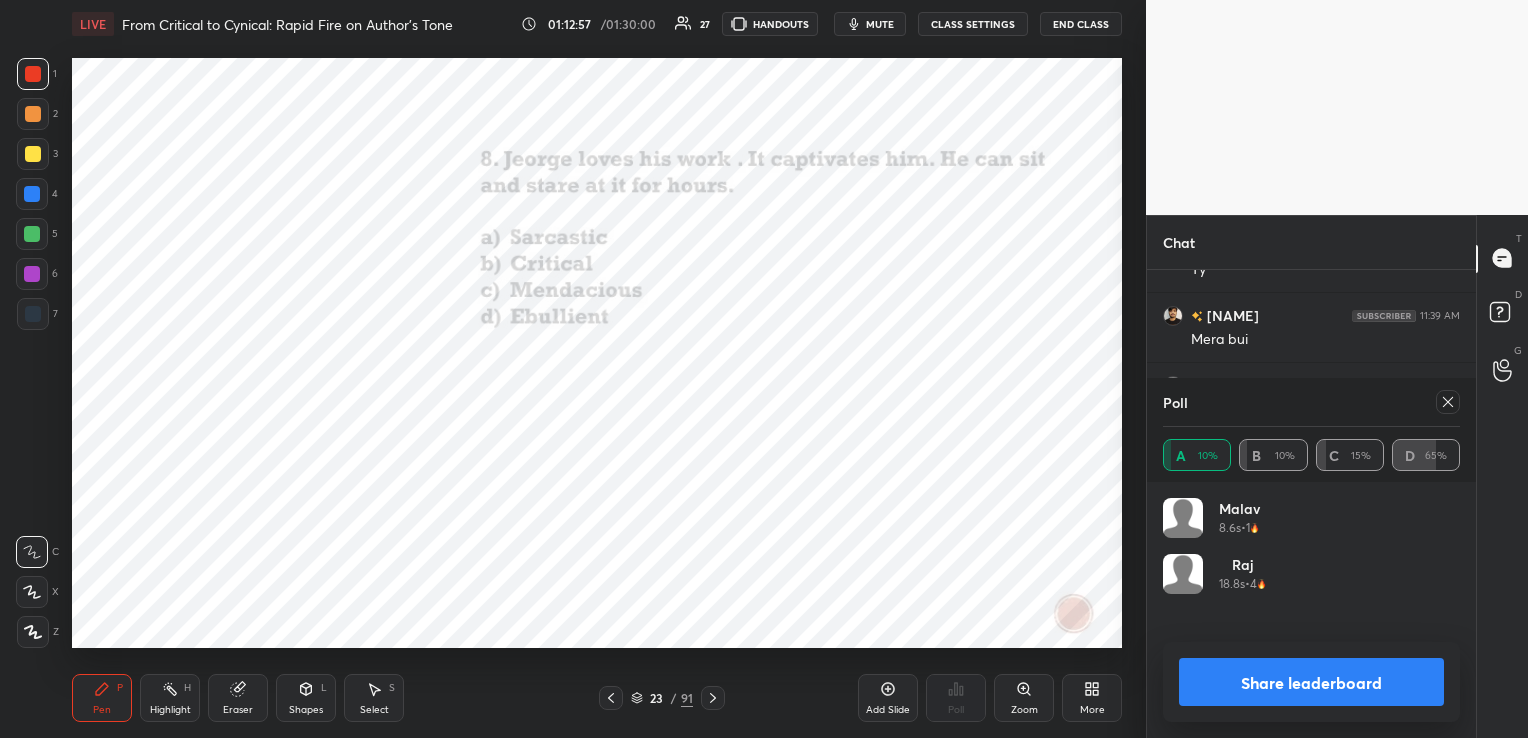scroll, scrollTop: 88, scrollLeft: 291, axis: both 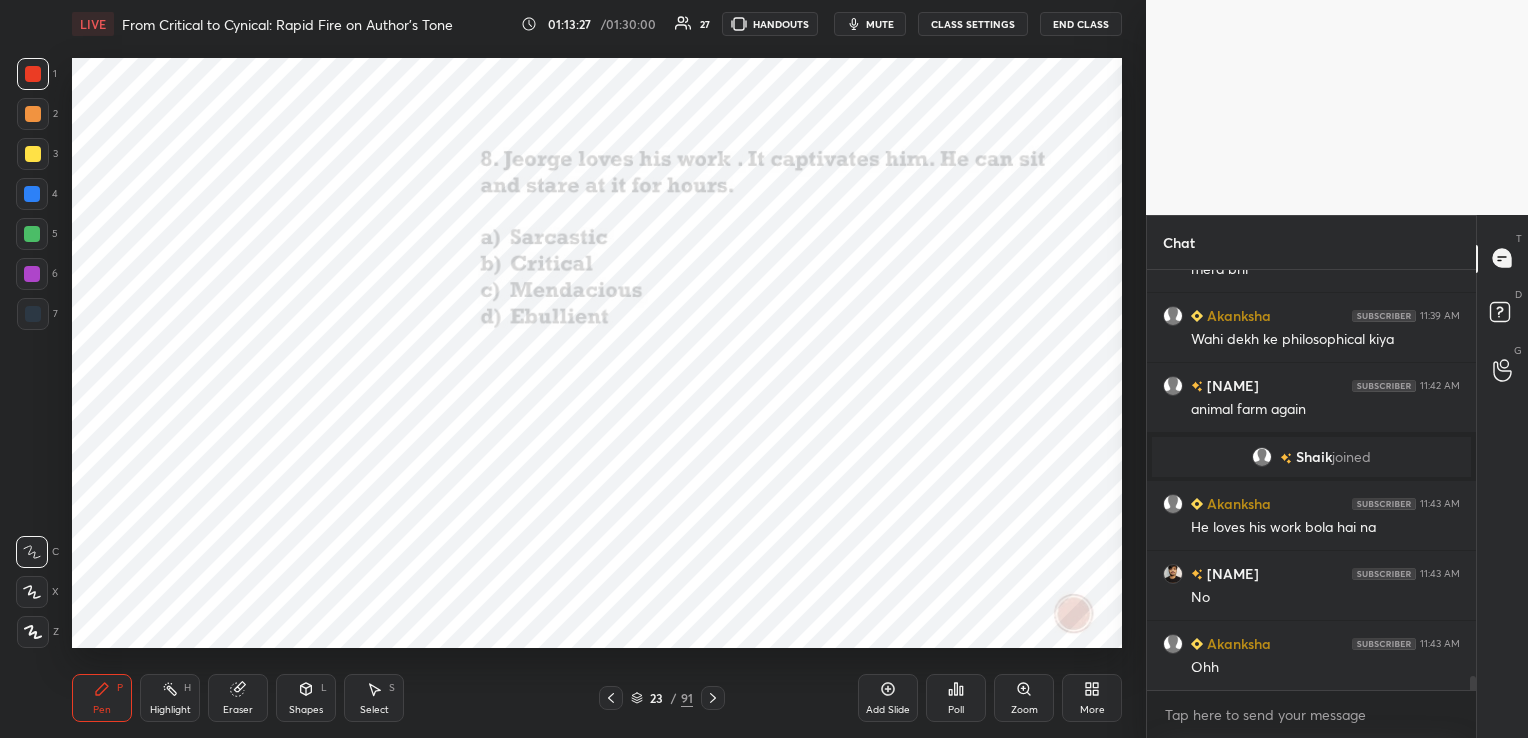 click 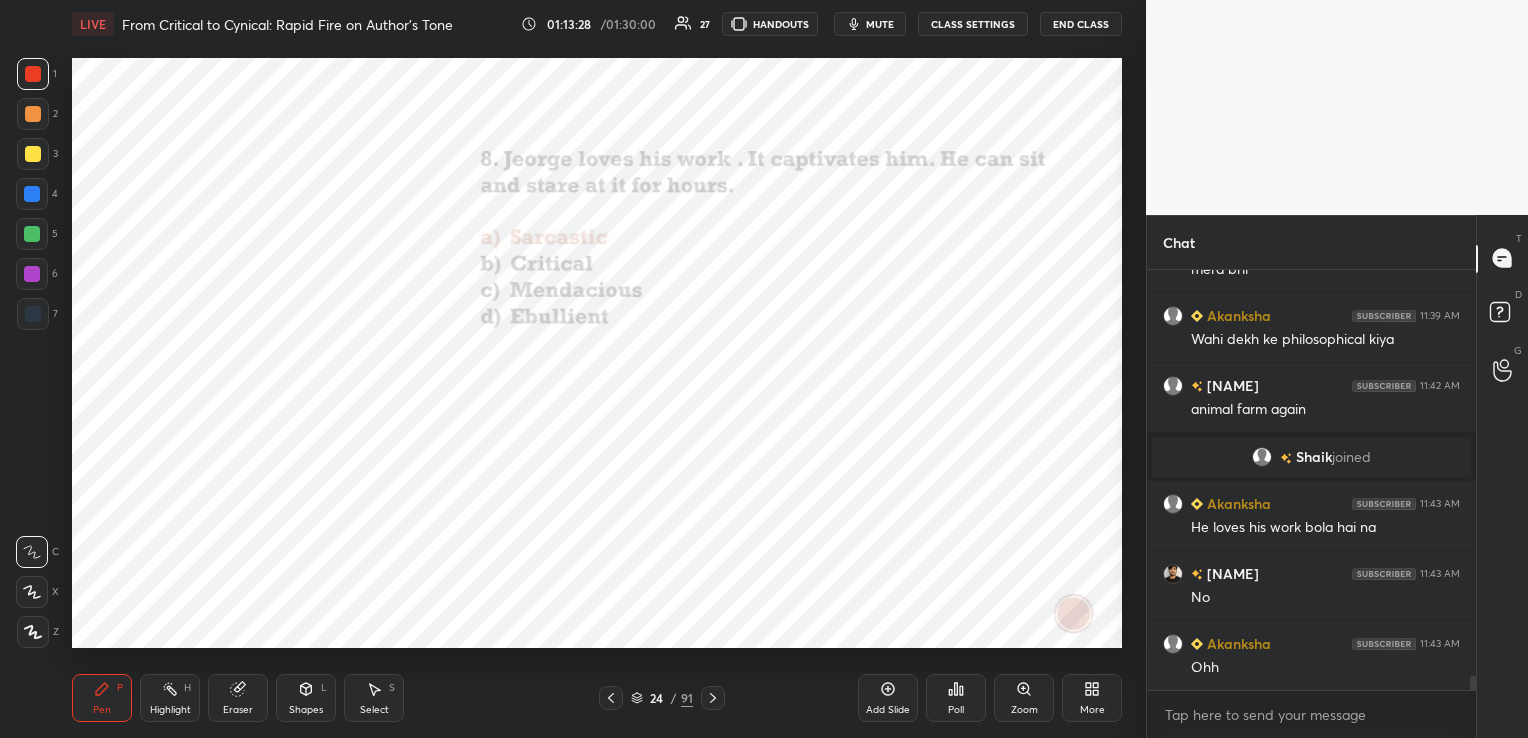 click 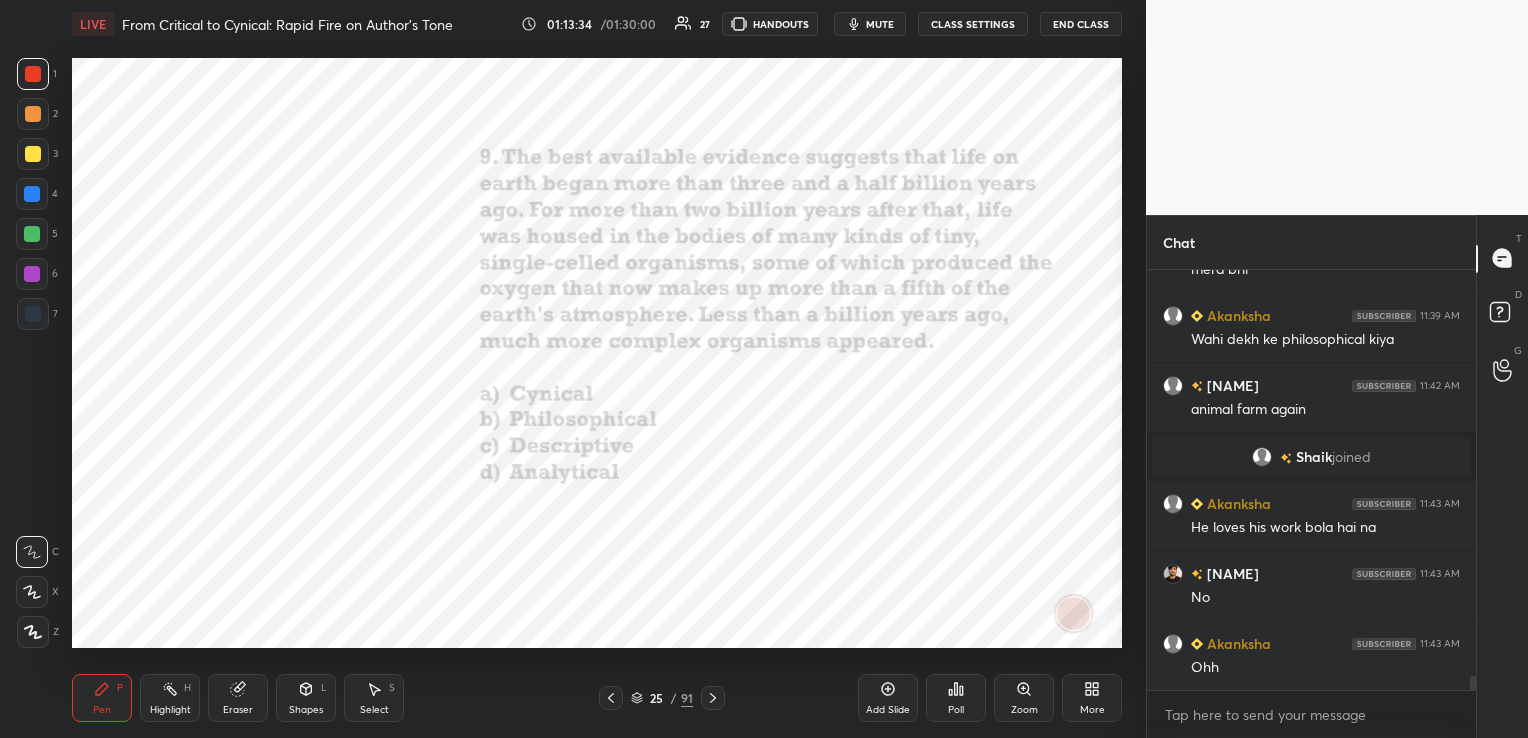 click on "Poll" at bounding box center (956, 698) 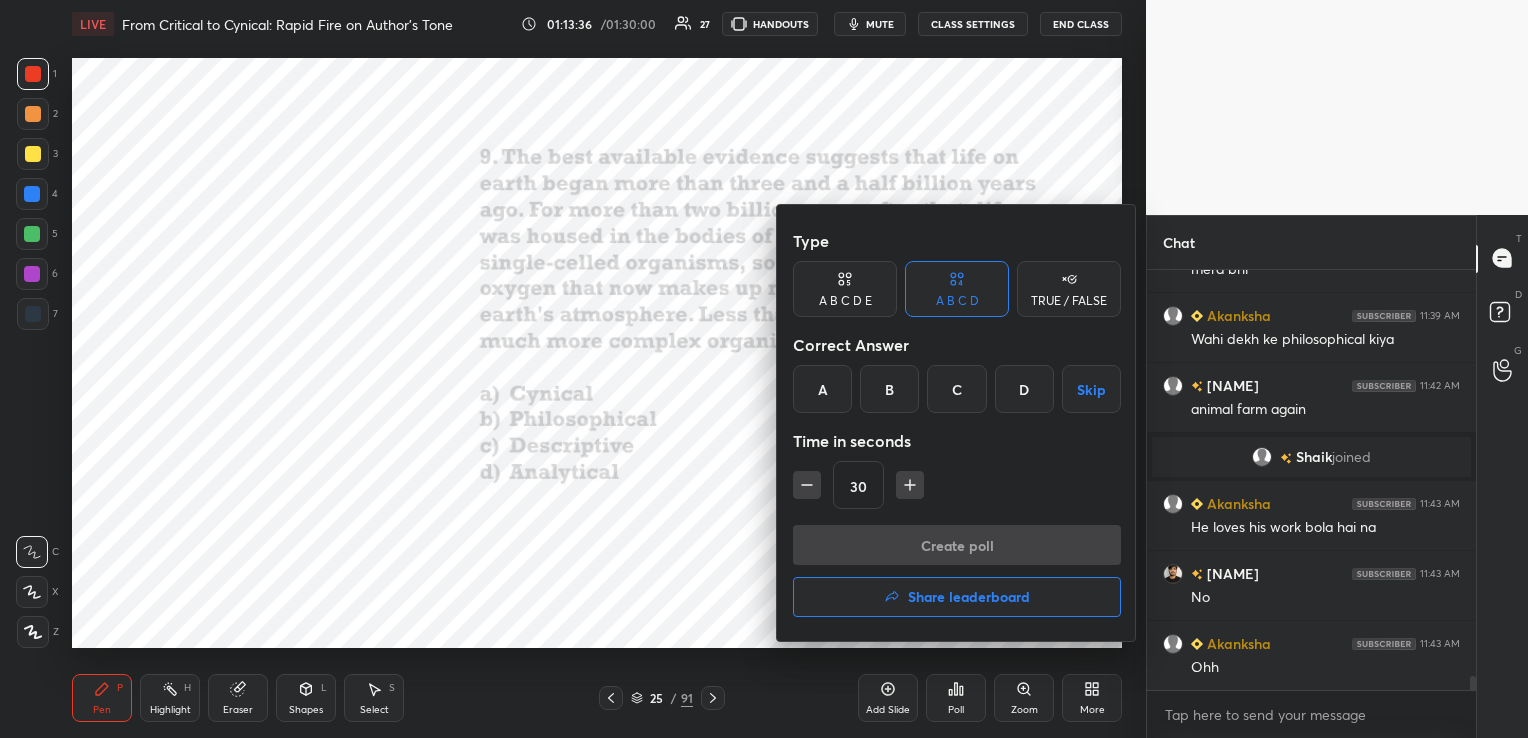 click on "C" at bounding box center [956, 389] 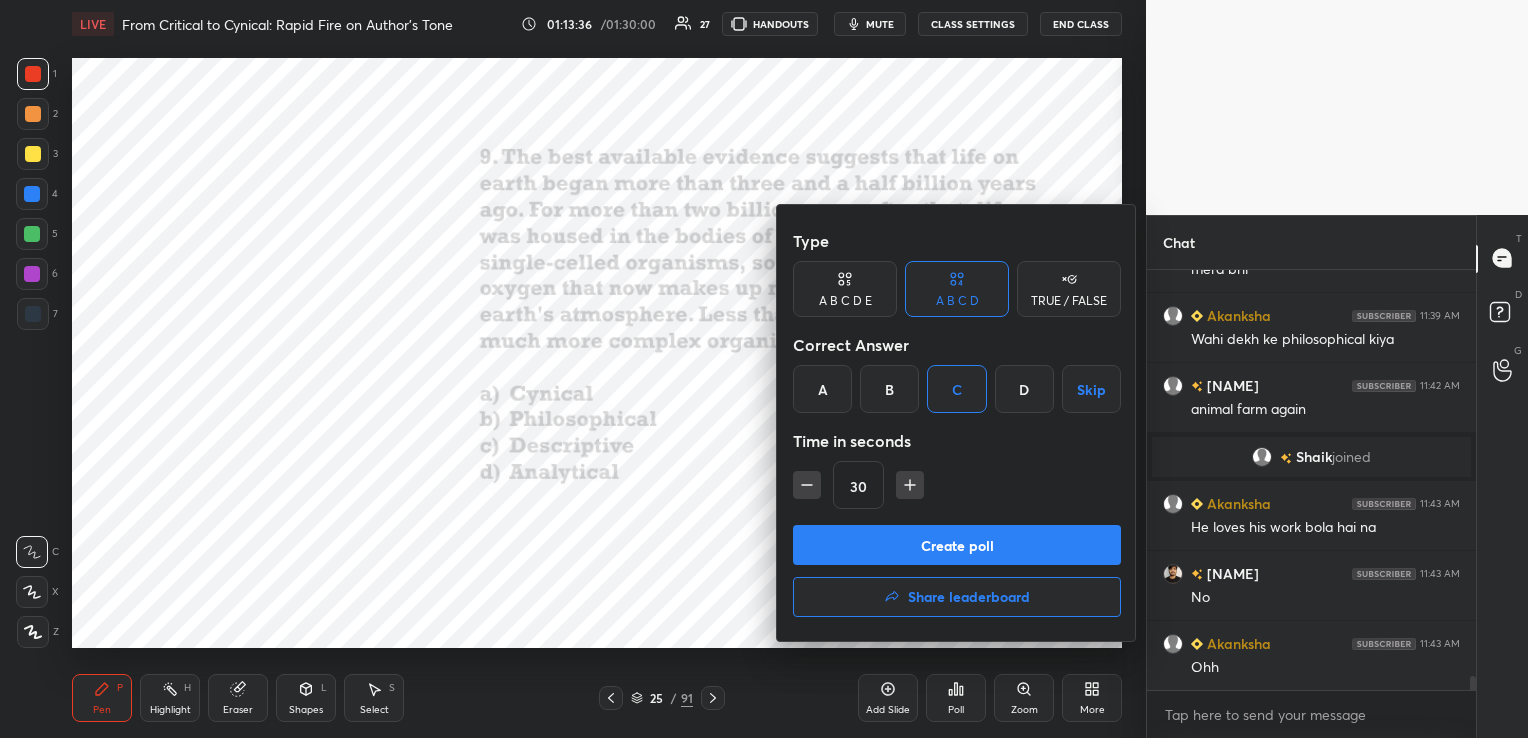 click 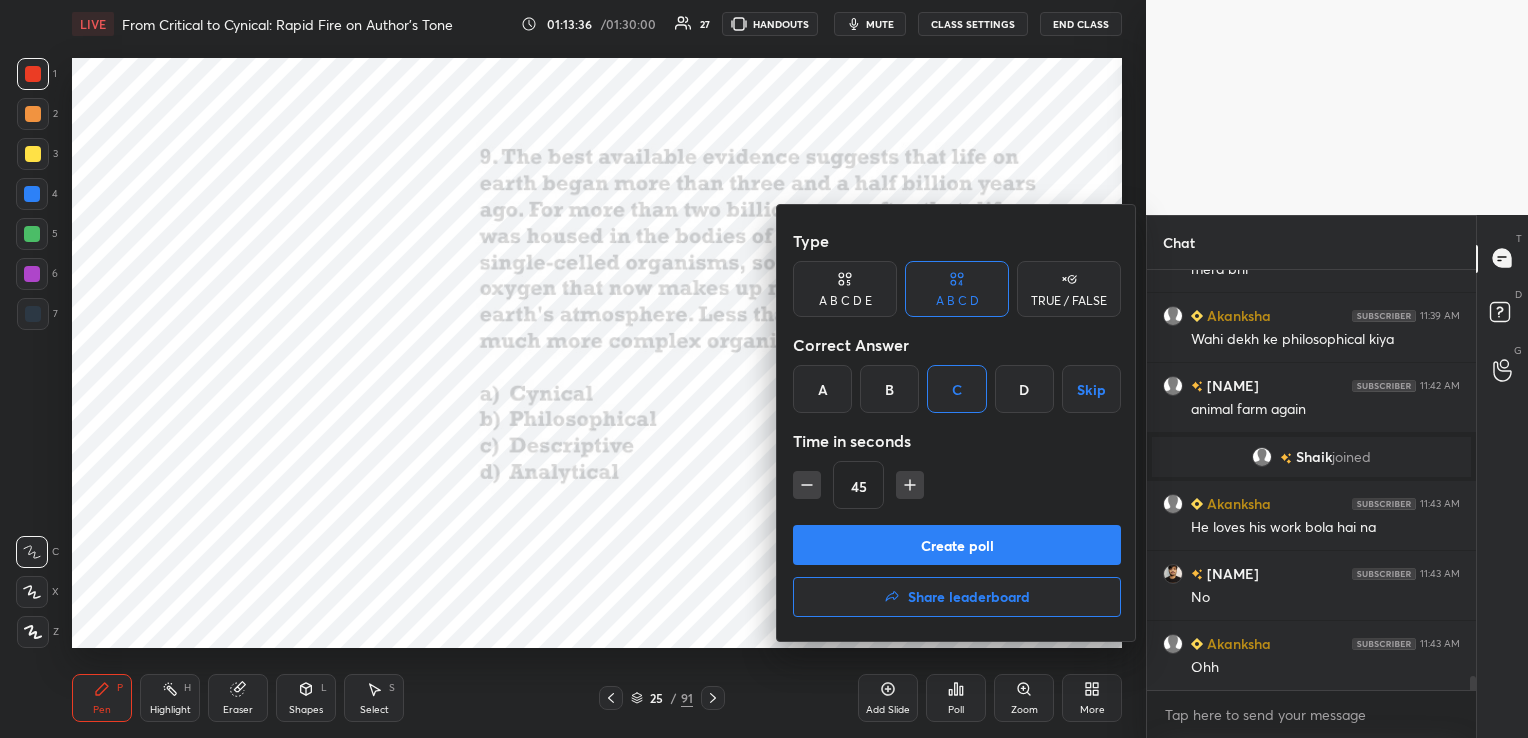 click 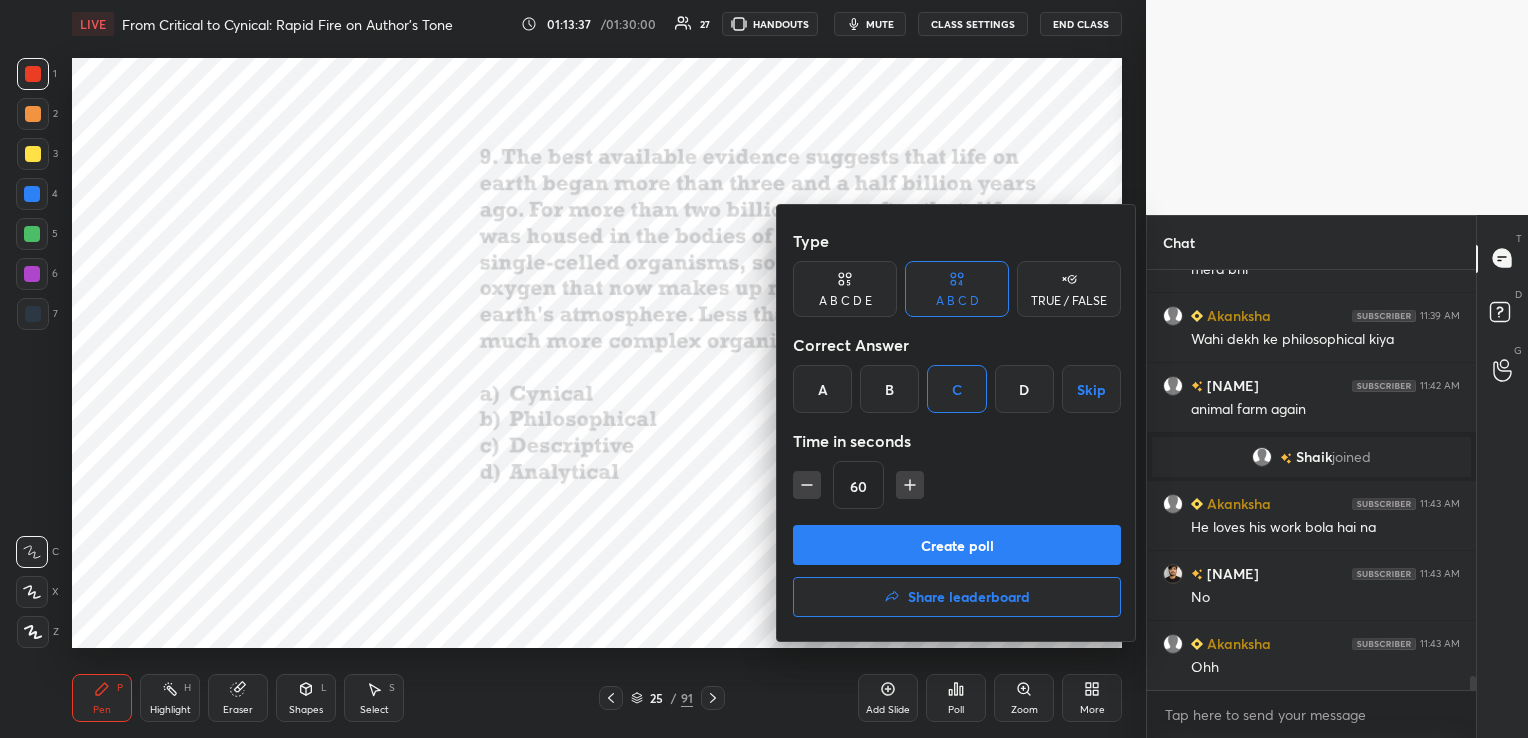 click on "Create poll" at bounding box center (957, 545) 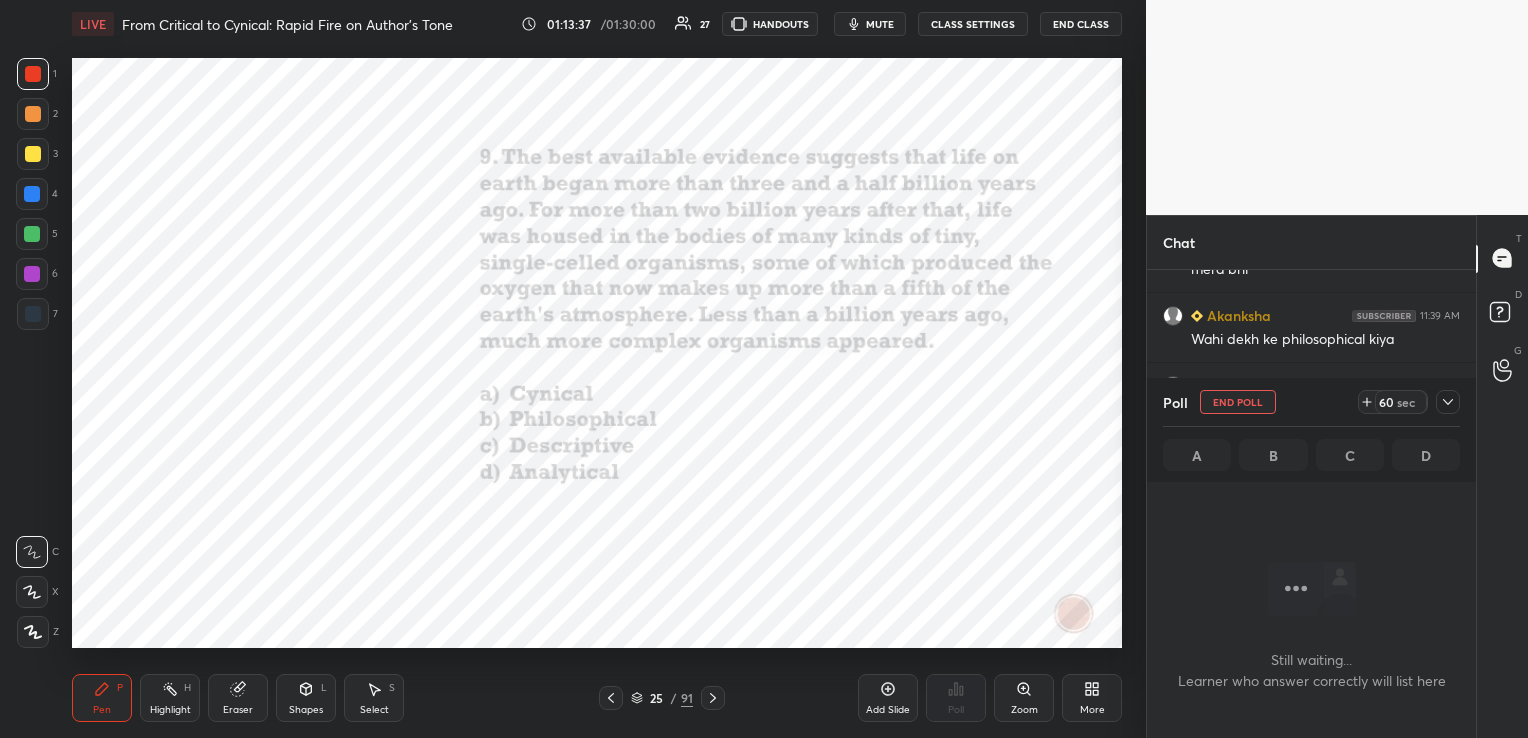 scroll, scrollTop: 316, scrollLeft: 323, axis: both 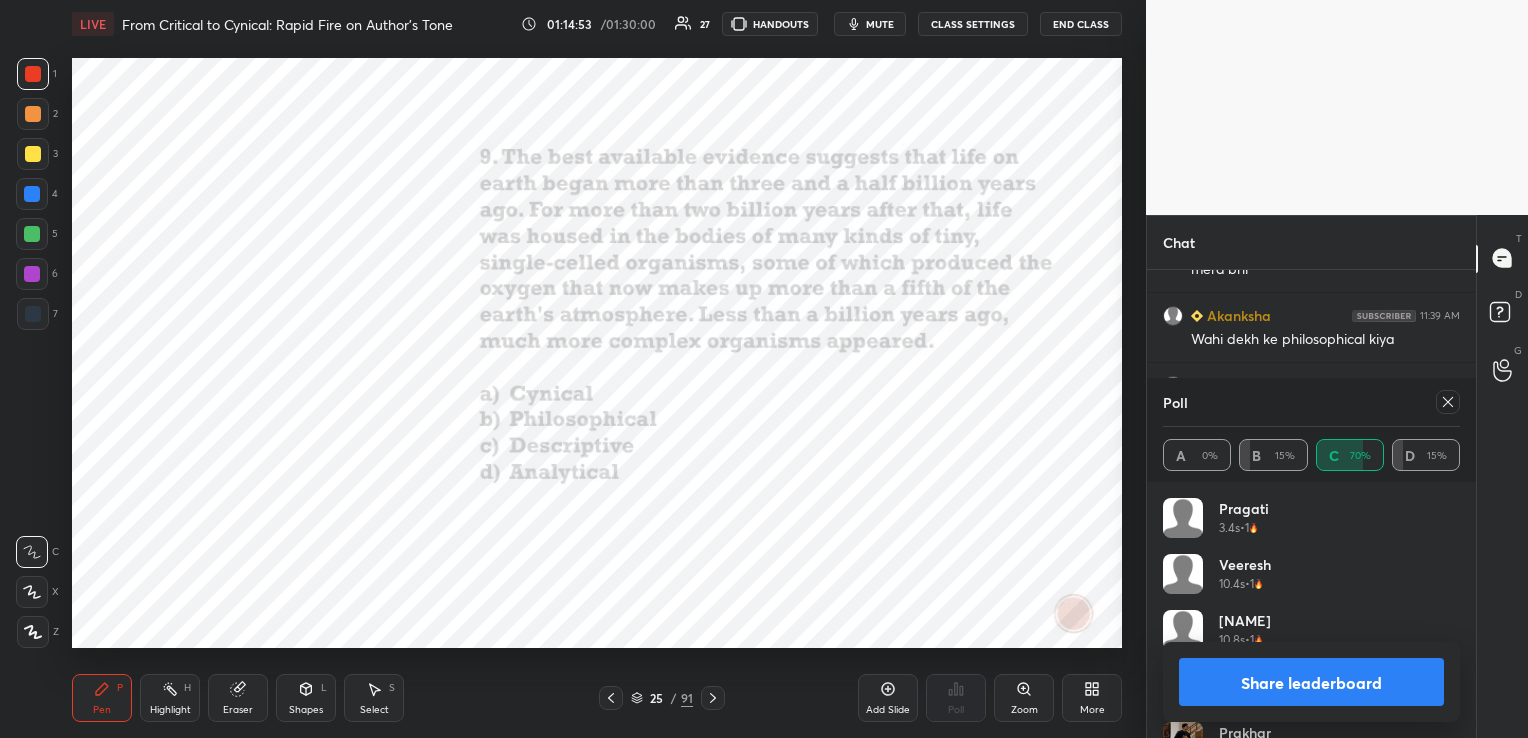 click 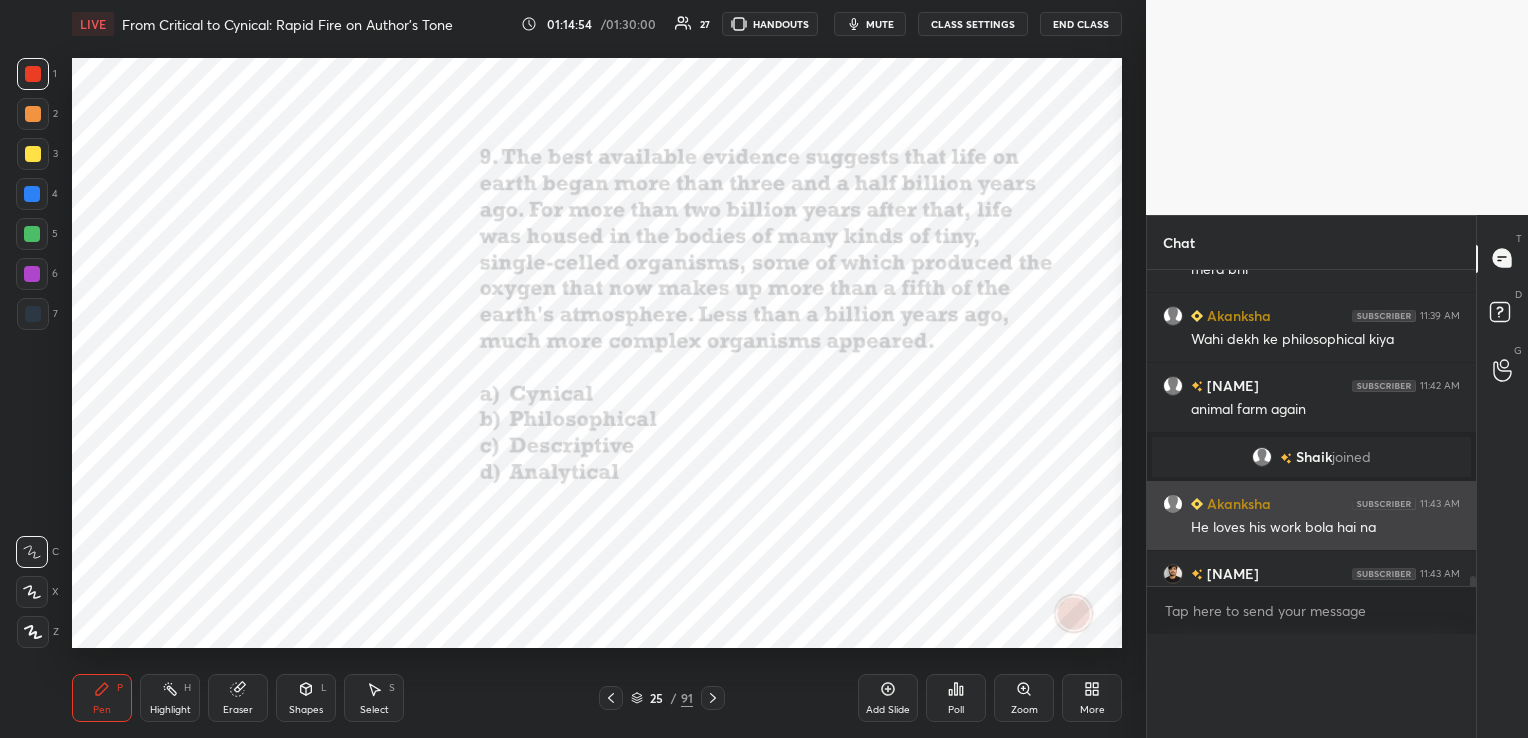 scroll, scrollTop: 0, scrollLeft: 0, axis: both 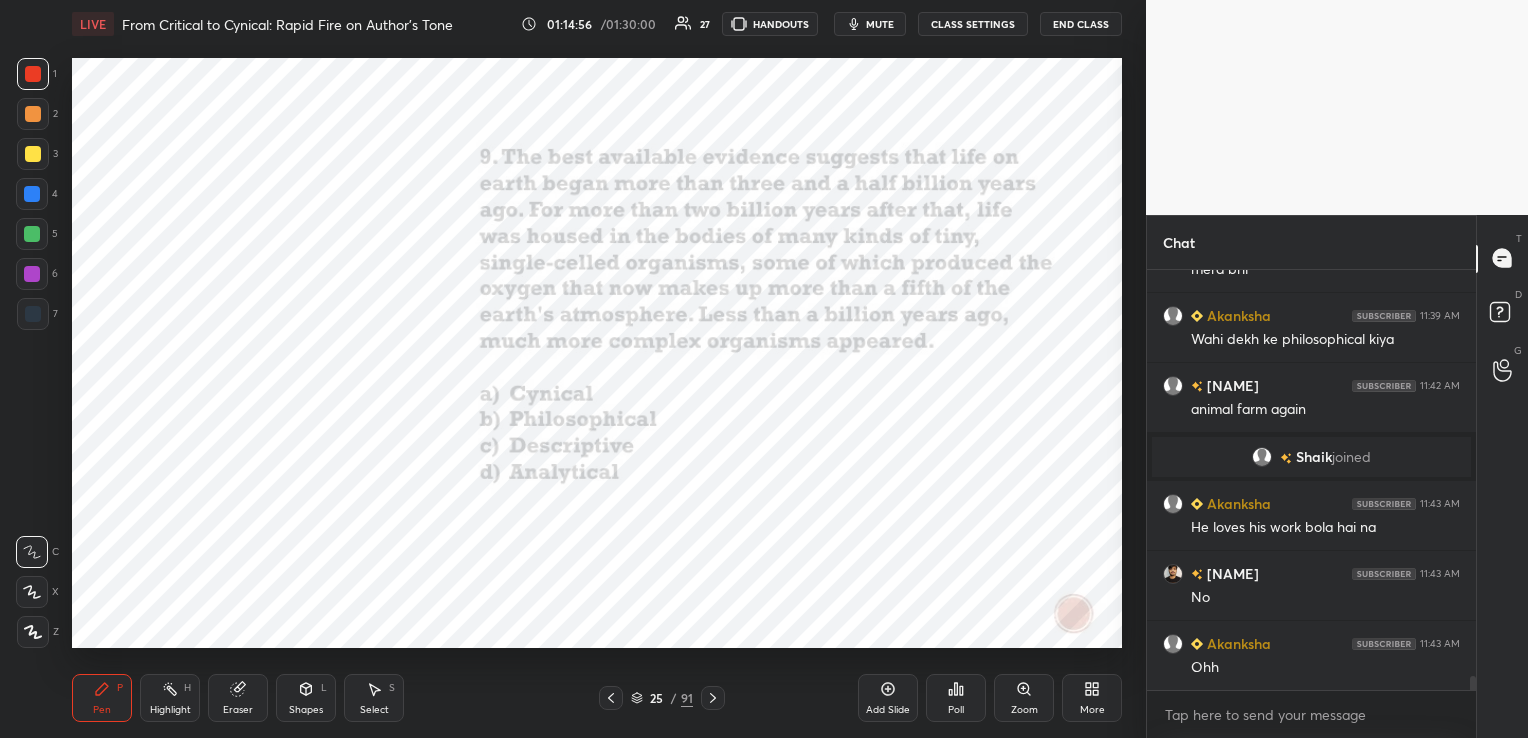 click 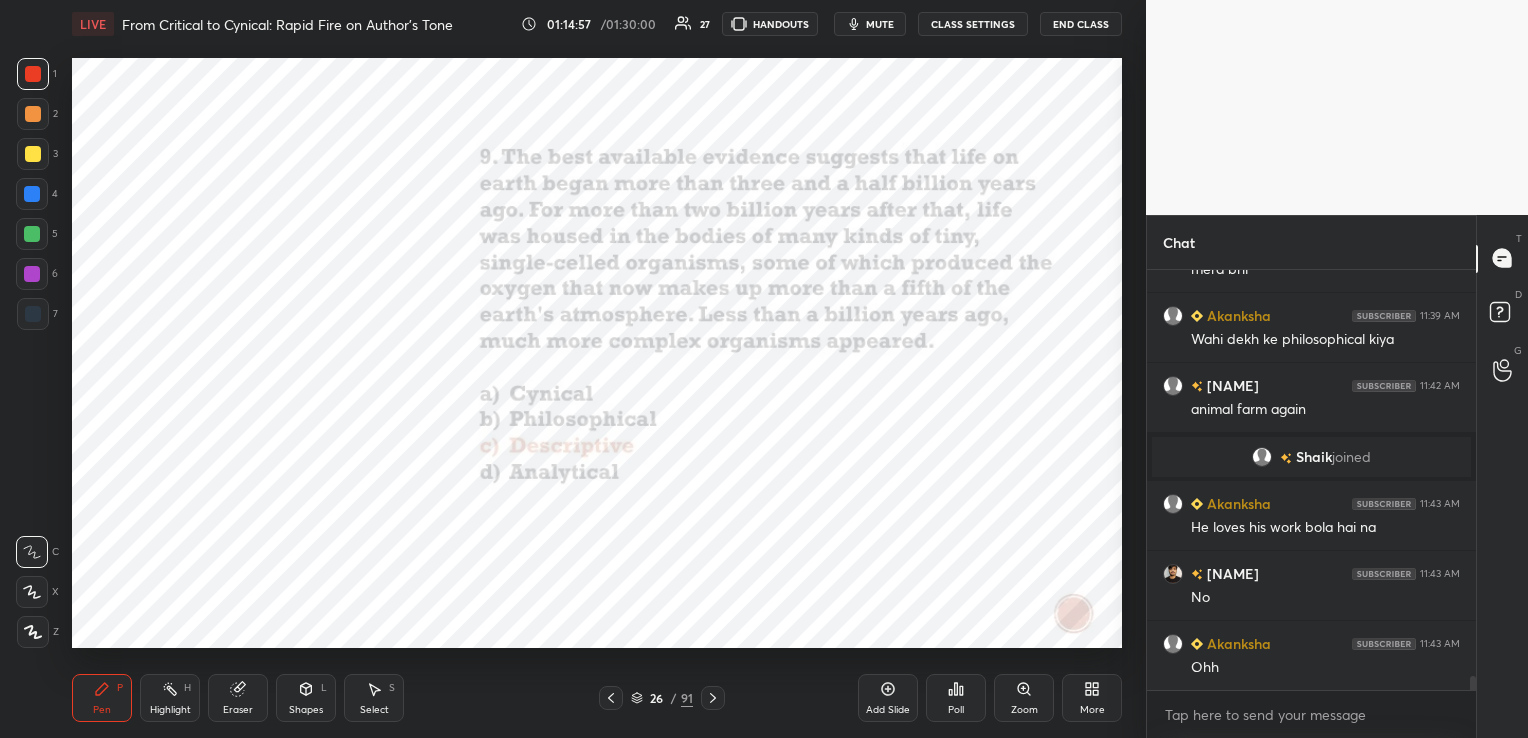 click 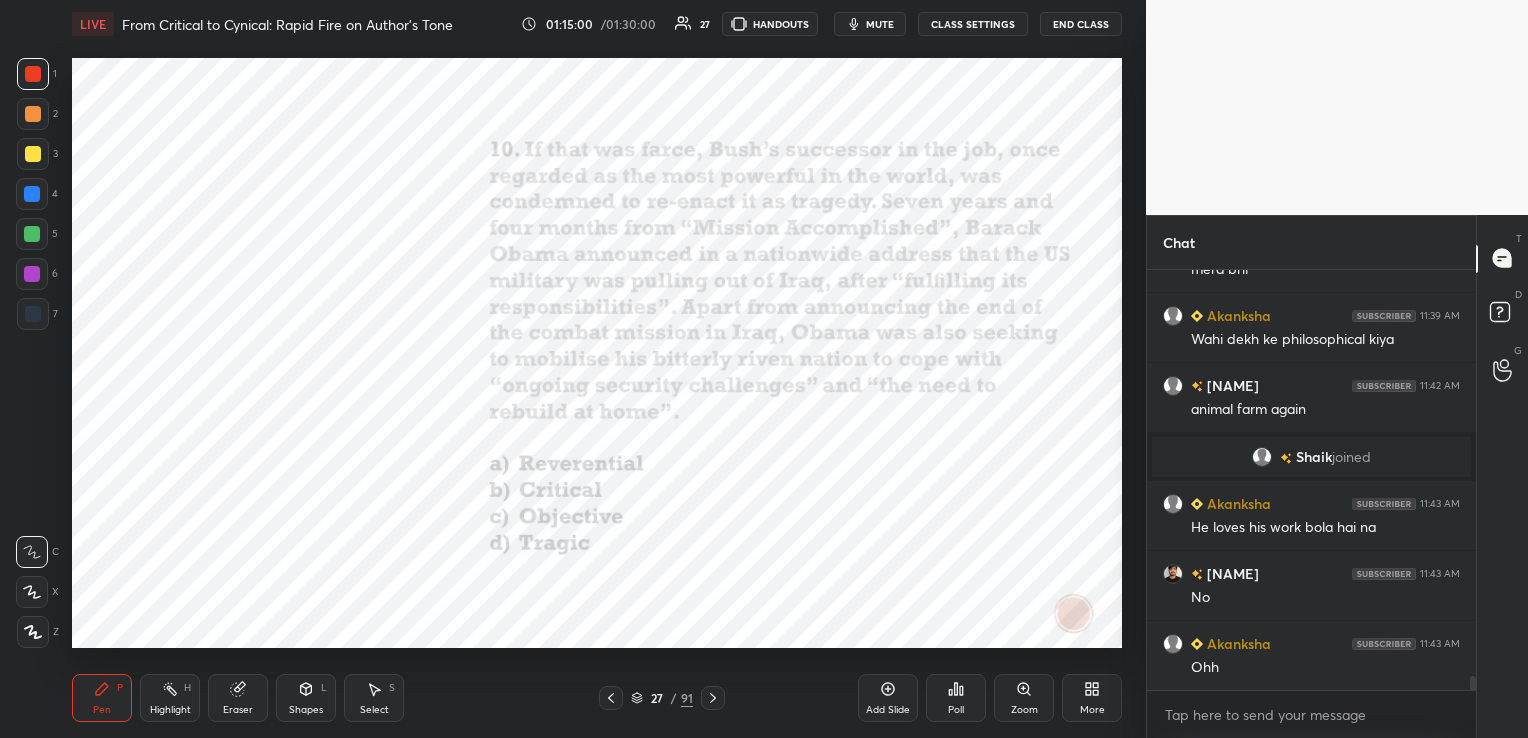 click 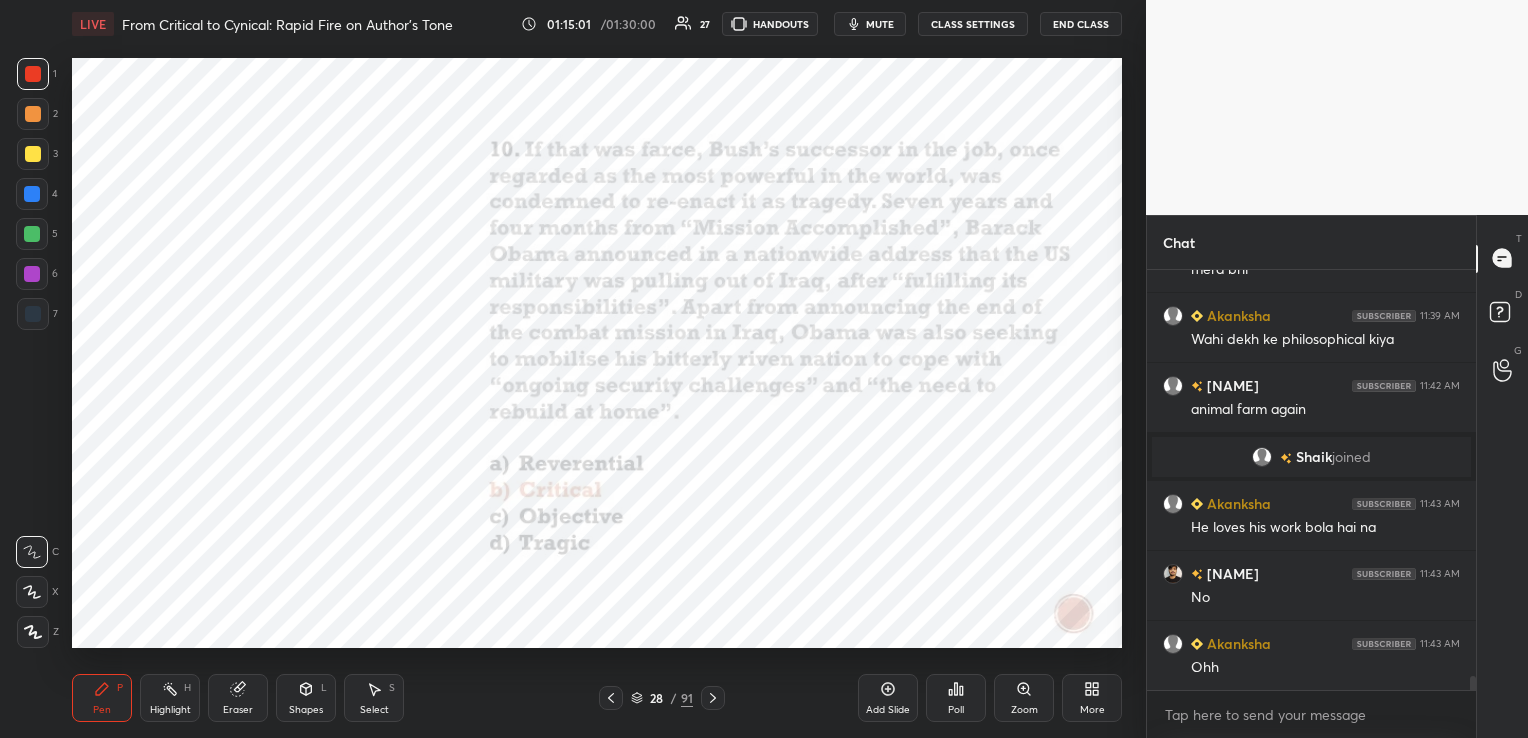 click 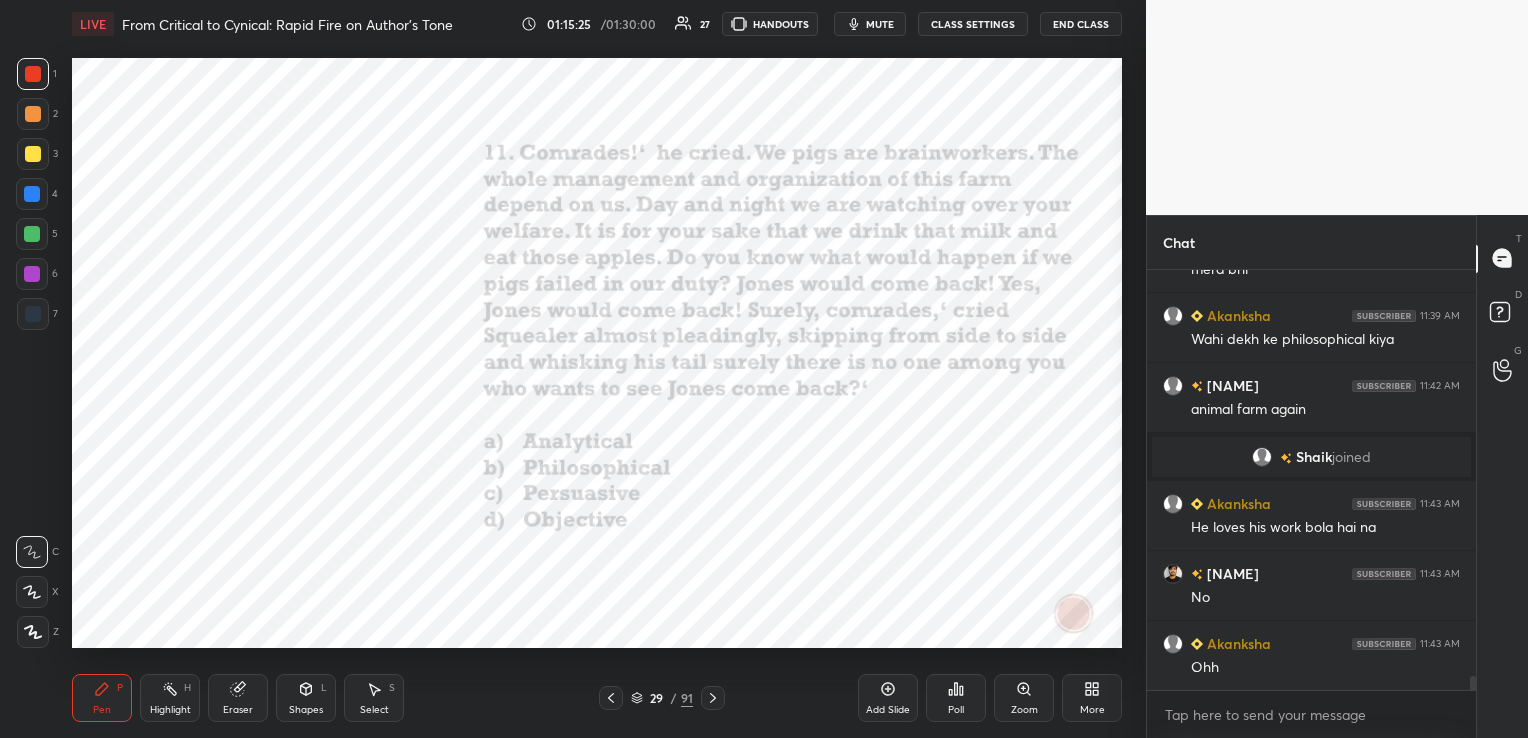 click on "Poll" at bounding box center (956, 698) 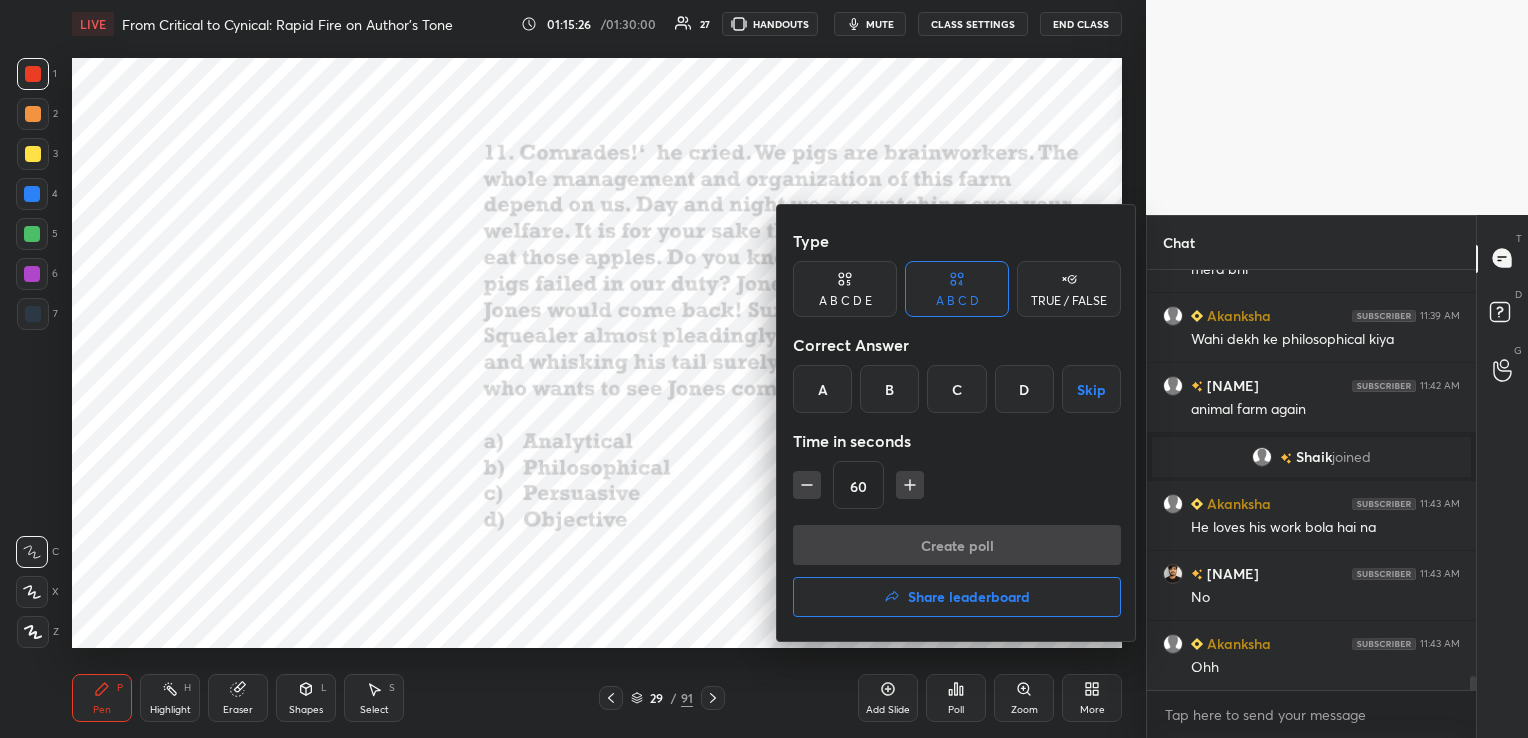 click on "C" at bounding box center [956, 389] 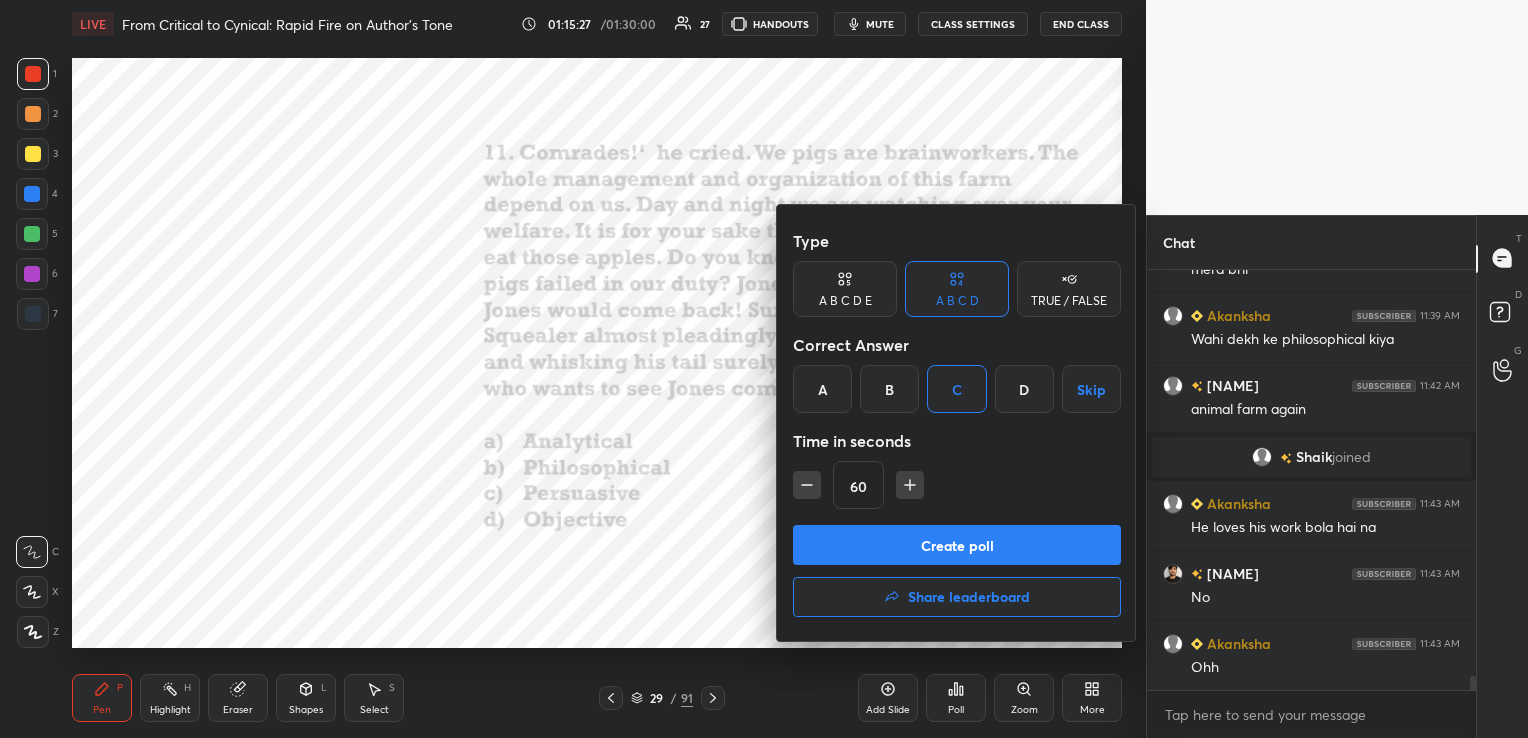 click on "Create poll" at bounding box center (957, 545) 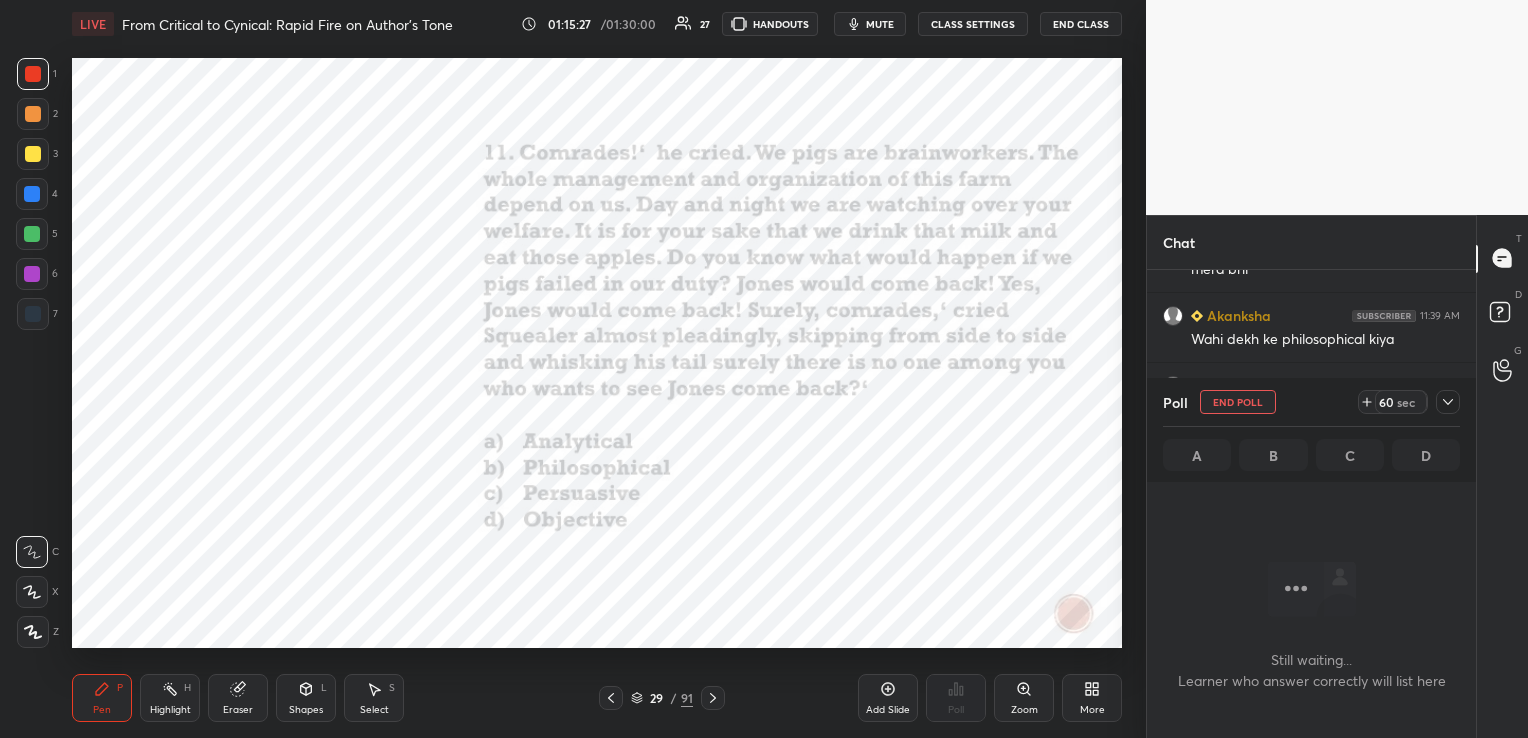 scroll, scrollTop: 372, scrollLeft: 323, axis: both 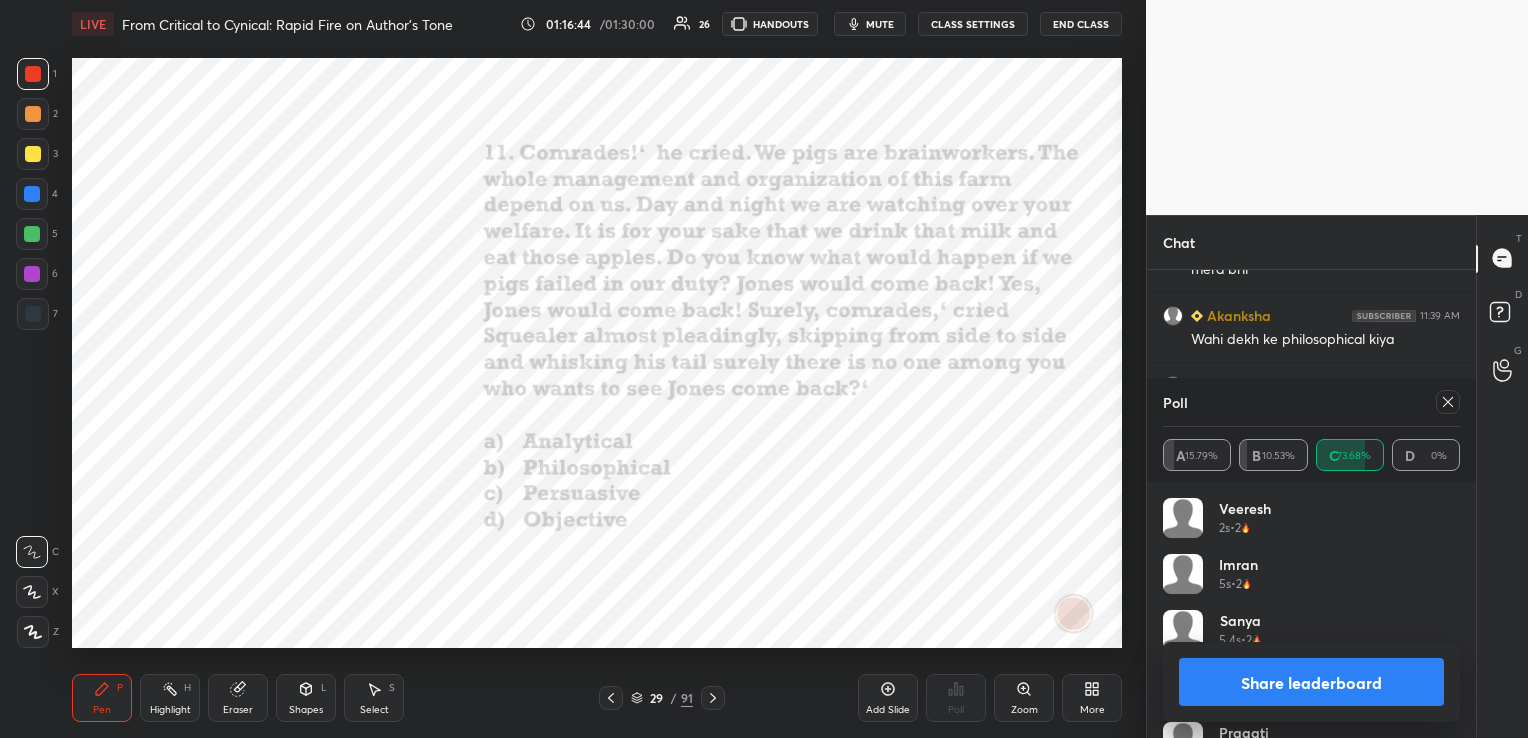 click 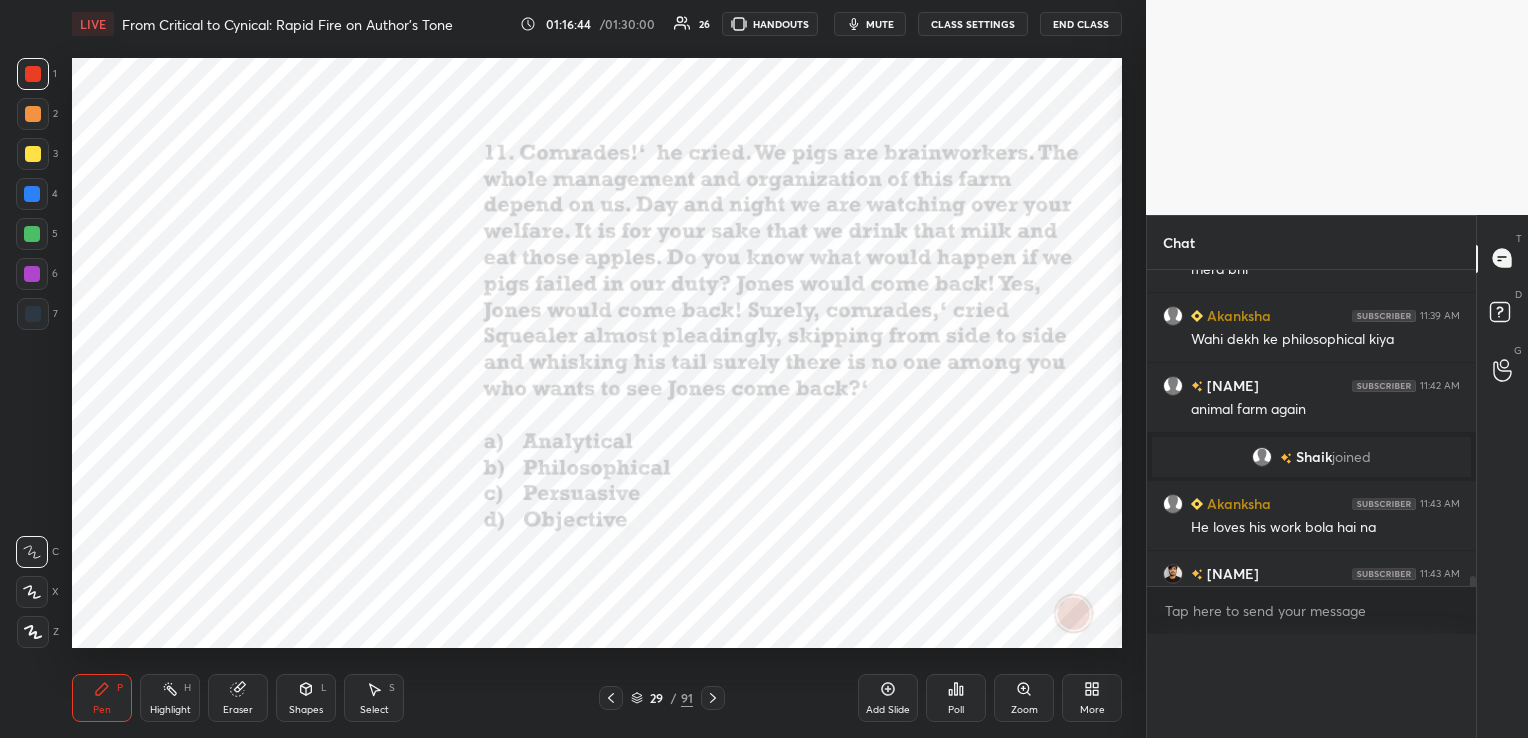 scroll, scrollTop: 0, scrollLeft: 6, axis: horizontal 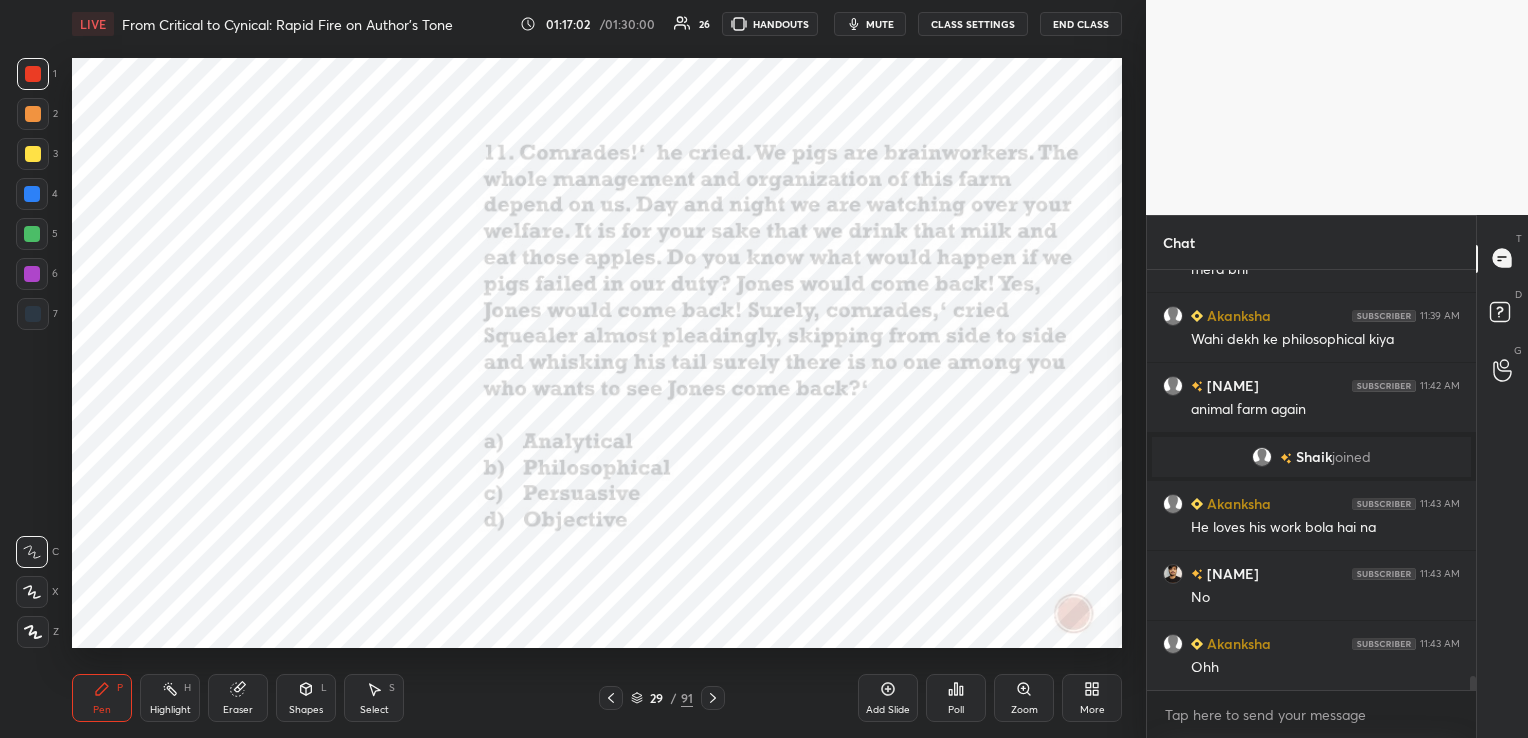 click 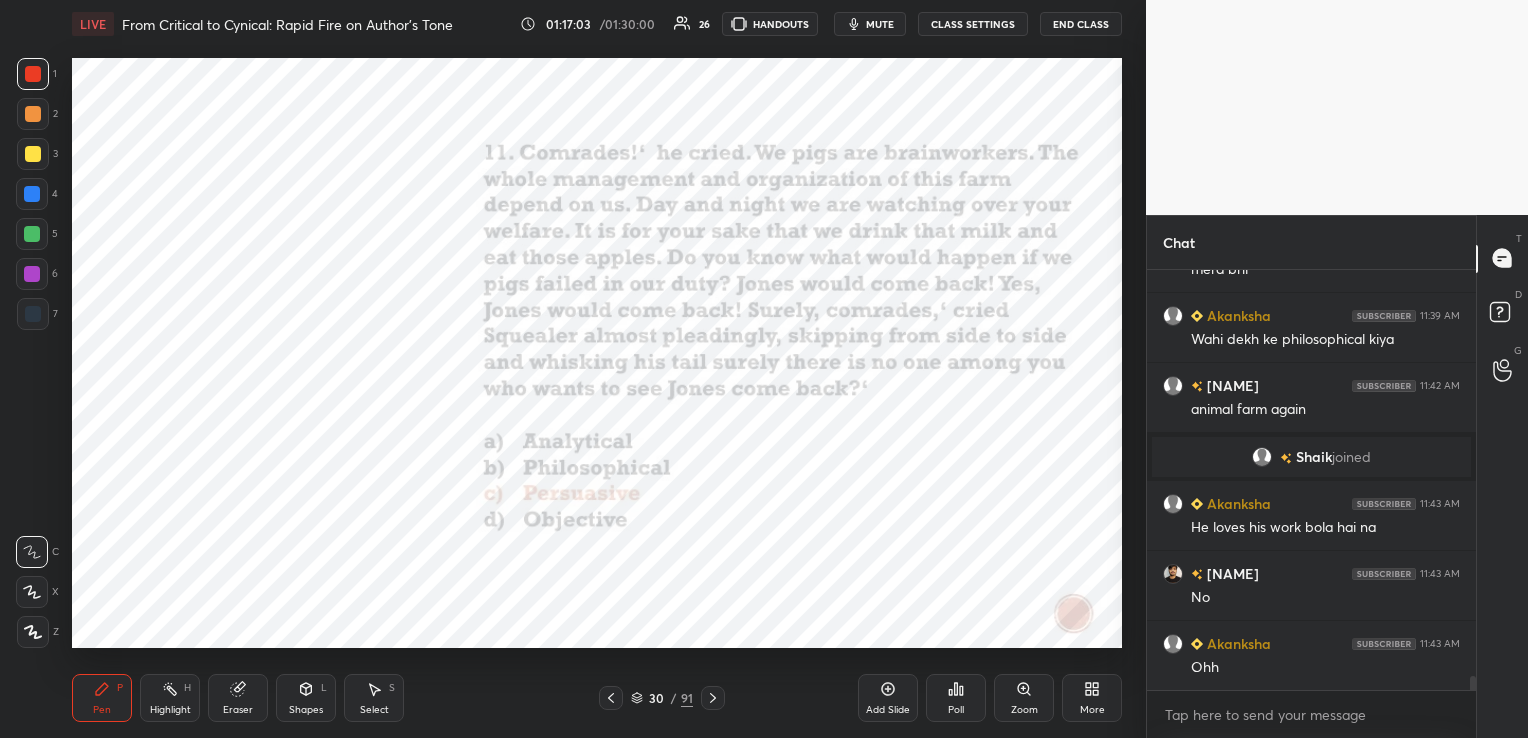 click 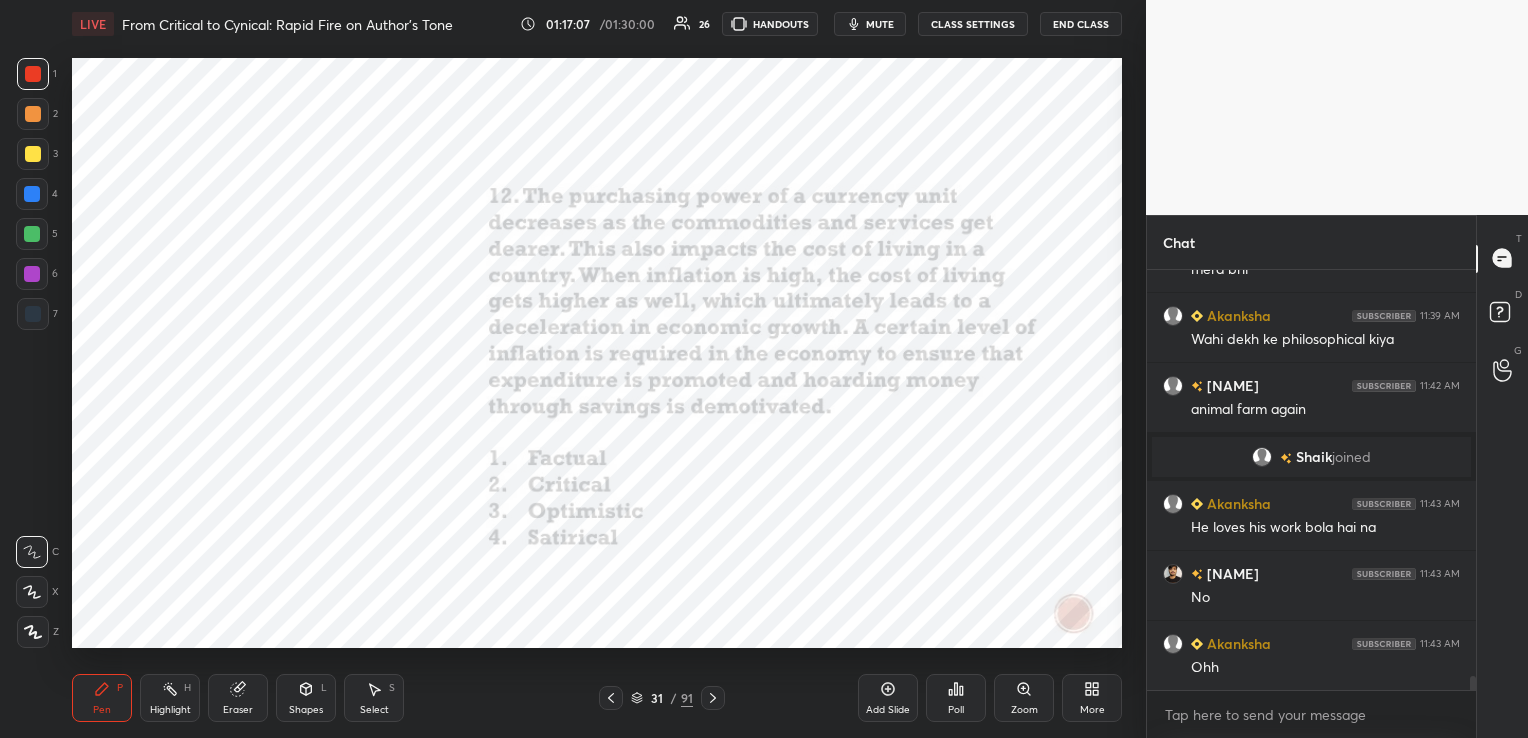 click on "Poll" at bounding box center (956, 698) 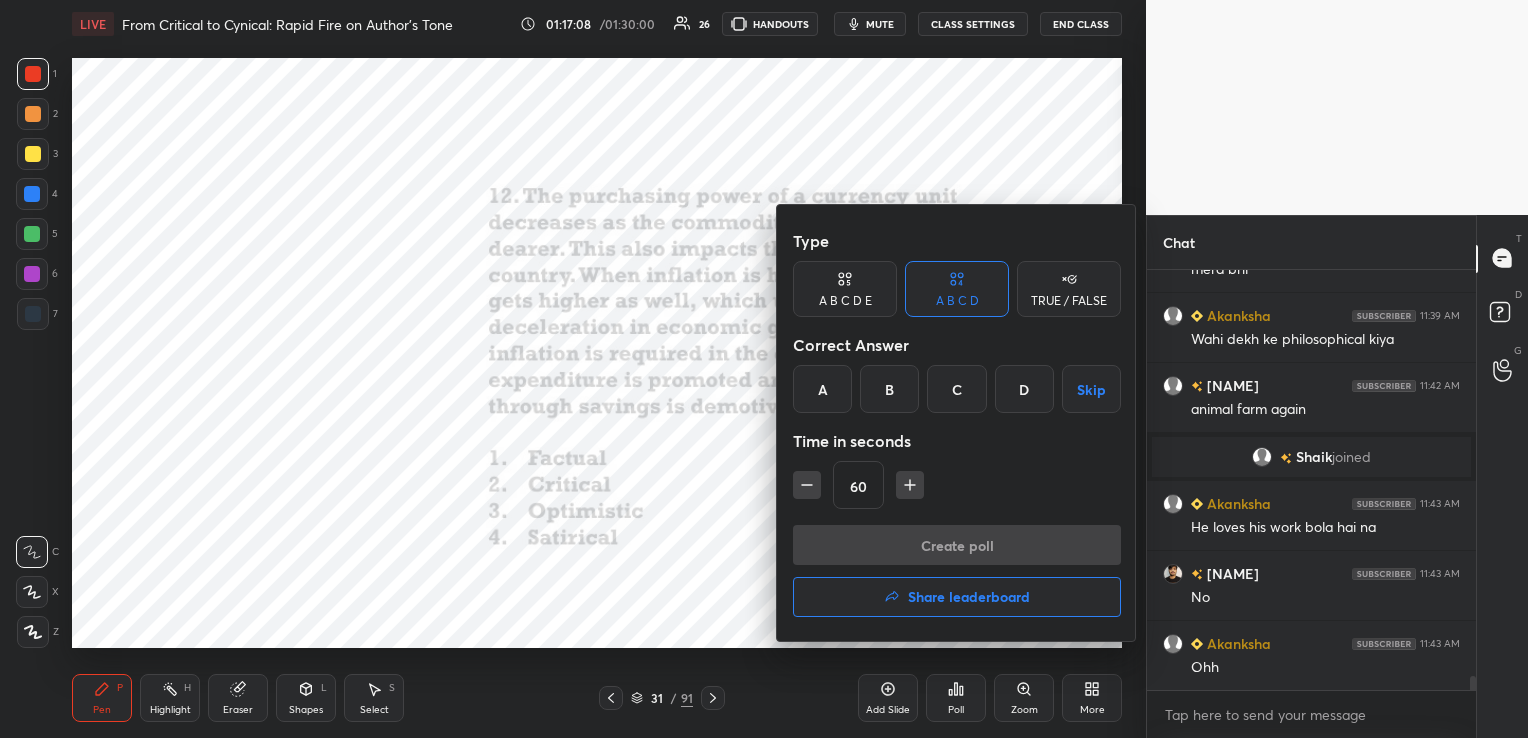 click on "A" at bounding box center (822, 389) 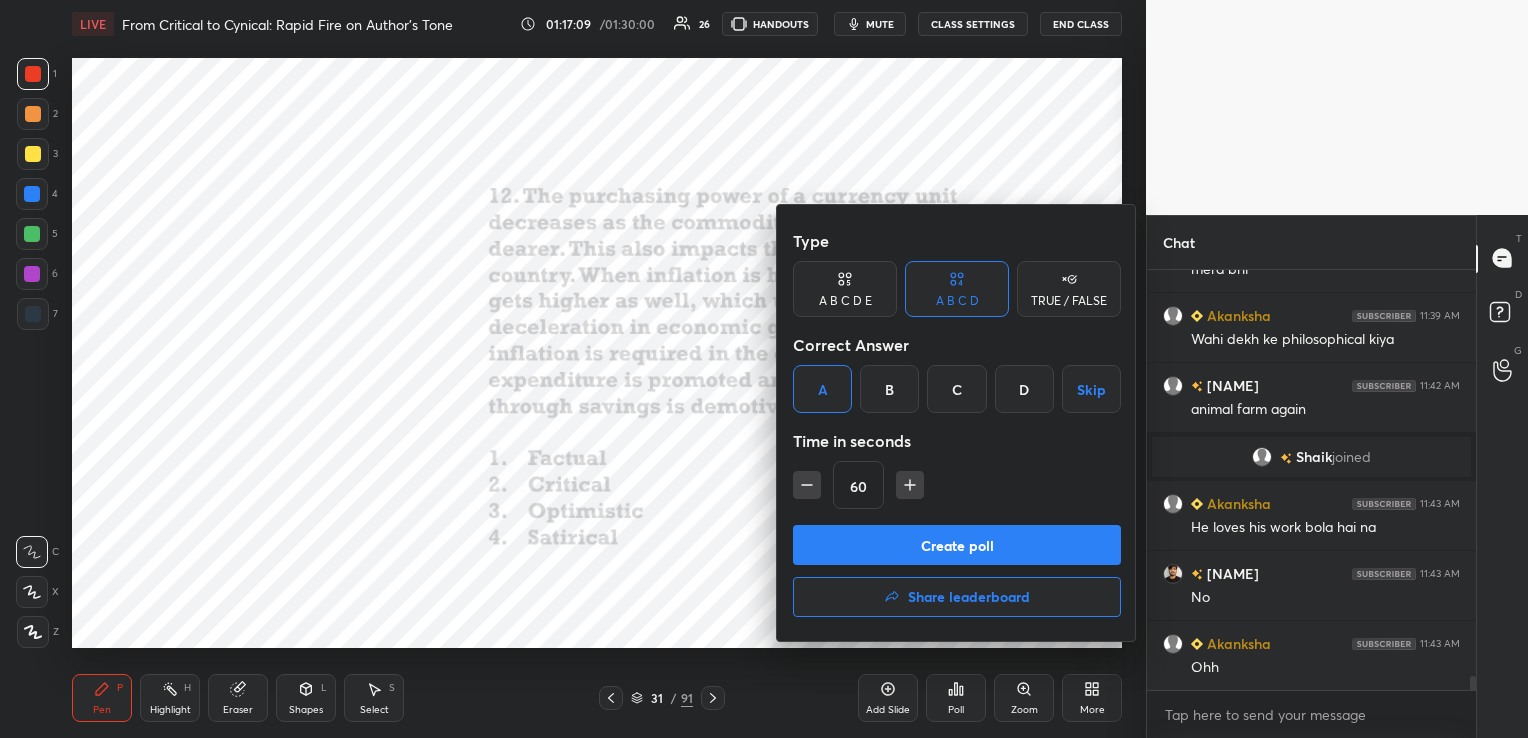 click at bounding box center (807, 485) 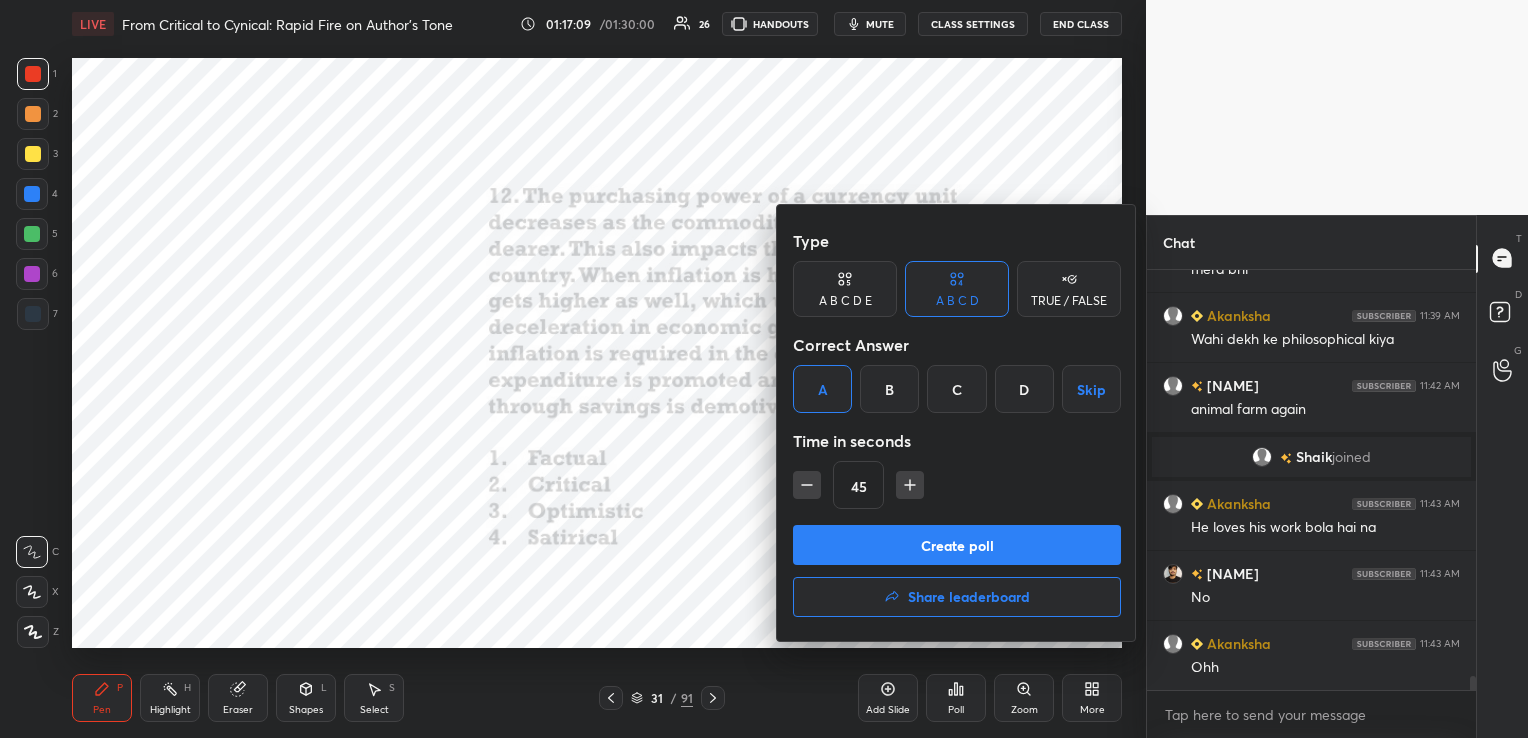 click at bounding box center [807, 485] 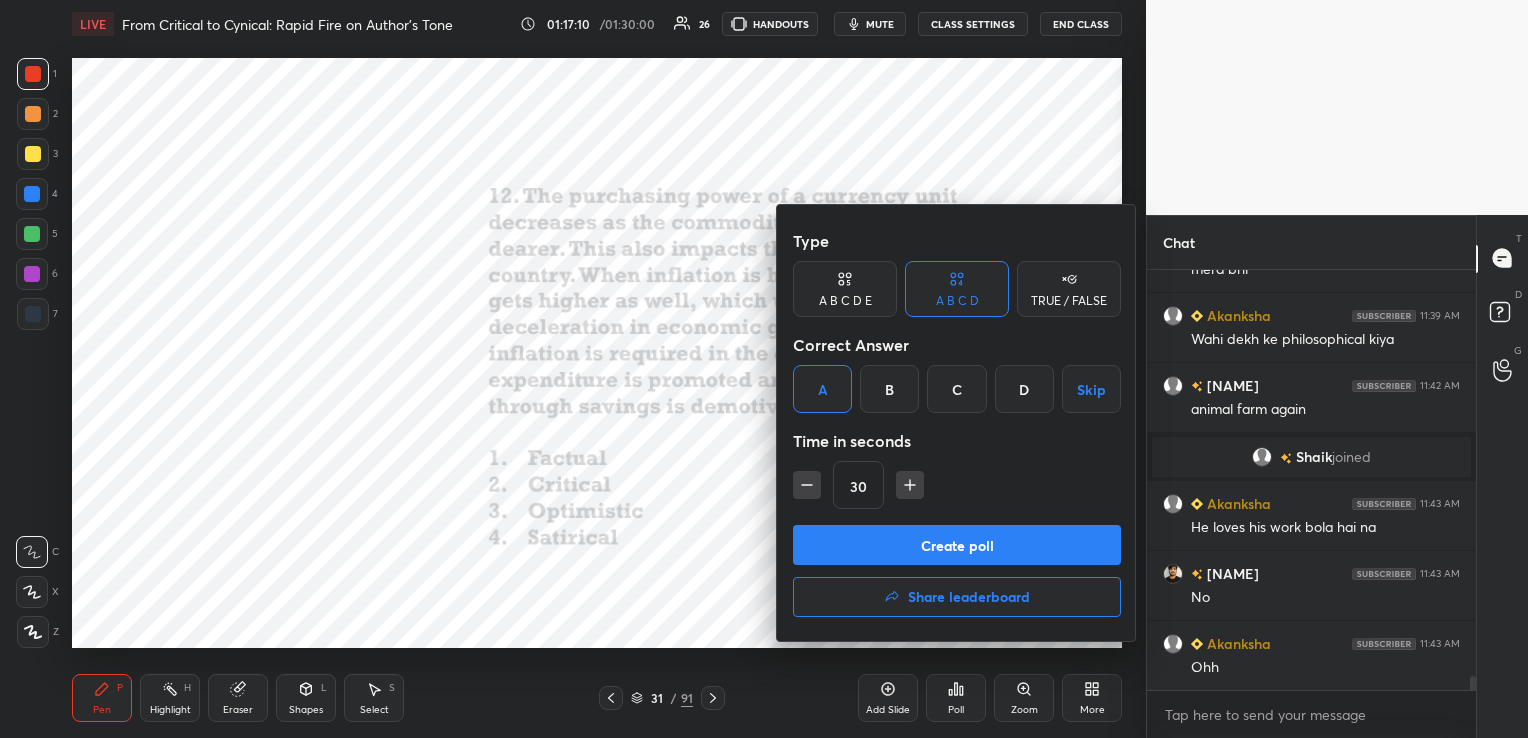 click on "Create poll" at bounding box center (957, 545) 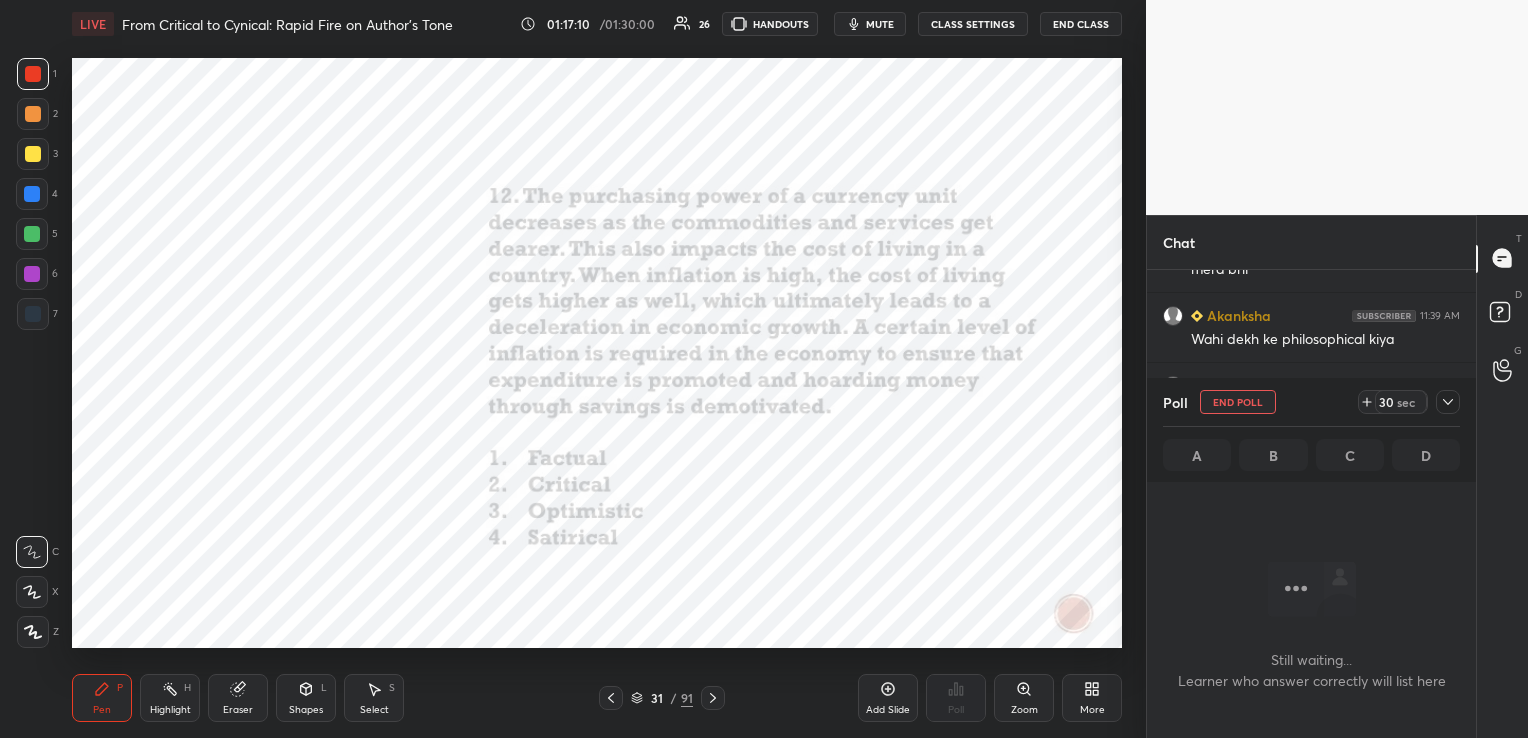scroll, scrollTop: 316, scrollLeft: 323, axis: both 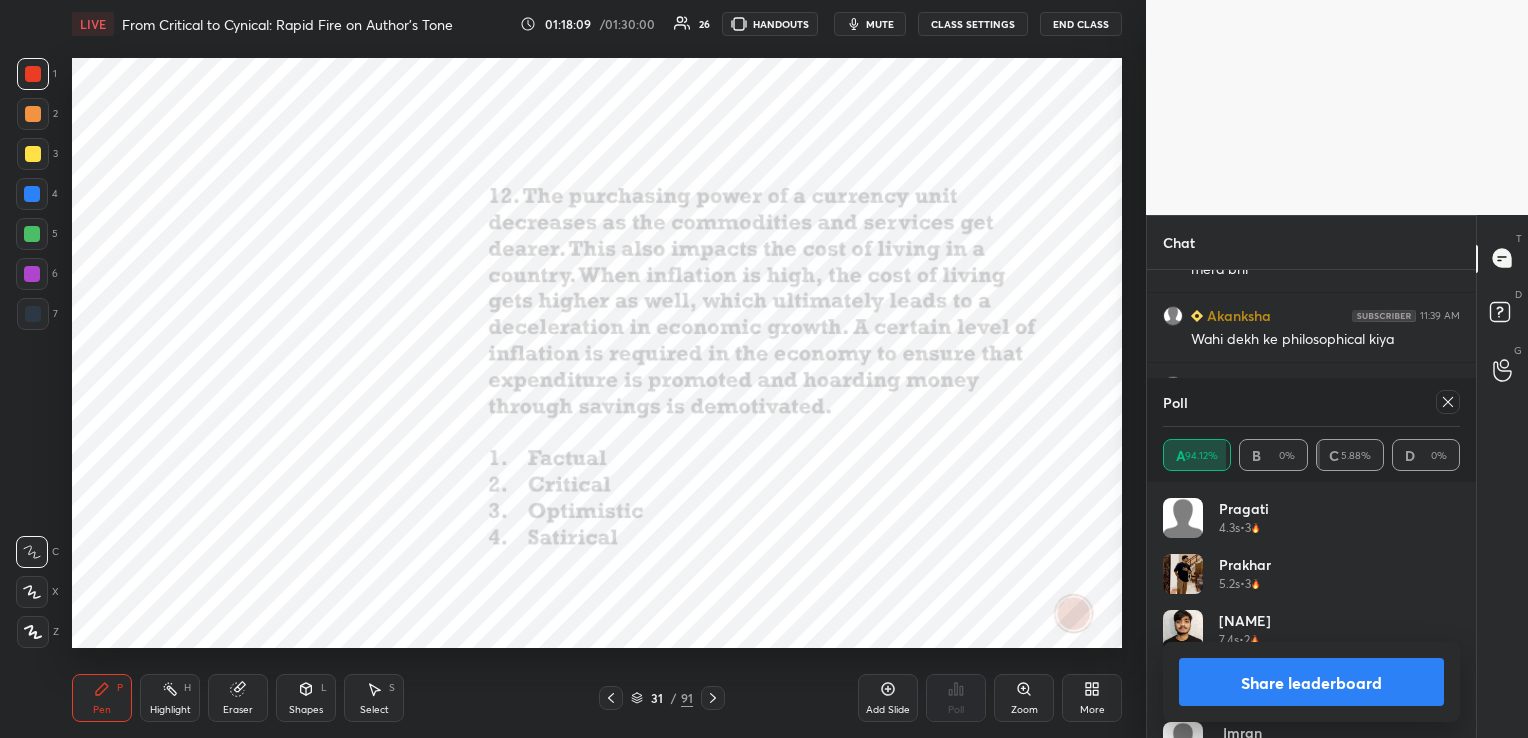 click 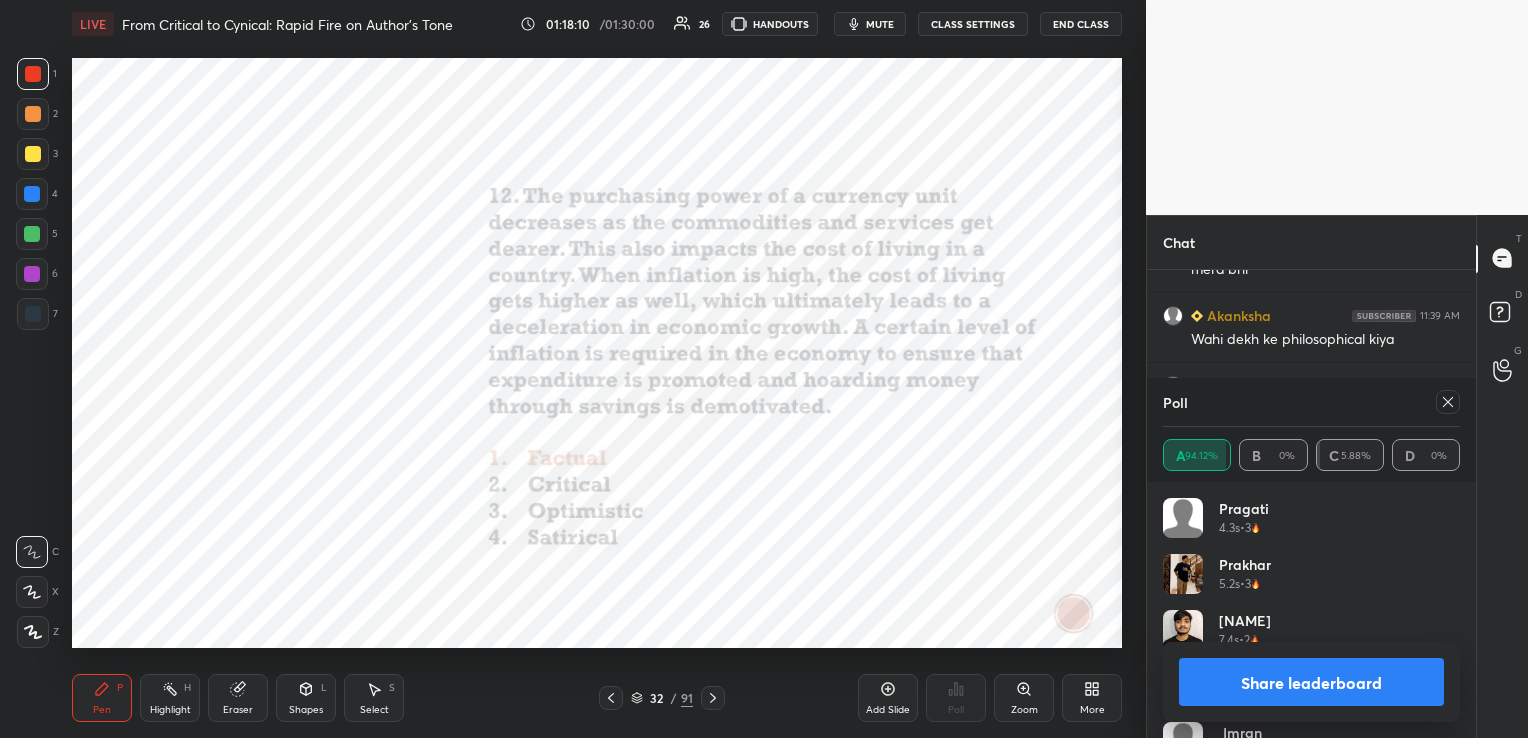 click 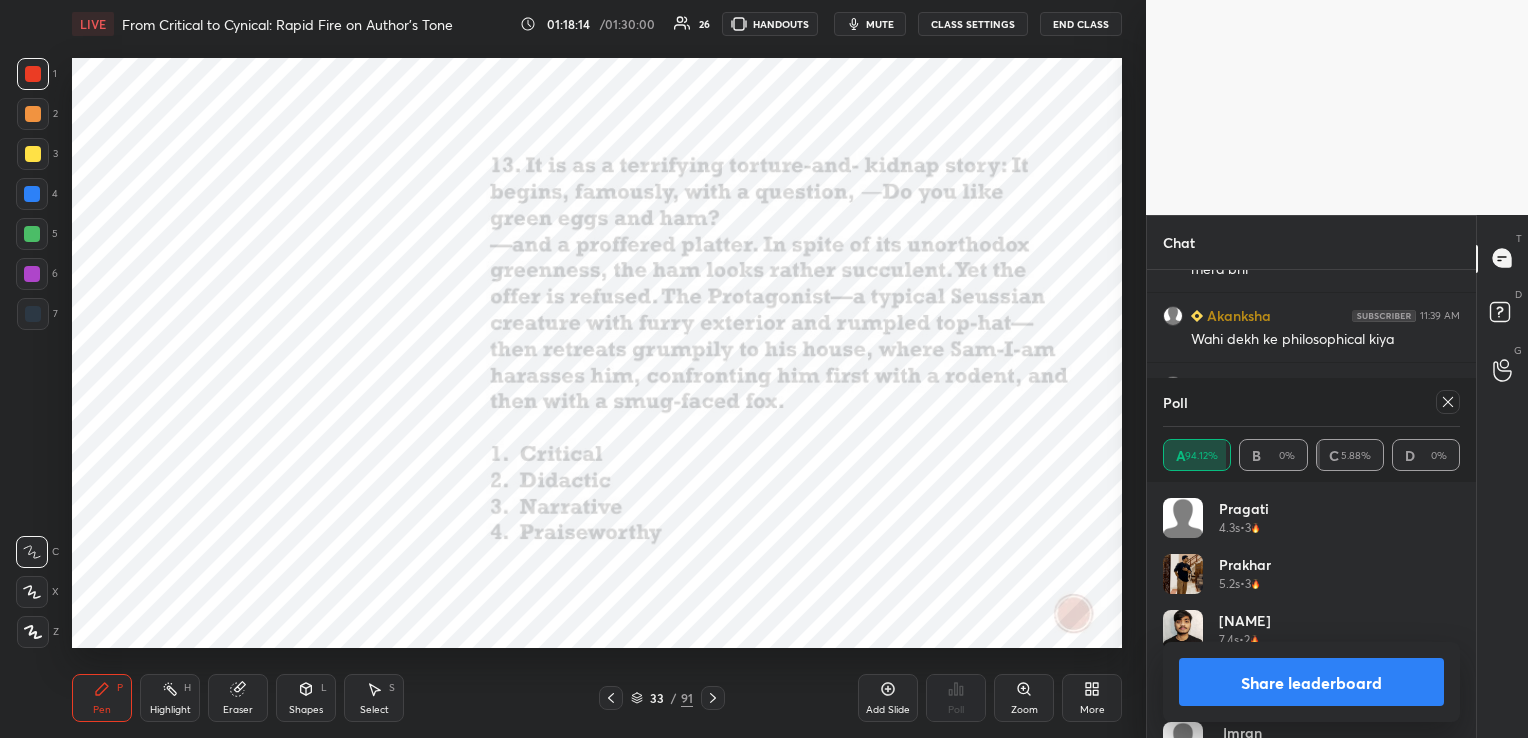 click 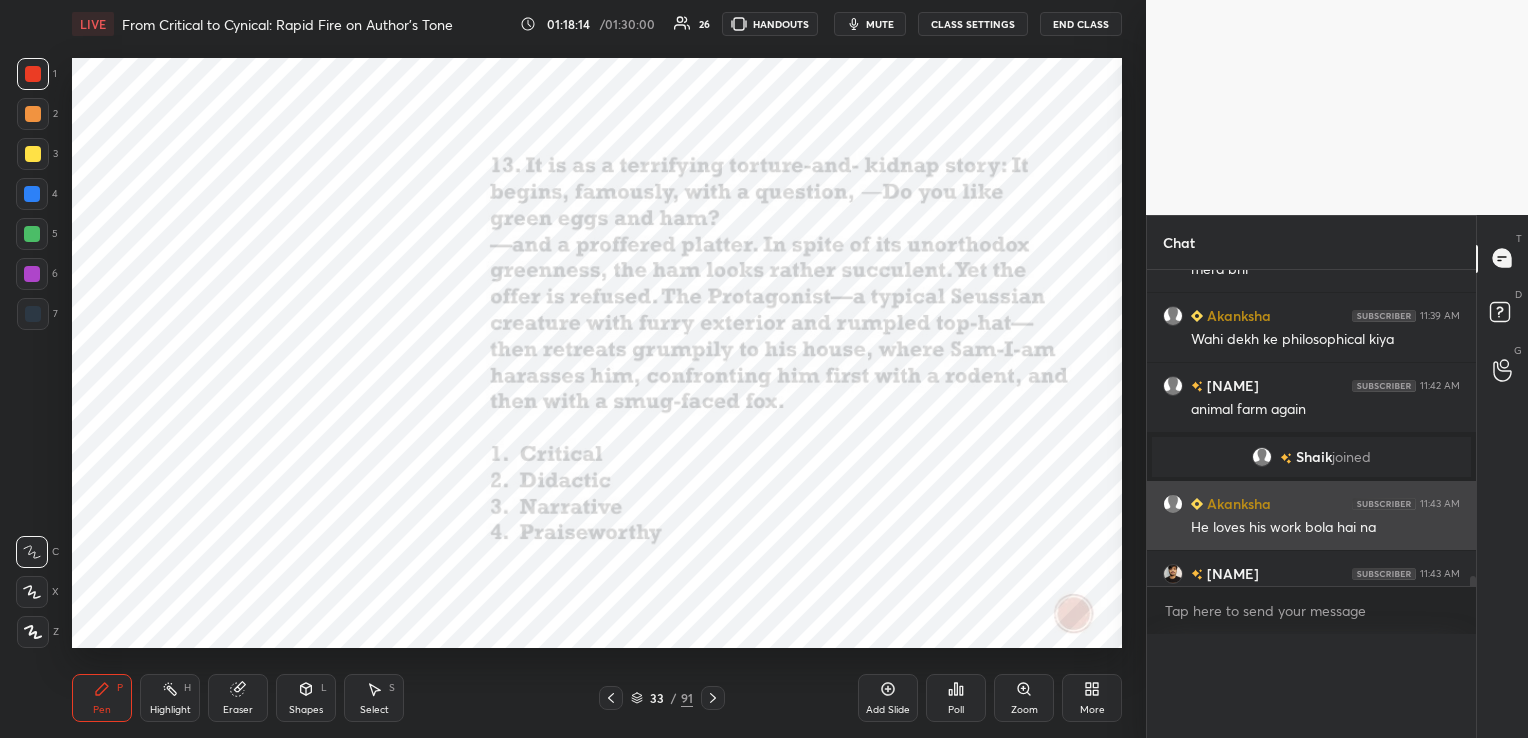 scroll, scrollTop: 88, scrollLeft: 291, axis: both 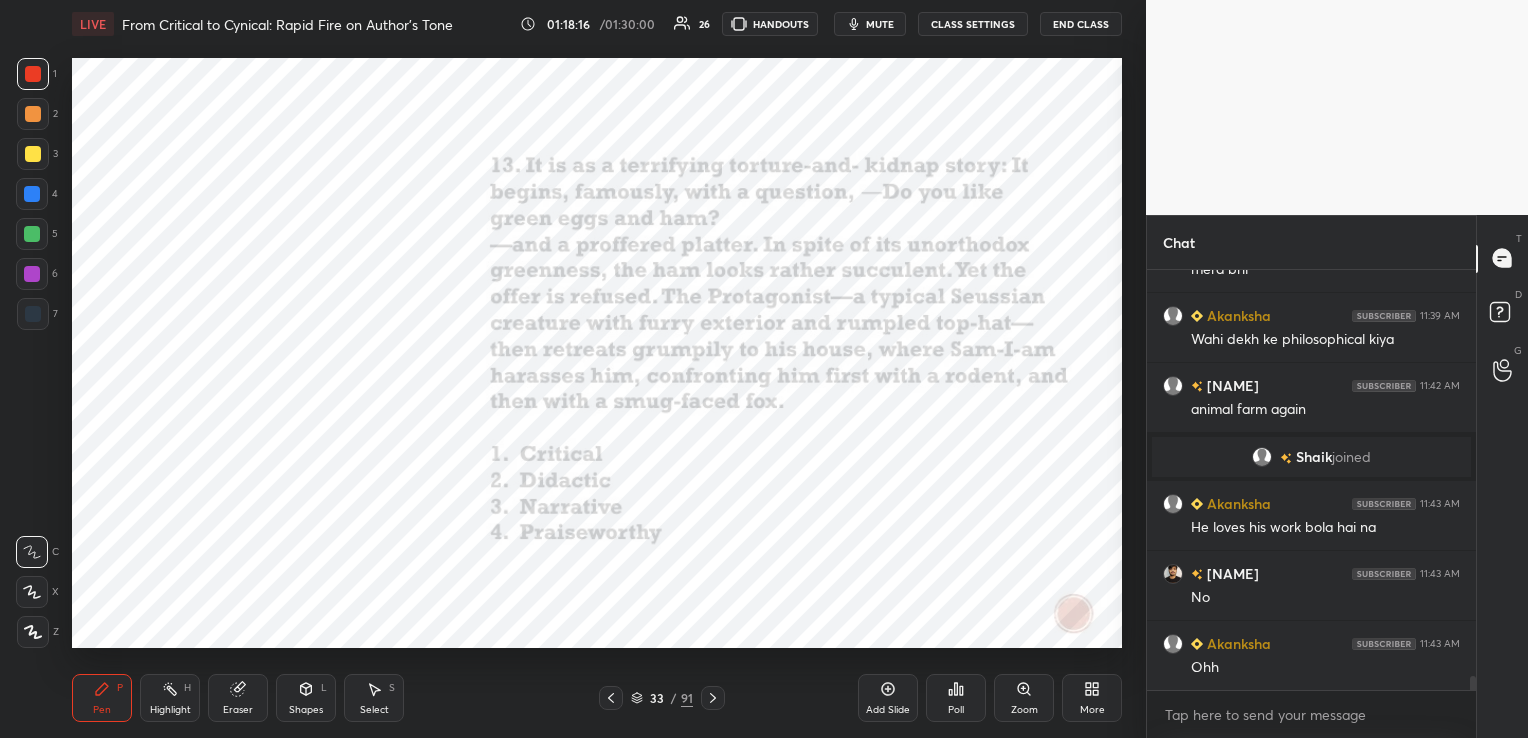 click 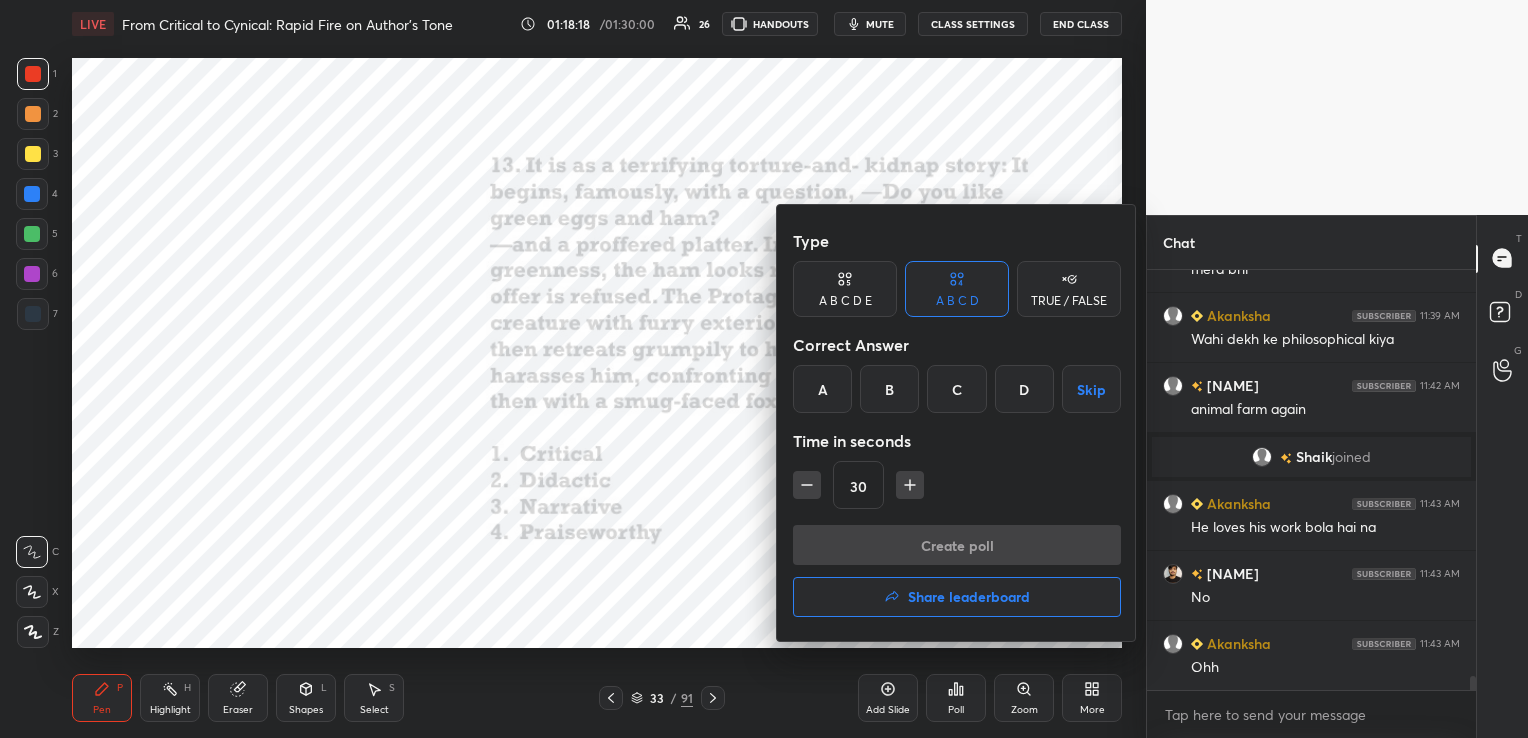 click on "C" at bounding box center [956, 389] 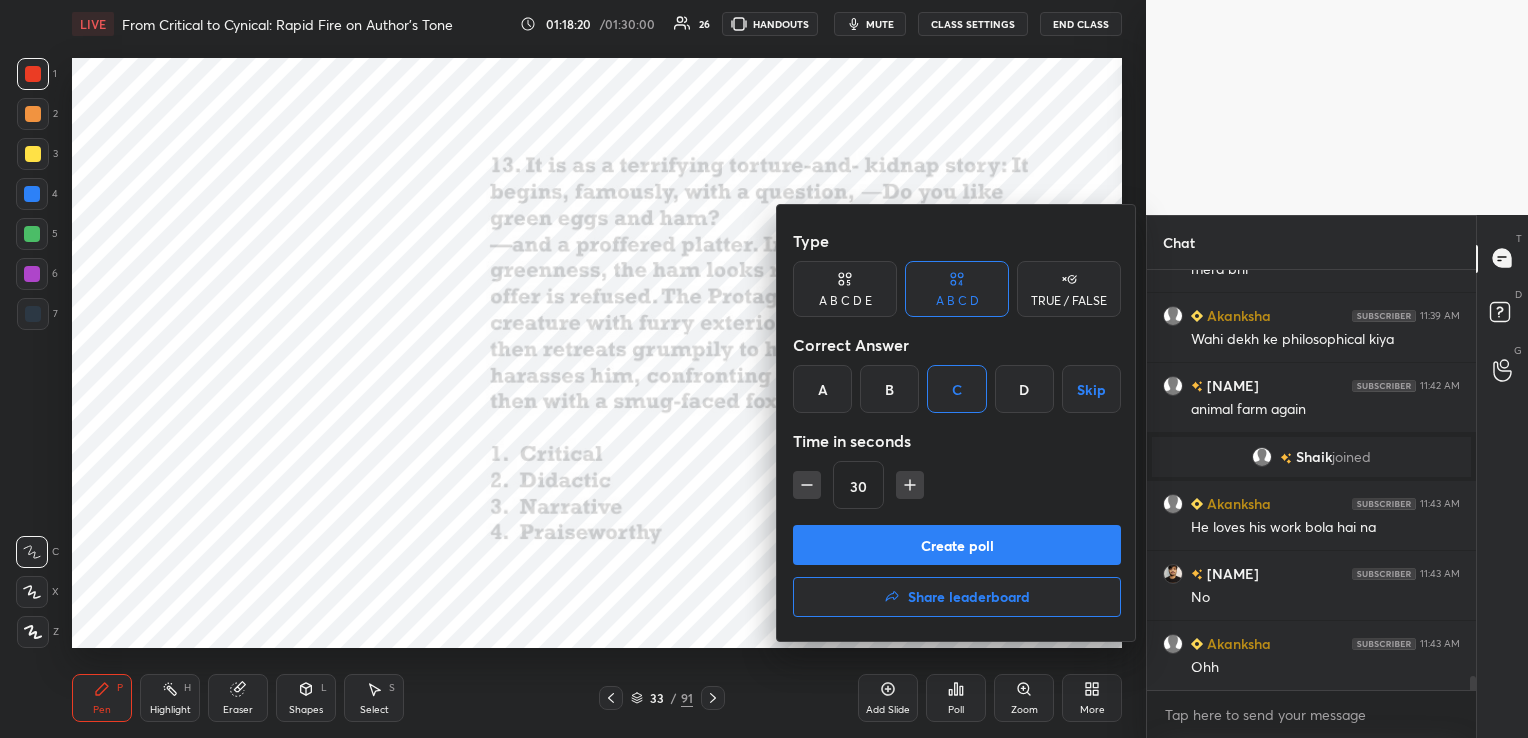 click on "Create poll" at bounding box center (957, 545) 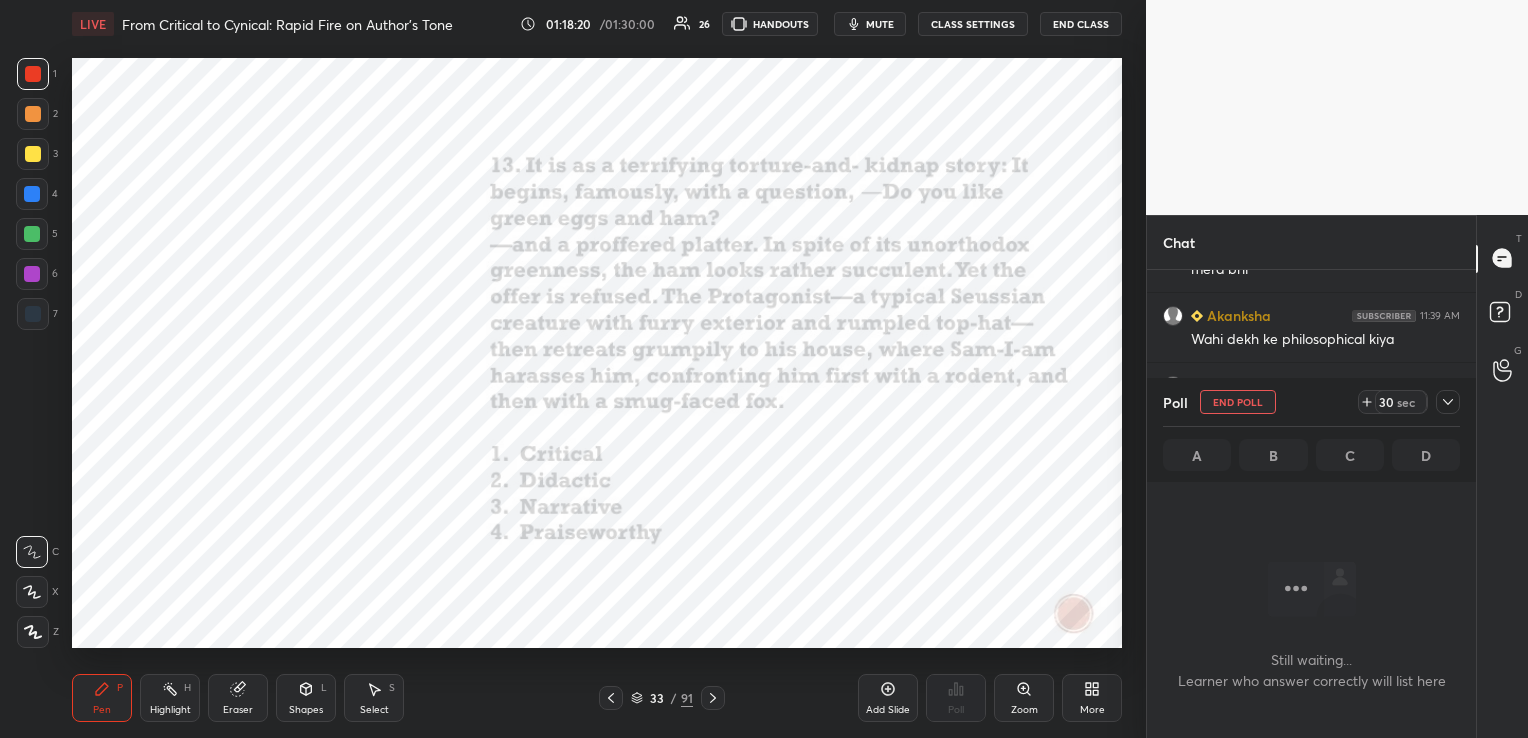 scroll, scrollTop: 321, scrollLeft: 323, axis: both 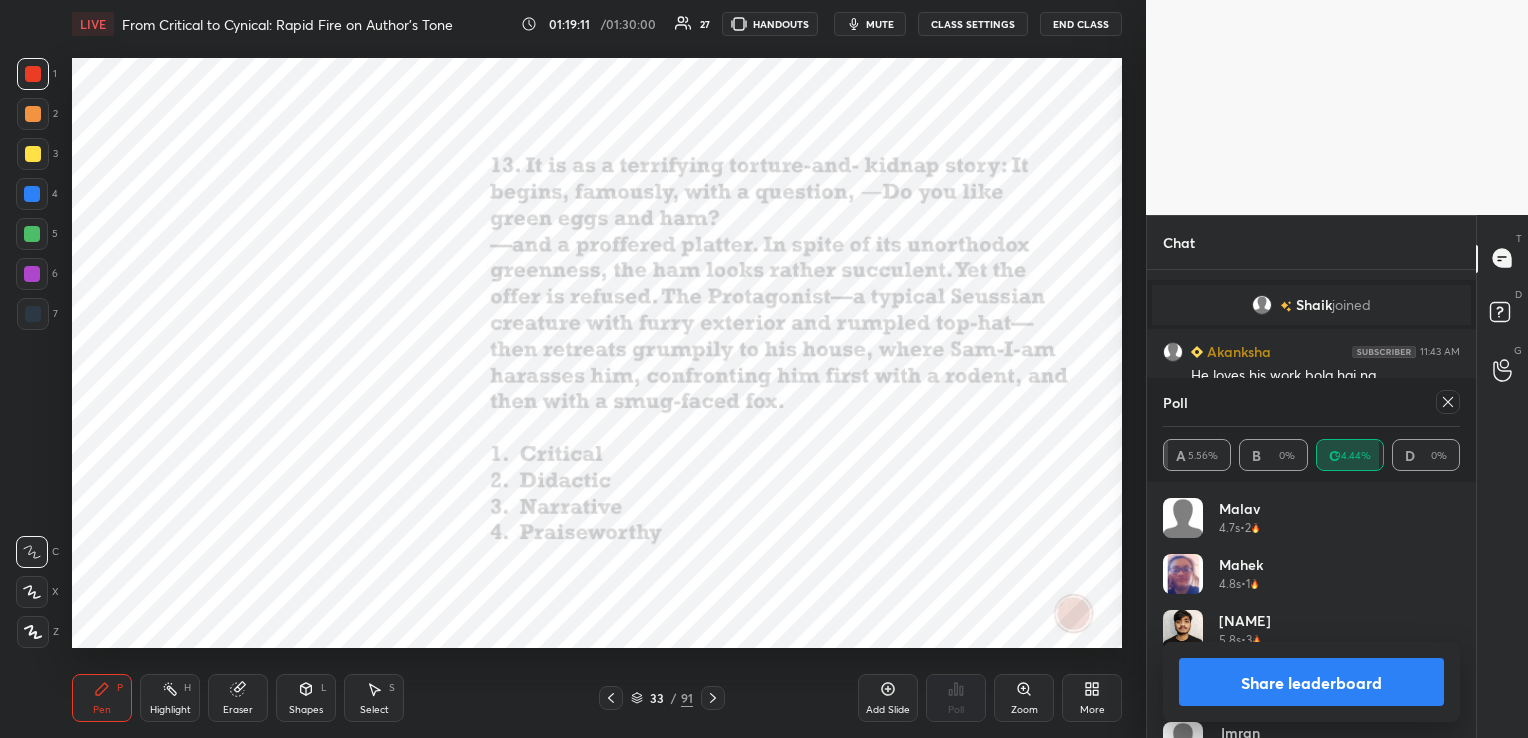 click 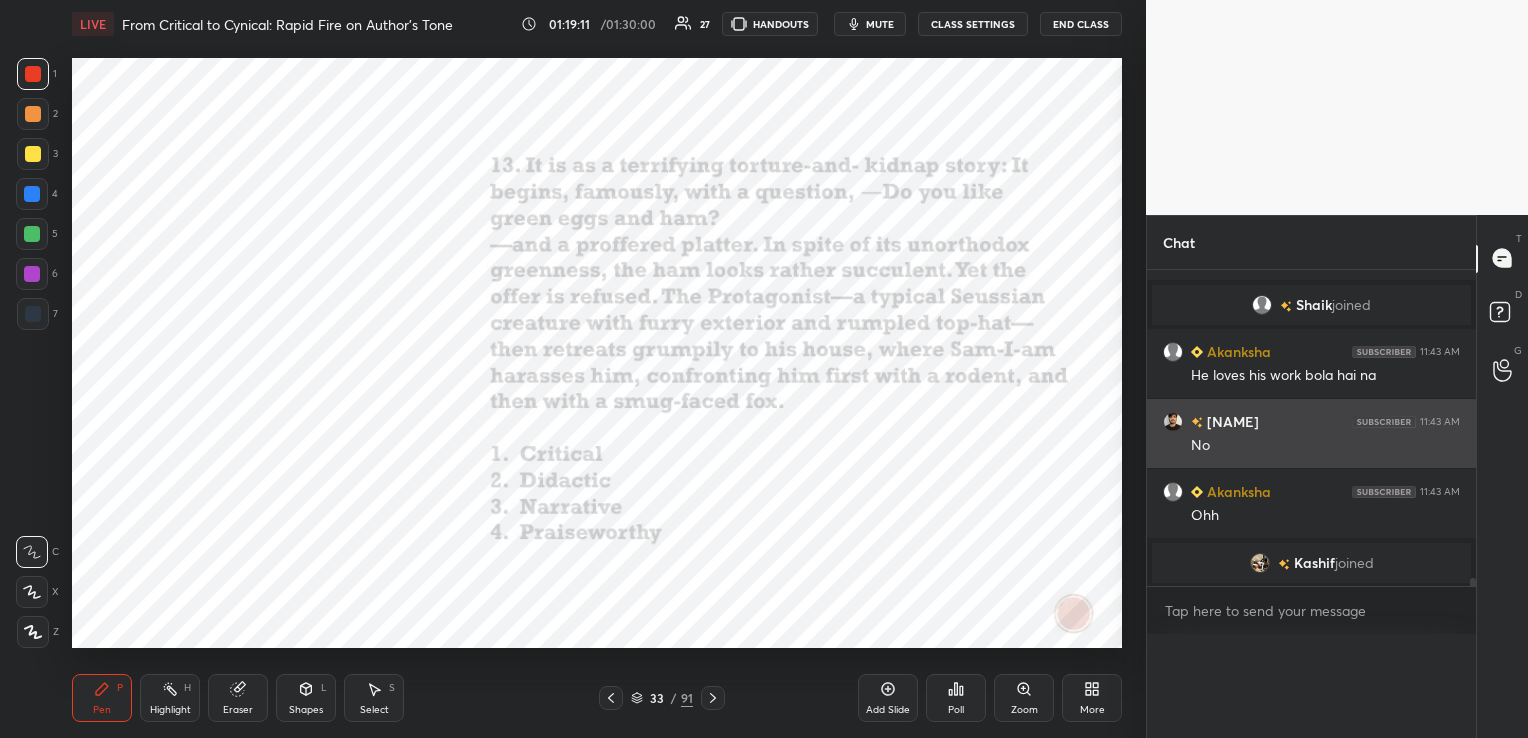 scroll, scrollTop: 0, scrollLeft: 0, axis: both 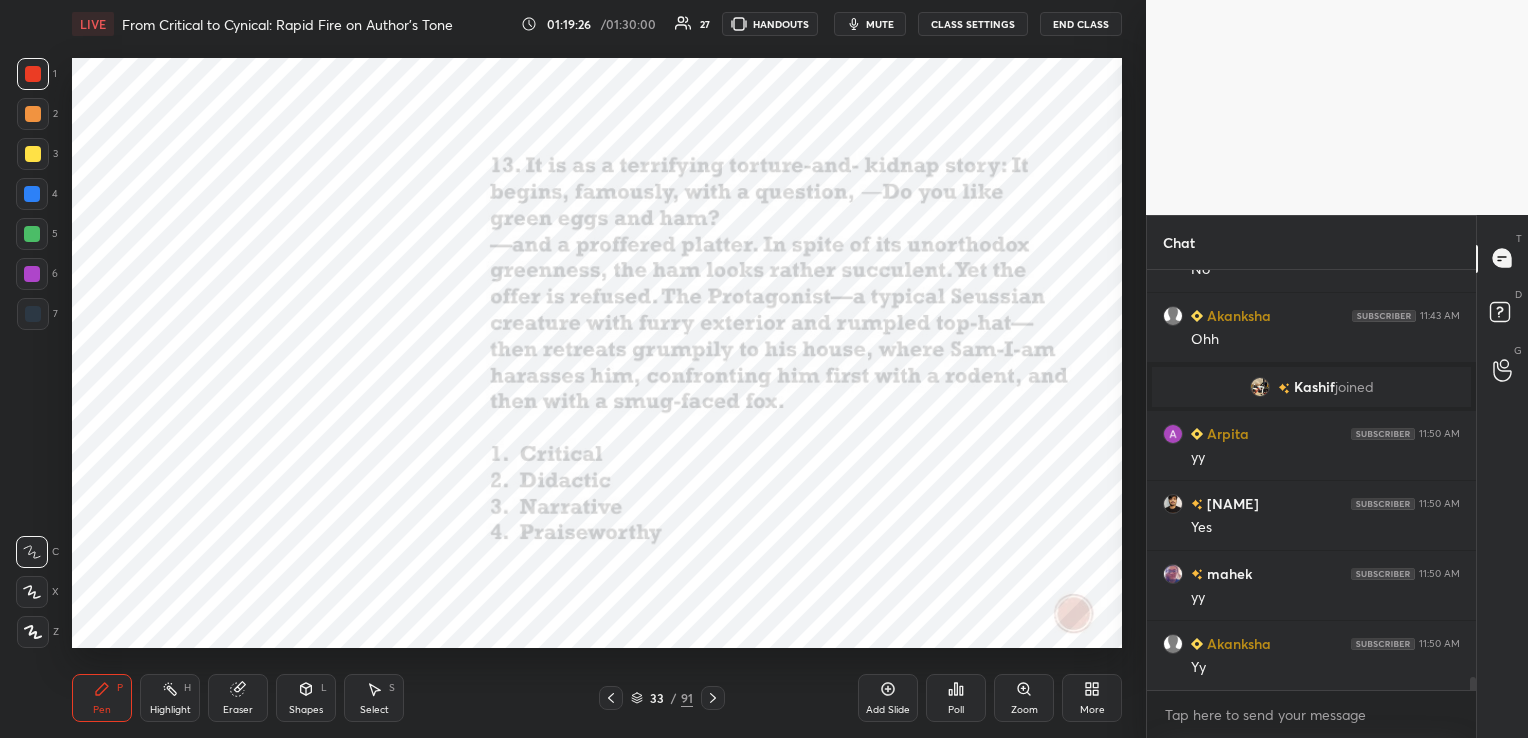 click 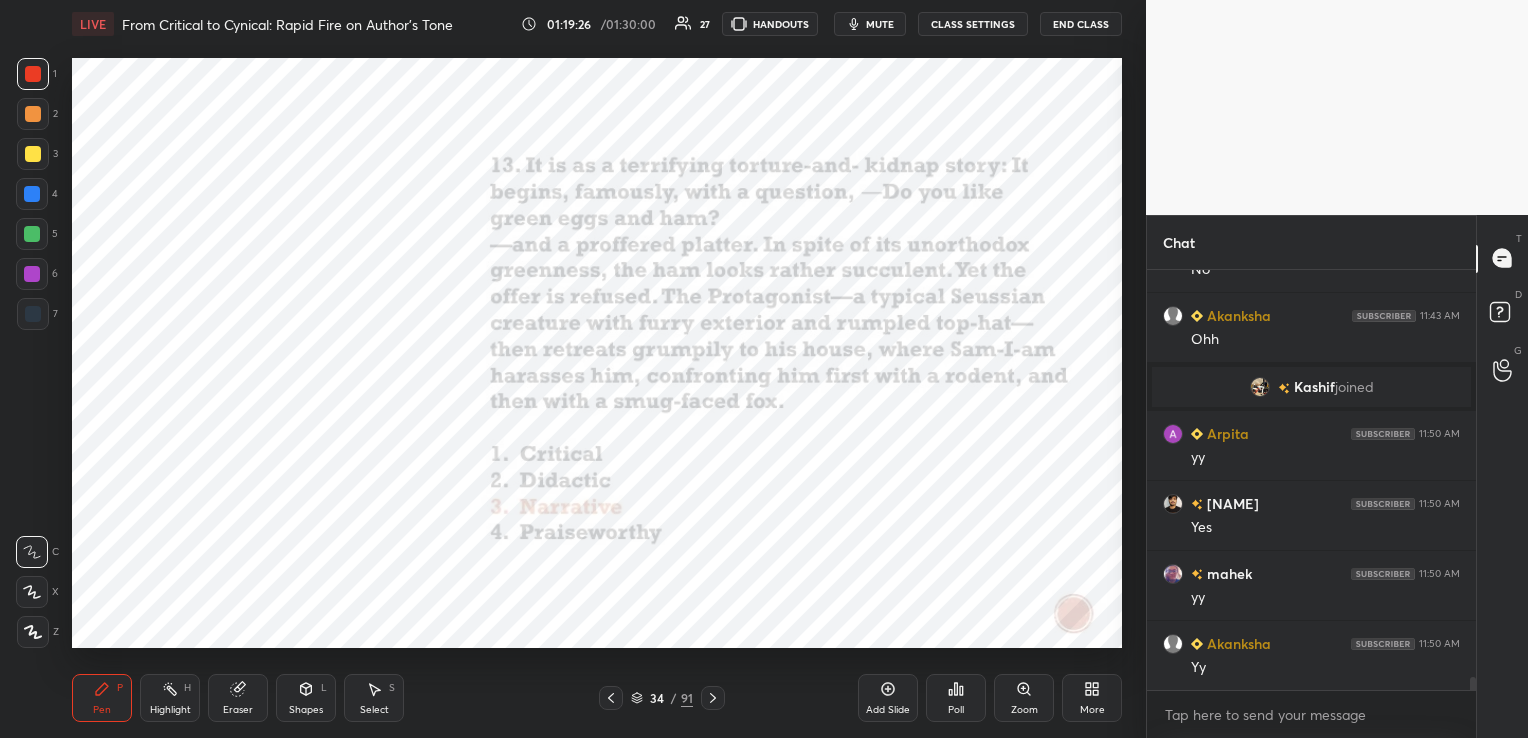 click 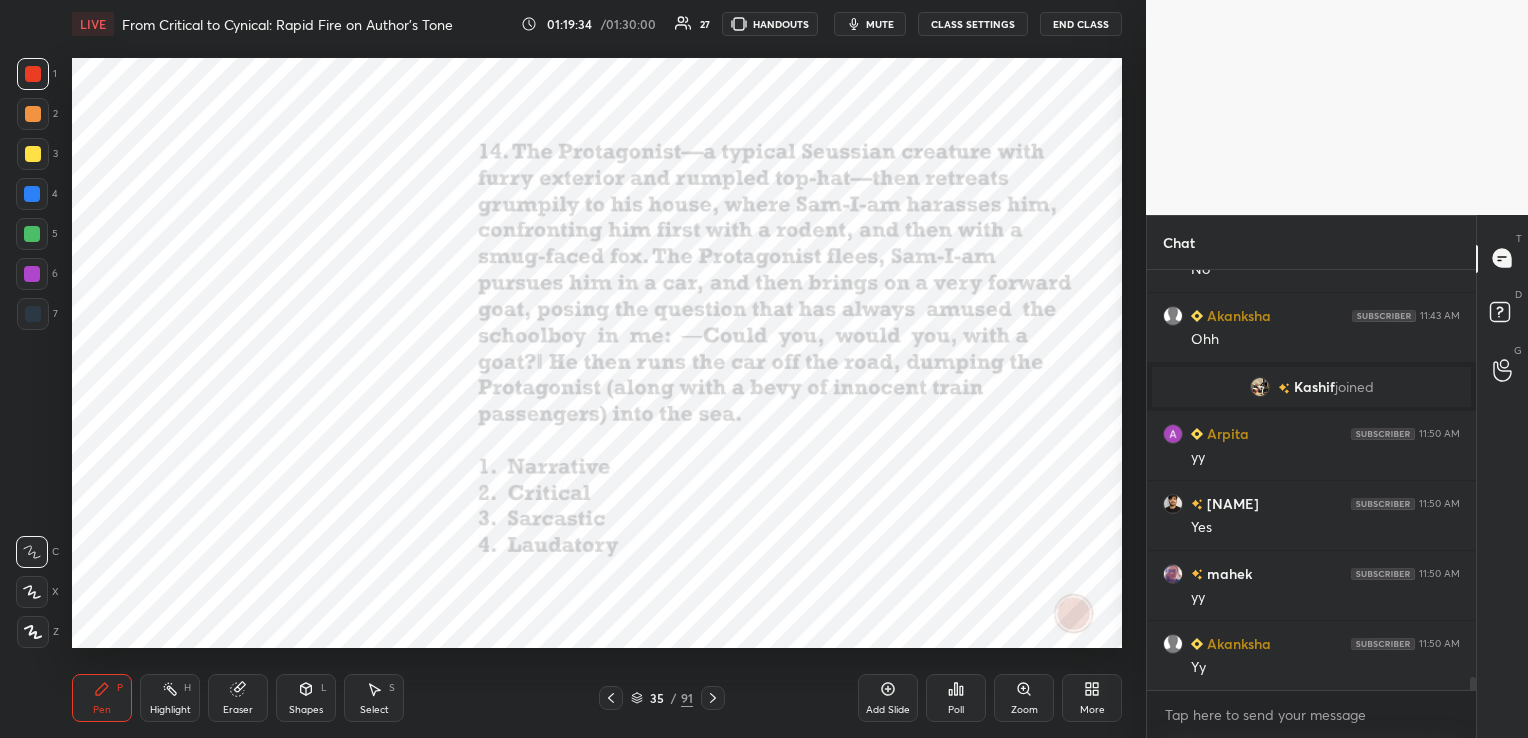 click at bounding box center (713, 698) 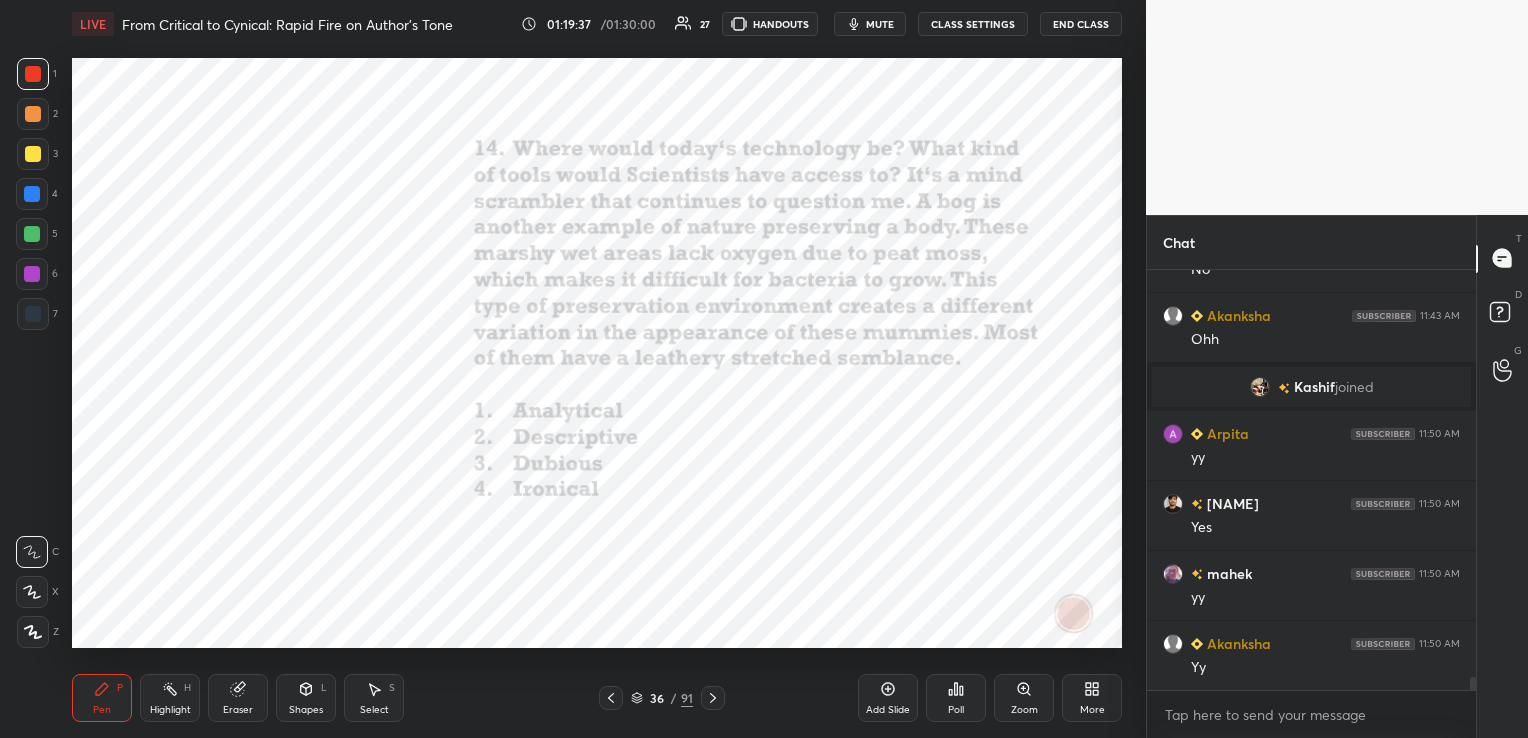click on "Poll" at bounding box center [956, 710] 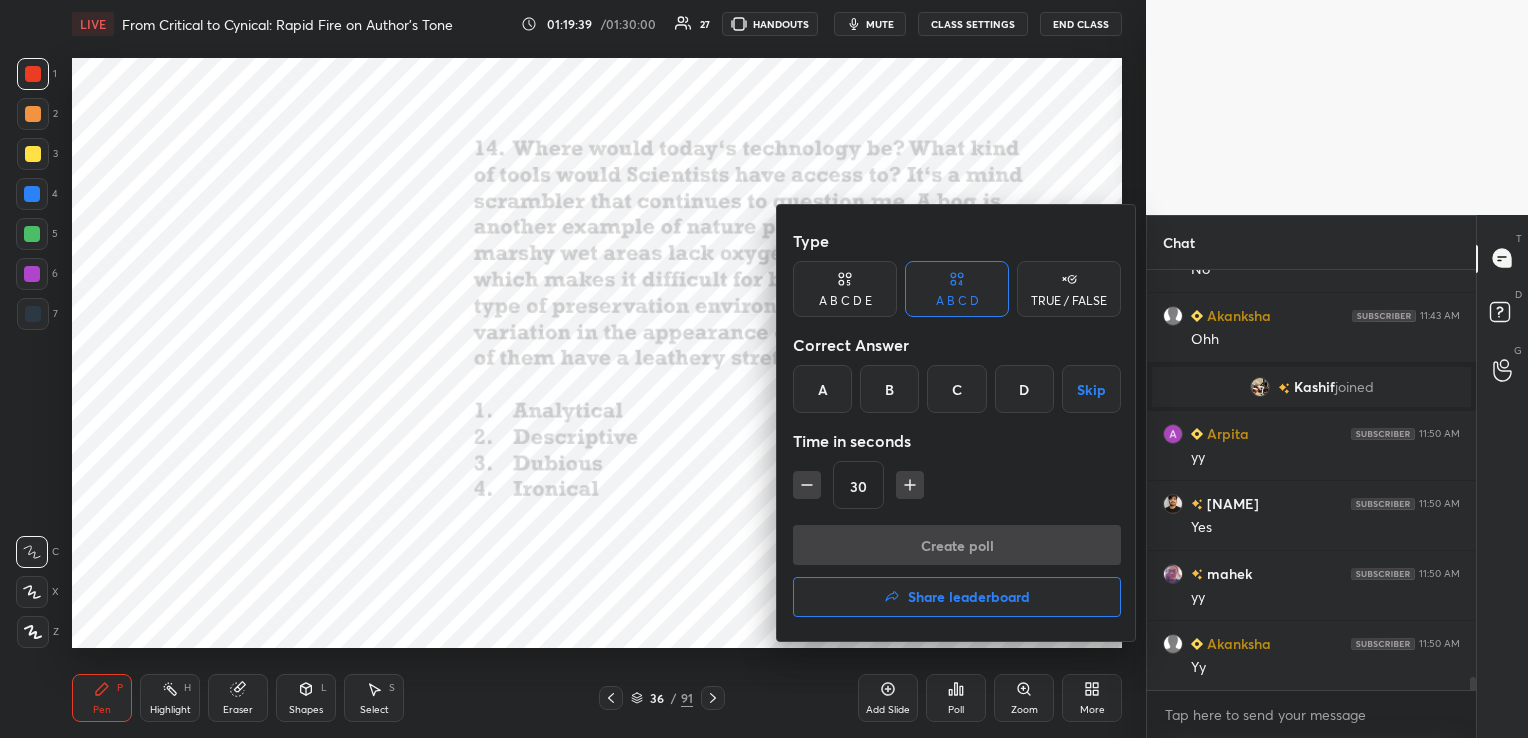 click on "A" at bounding box center [822, 389] 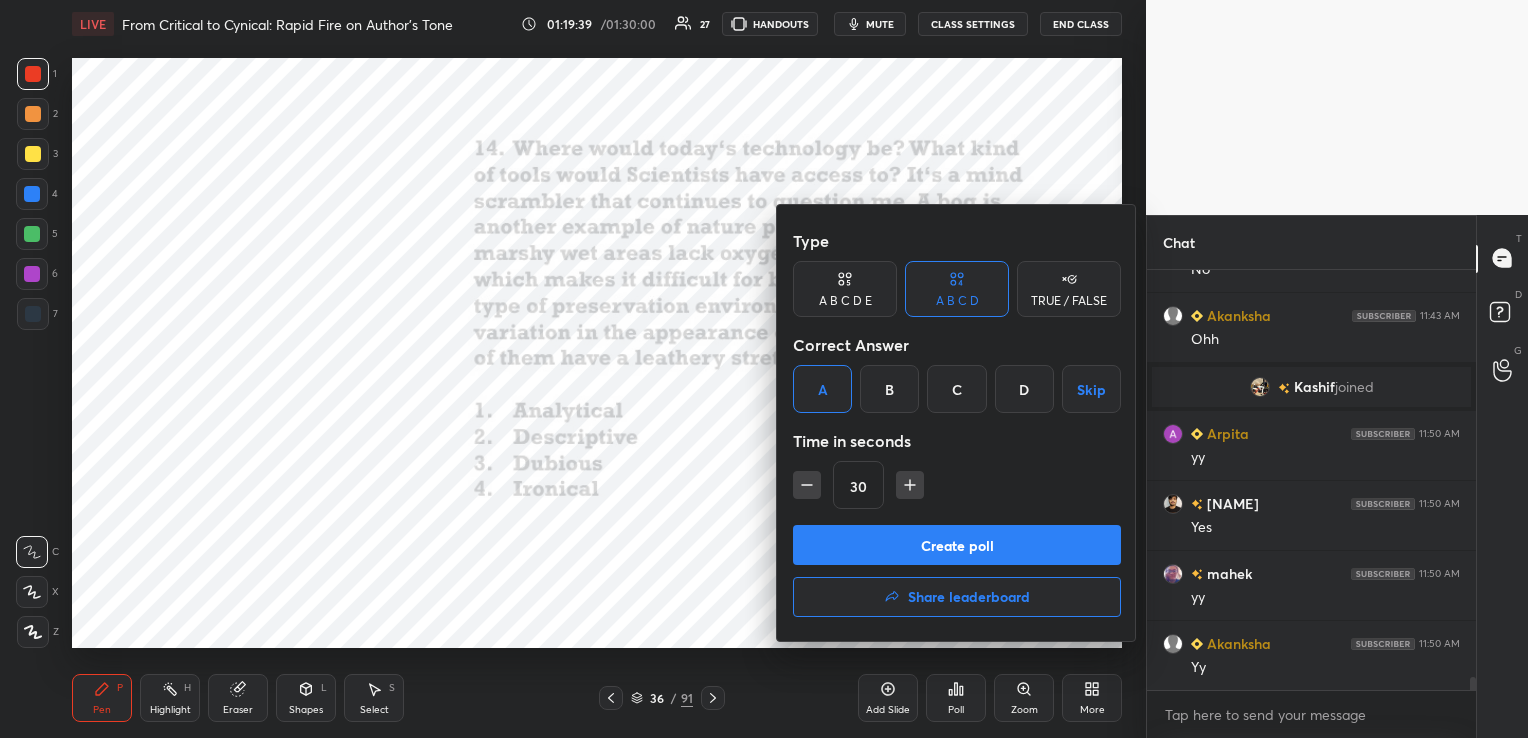 click 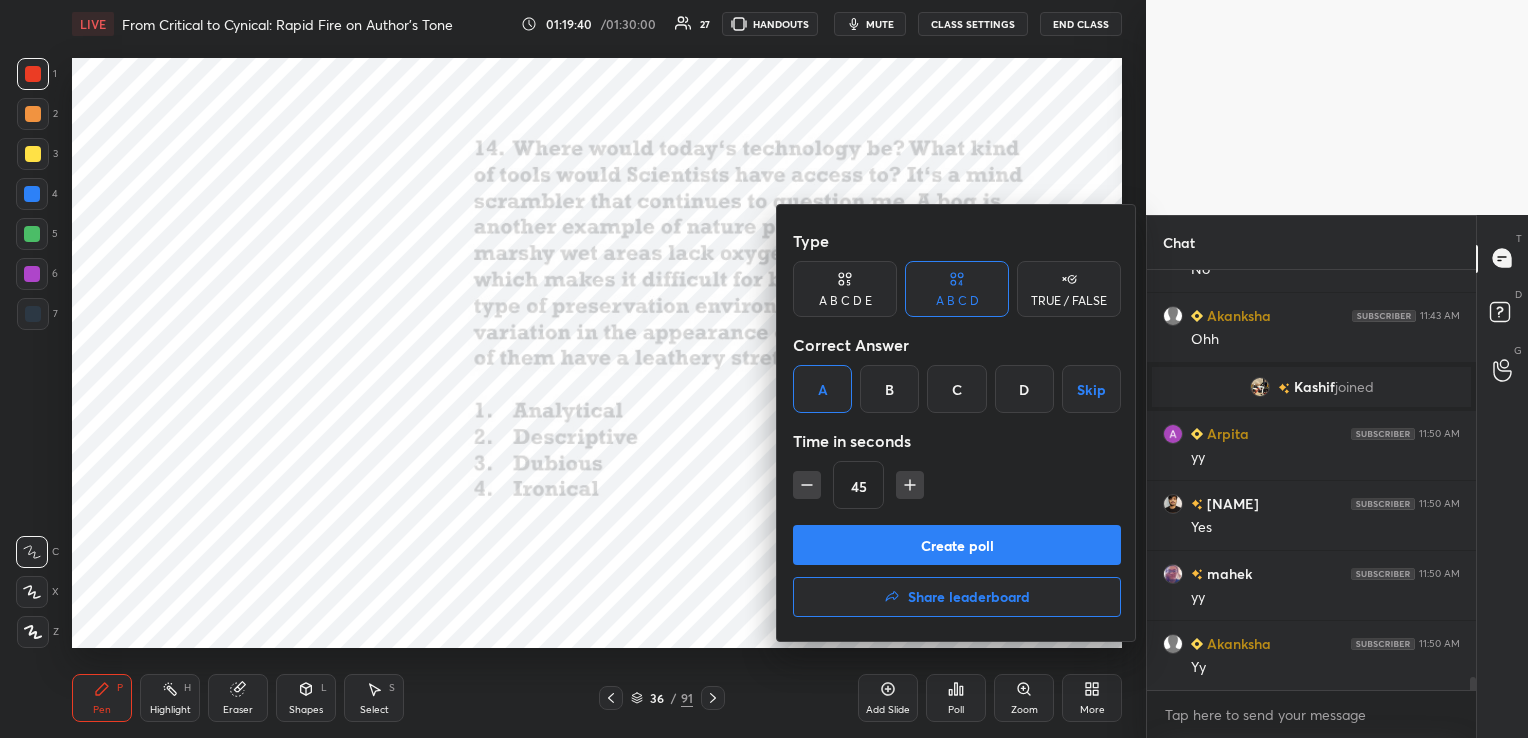 click on "Create poll" at bounding box center (957, 545) 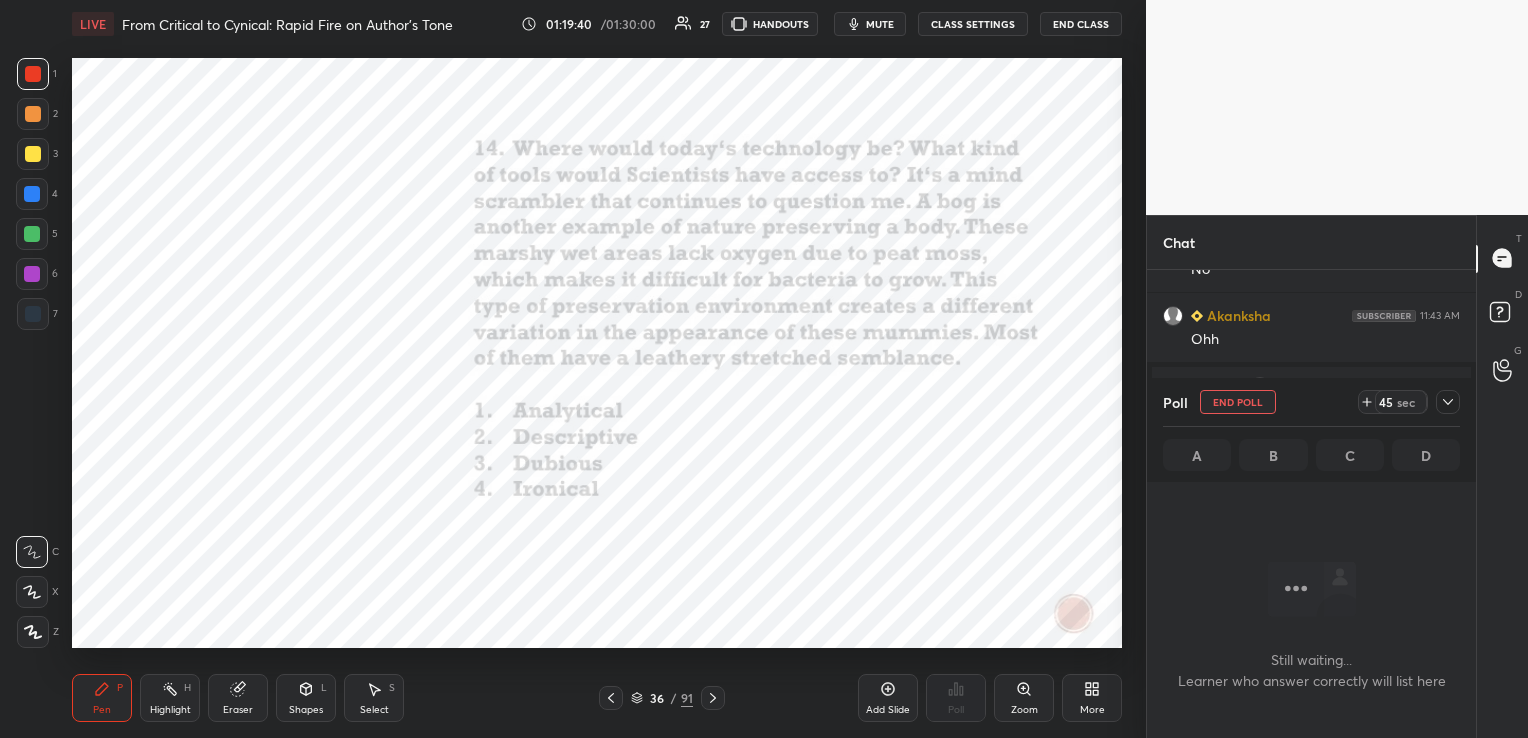 scroll, scrollTop: 6, scrollLeft: 6, axis: both 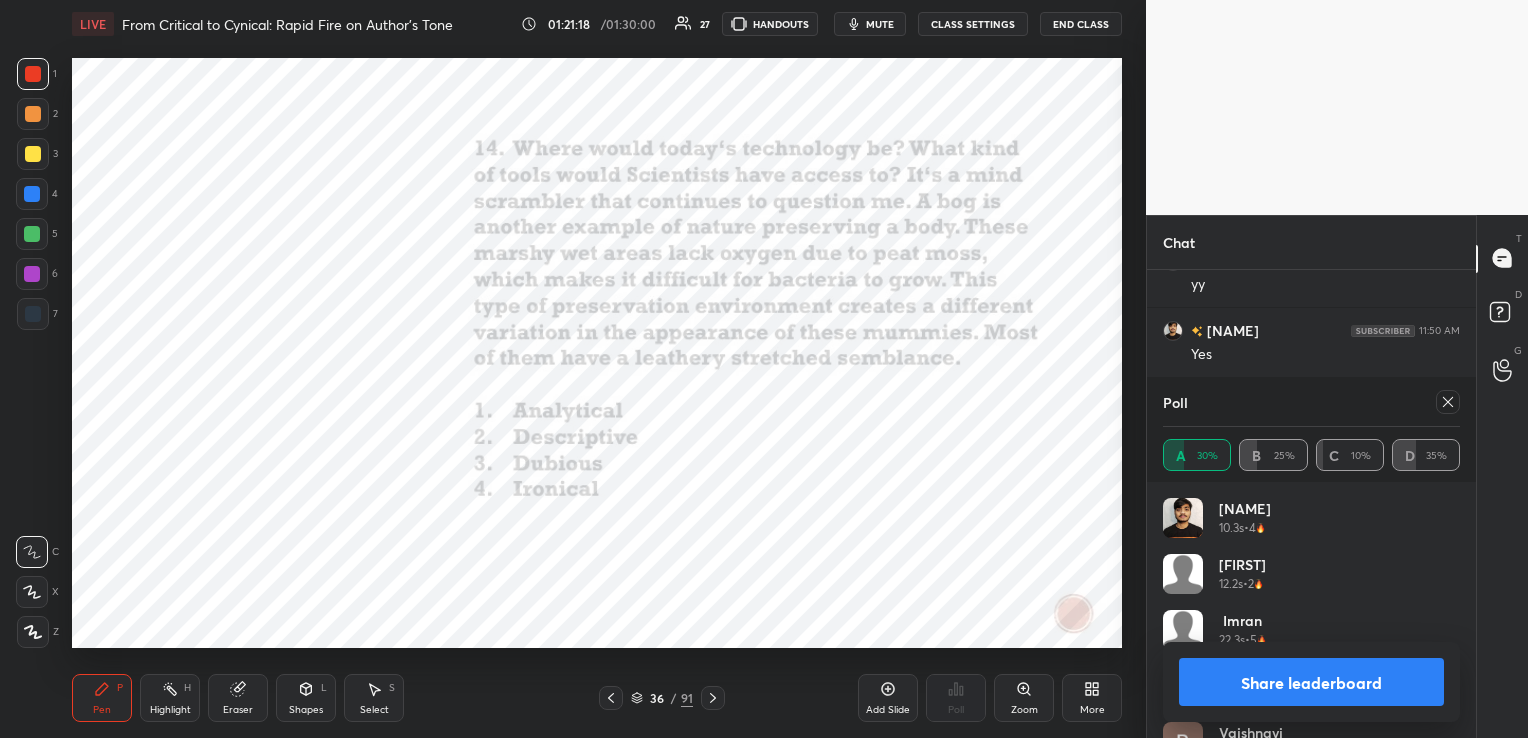 click 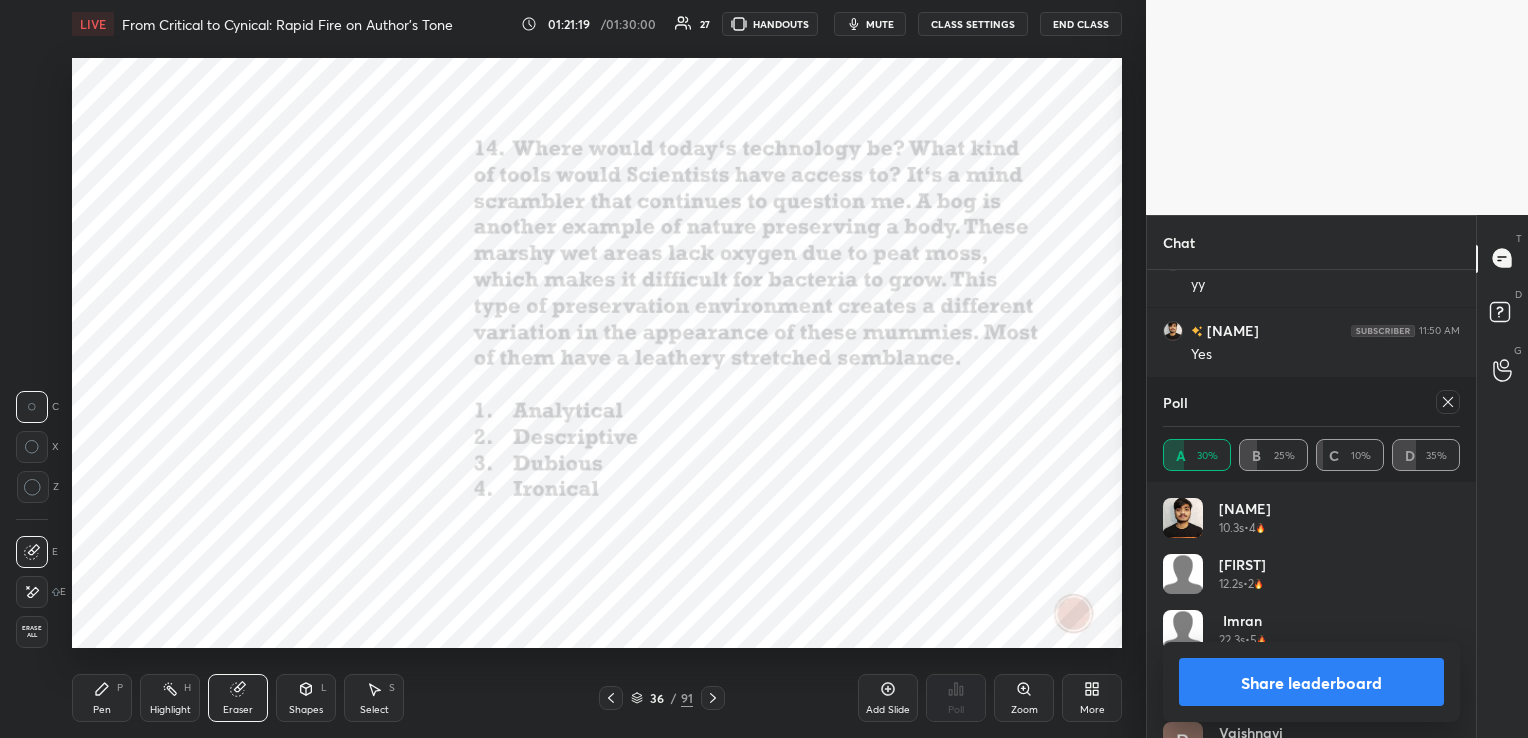click on "Erase all" at bounding box center (32, 632) 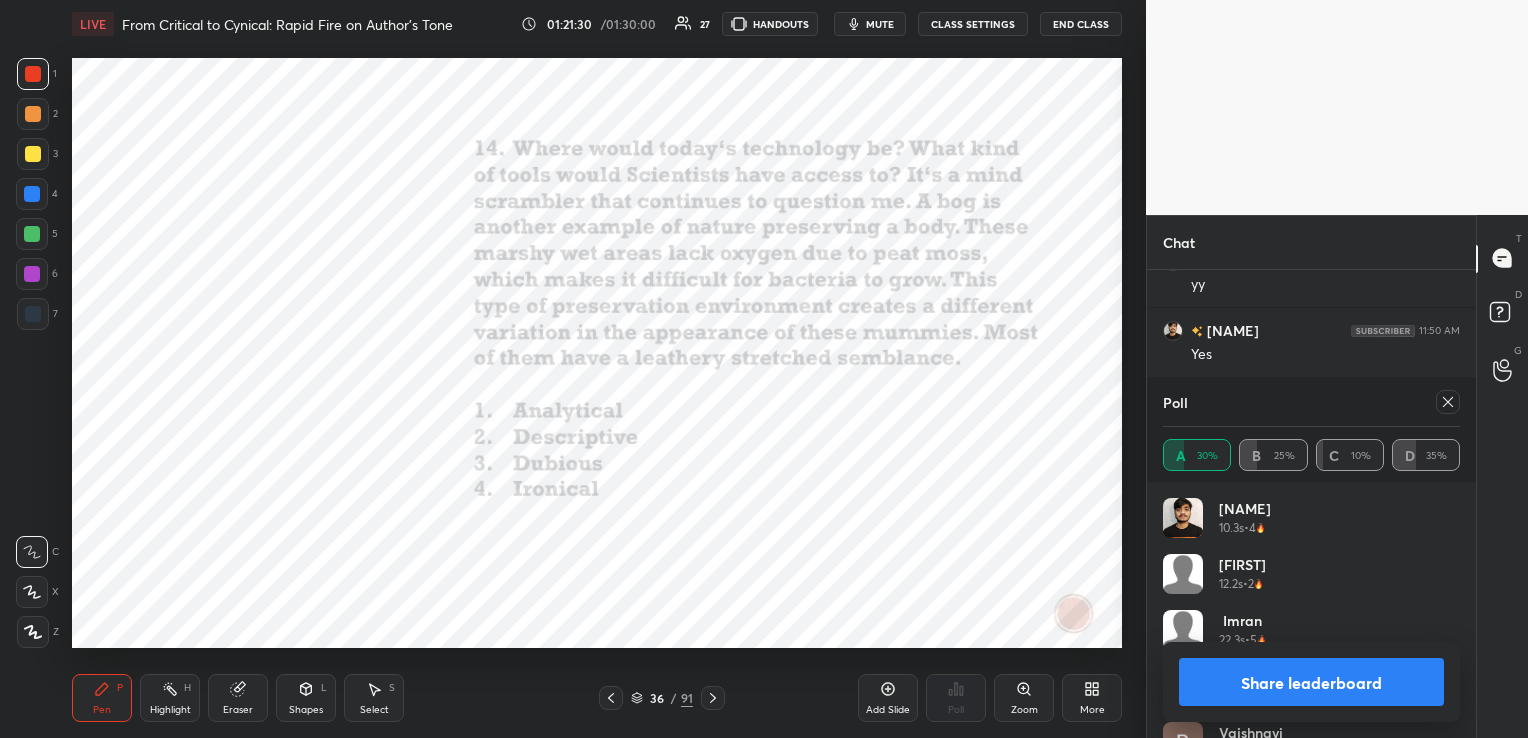 click 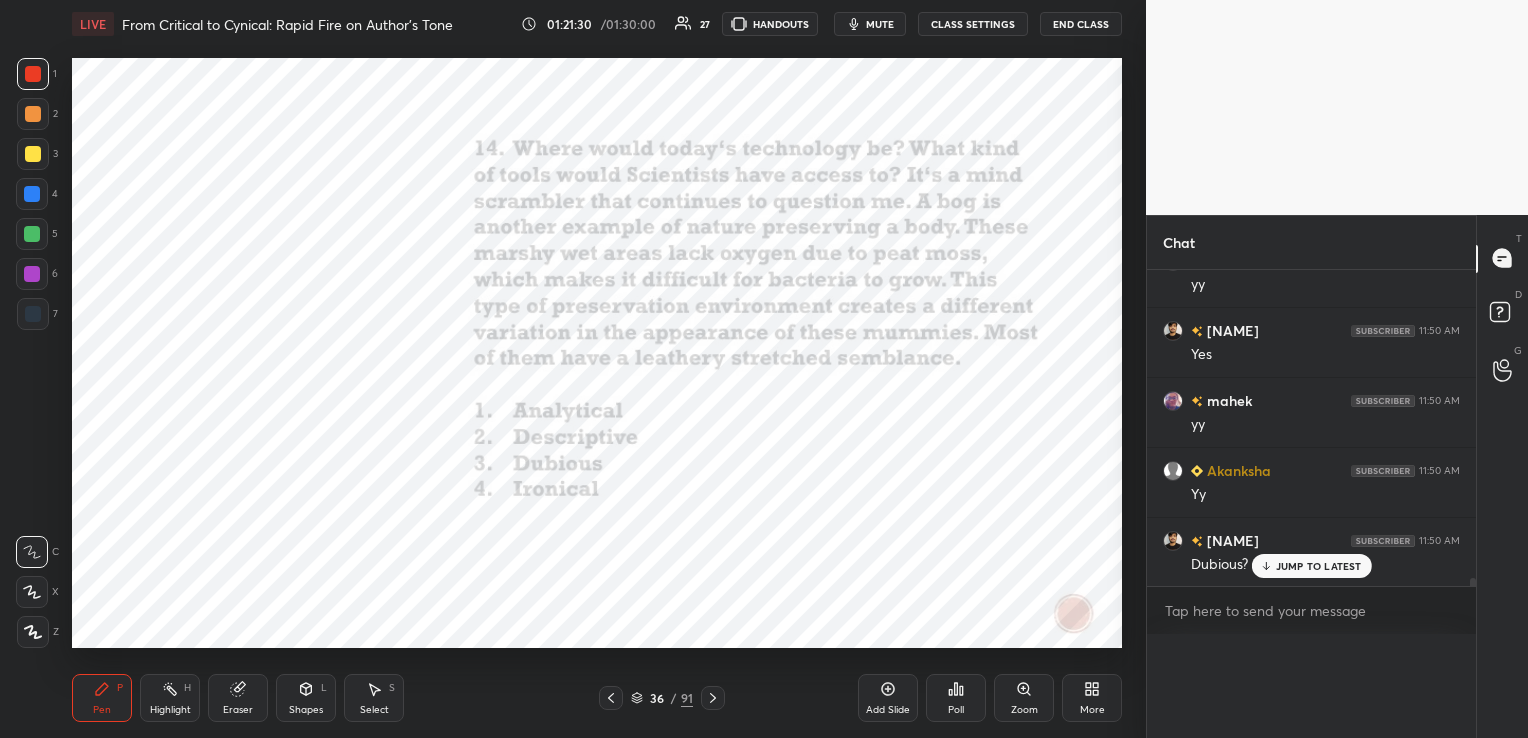 scroll, scrollTop: 0, scrollLeft: 6, axis: horizontal 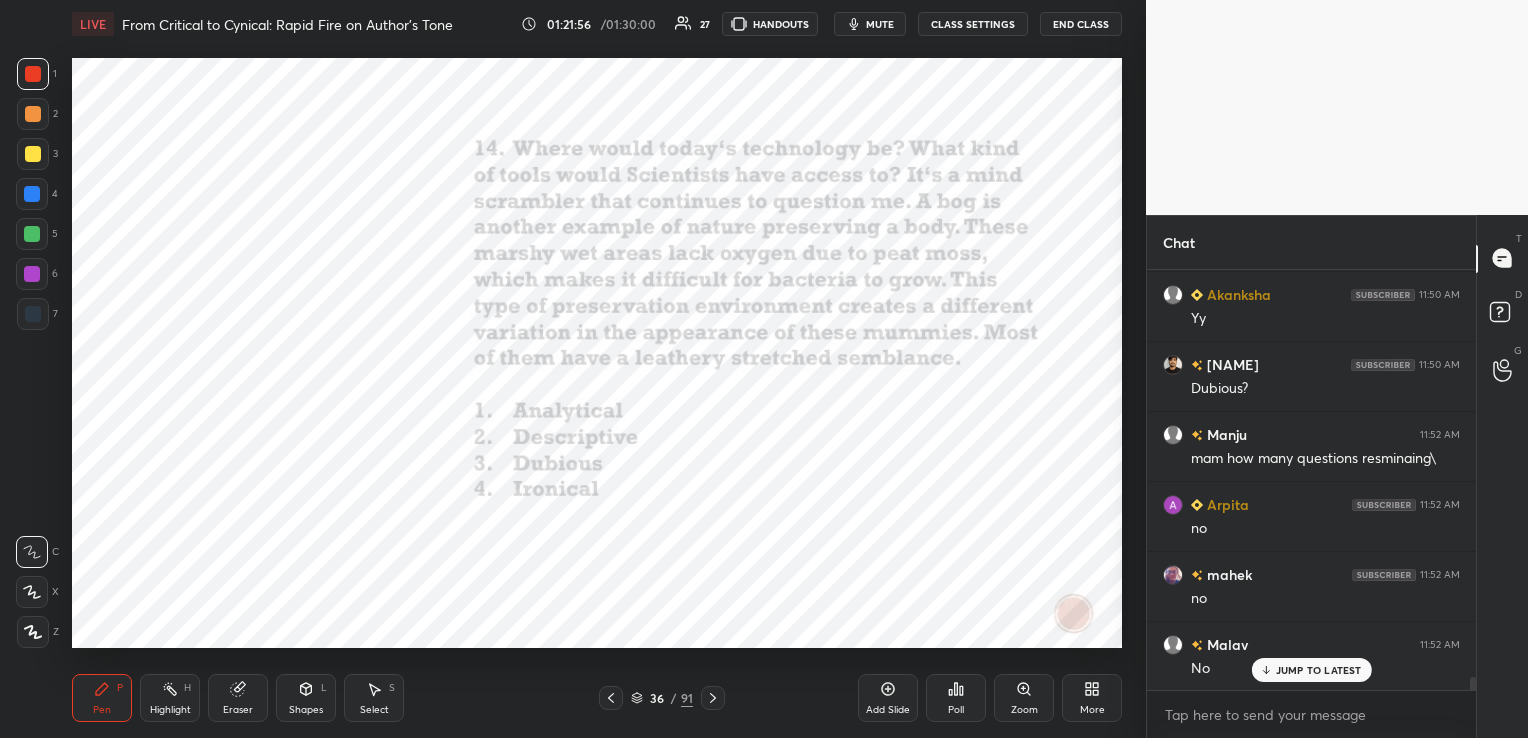 click 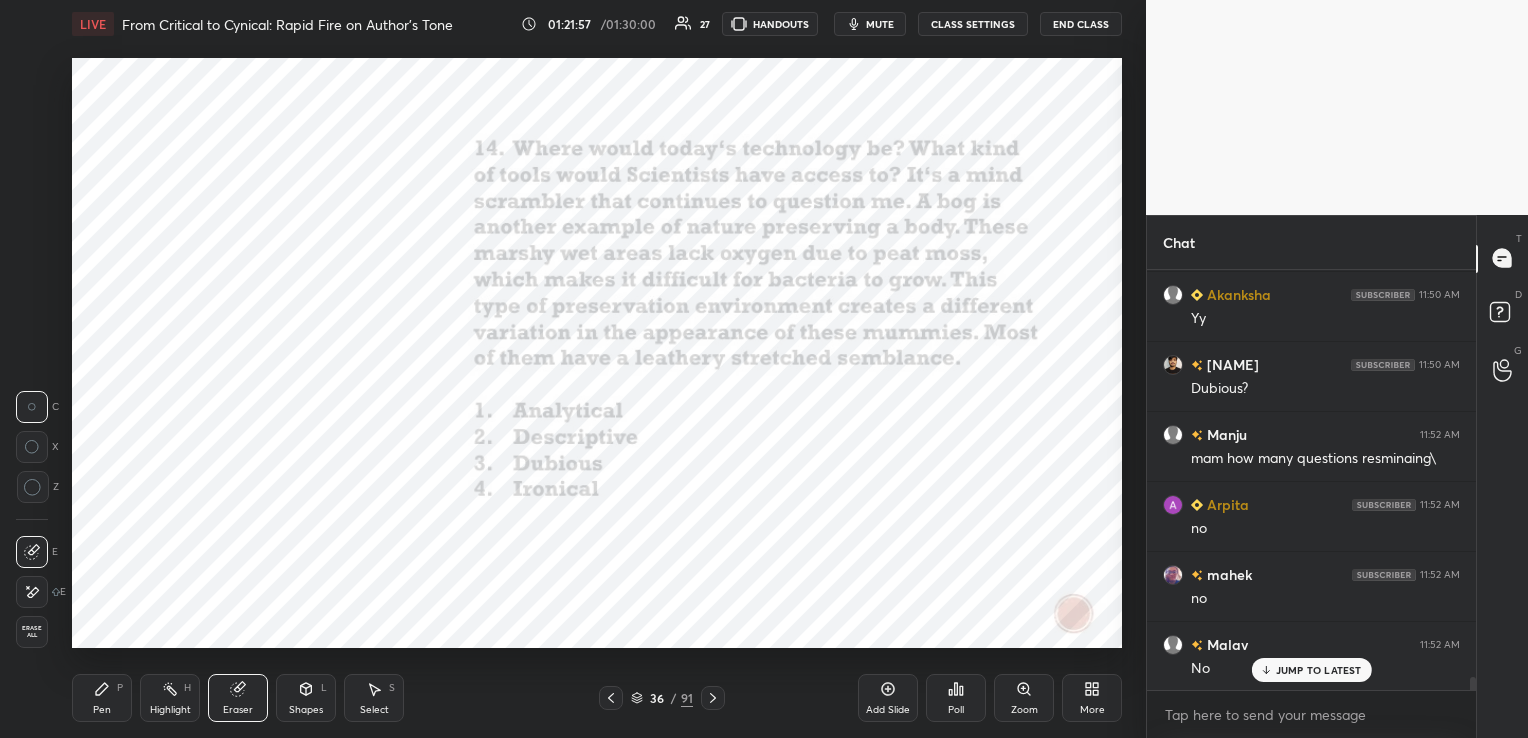 click on "Erase all" at bounding box center [32, 632] 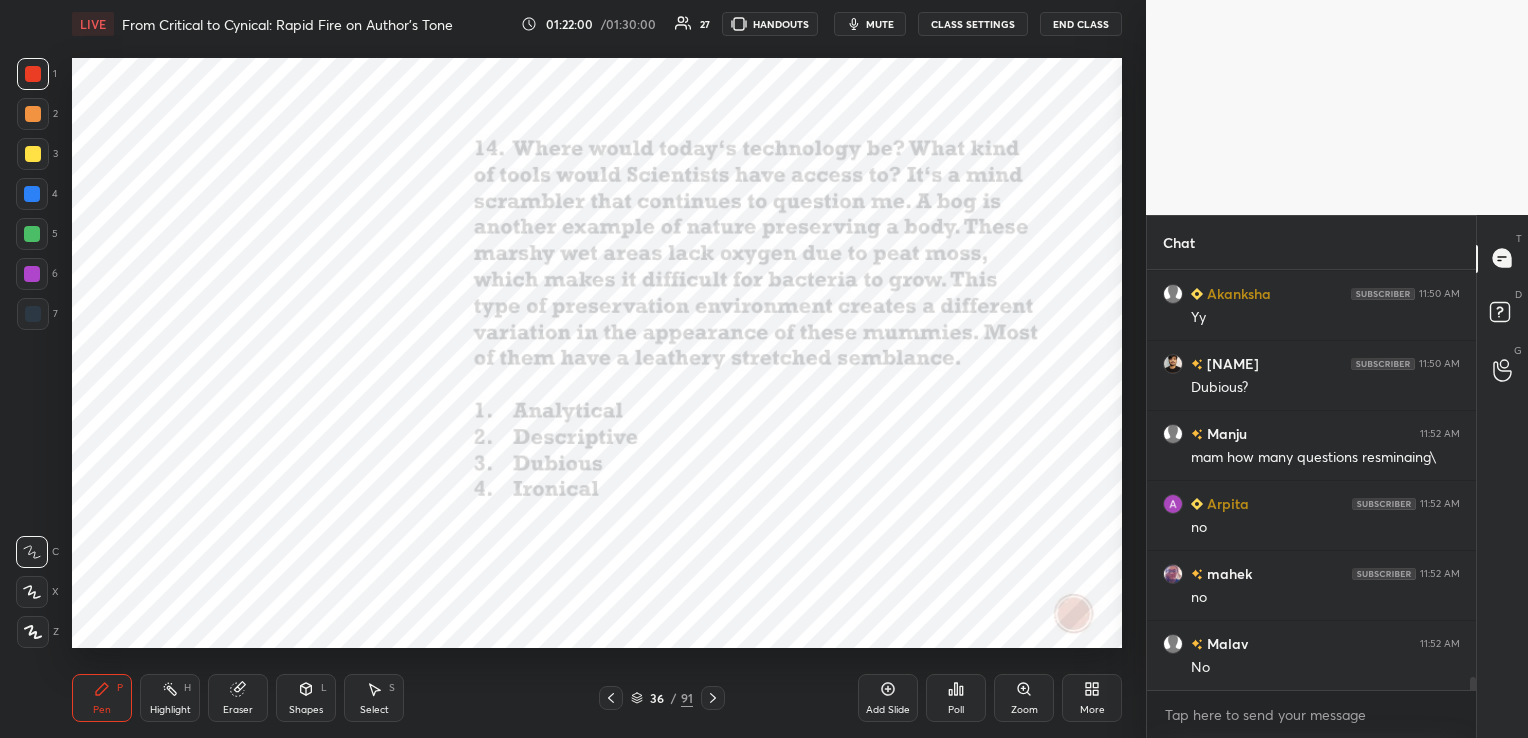 click 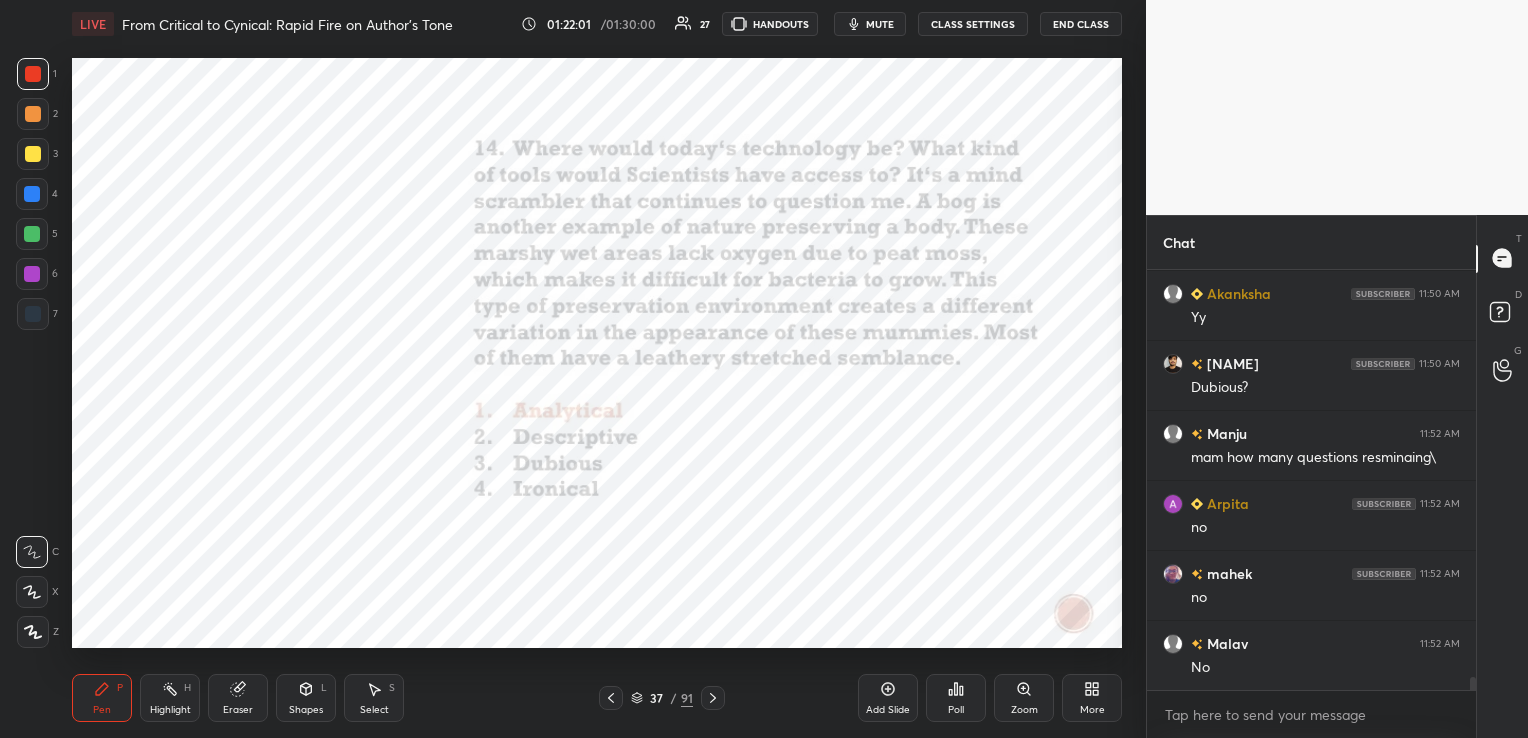 click 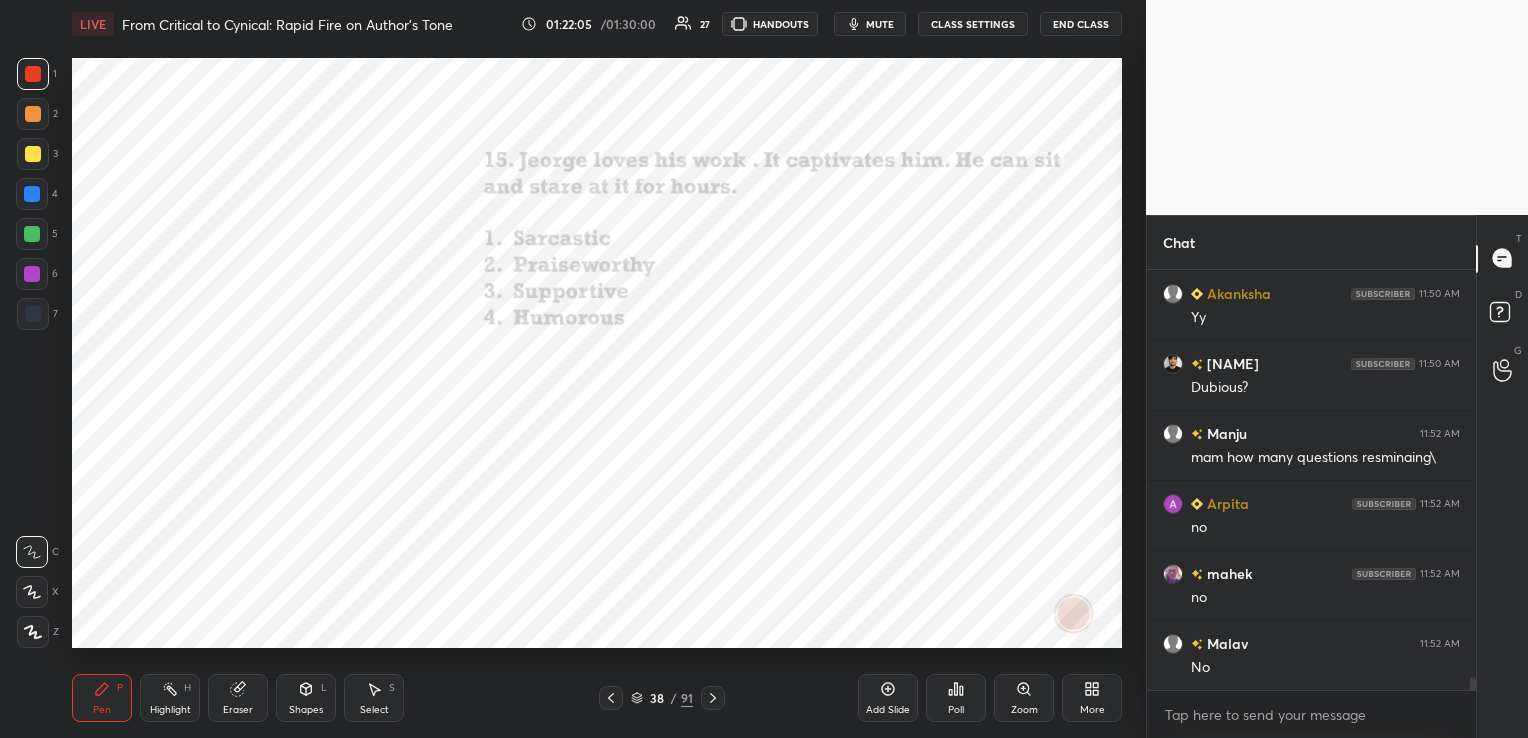 click 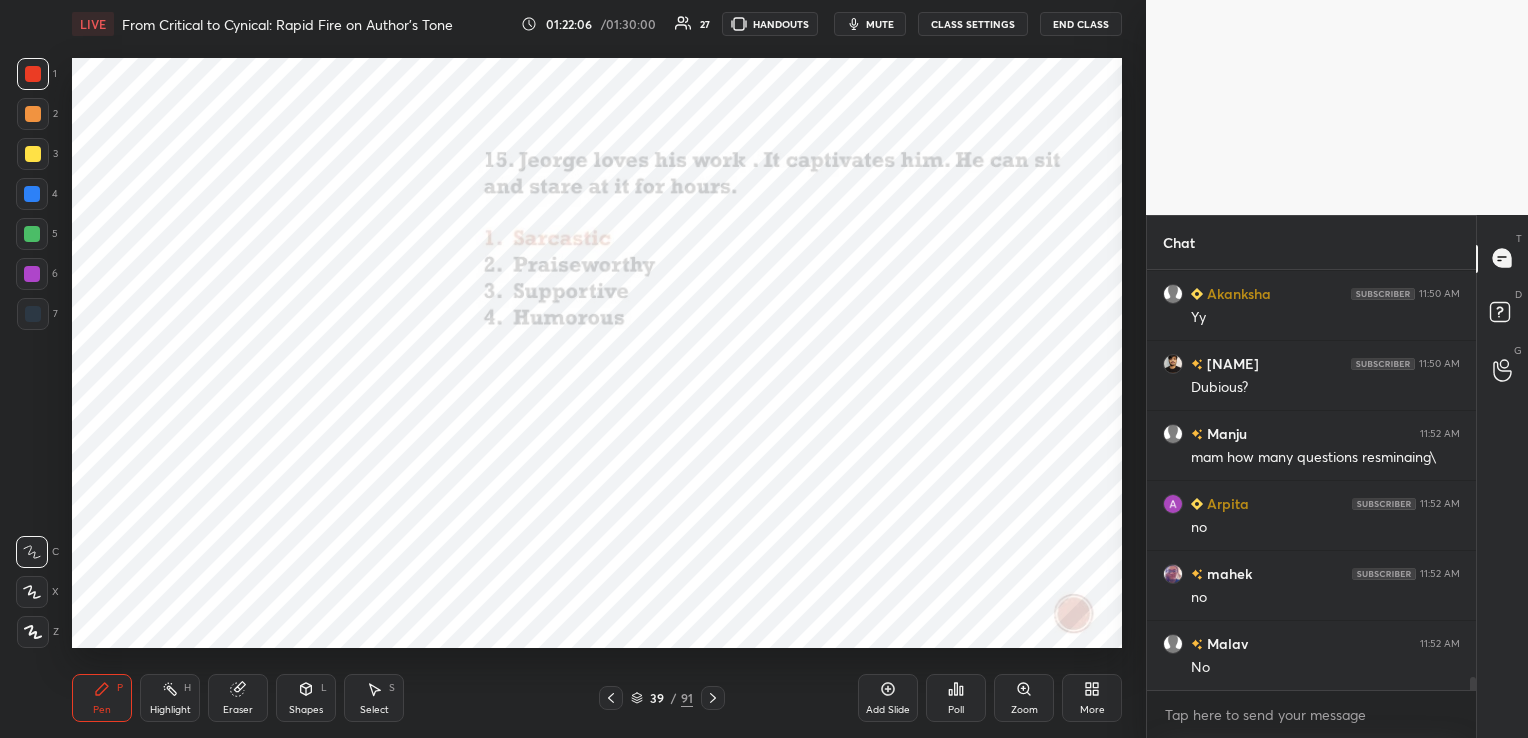 click 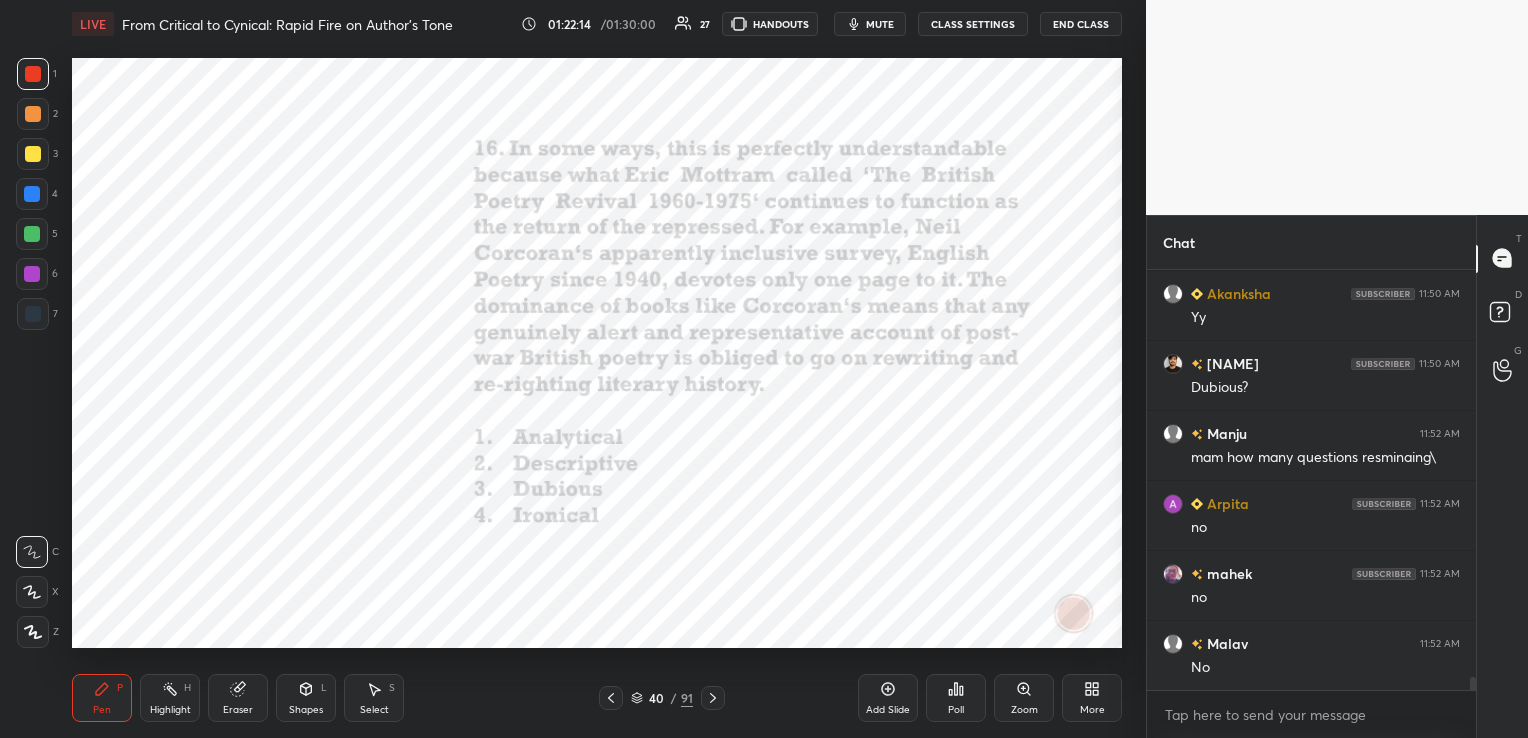 click 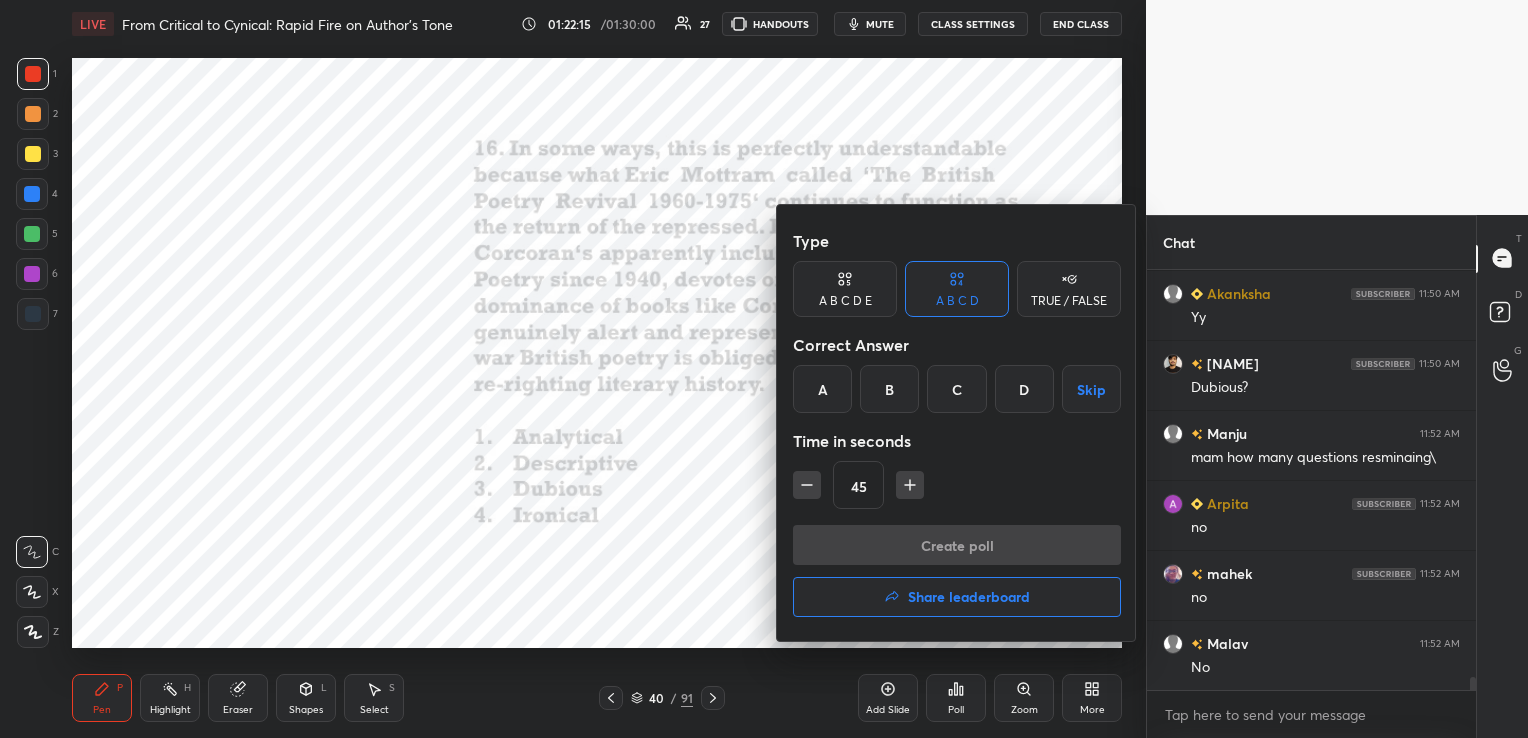click on "A" at bounding box center (822, 389) 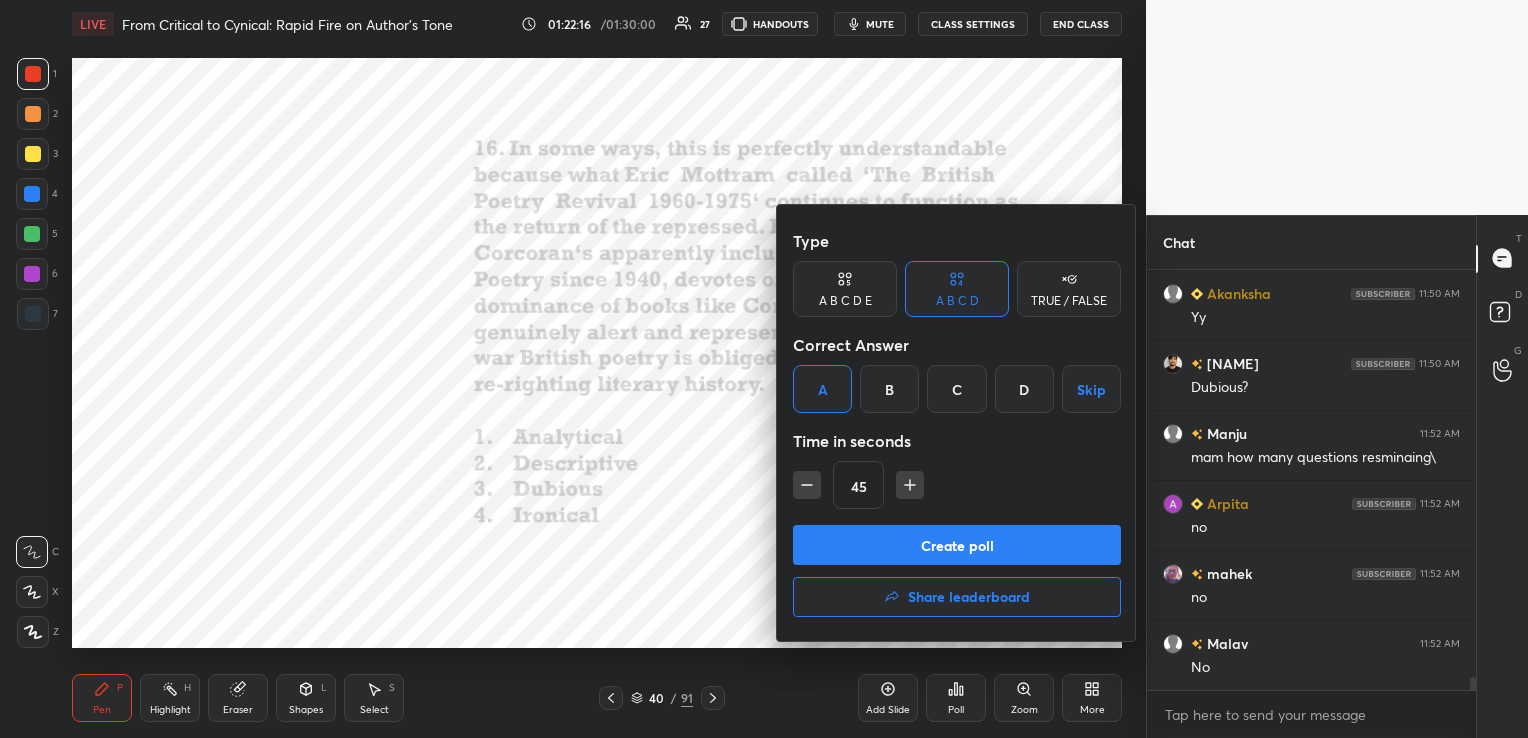 click on "Create poll" at bounding box center [957, 545] 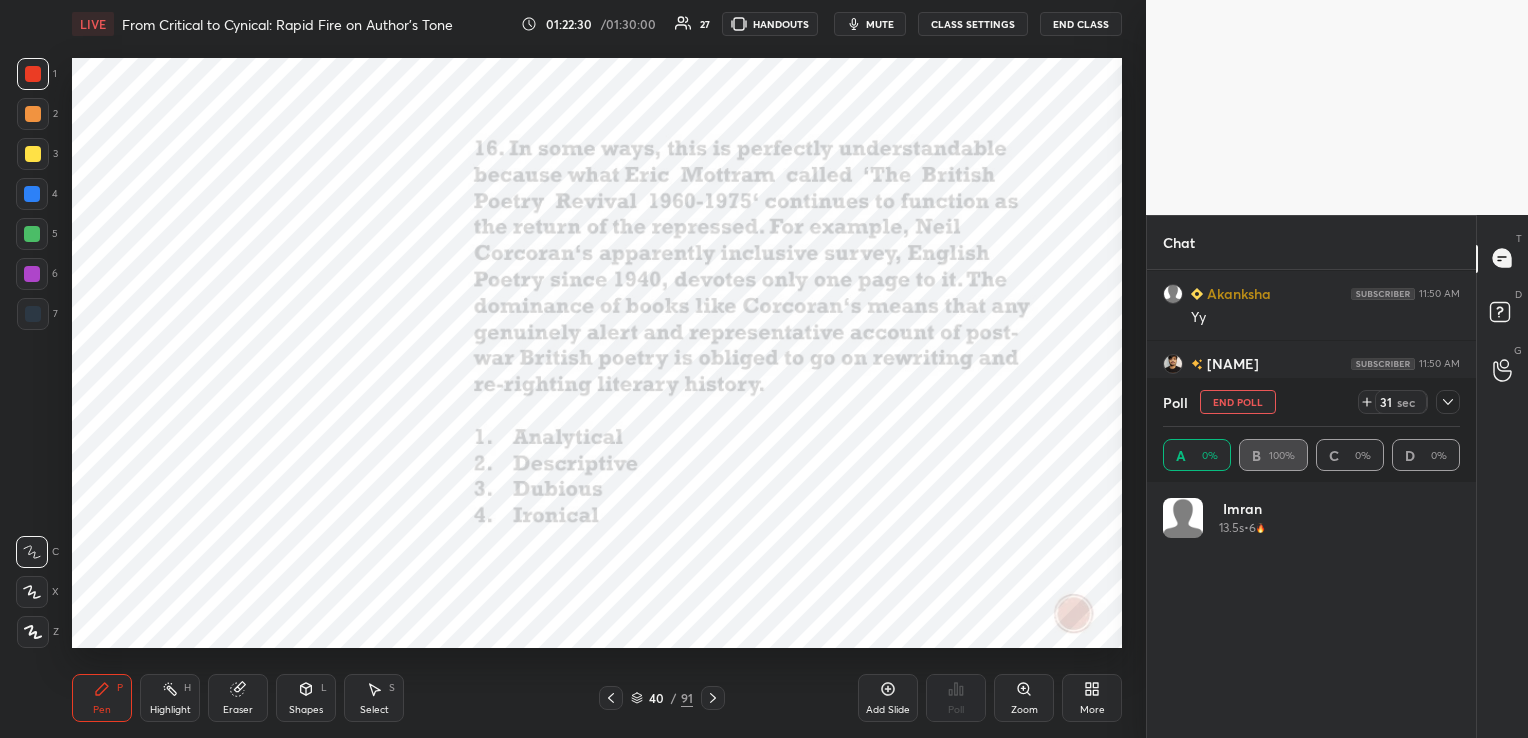 scroll, scrollTop: 6, scrollLeft: 6, axis: both 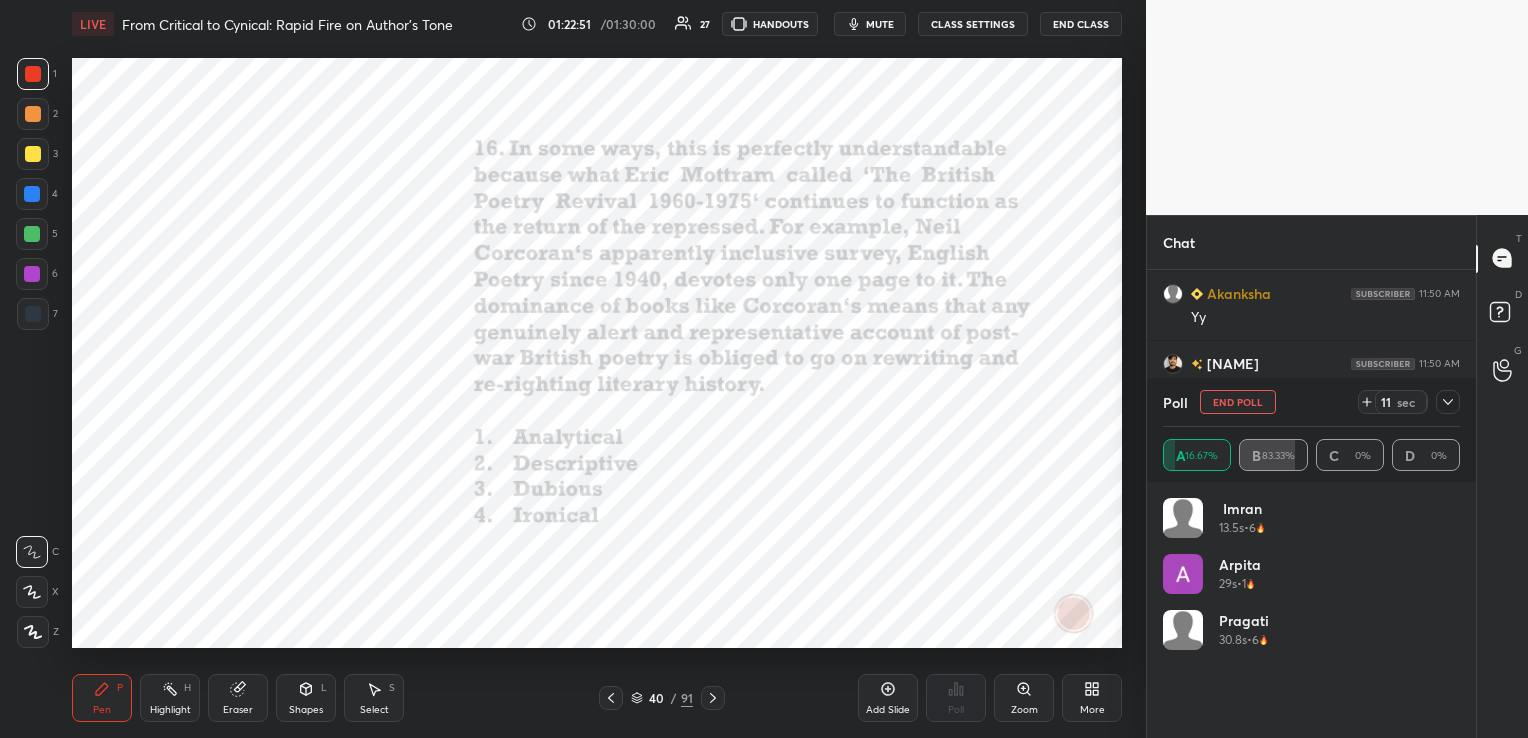 click 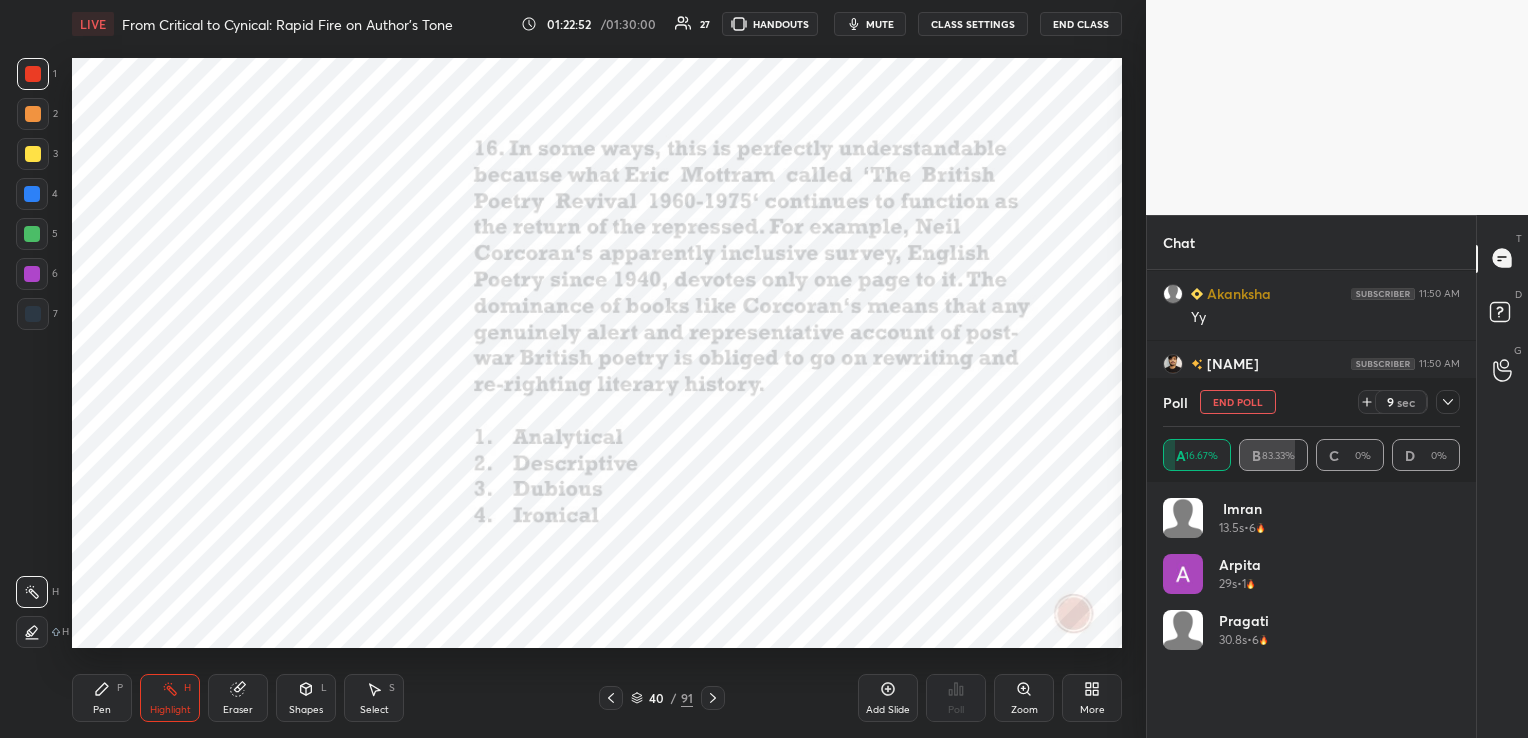 click 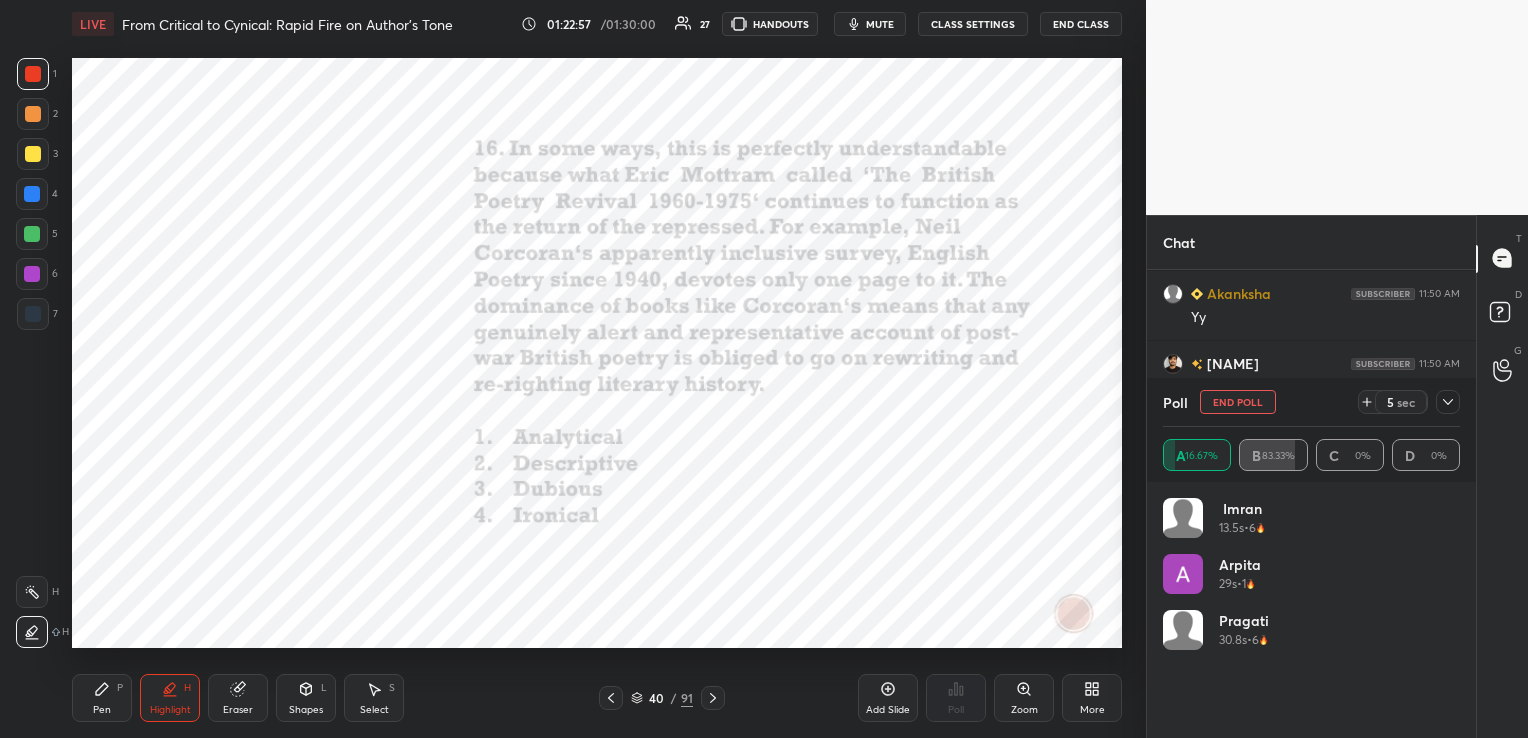 scroll, scrollTop: 13212, scrollLeft: 0, axis: vertical 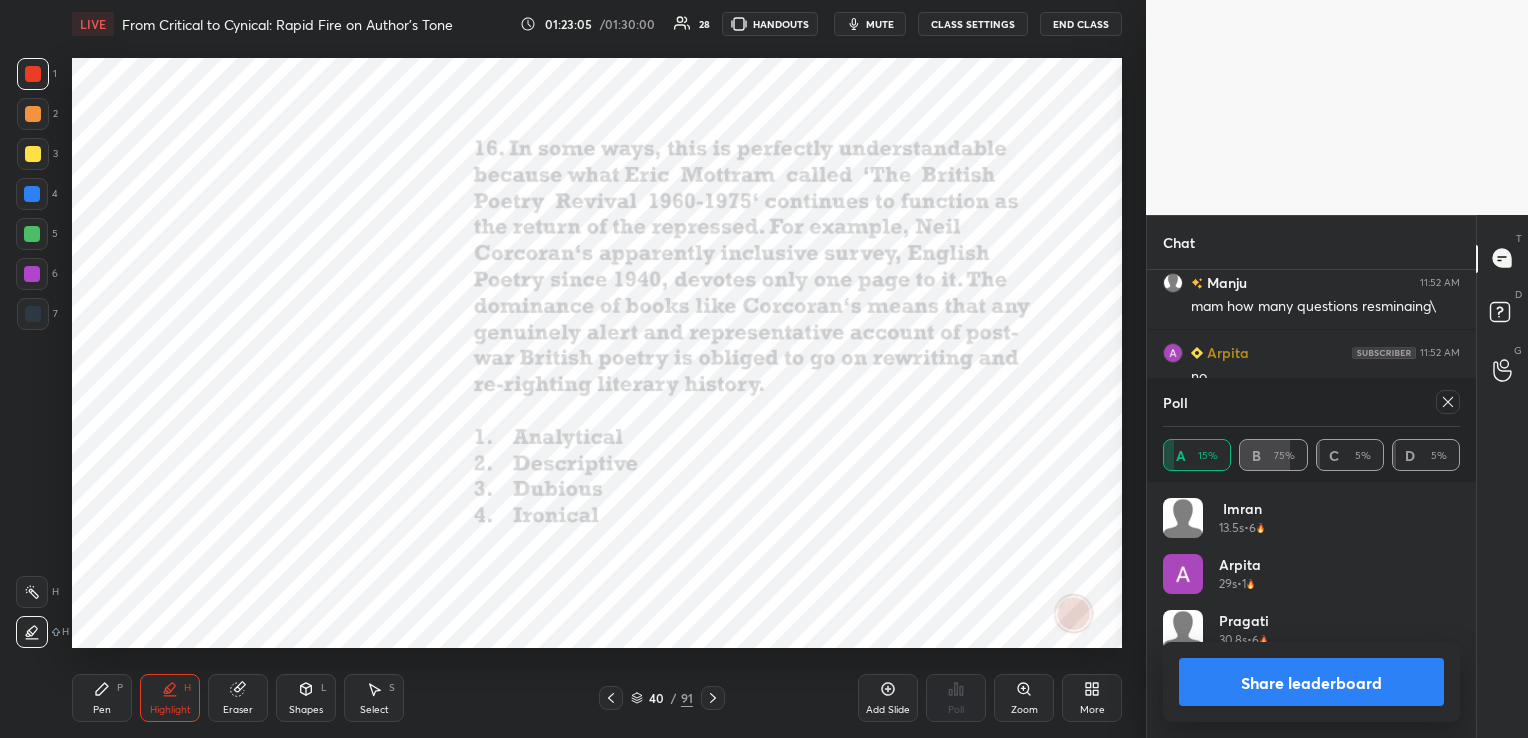 click 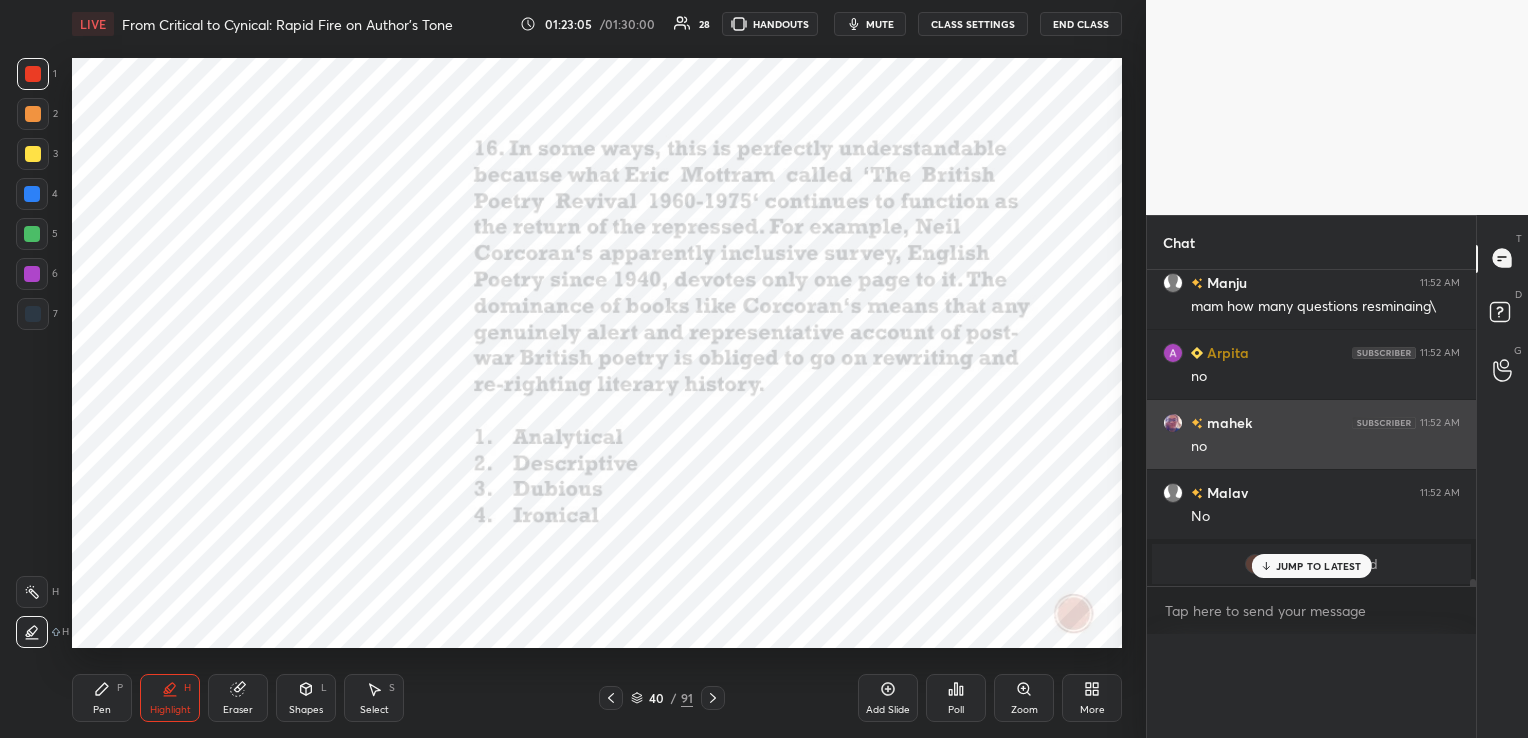 scroll, scrollTop: 0, scrollLeft: 6, axis: horizontal 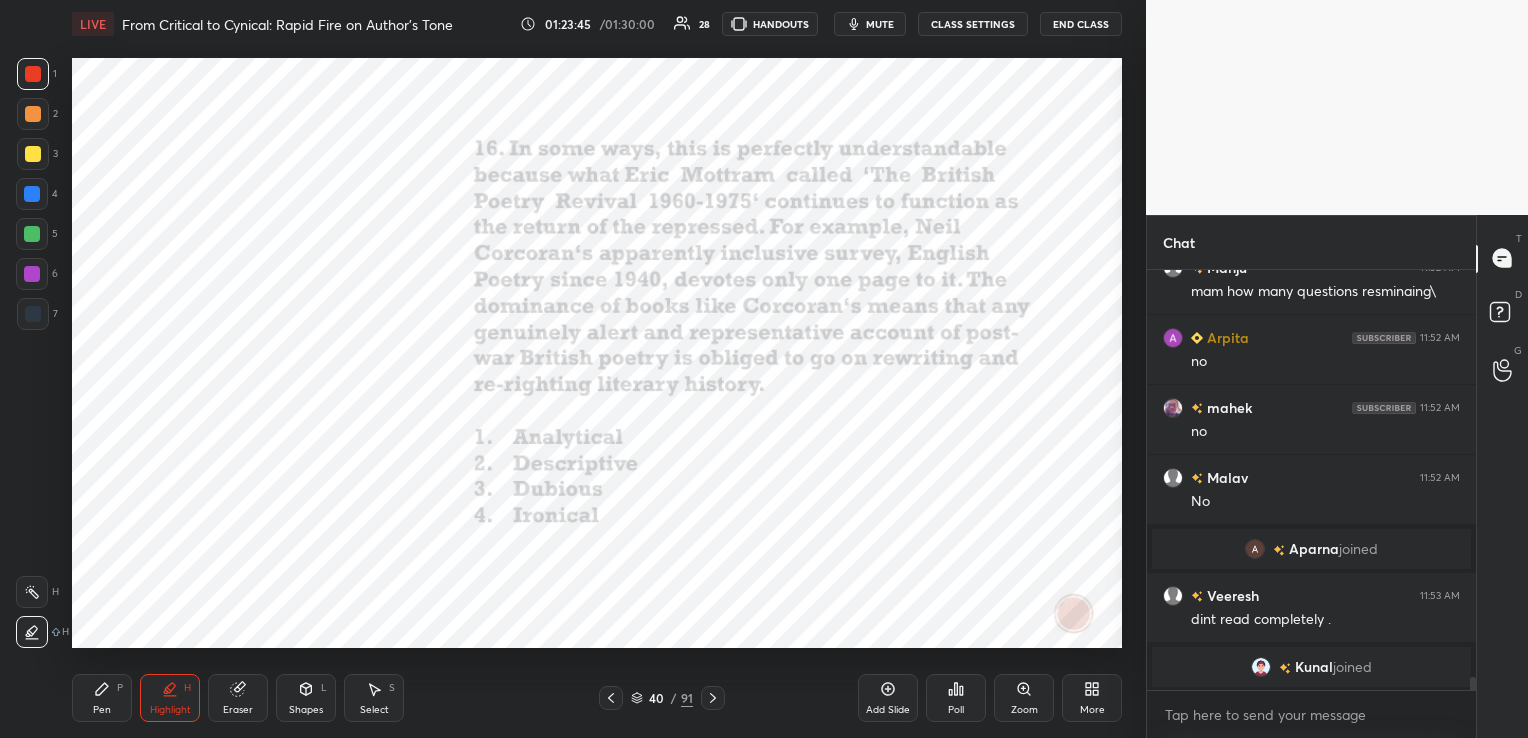 click on "Eraser" at bounding box center (238, 710) 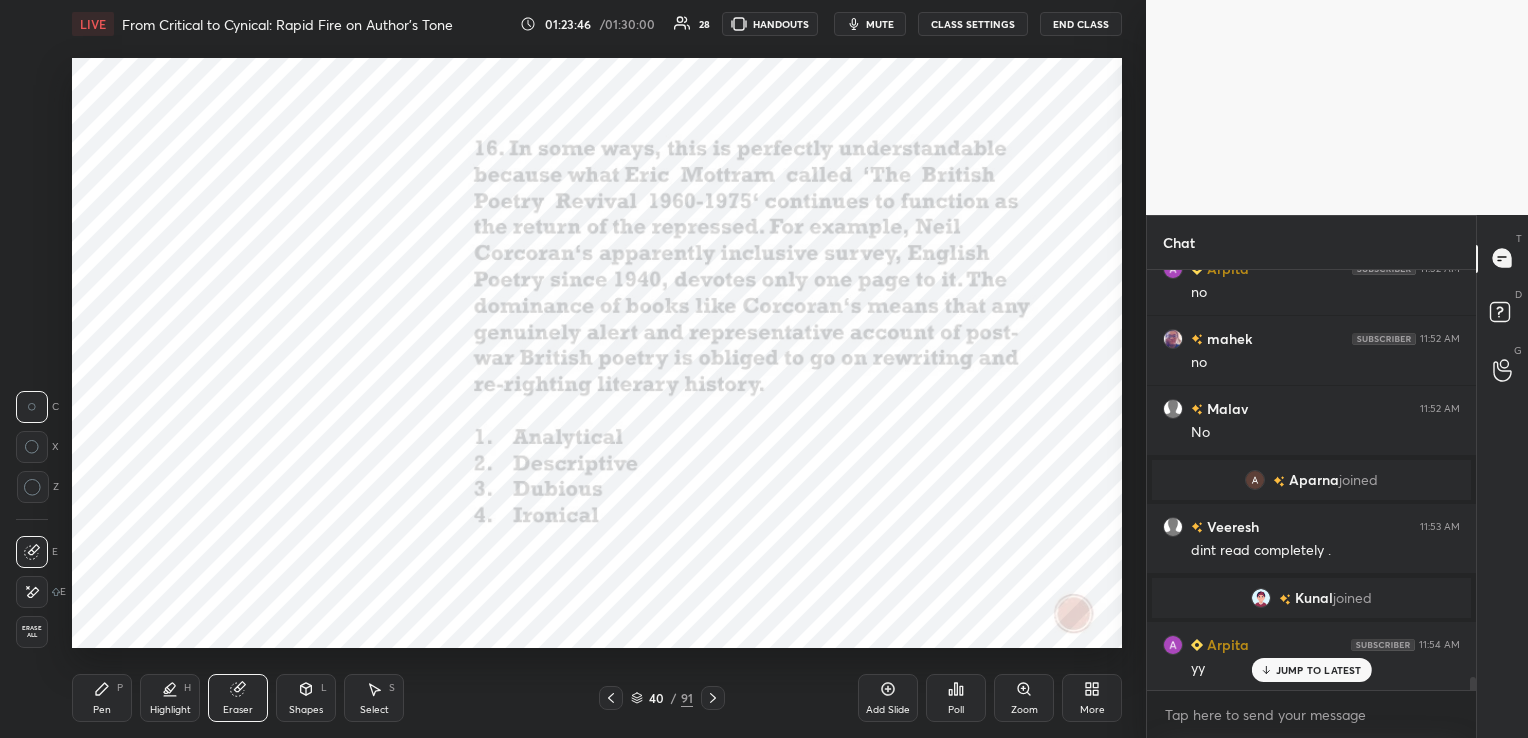 scroll, scrollTop: 13091, scrollLeft: 0, axis: vertical 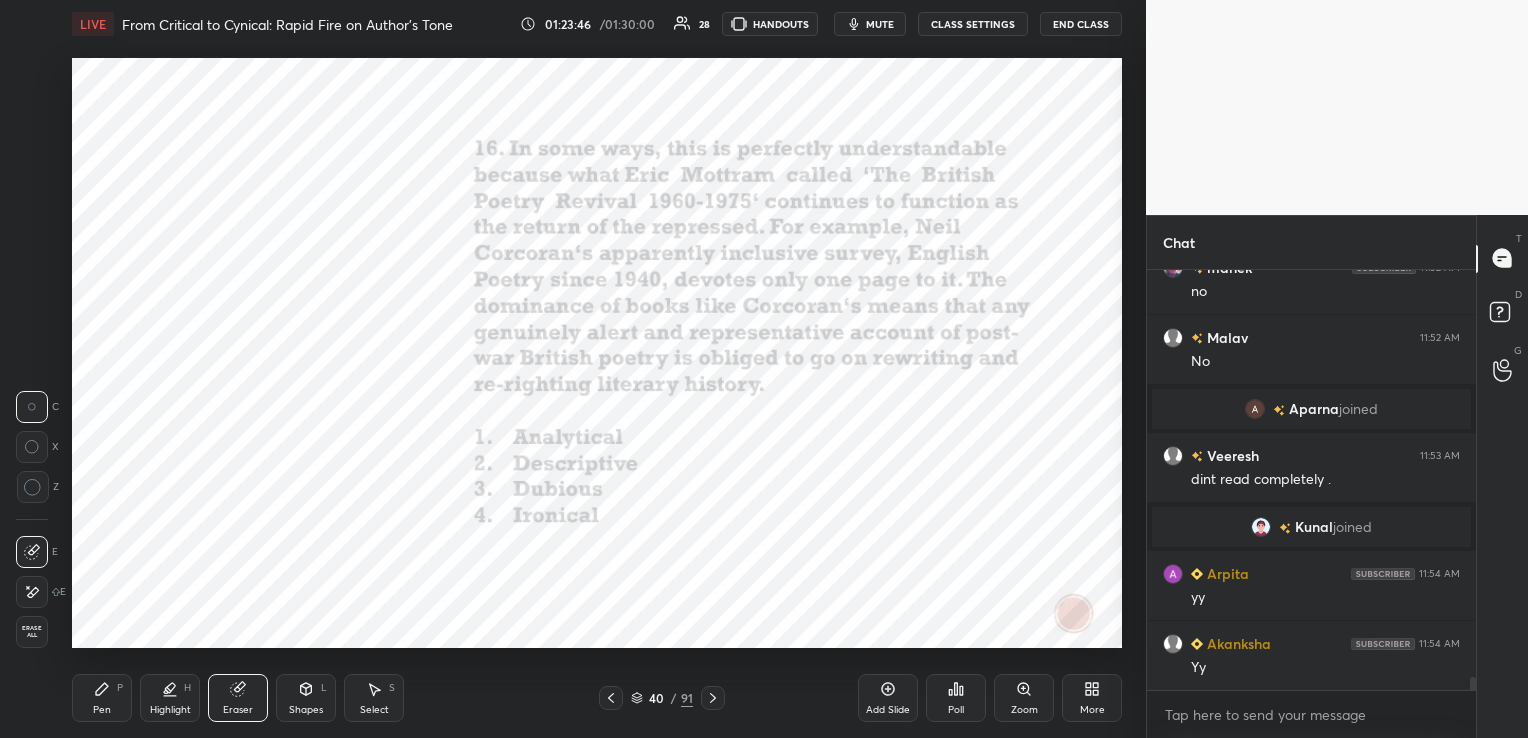 click on "Erase all" at bounding box center (32, 632) 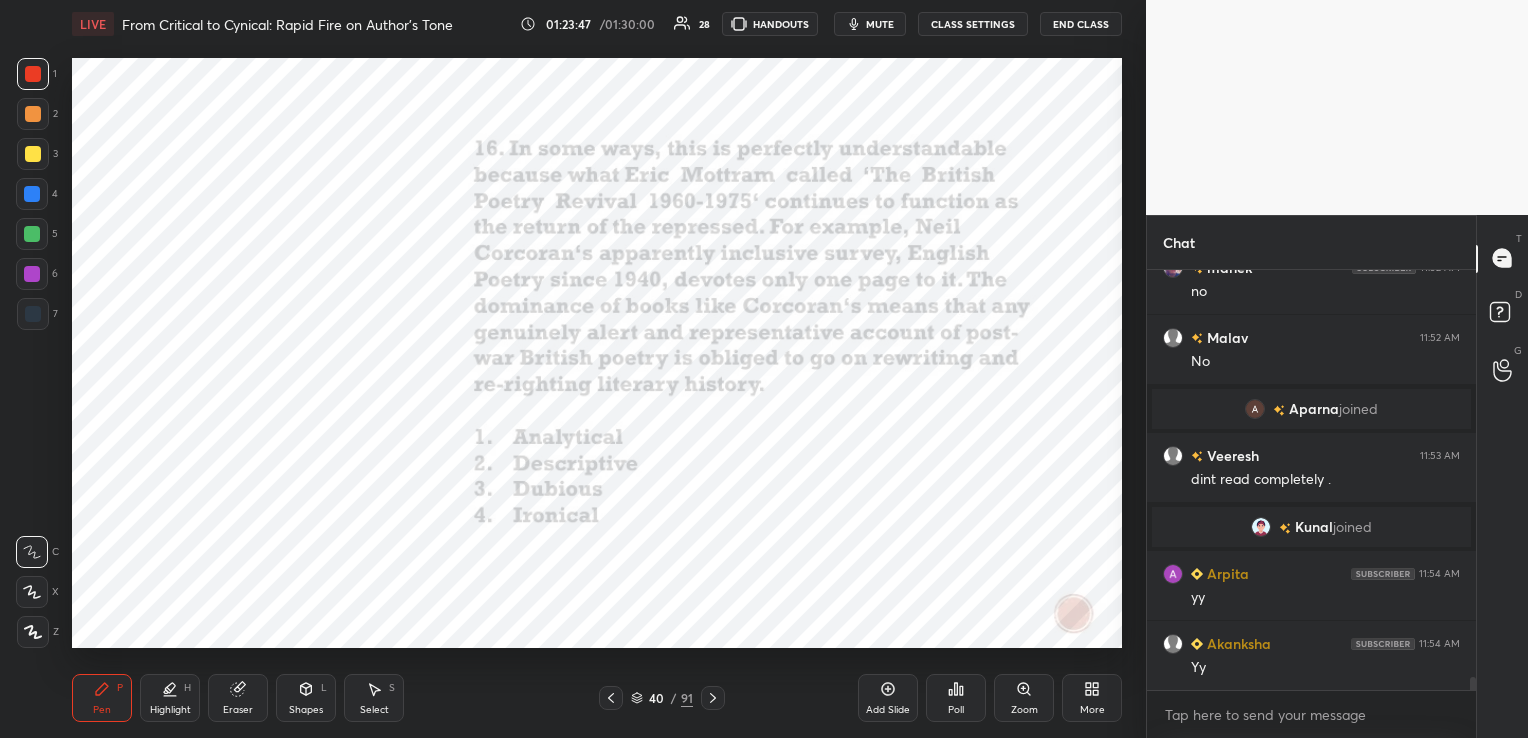 click 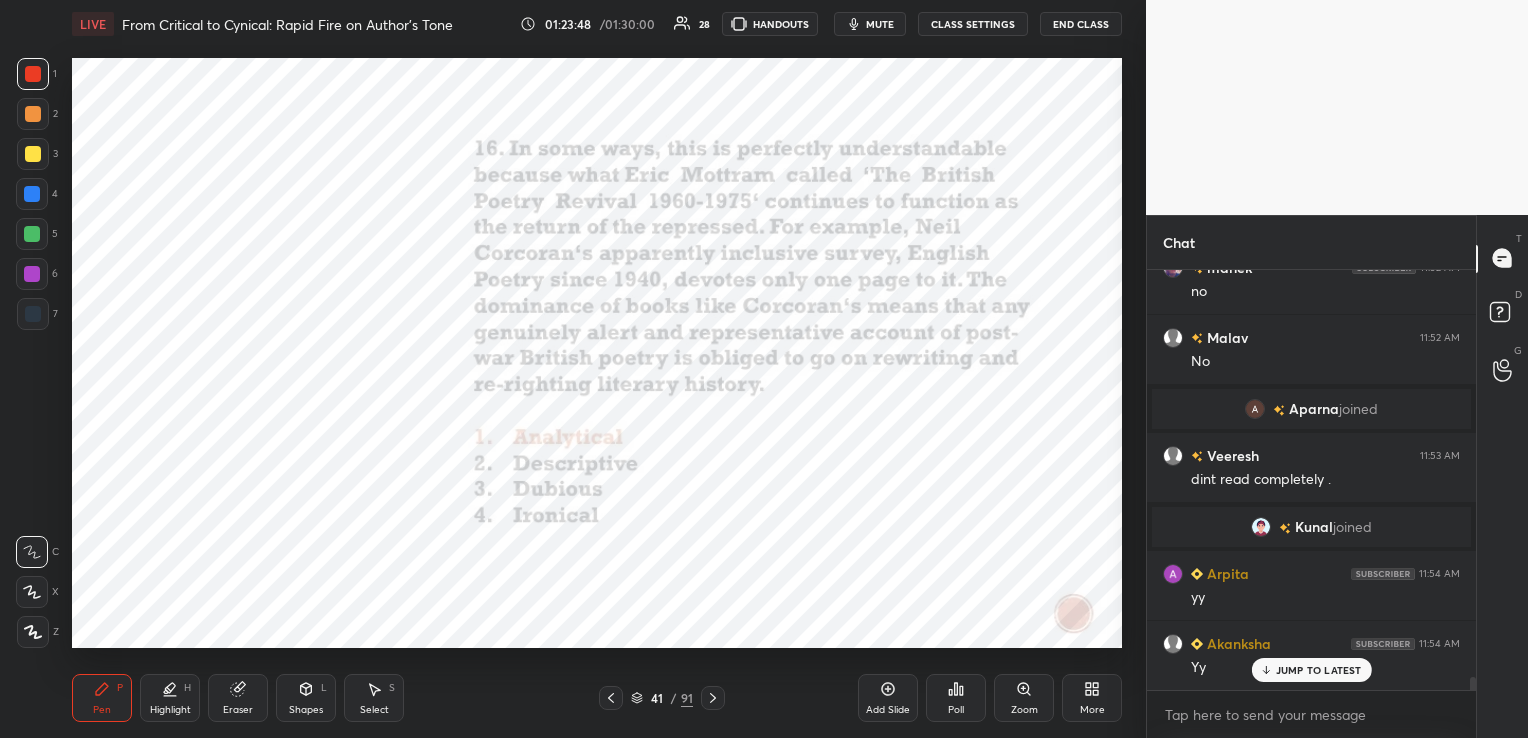 scroll, scrollTop: 13160, scrollLeft: 0, axis: vertical 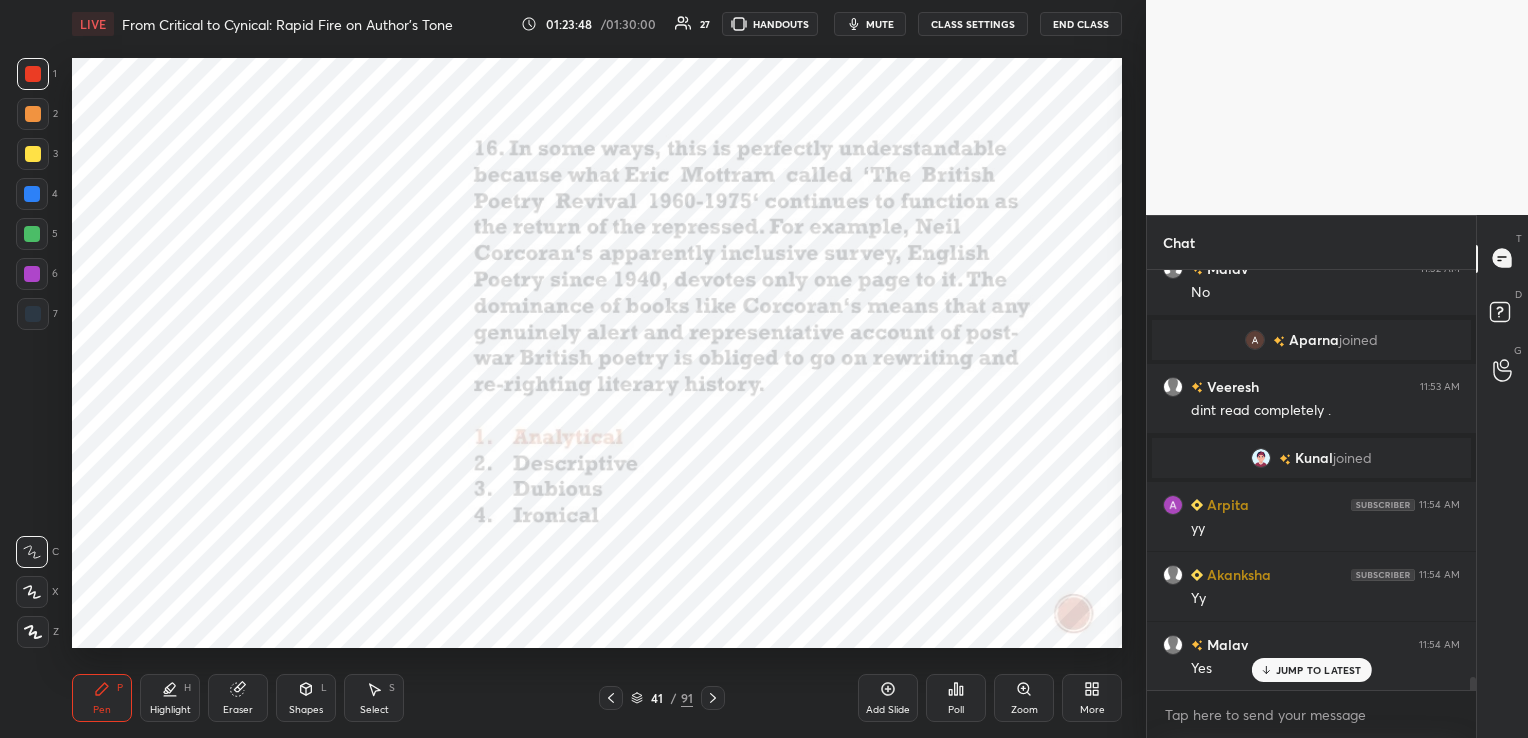 click 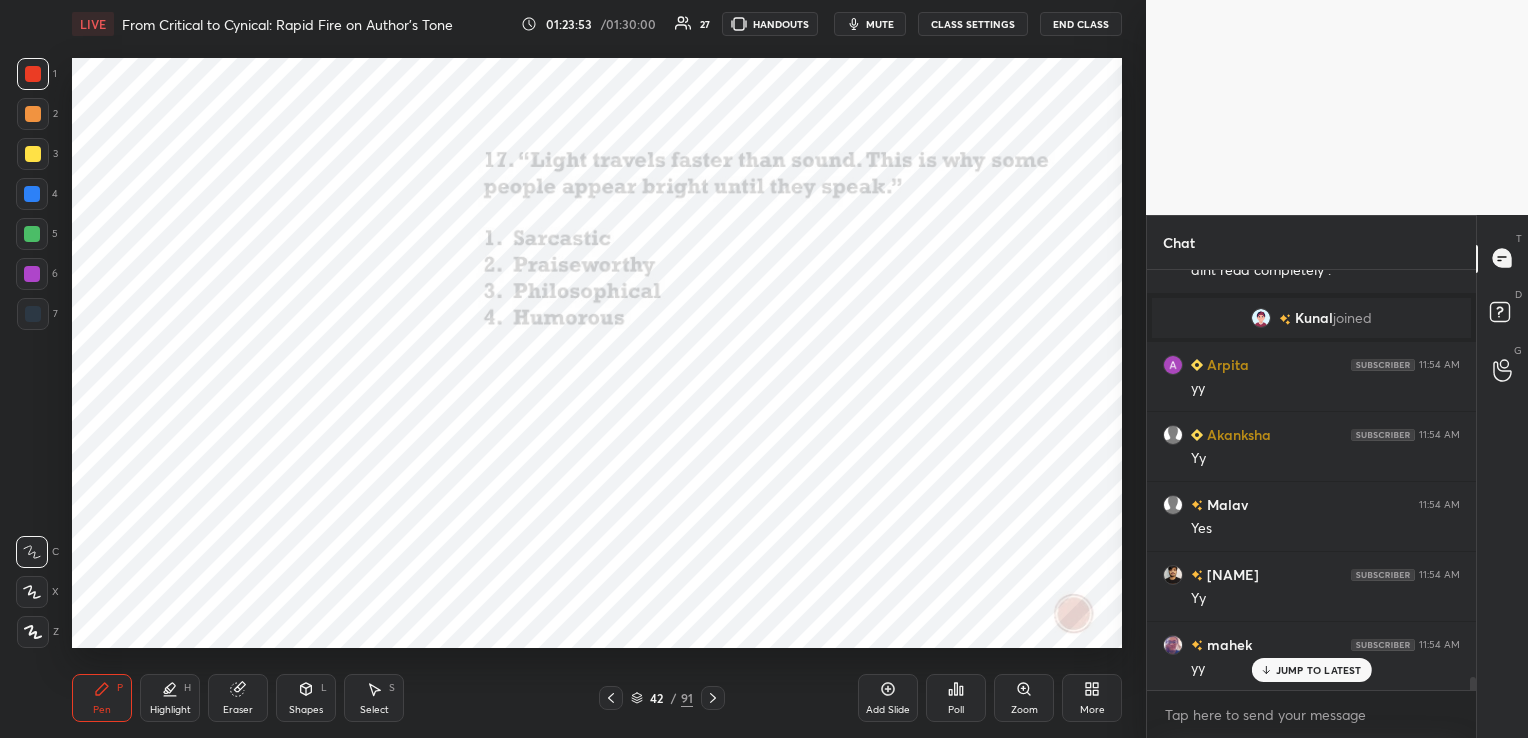 scroll, scrollTop: 13371, scrollLeft: 0, axis: vertical 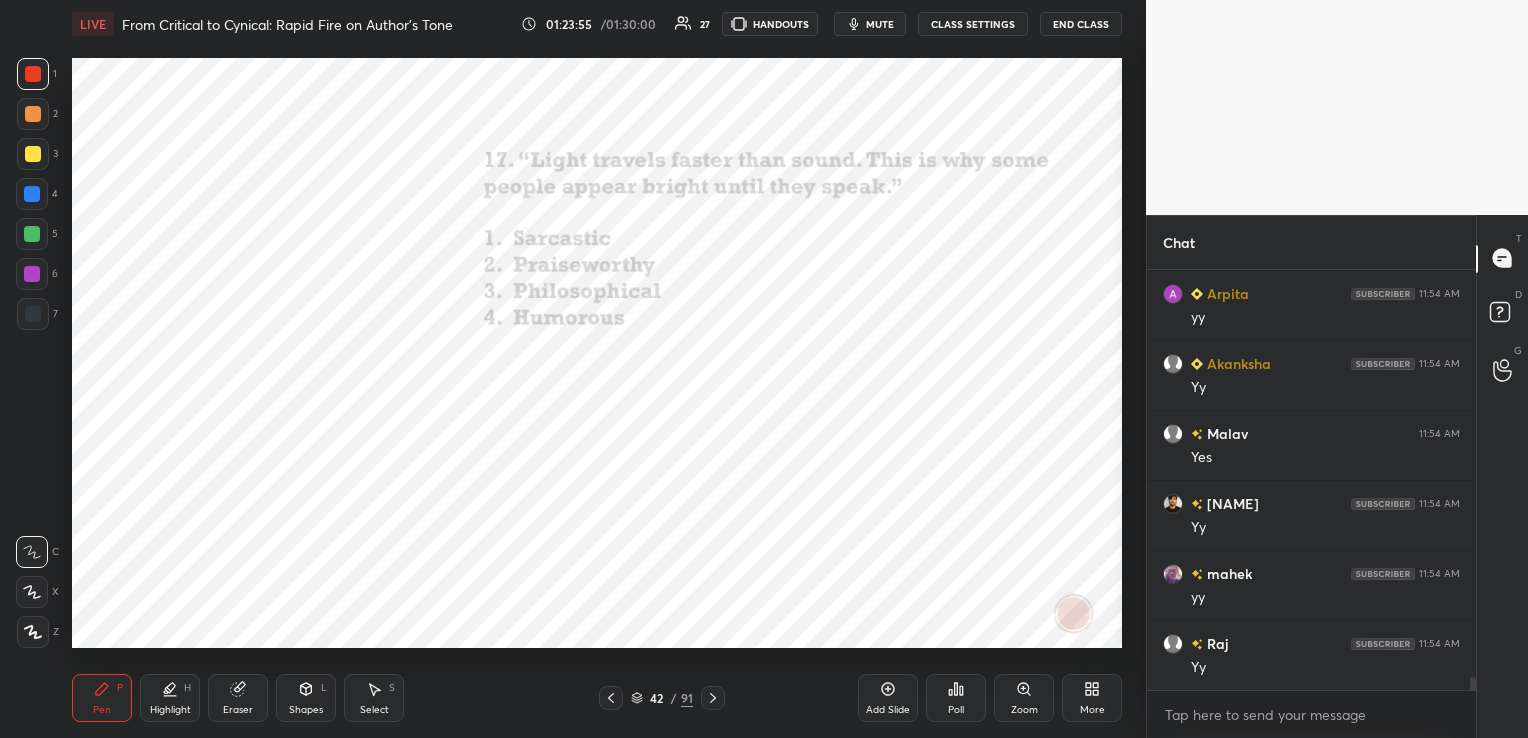 click 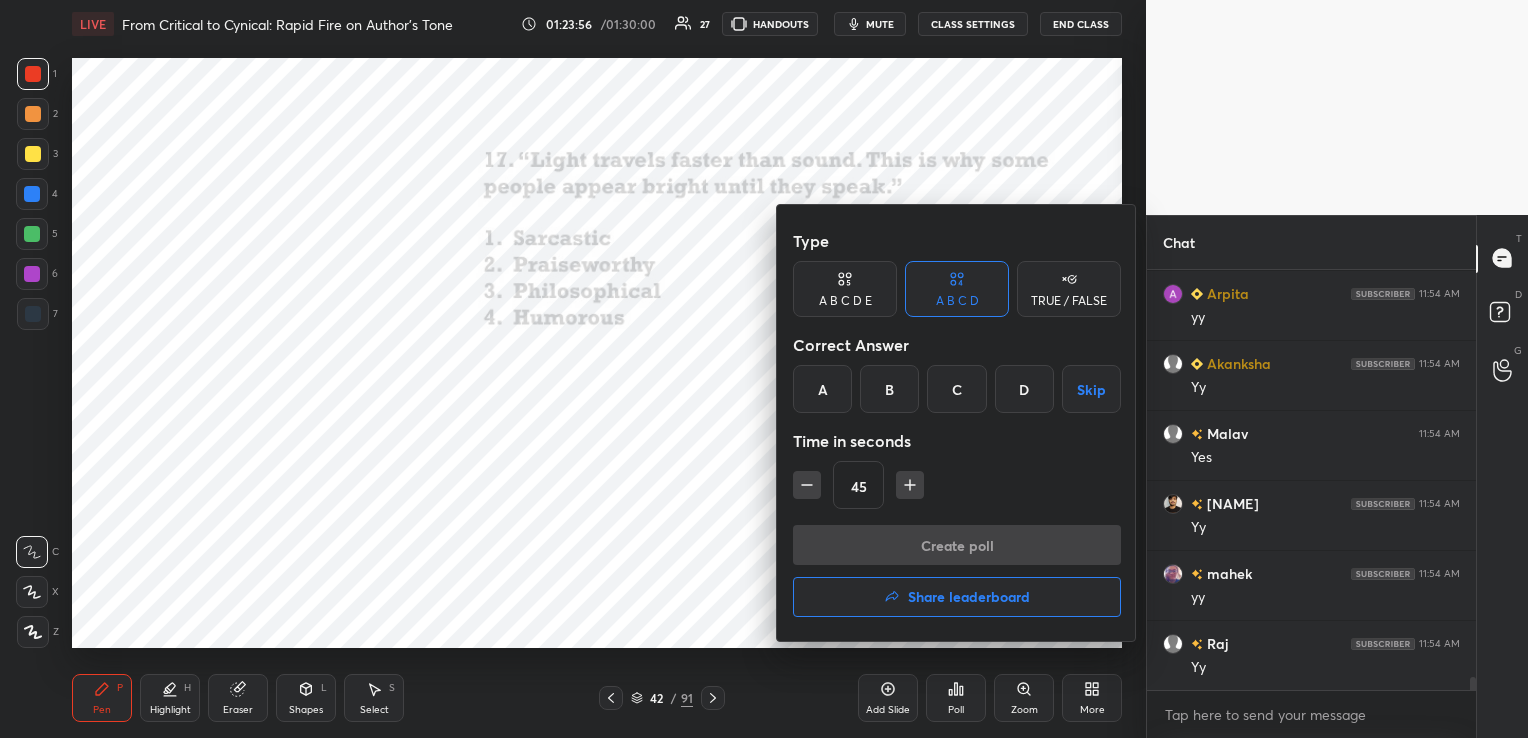 click on "A" at bounding box center [822, 389] 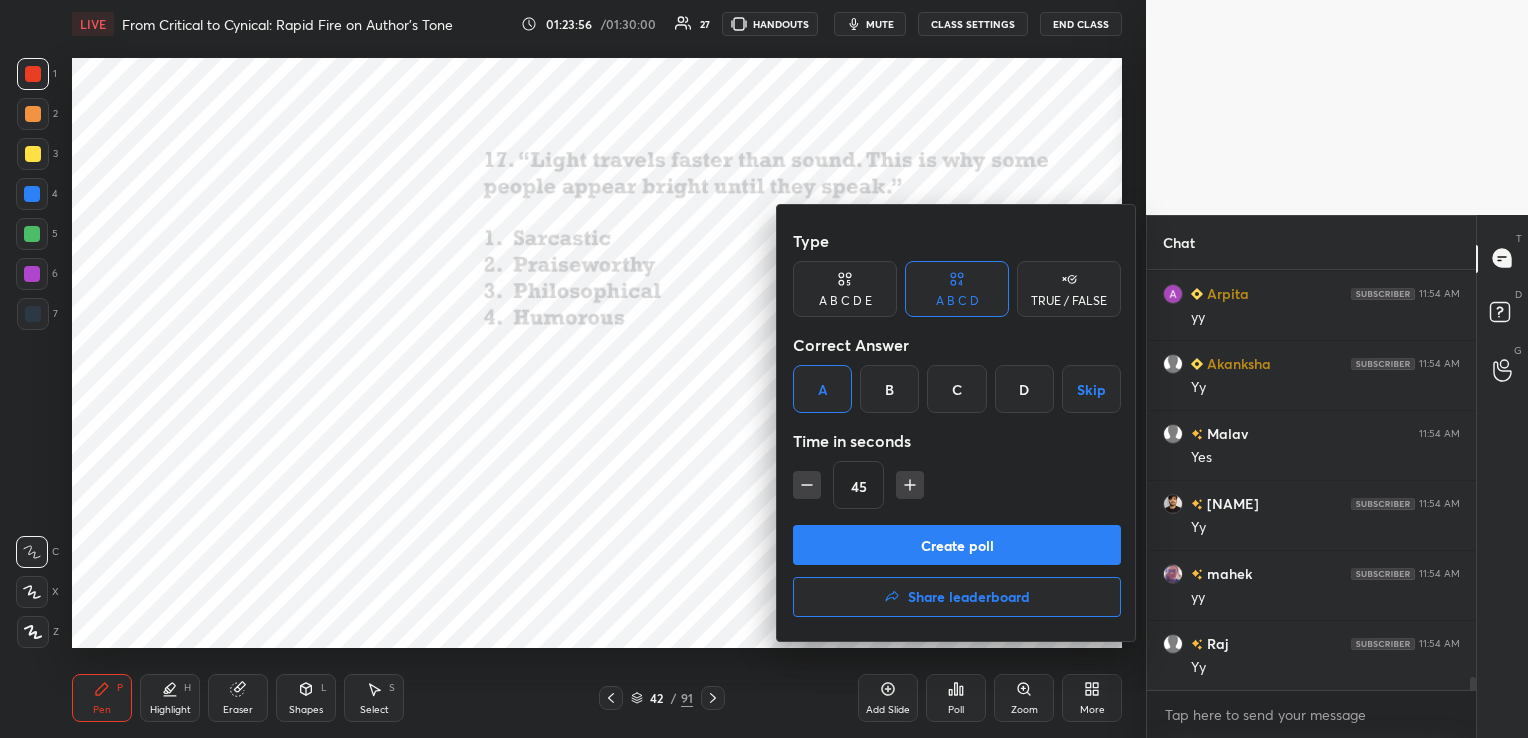 click 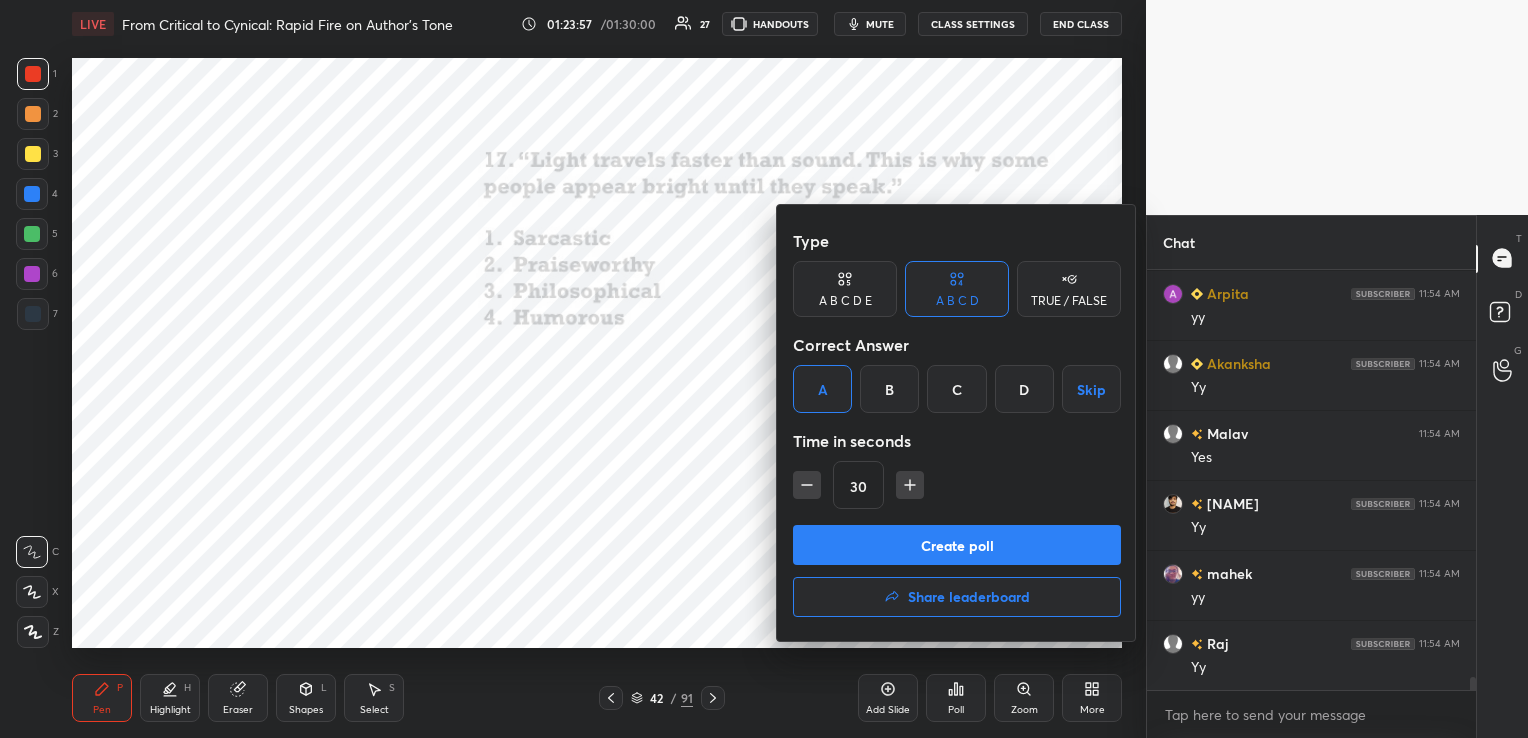 click on "Create poll" at bounding box center (957, 545) 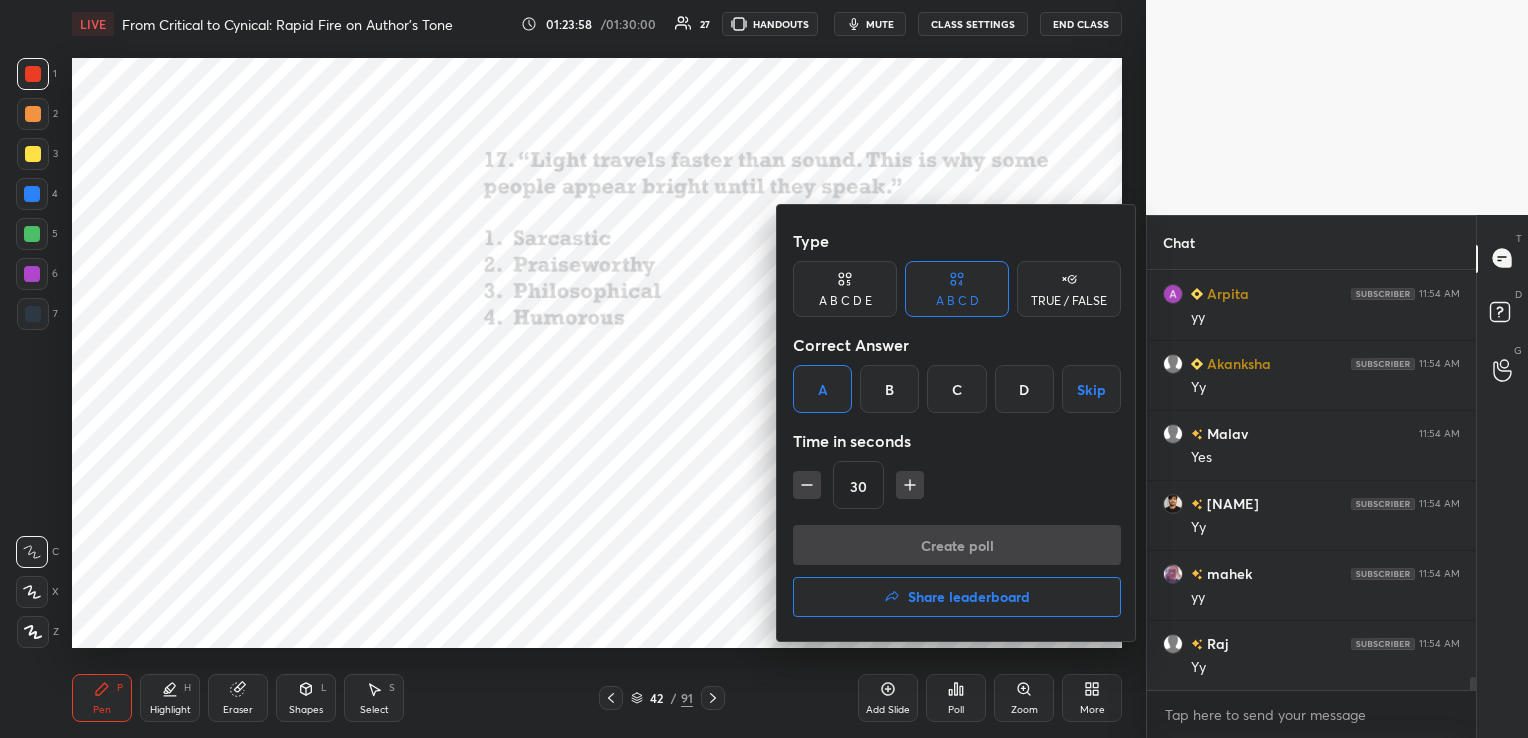 scroll, scrollTop: 382, scrollLeft: 323, axis: both 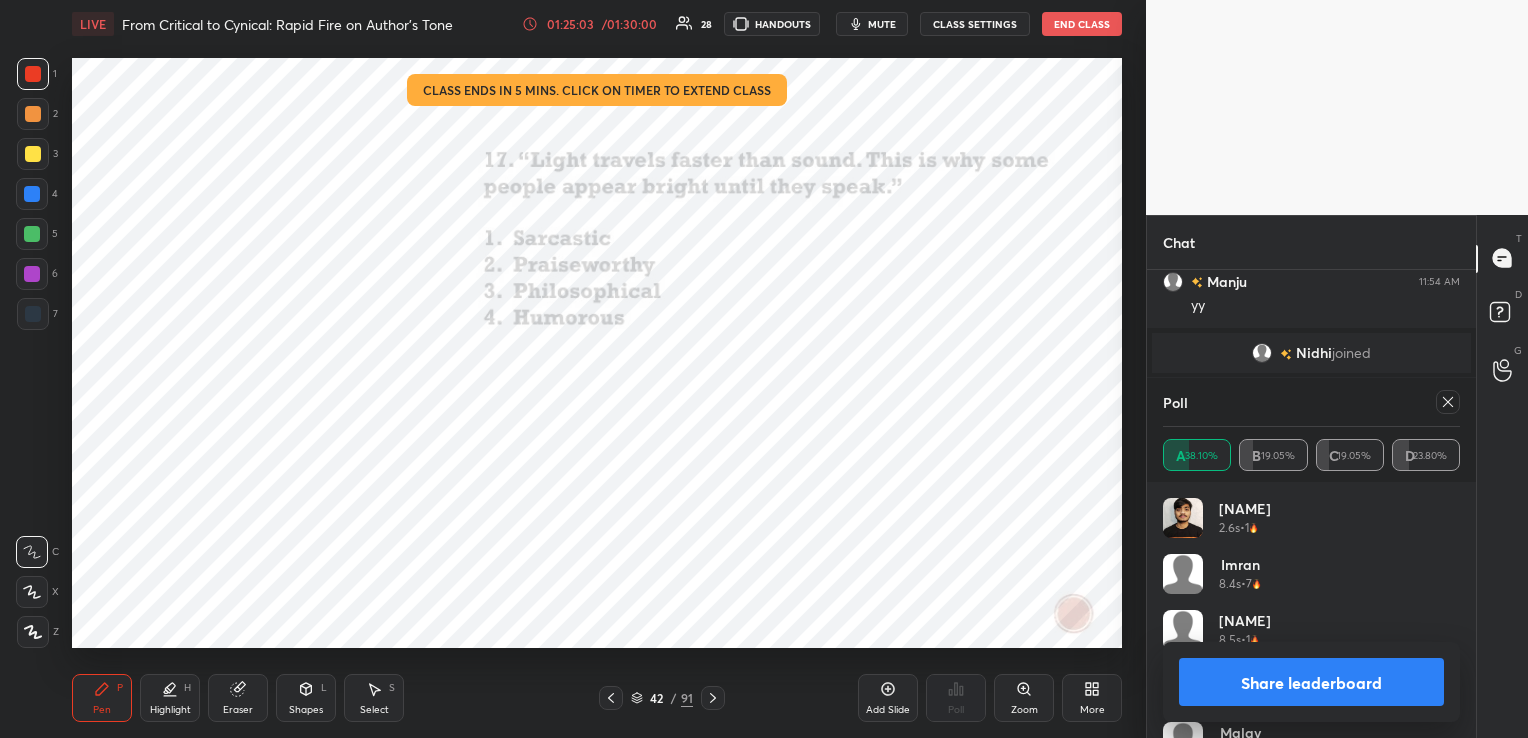 click 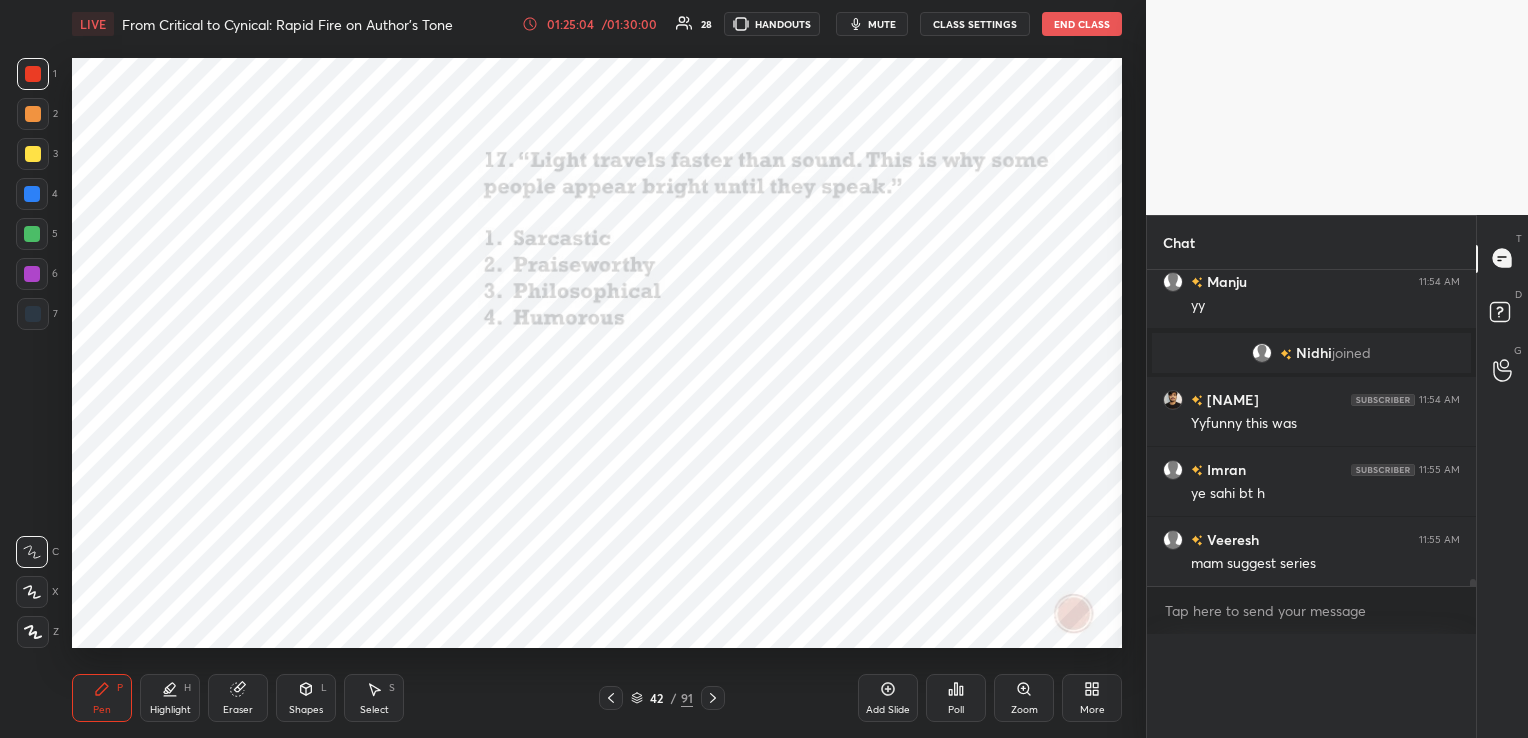 scroll, scrollTop: 88, scrollLeft: 291, axis: both 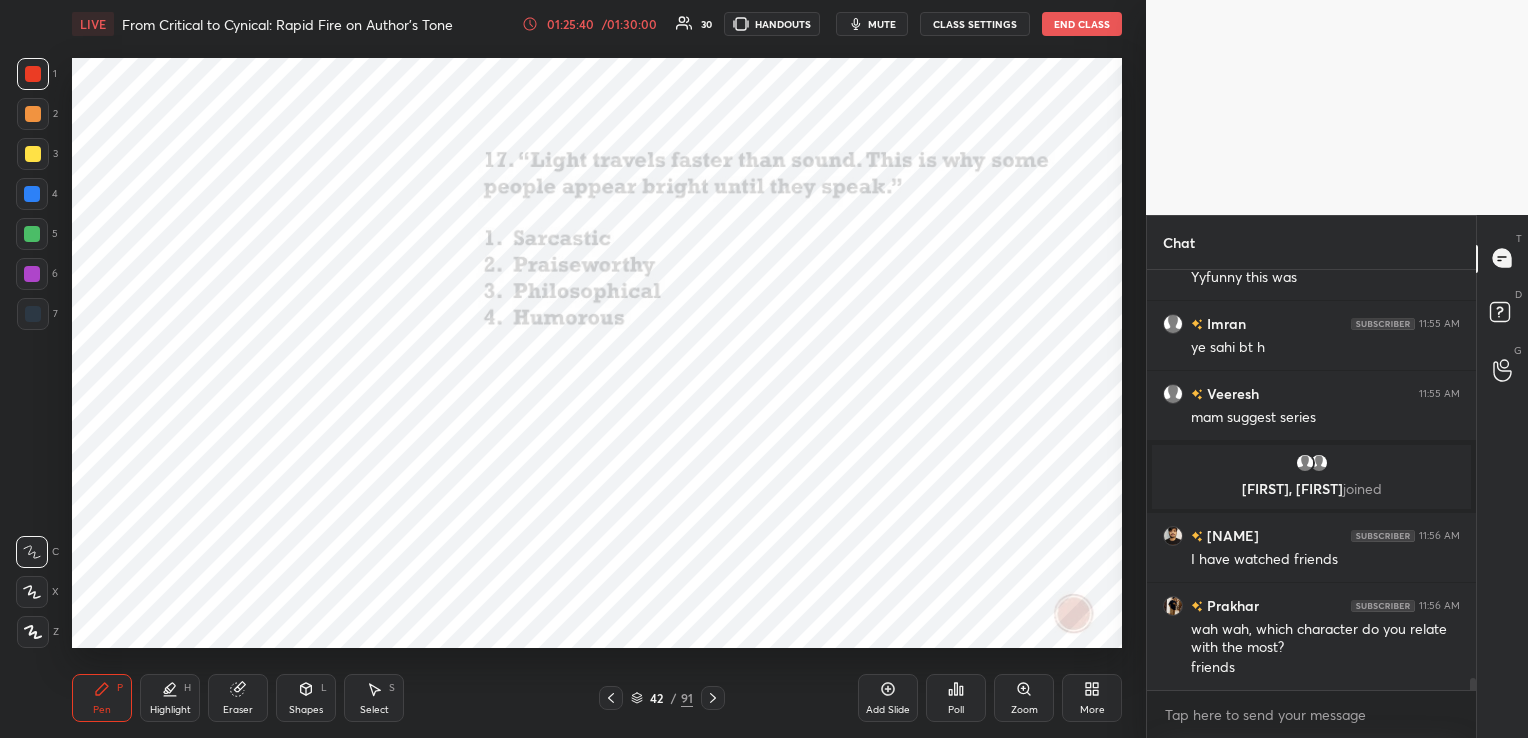 click 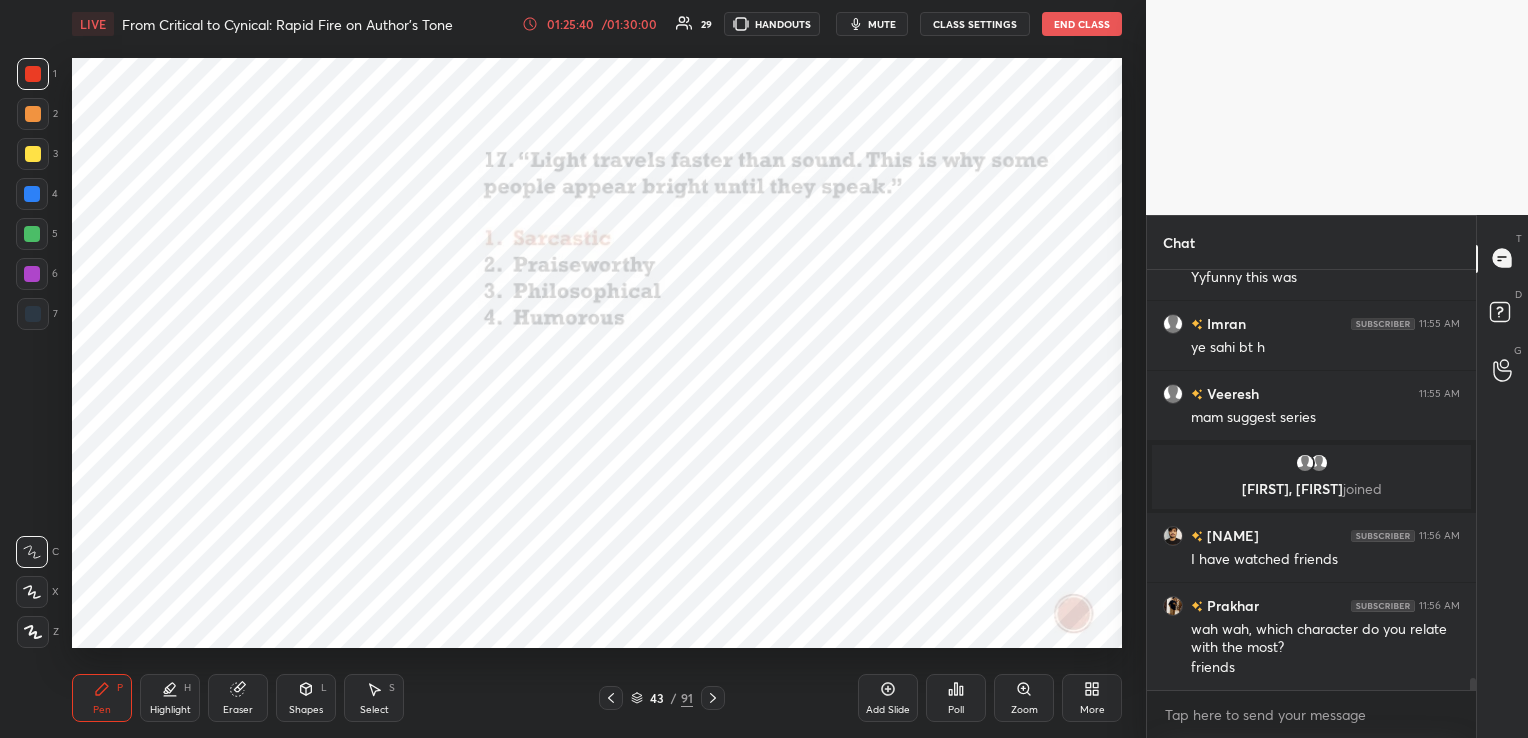 click 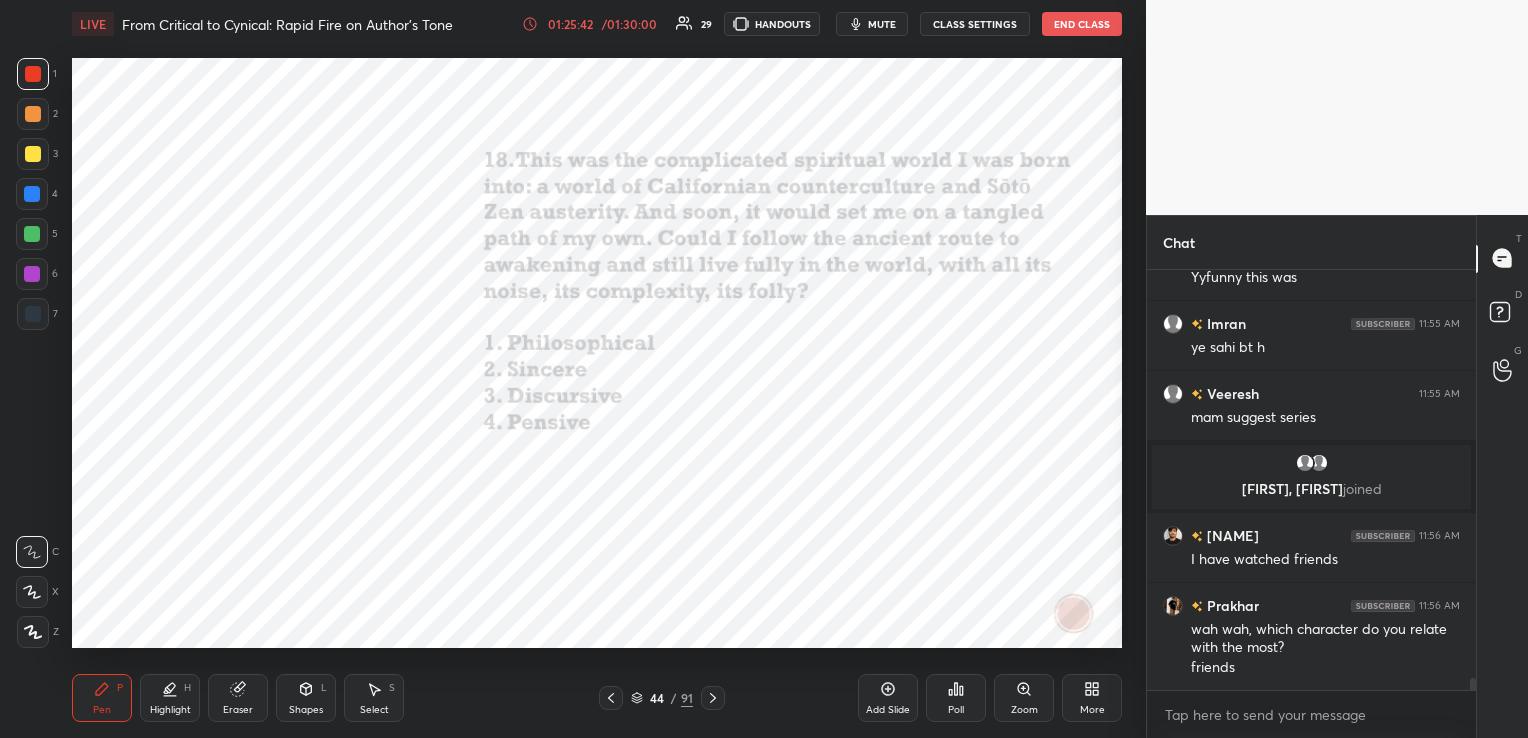 scroll, scrollTop: 13823, scrollLeft: 0, axis: vertical 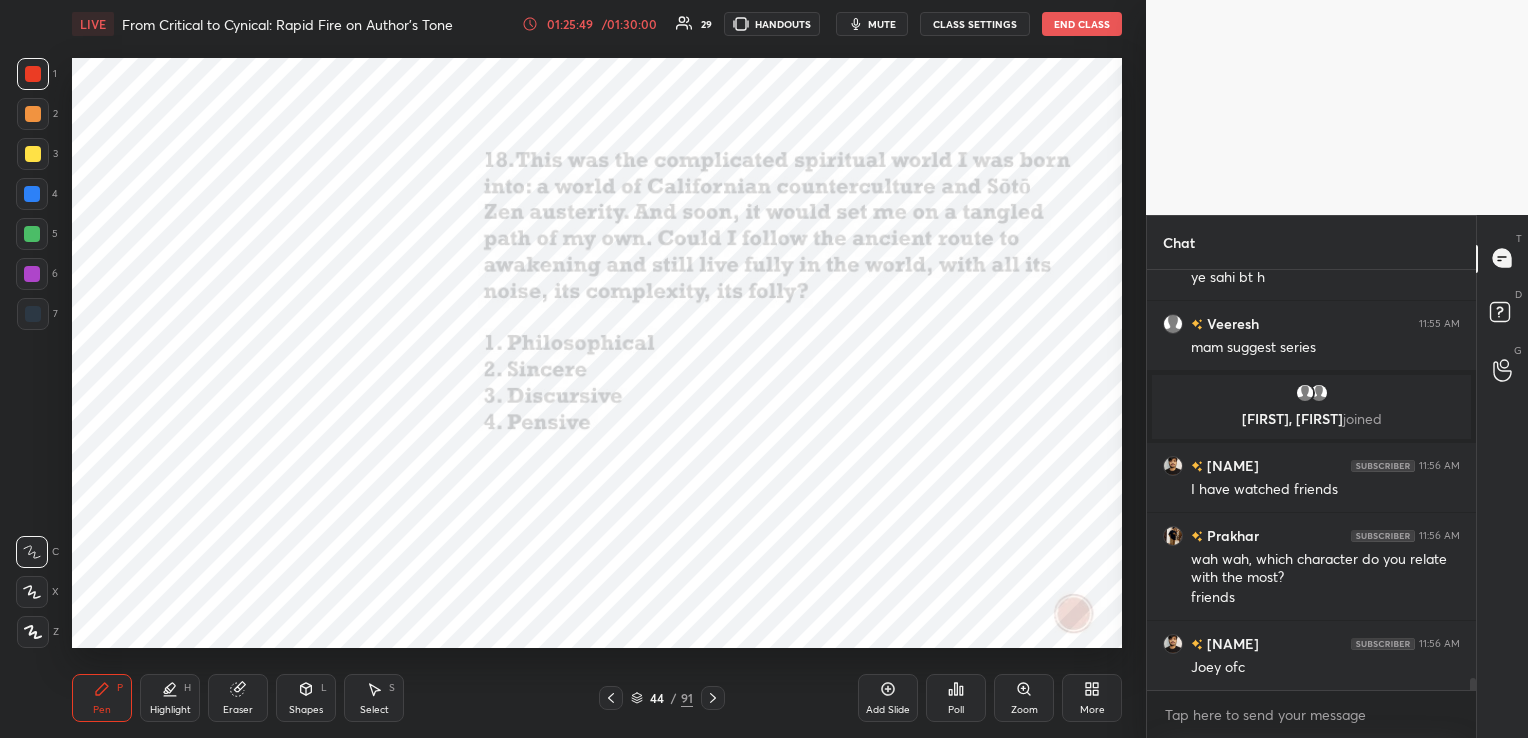 click on "Poll" at bounding box center [956, 710] 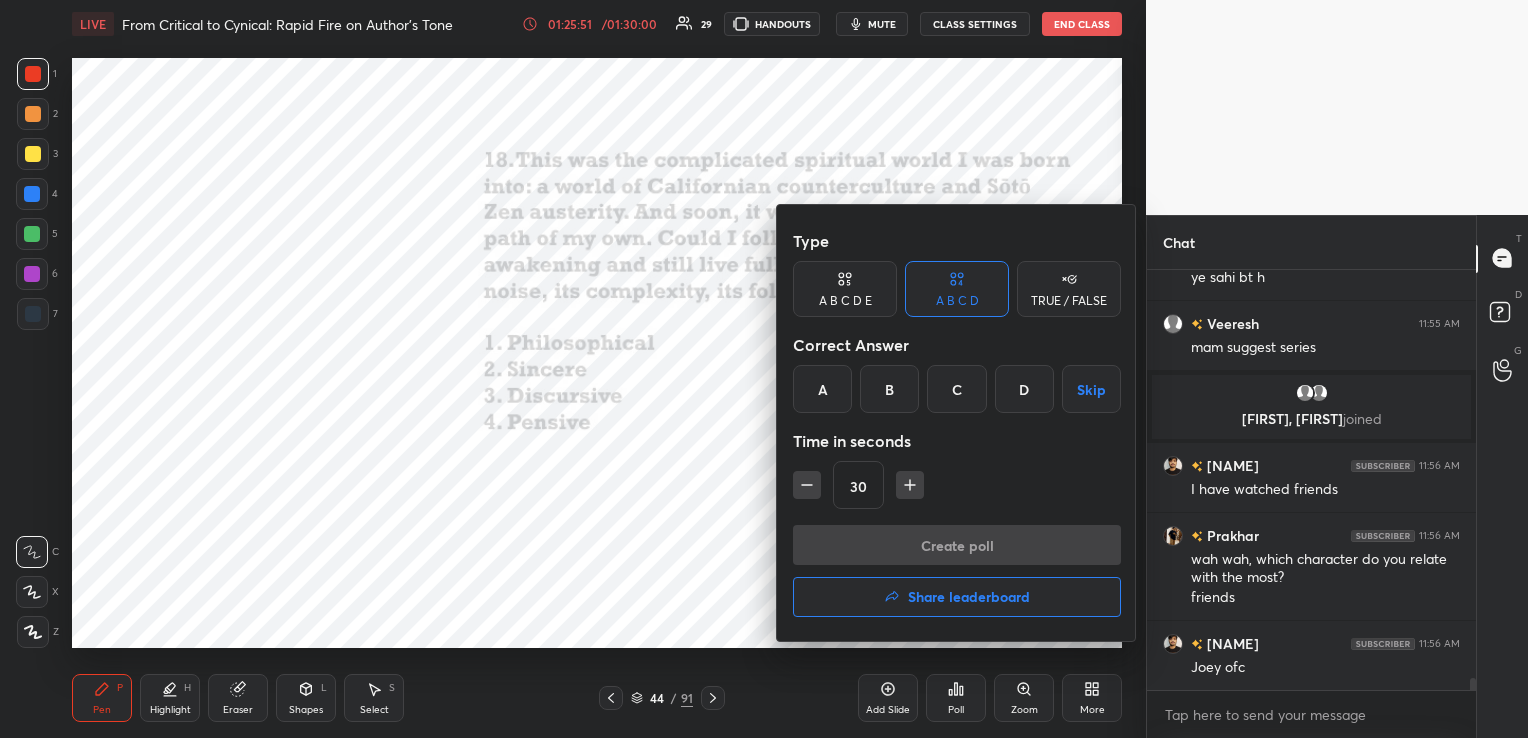 click on "D" at bounding box center [1024, 389] 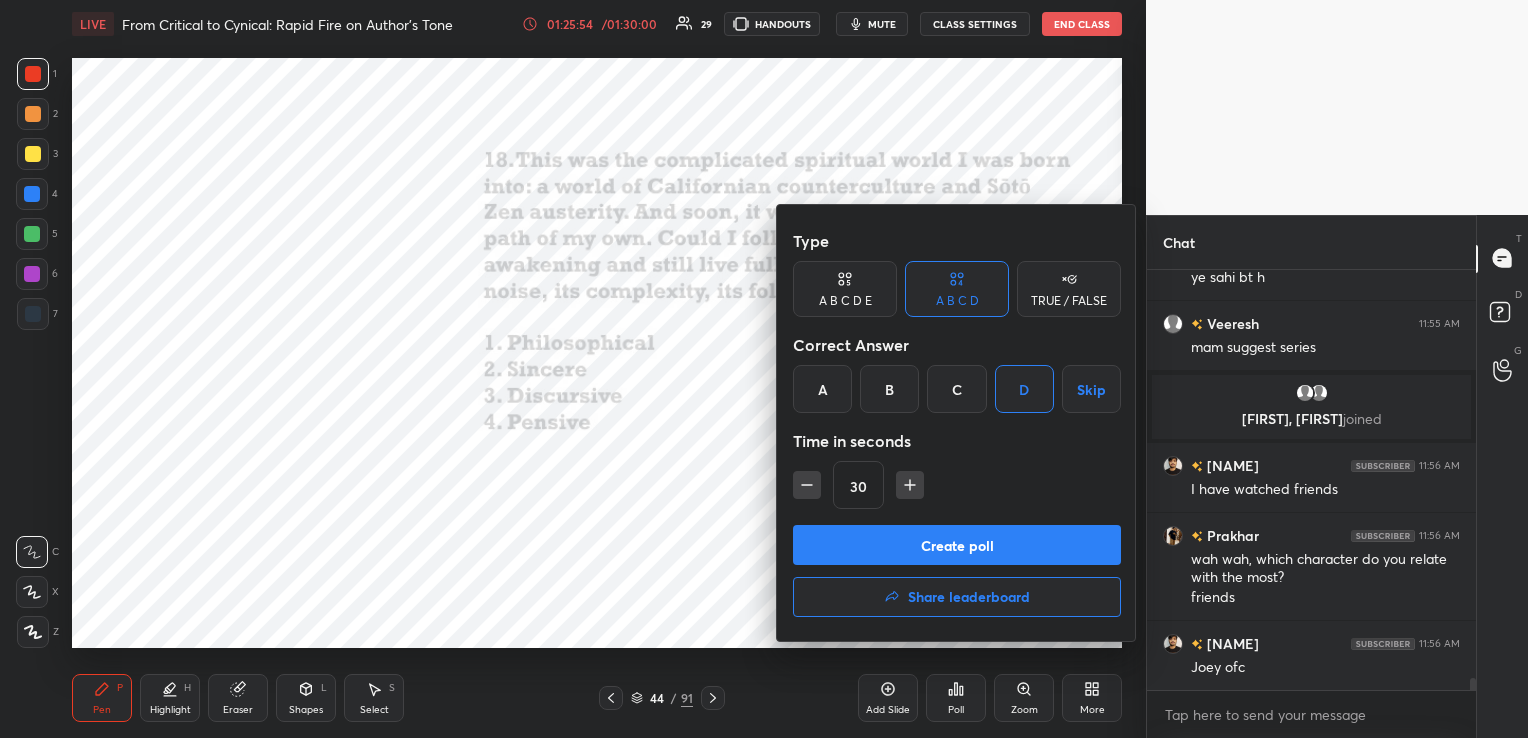 click on "Create poll" at bounding box center [957, 545] 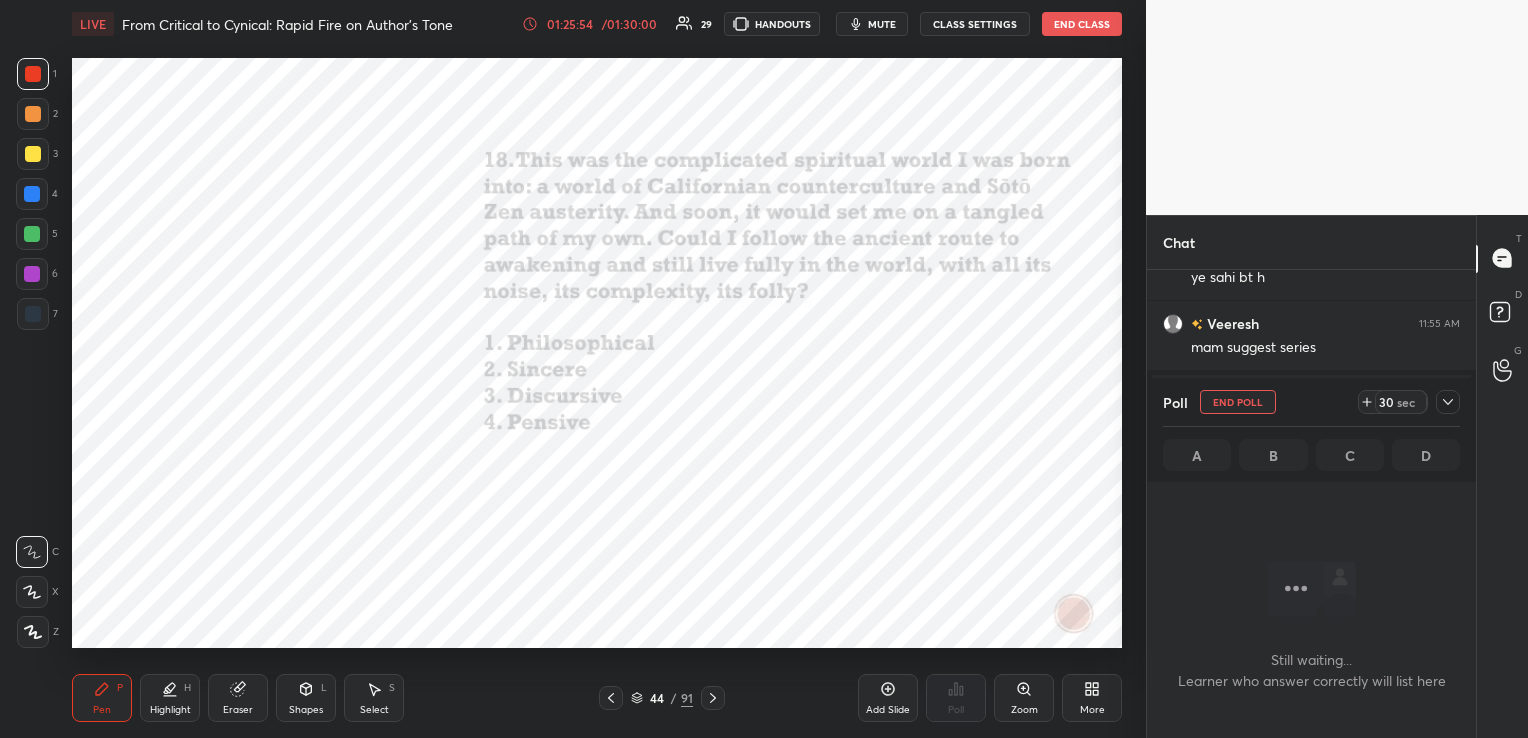 scroll, scrollTop: 321, scrollLeft: 323, axis: both 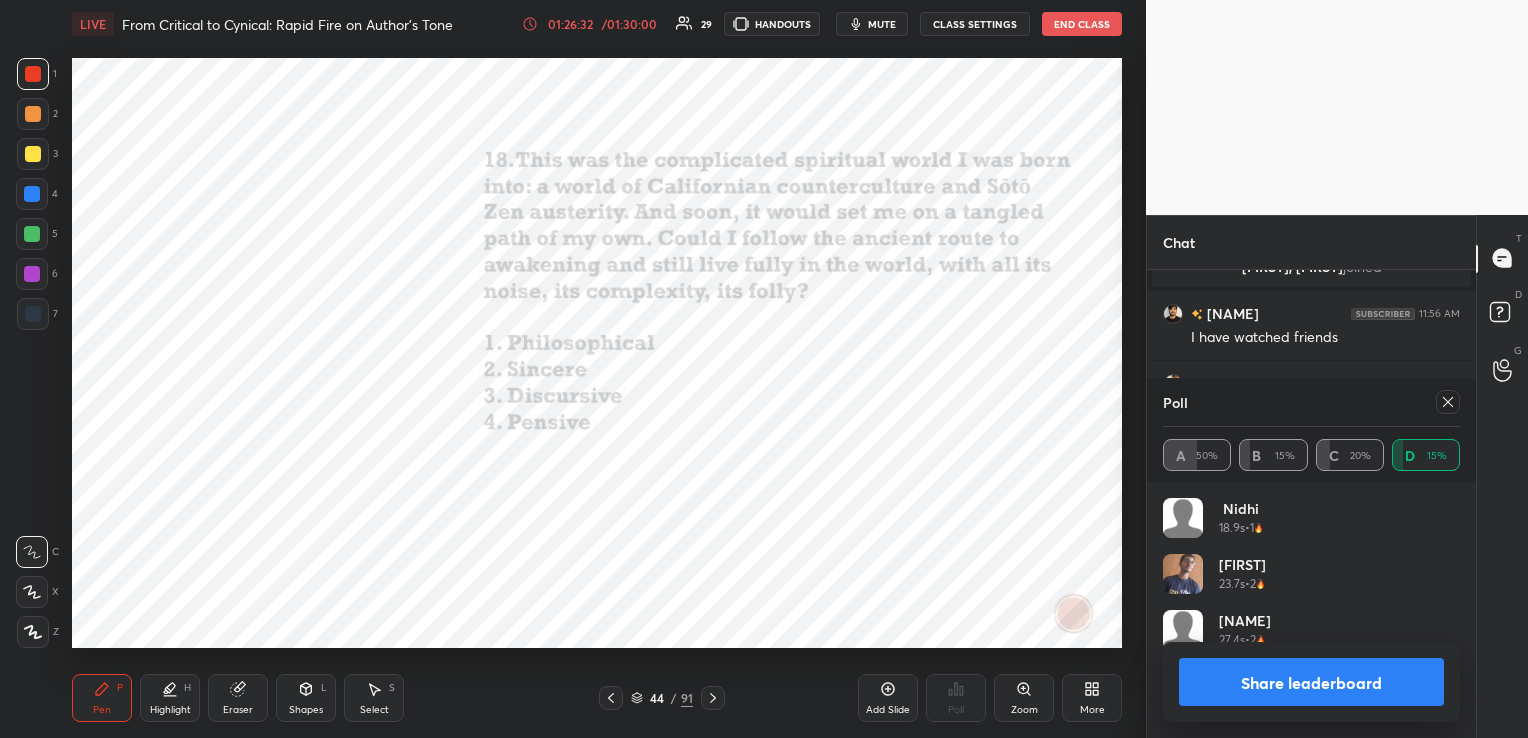 click 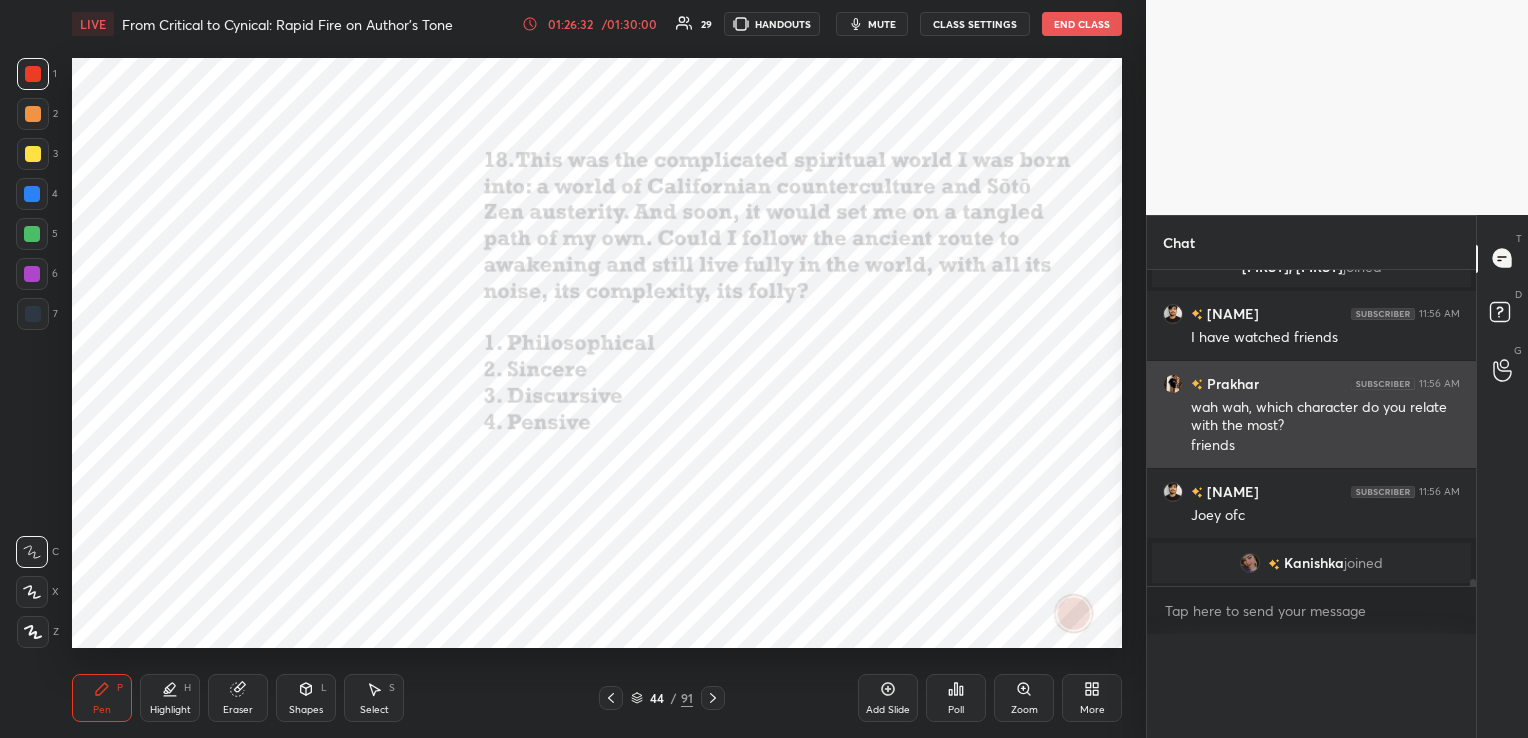 scroll, scrollTop: 88, scrollLeft: 291, axis: both 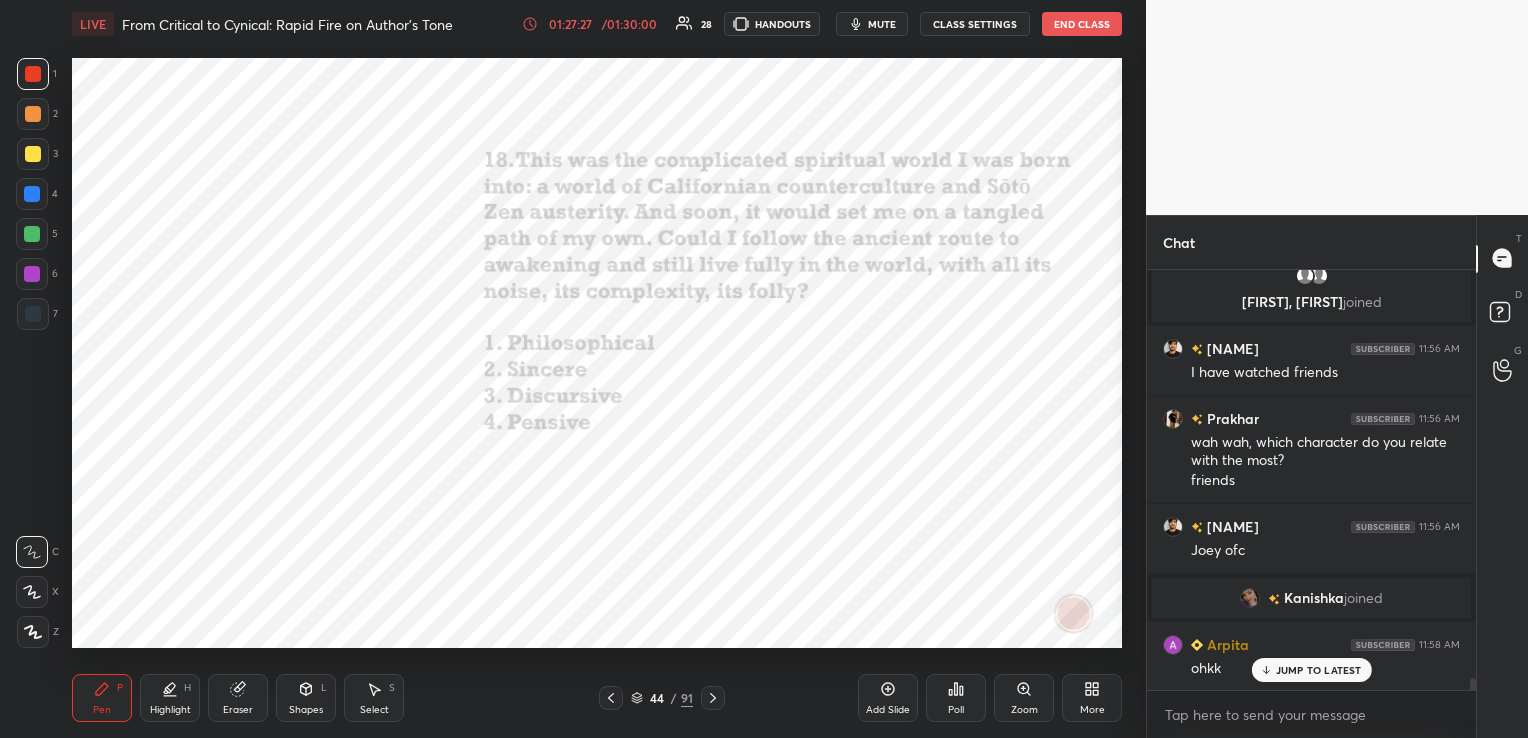 click 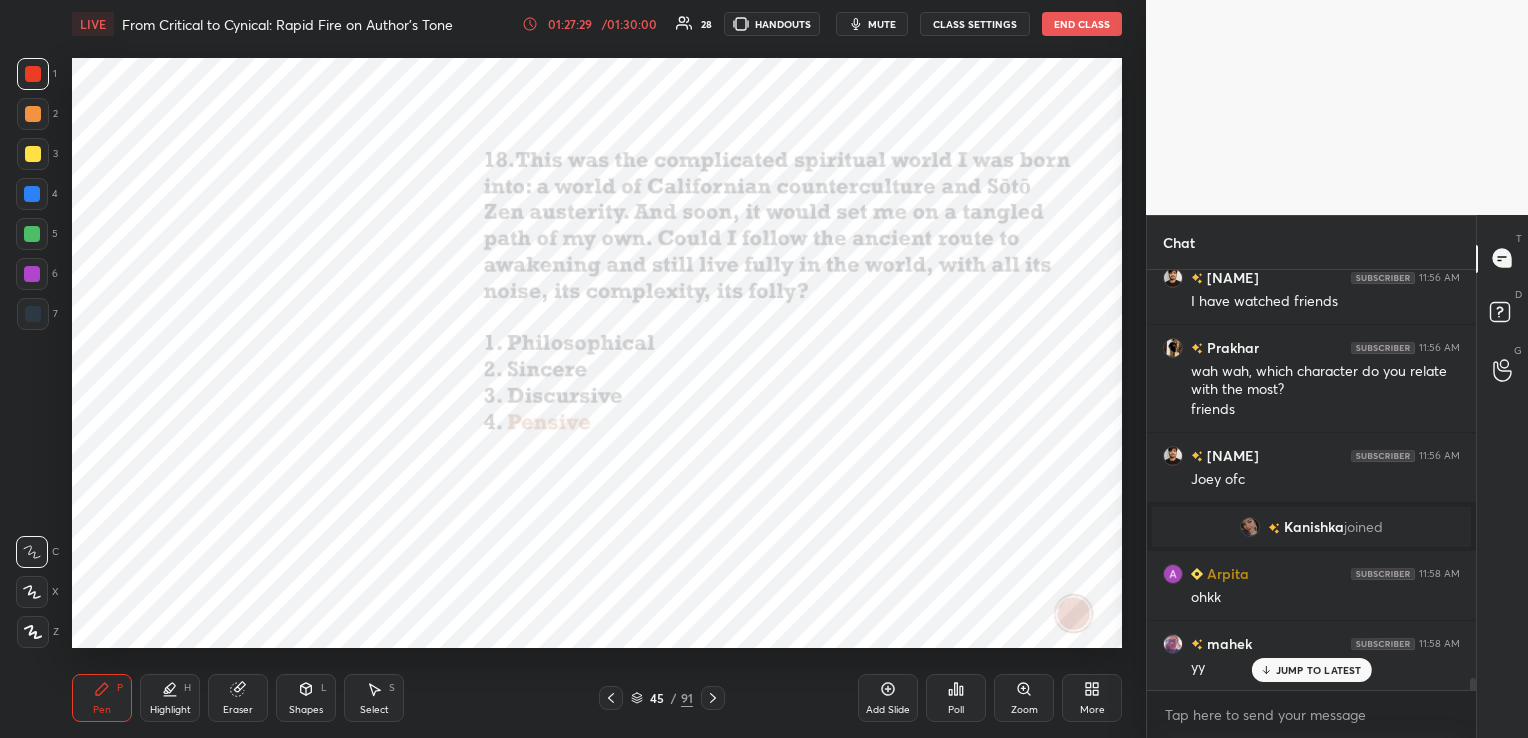 scroll, scrollTop: 14004, scrollLeft: 0, axis: vertical 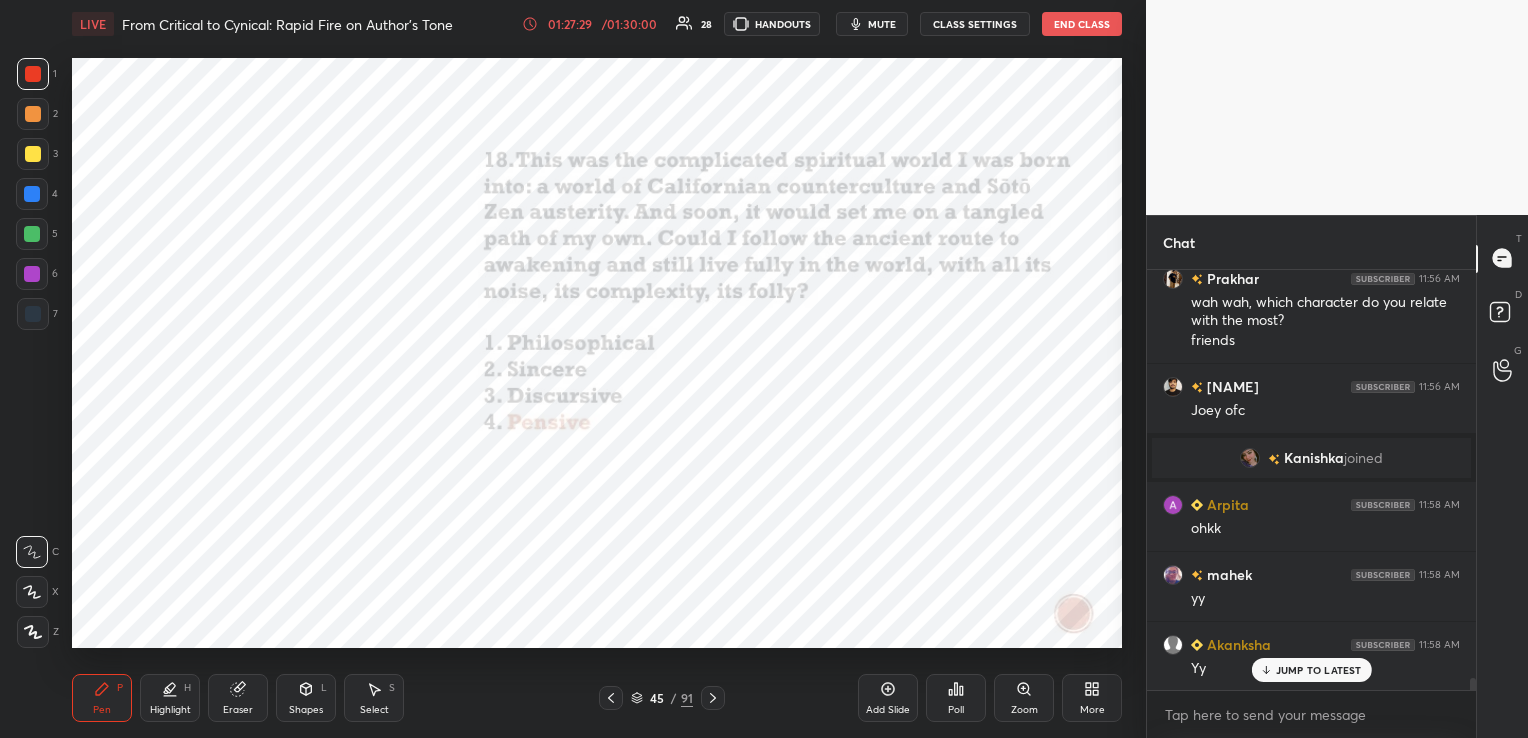 click 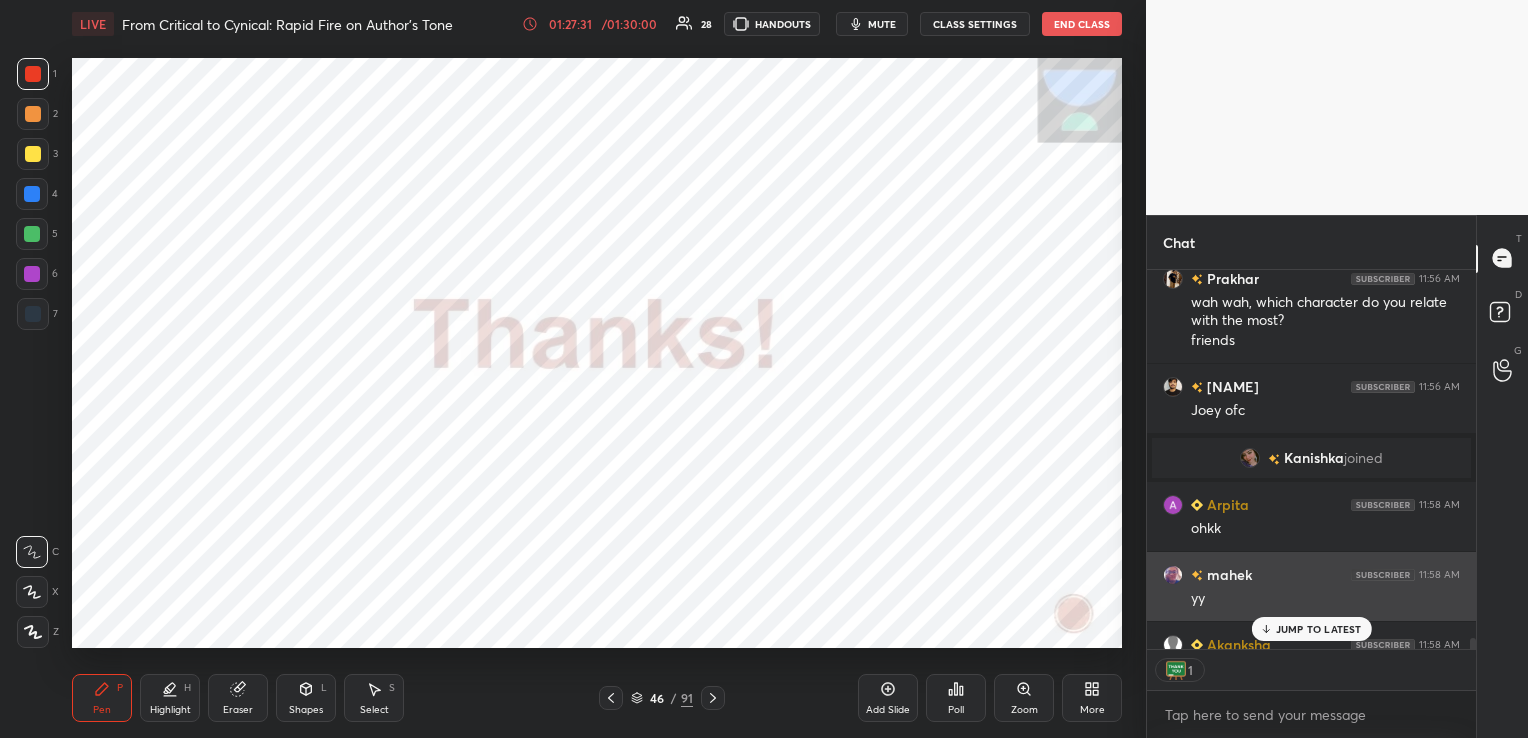 scroll, scrollTop: 373, scrollLeft: 323, axis: both 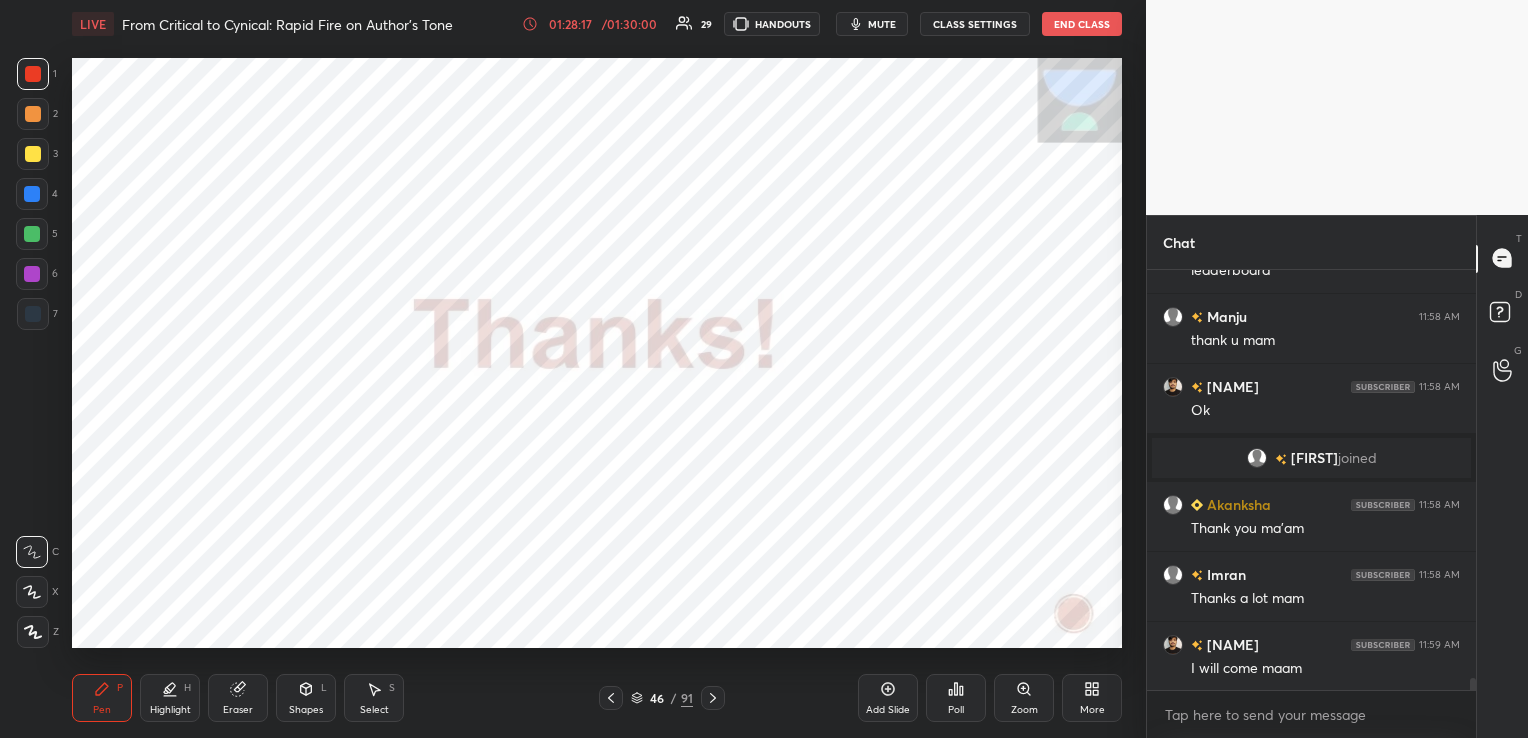 click on "1 2 3 4 5 6 7 C X Z C X Z E E Erase all   H H LIVE From Critical to Cynical: Rapid Fire on Author's Tone 01:28:17 /  01:30:00 29 HANDOUTS mute CLASS SETTINGS End Class Setting up your live class Poll for   secs No correct answer Start poll Back From Critical to Cynical: Rapid Fire on Author's Tone [FIRST] [LAST] Pen P Highlight H Eraser Shapes L Select S 46 / 91 Add Slide Poll Zoom More Chat [NAME] 11:58 AM Yy [NAME] 11:58 AM leaderboard [NAME] 11:58 AM thank u mam [NAME] 11:58 AM Ok [NAME]  joined [NAME] 11:58 AM Thank you ma'am [NAME] 11:58 AM Thanks a lot mam [NAME] 11:59 AM I will come maam JUMP TO LATEST Enable hand raising Enable raise hand to speak to learners. Once enabled, chat will be turned off temporarily. Enable x   introducing Raise a hand with a doubt Now learners can raise their hand along with a doubt  How it works? Doubts asked by learners will show up here NEW DOUBTS ASKED No one has raised a hand yet Can't raise hand Got it T Messages (T) D Doubts (D) G Raise Hand (G) Report an issue ​" at bounding box center (764, 369) 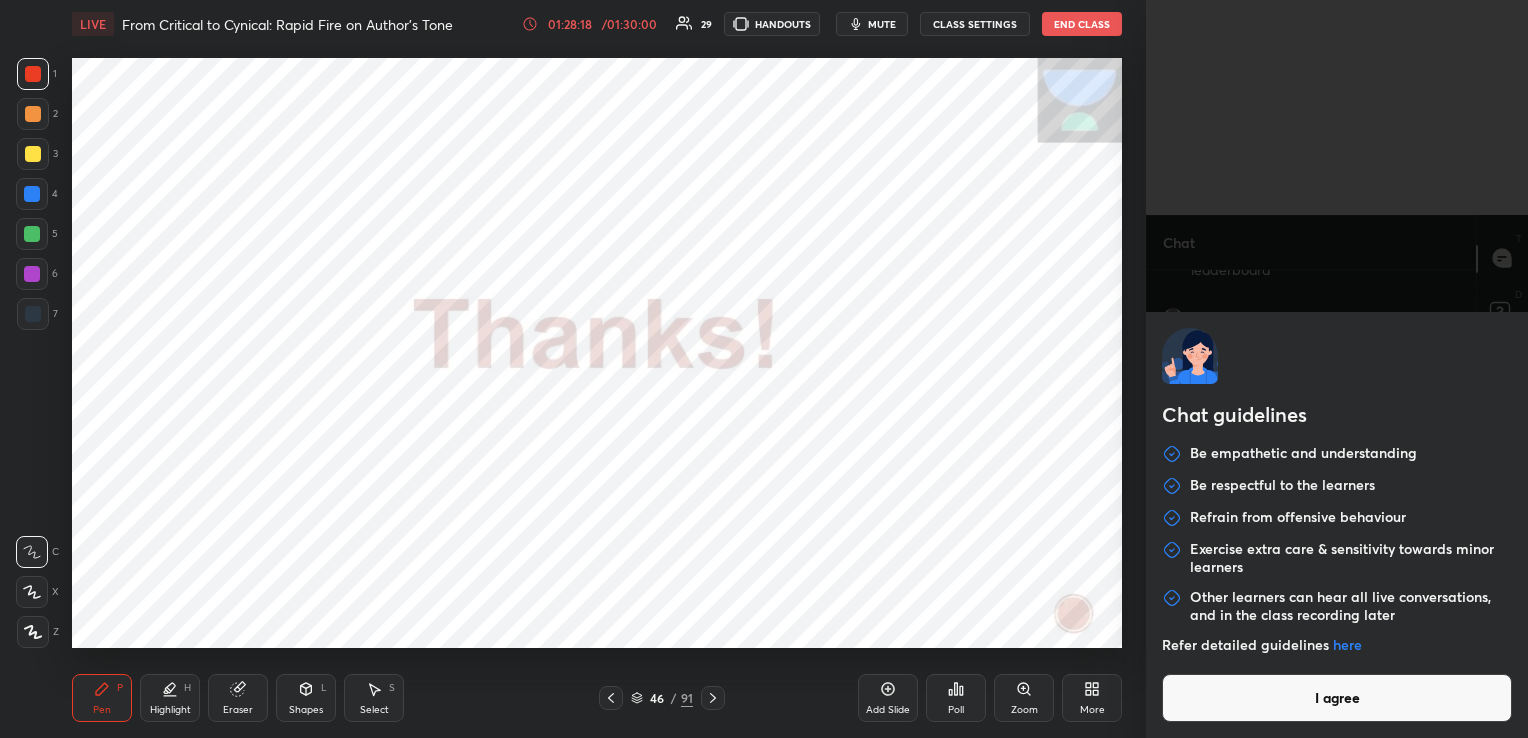 click on "I agree" at bounding box center (1337, 698) 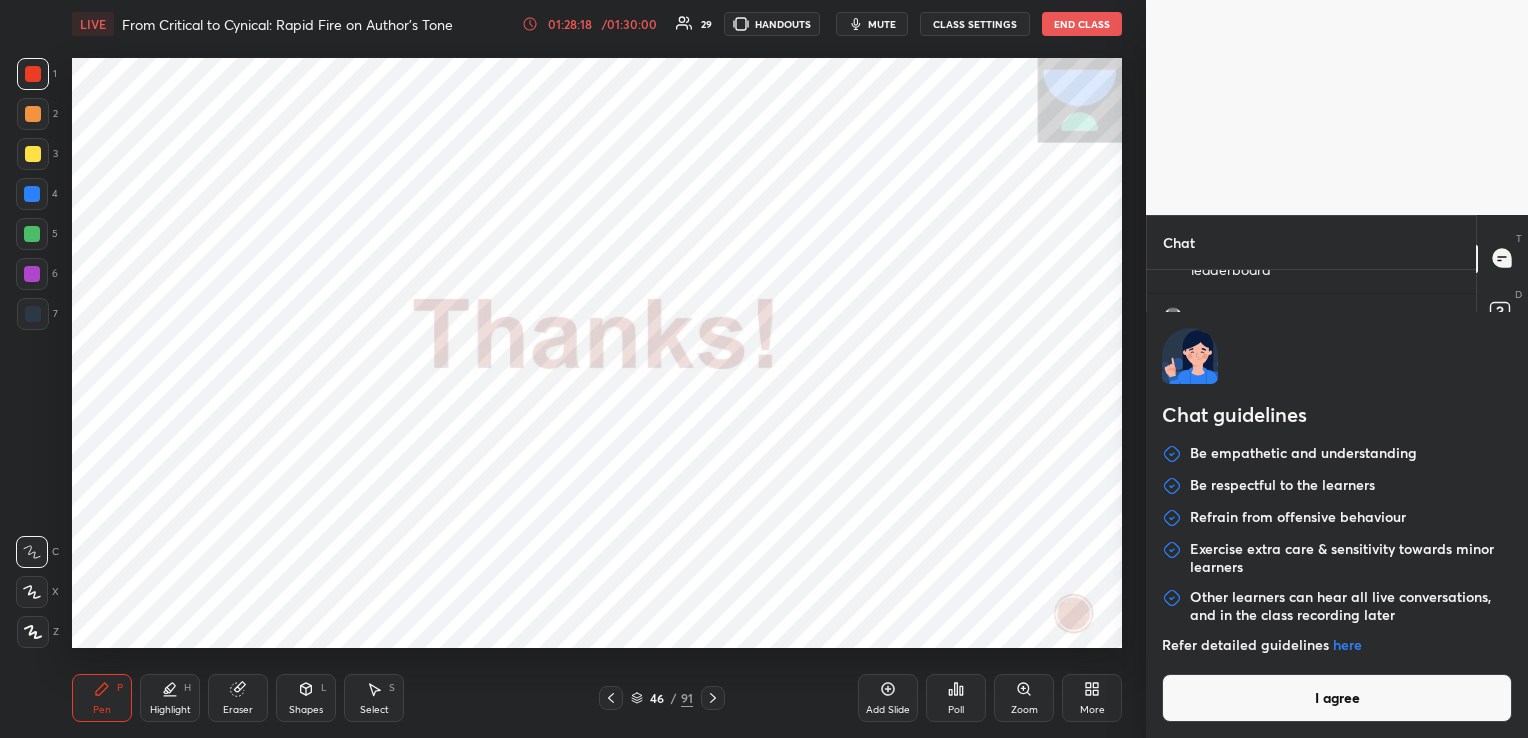 type on "x" 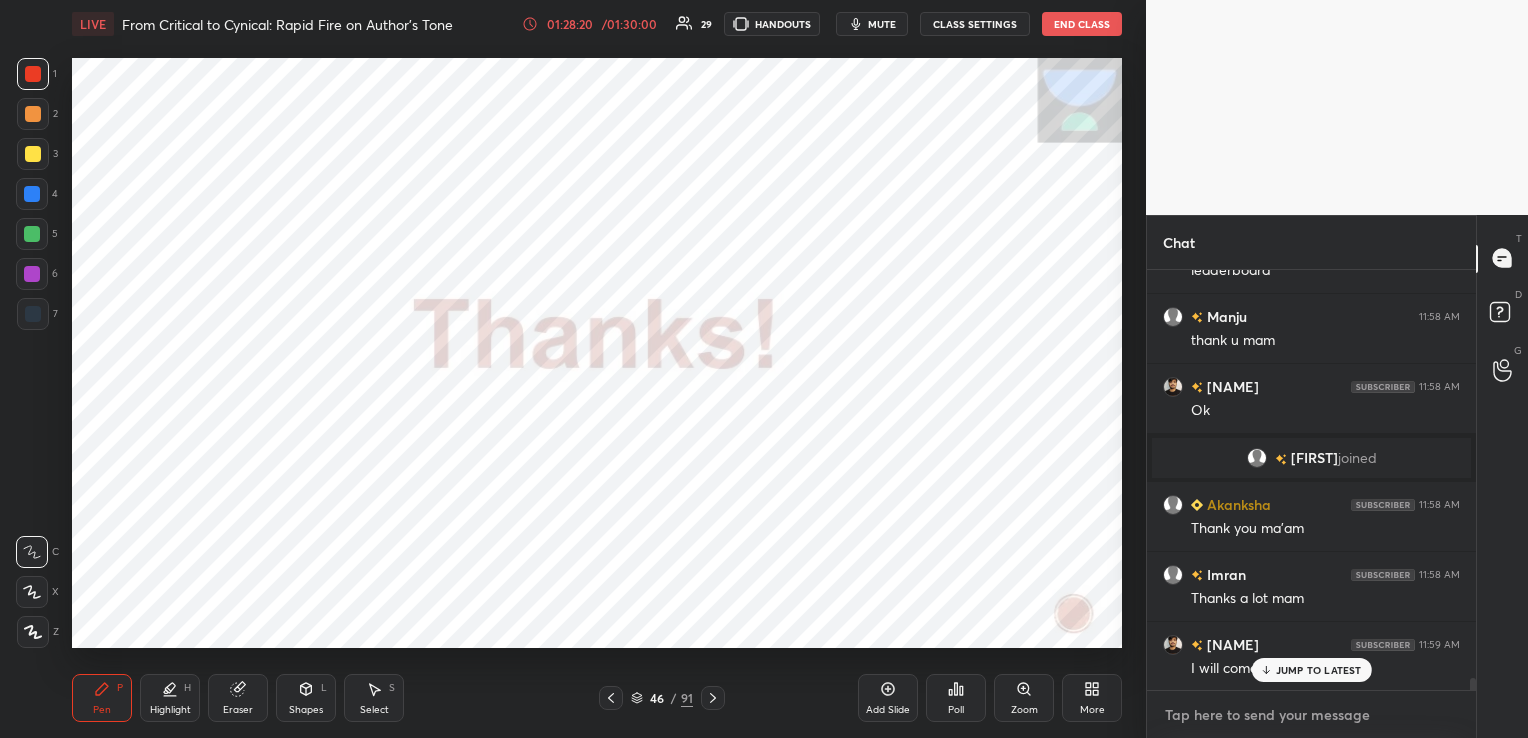 click at bounding box center (1311, 715) 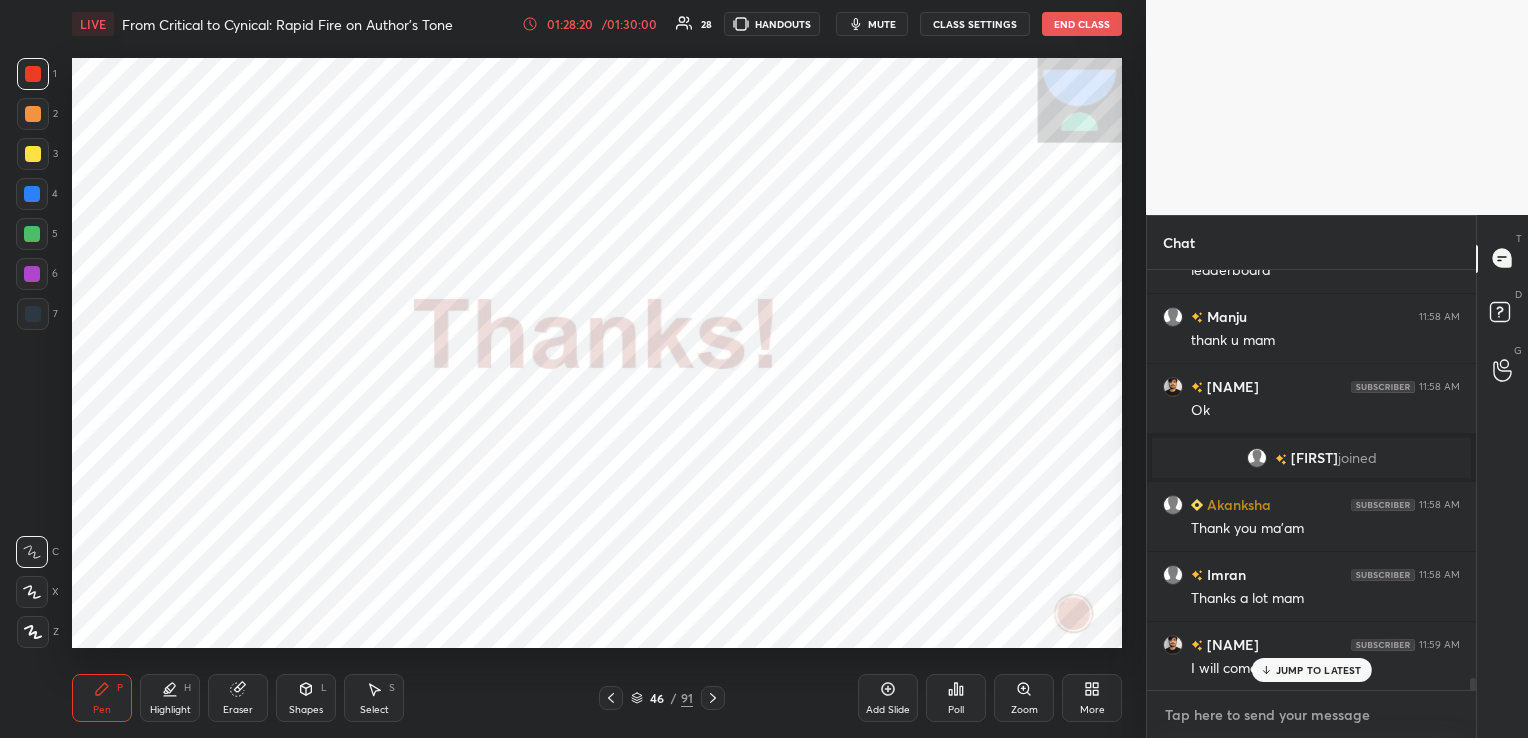 paste on "https://t.me/+XsPZA97FNn5jN2Y1" 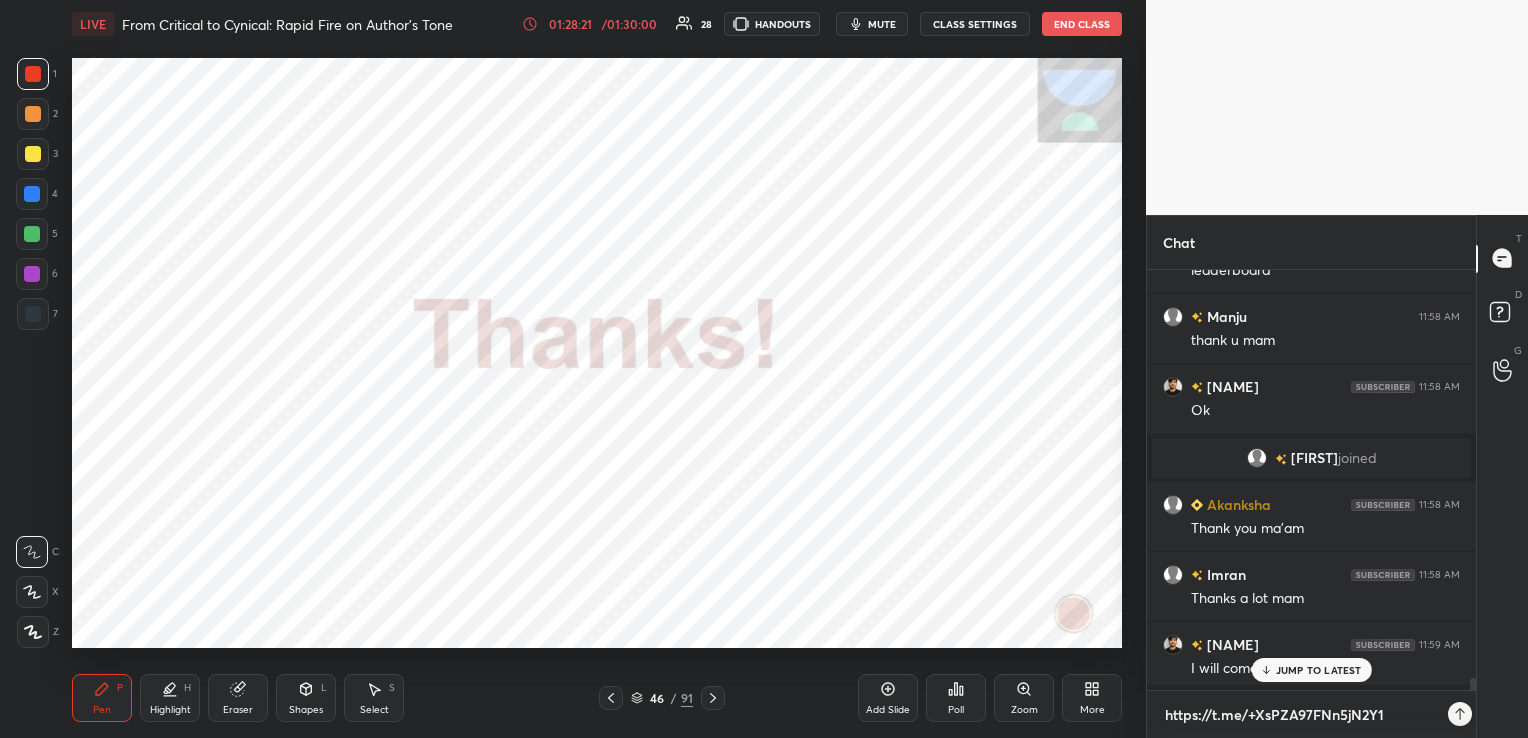 scroll, scrollTop: 409, scrollLeft: 323, axis: both 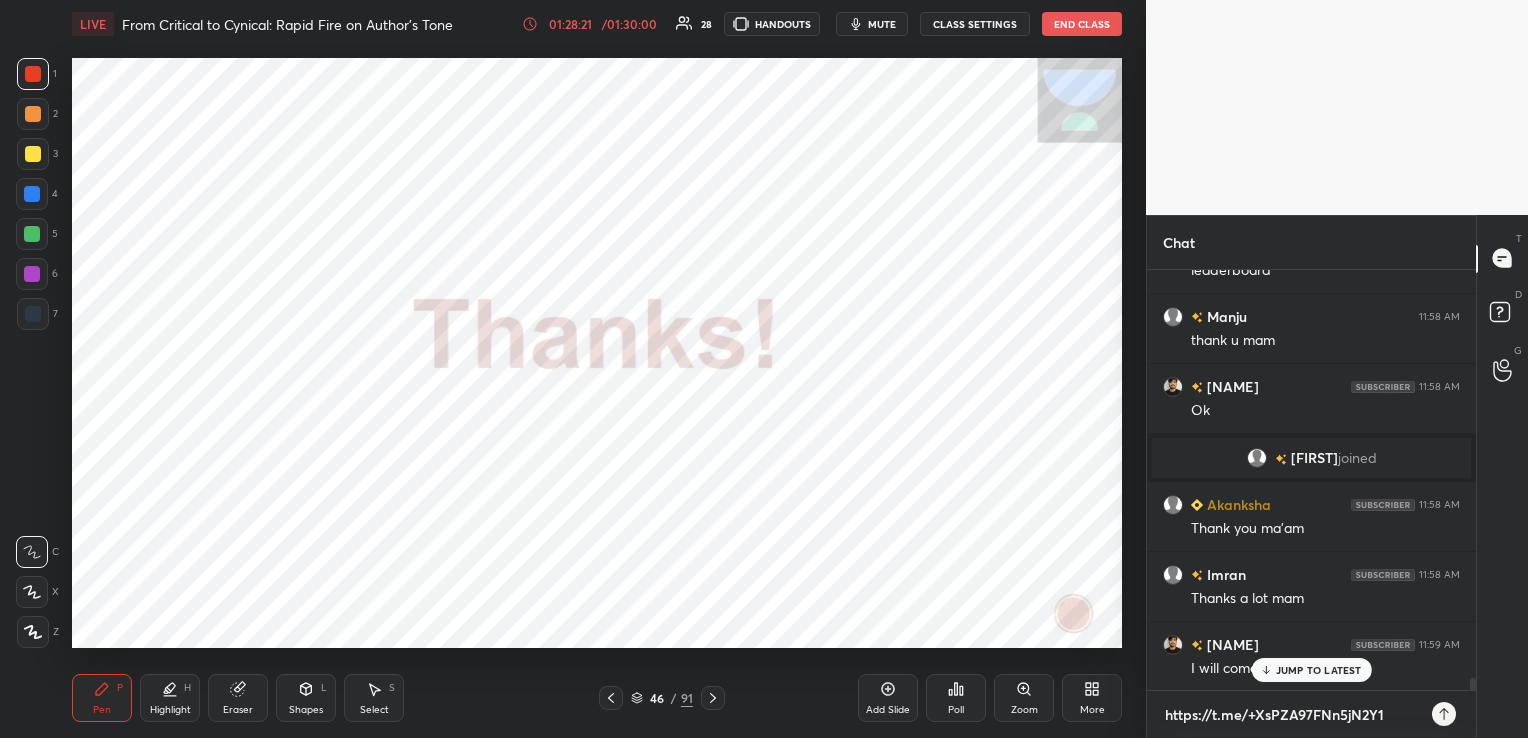 type 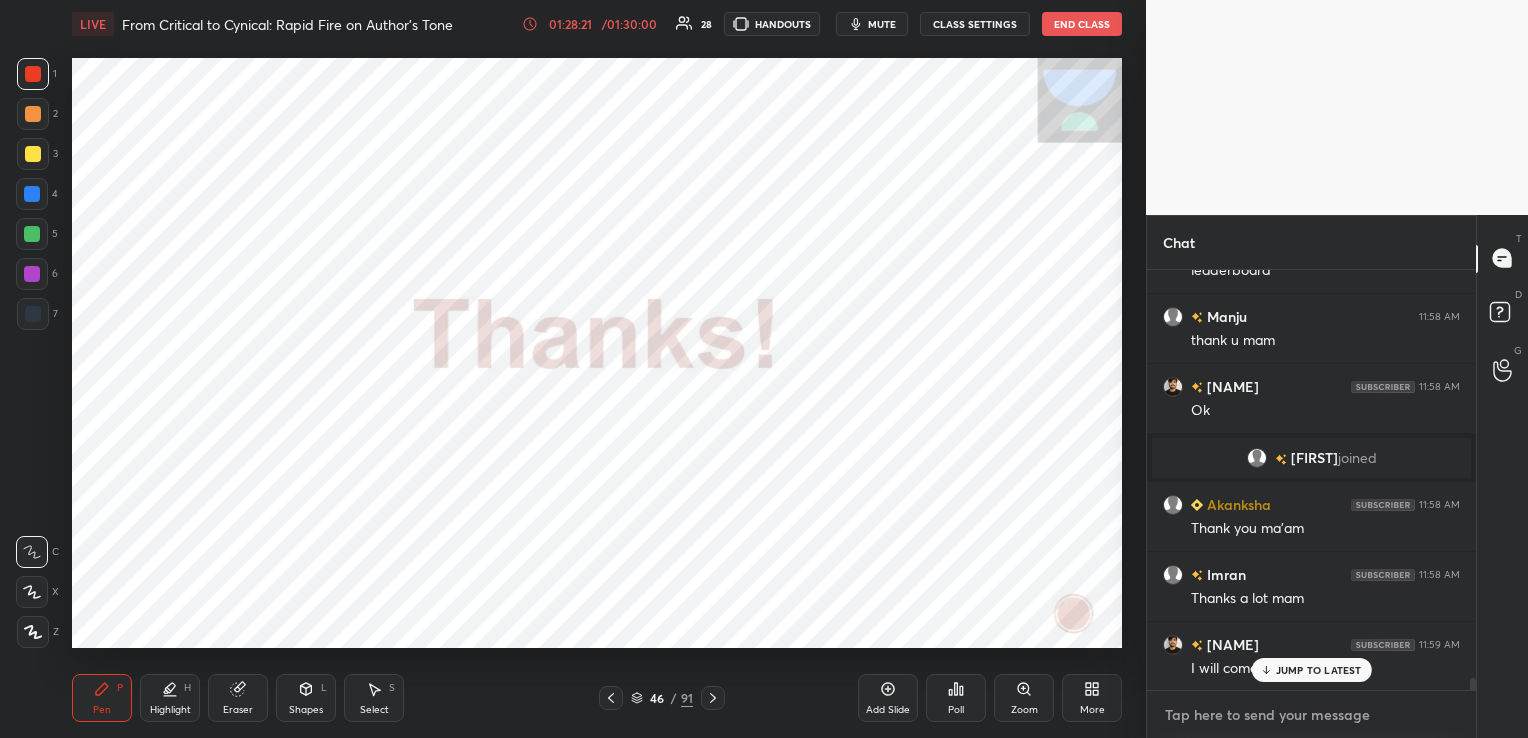 scroll, scrollTop: 14524, scrollLeft: 0, axis: vertical 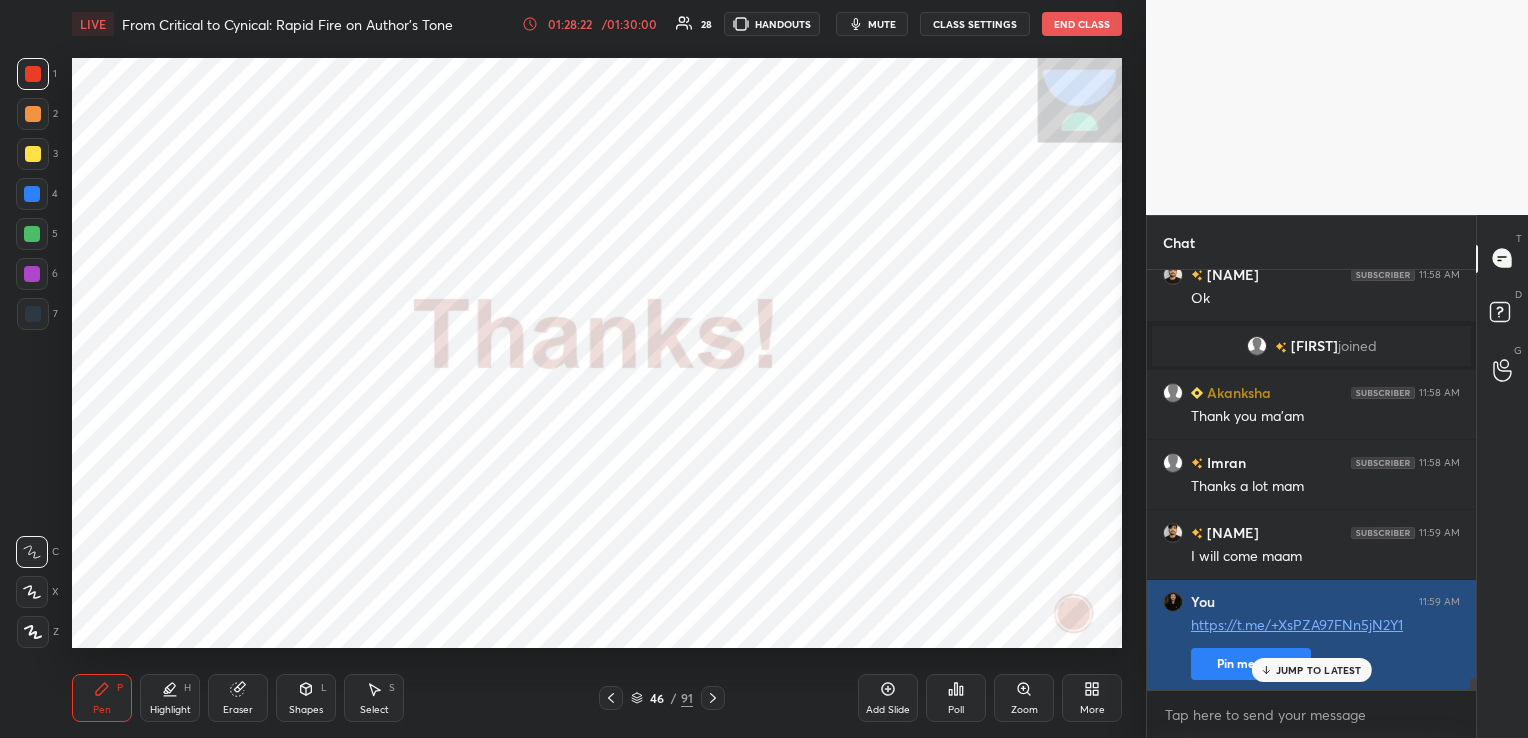click on "Pin message" at bounding box center (1251, 664) 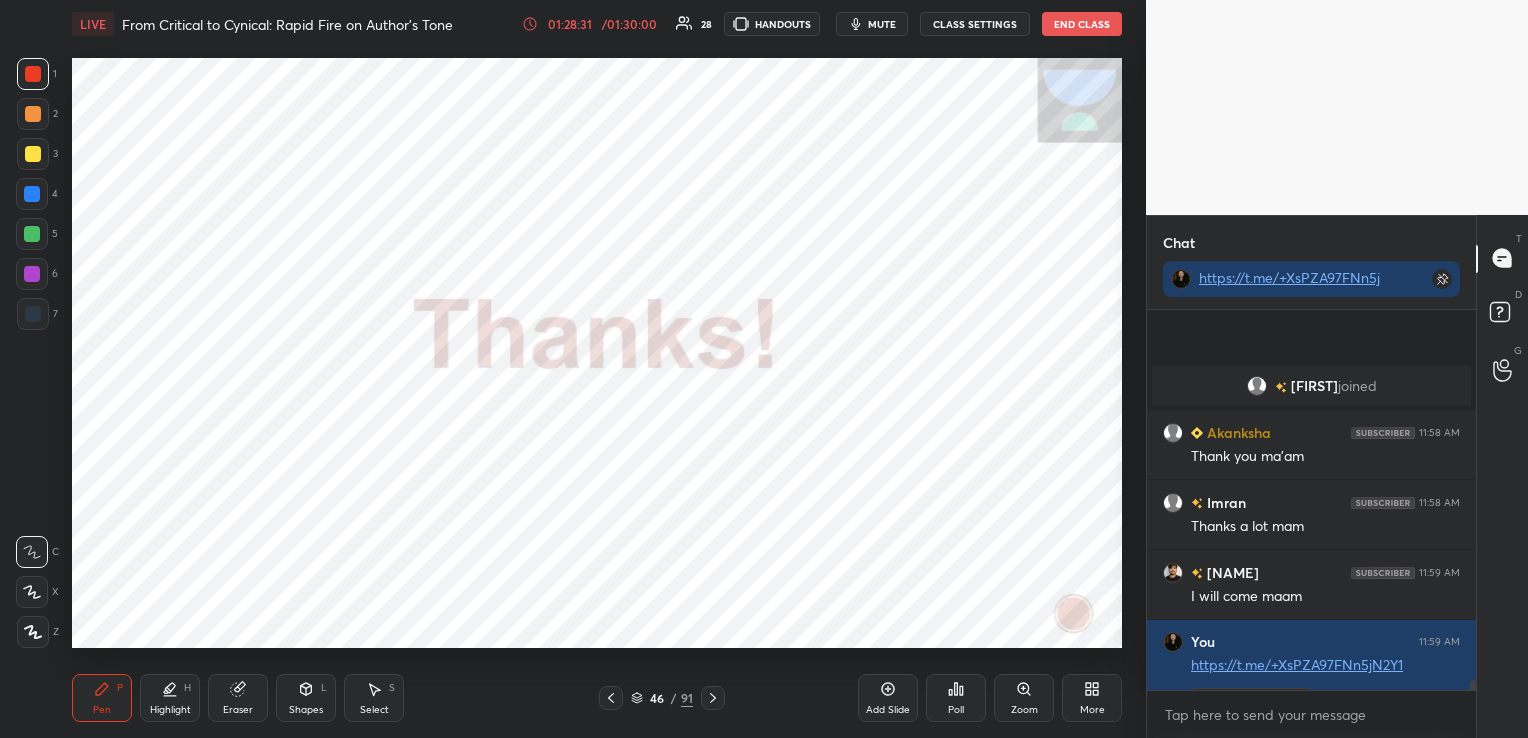 scroll, scrollTop: 14635, scrollLeft: 0, axis: vertical 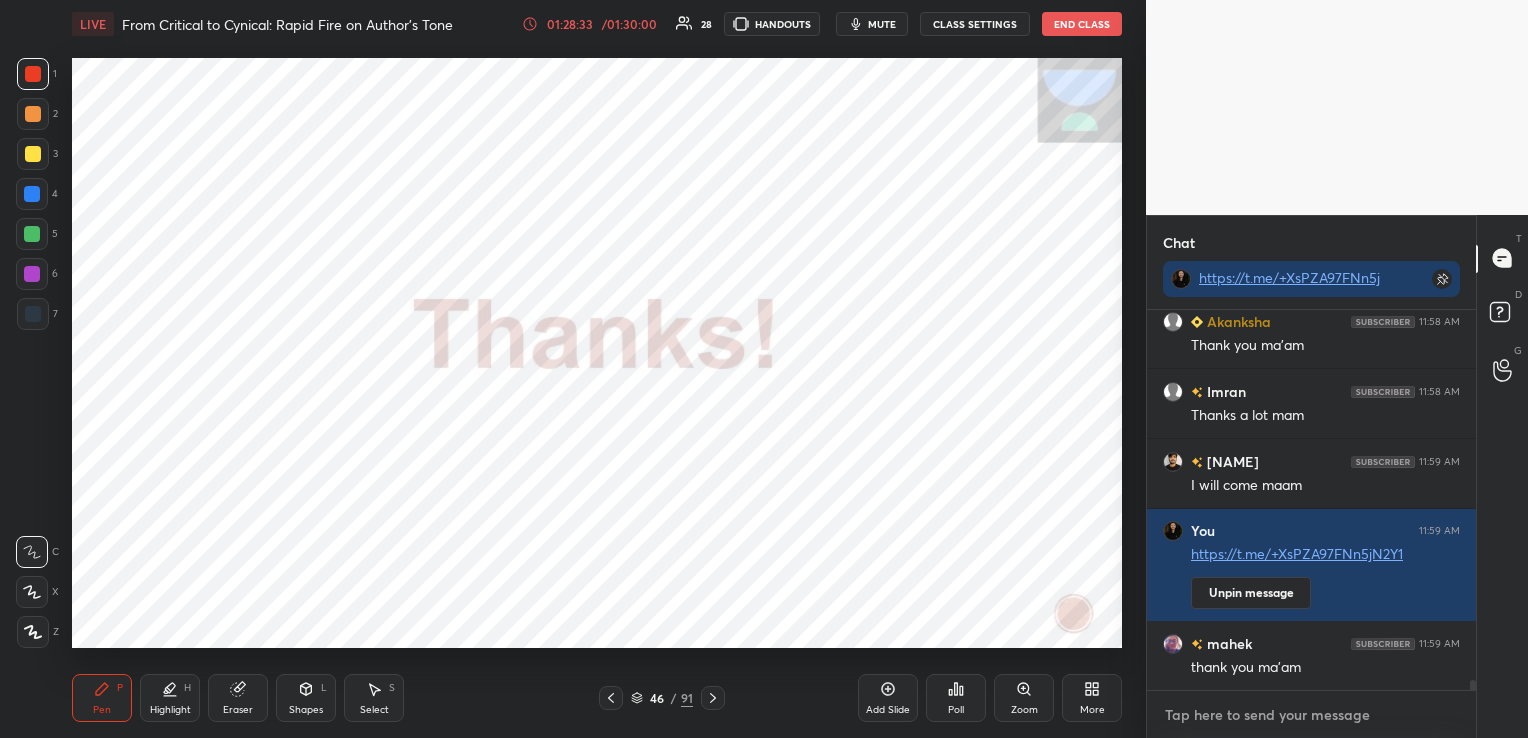 type on "x" 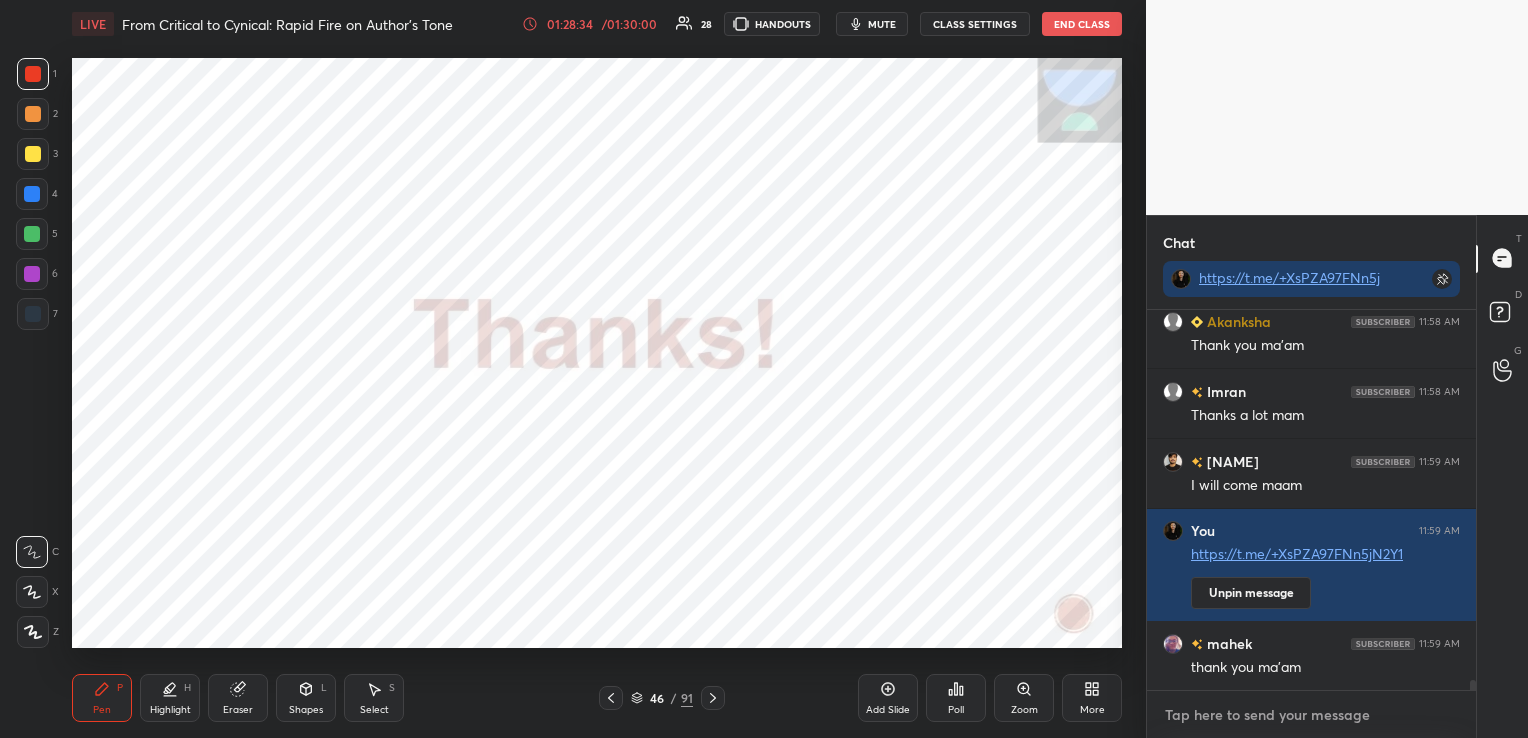 paste on "@[FIRST][LAST]" 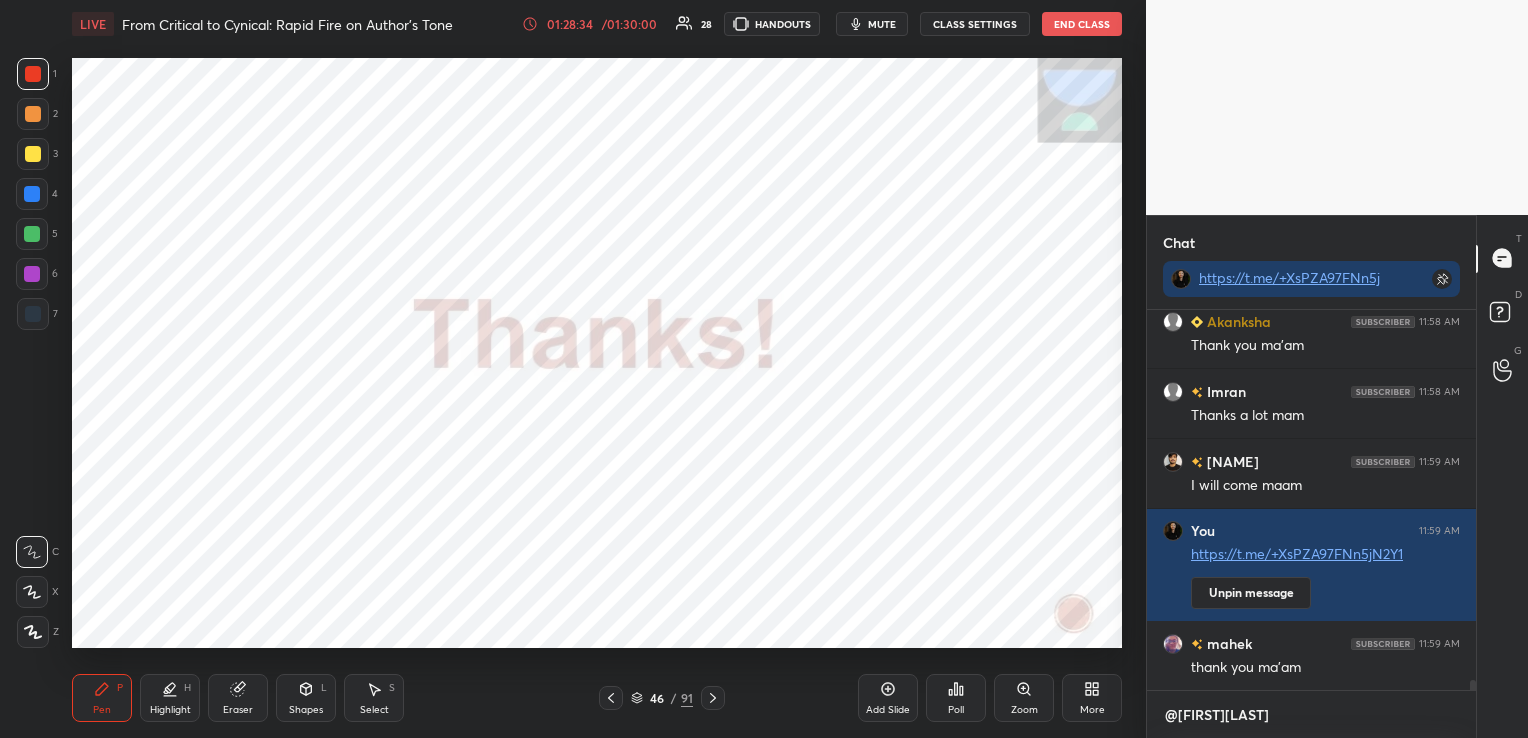 scroll, scrollTop: 369, scrollLeft: 323, axis: both 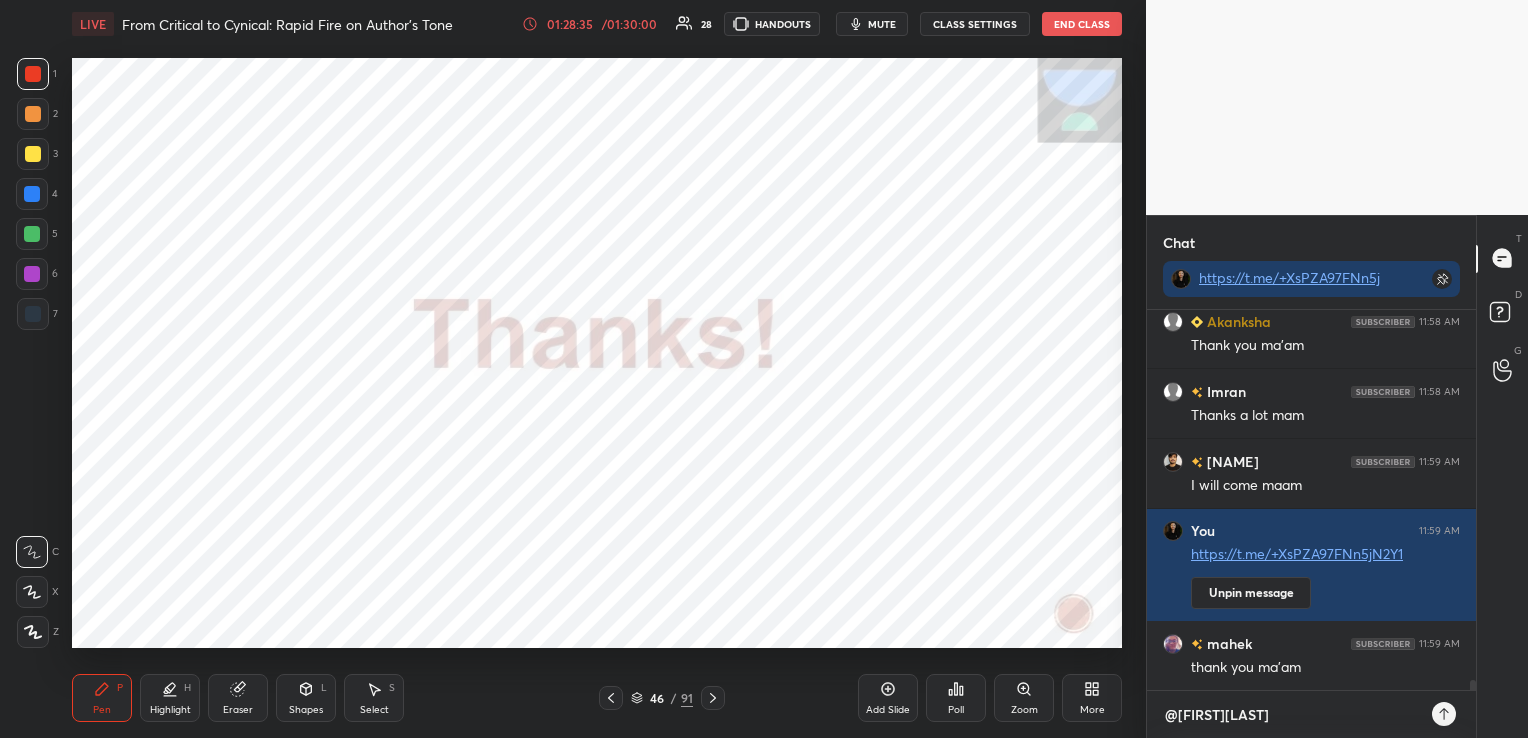type 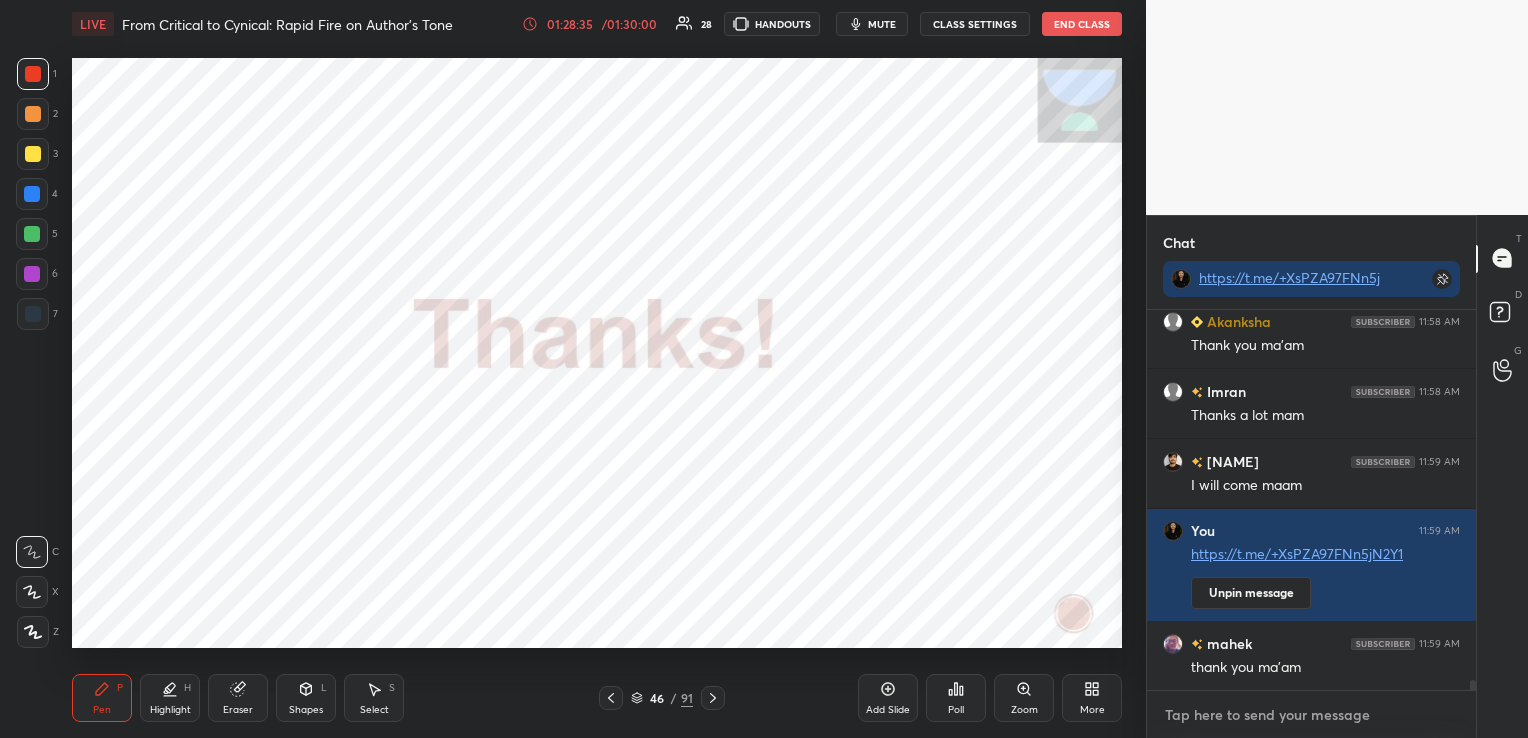 scroll, scrollTop: 14747, scrollLeft: 0, axis: vertical 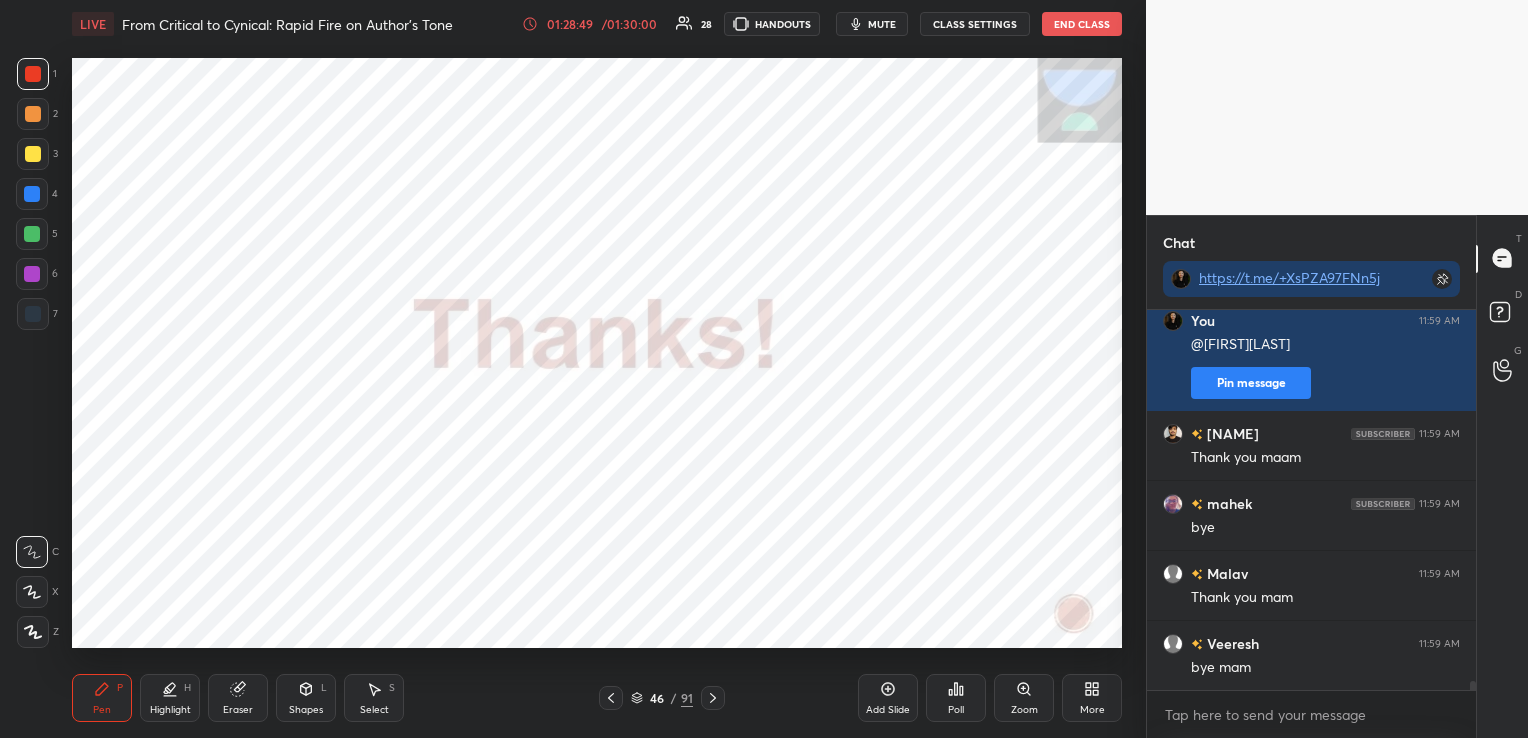 click on "[NAME] 11:59 AM thank you ma'am You 11:59 AM @[NAME] Pin message [NAME] 11:59 AM Thank you maam [NAME] 11:59 AM bye [NAME] 11:59 AM Thank you mam [NAME] 11:59 AM bye mam" at bounding box center [1311, 500] 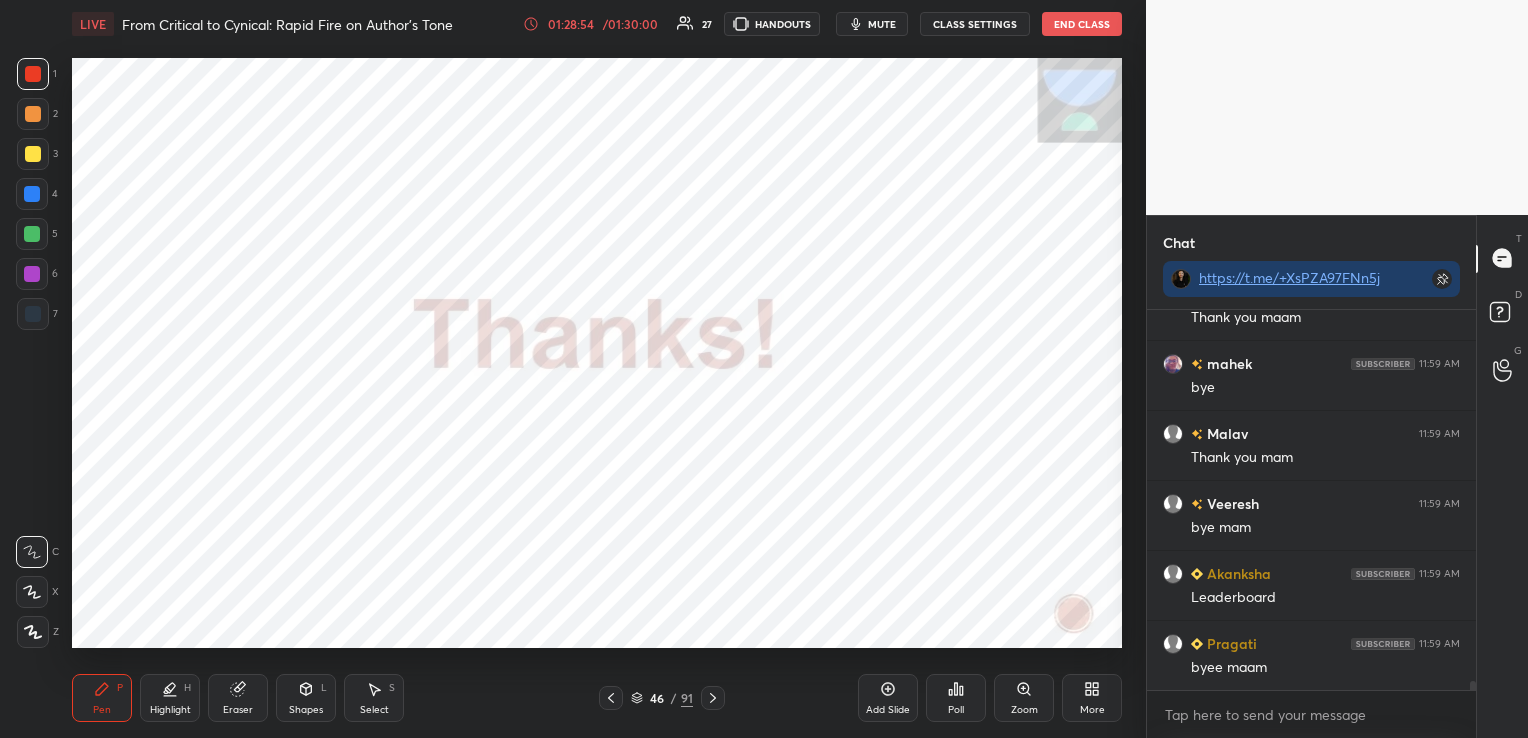 click on "Poll" at bounding box center [956, 710] 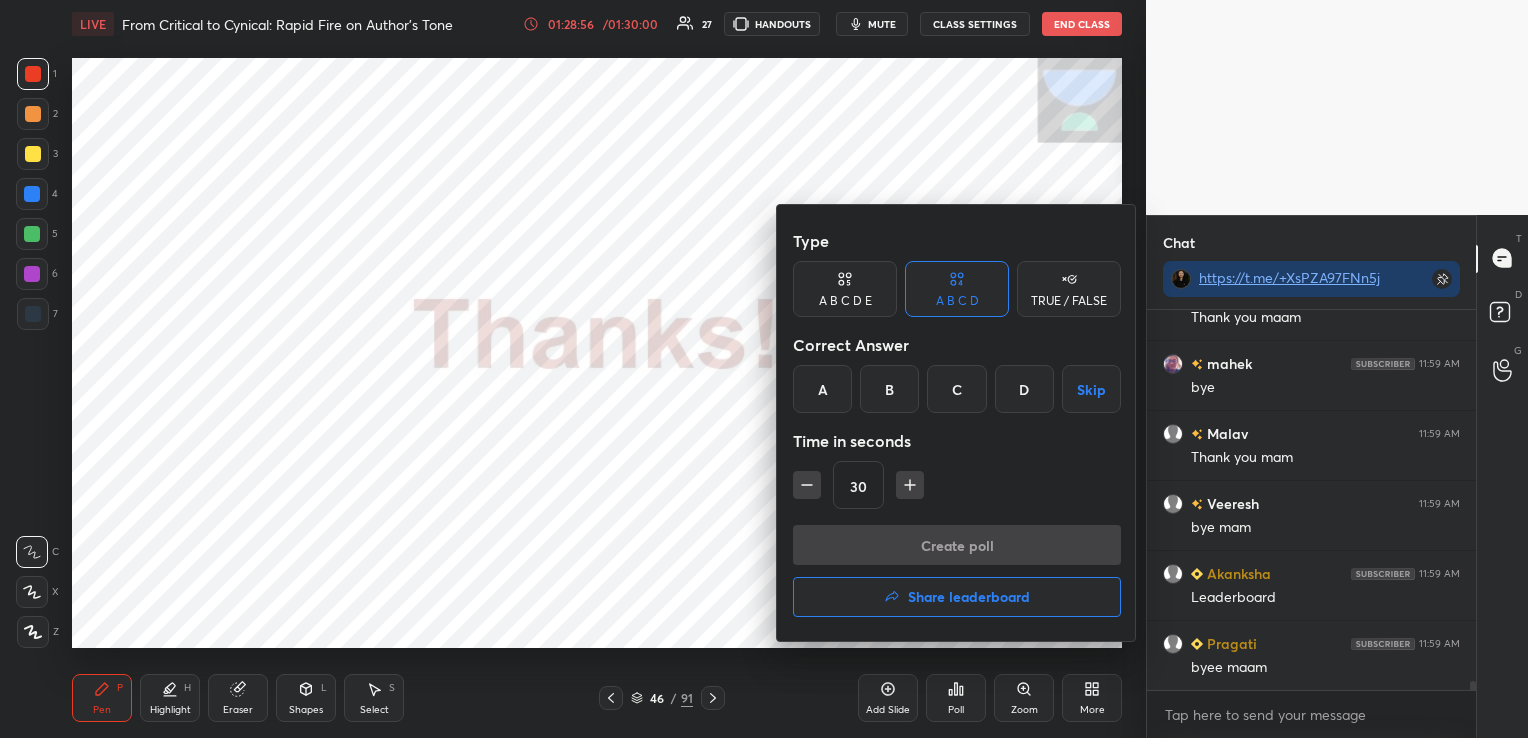 click 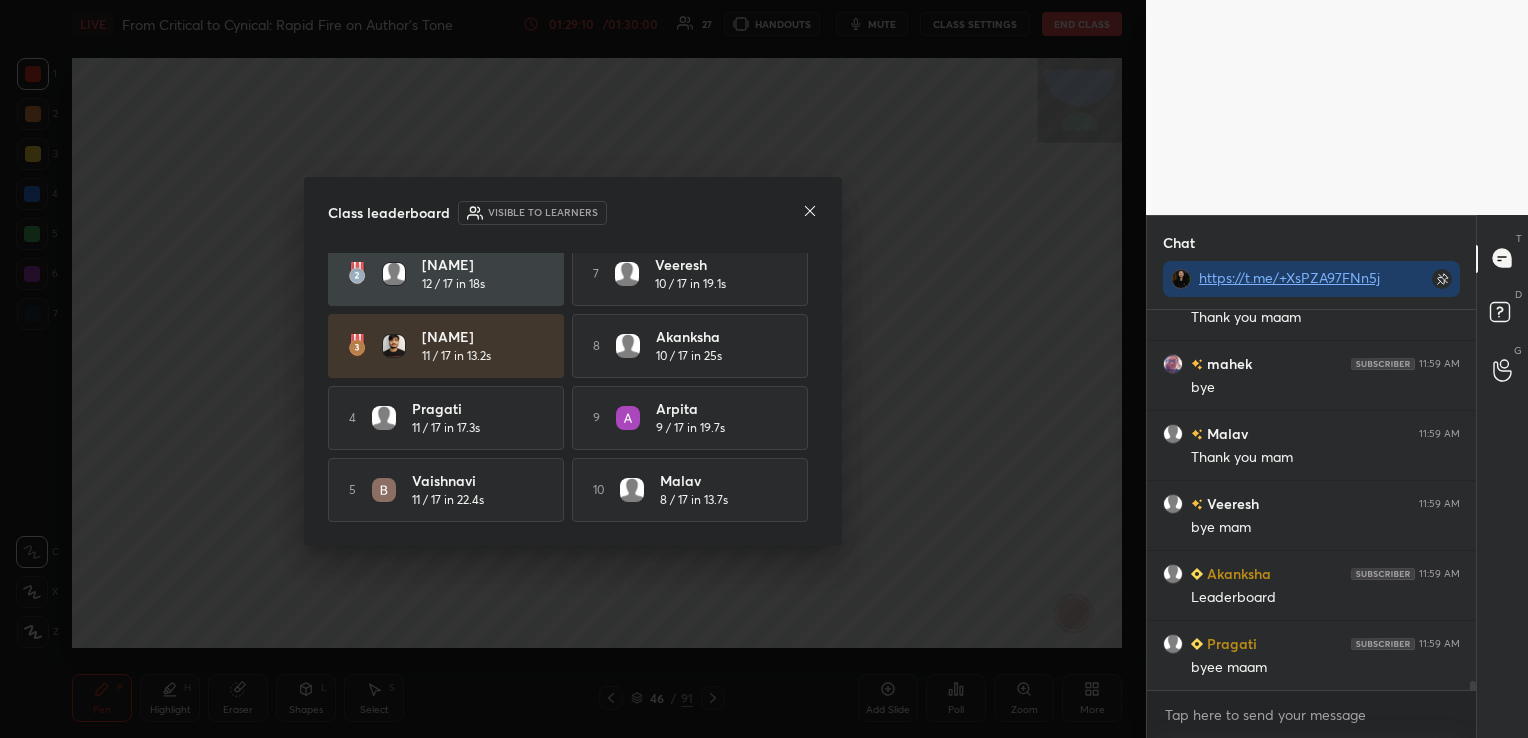 scroll, scrollTop: 41, scrollLeft: 0, axis: vertical 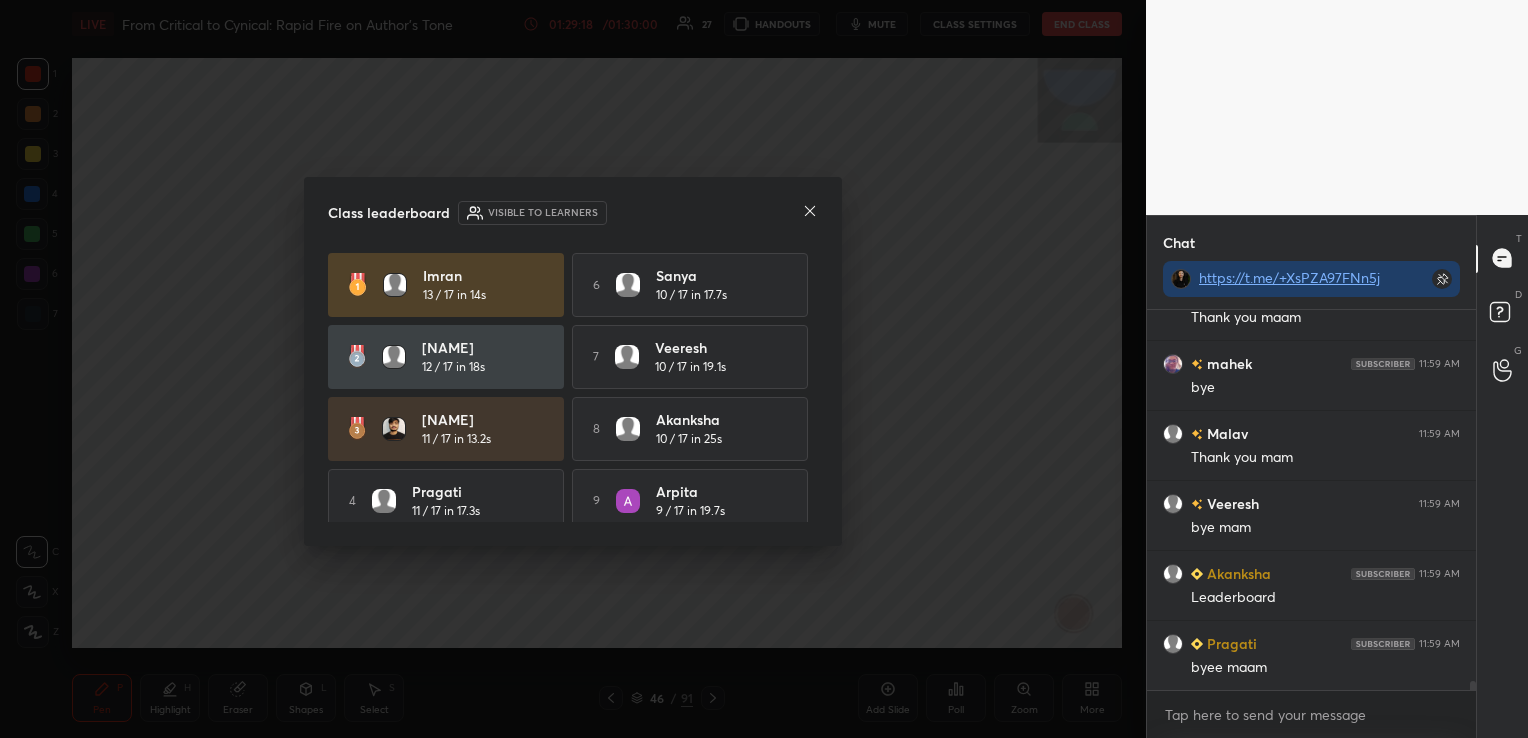 click 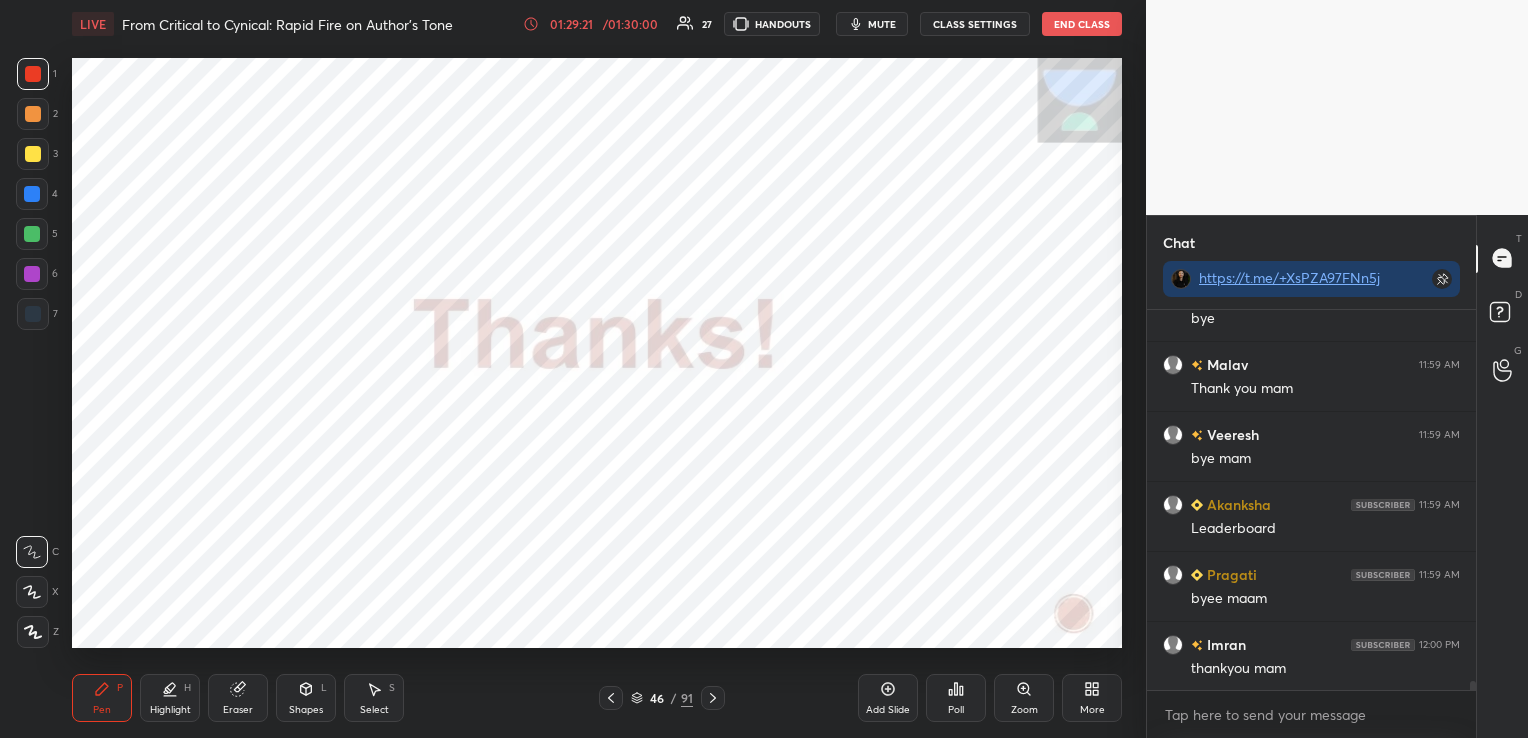 scroll, scrollTop: 15237, scrollLeft: 0, axis: vertical 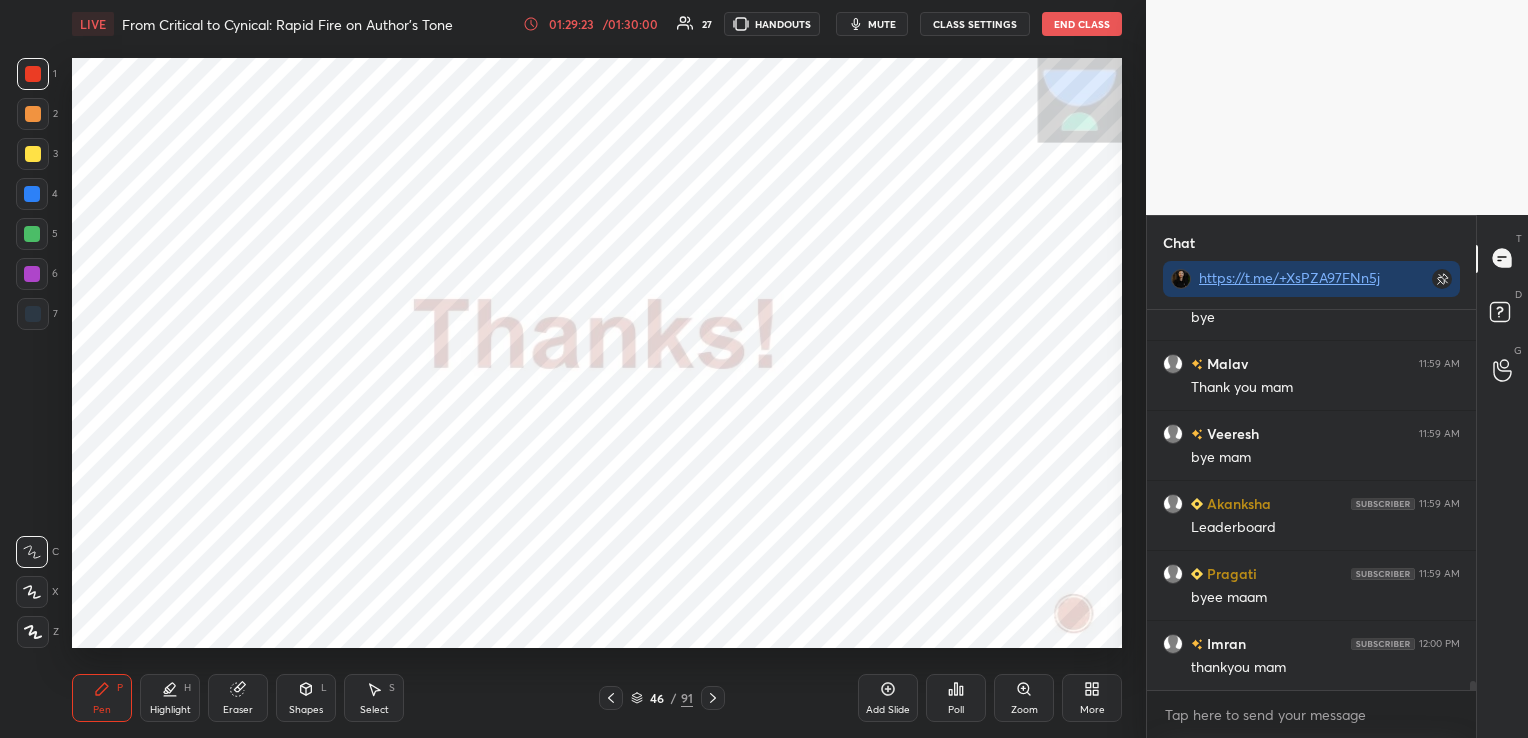 click on "End Class" at bounding box center [1082, 24] 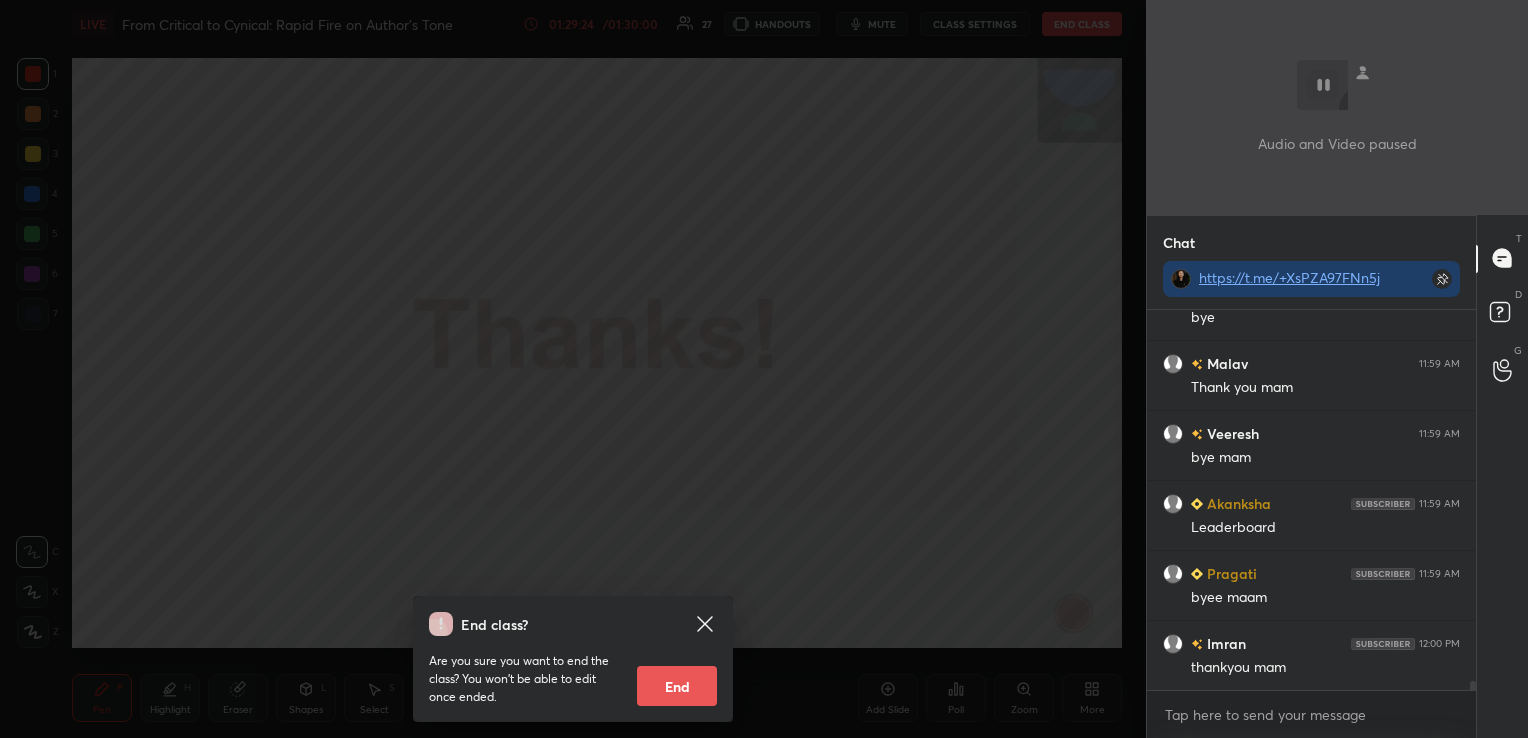 scroll, scrollTop: 15307, scrollLeft: 0, axis: vertical 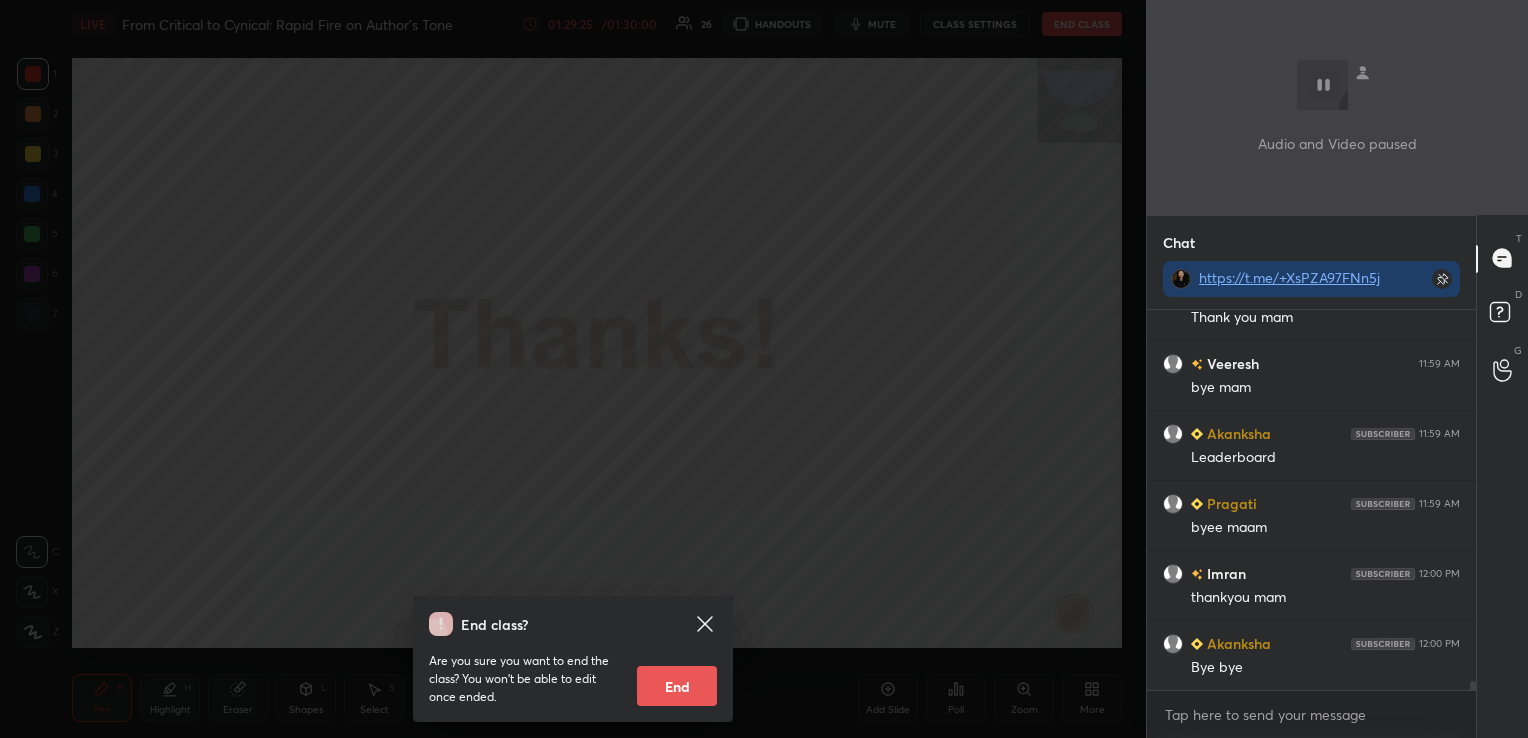 click on "End" at bounding box center [677, 686] 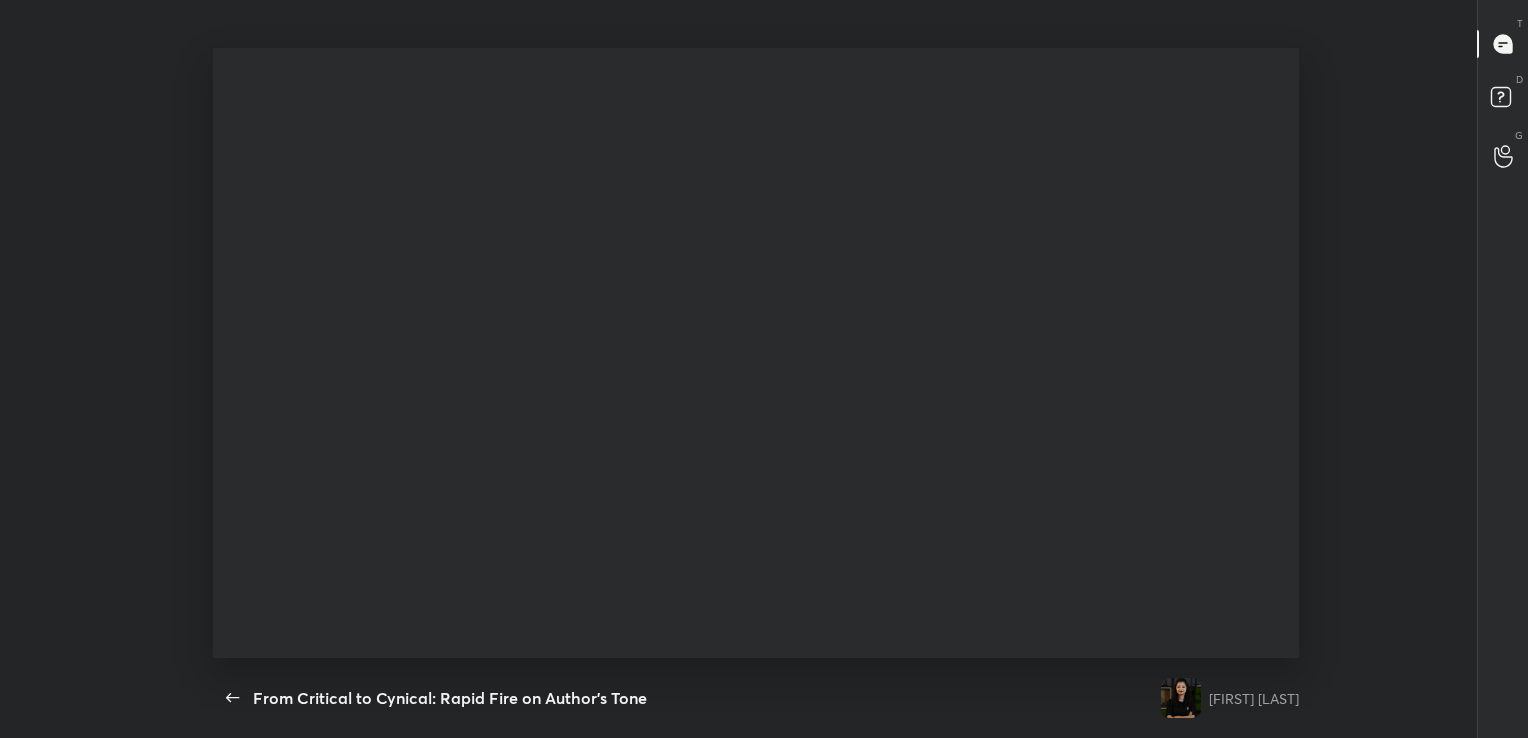 scroll, scrollTop: 99389, scrollLeft: 98781, axis: both 